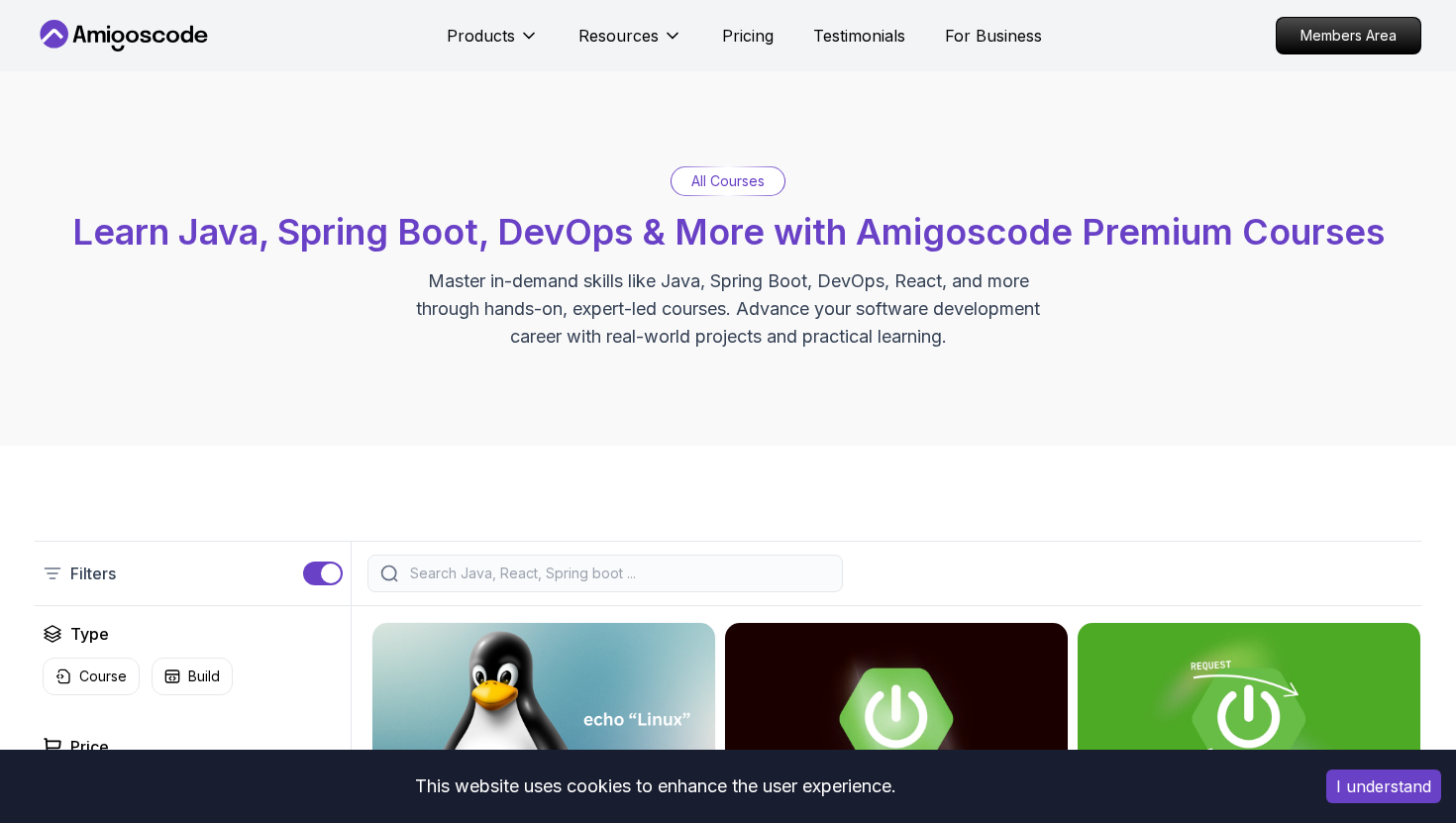 scroll, scrollTop: 0, scrollLeft: 0, axis: both 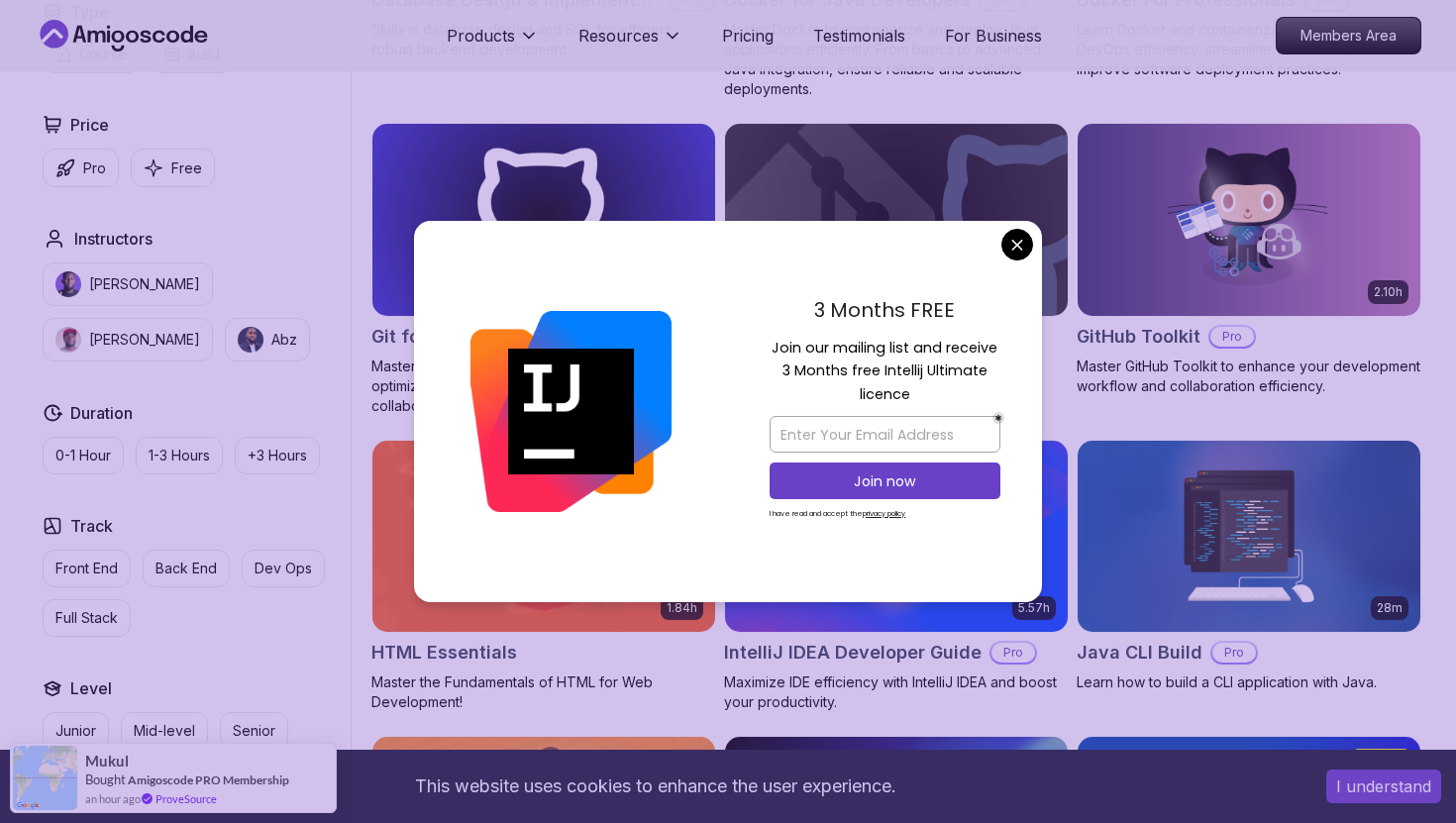 click on "This website uses cookies to enhance the user experience. I understand Products Resources Pricing Testimonials For Business Members Area Products Resources Pricing Testimonials For Business Members Area All Courses Learn Java, Spring Boot, DevOps & More with Amigoscode Premium Courses Master in-demand skills like Java, Spring Boot, DevOps, React, and more through hands-on, expert-led courses. Advance your software development career with real-world projects and practical learning. Filters Filters Type Course Build Price Pro Free Instructors [PERSON_NAME] [PERSON_NAME] Duration 0-1 Hour 1-3 Hours +3 Hours Track Front End Back End Dev Ops Full Stack Level Junior Mid-level Senior 6.00h Linux Fundamentals Pro Learn the fundamentals of Linux and how to use the command line 5.18h Advanced Spring Boot Pro Dive deep into Spring Boot with our advanced course, designed to take your skills from intermediate to expert level. 3.30h Building APIs with Spring Boot Pro 1.67h NEW Spring Boot for Beginners 6.65h NEW Pro 2.41h Pro" at bounding box center (728, 1309) 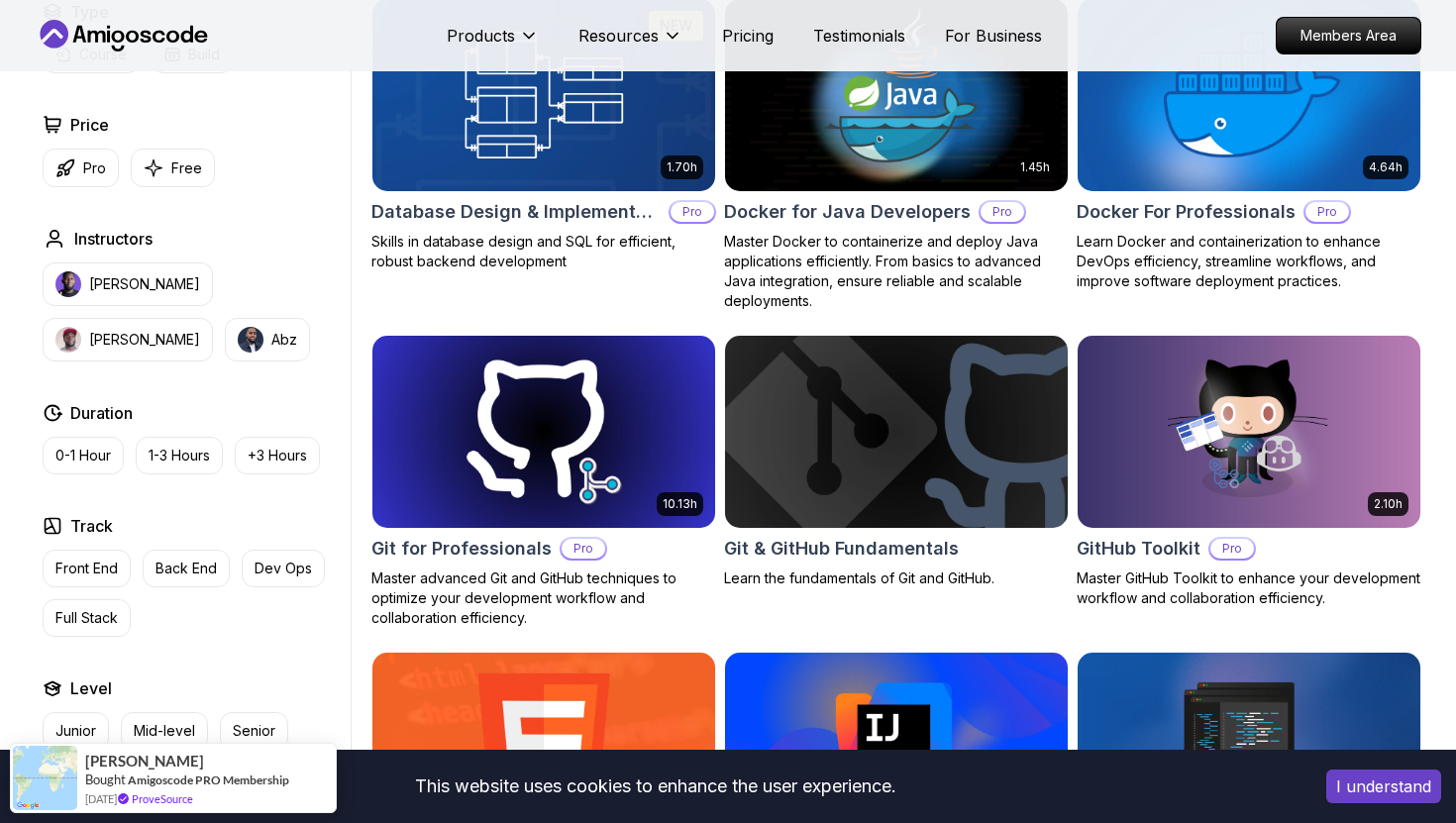 scroll, scrollTop: 1886, scrollLeft: 0, axis: vertical 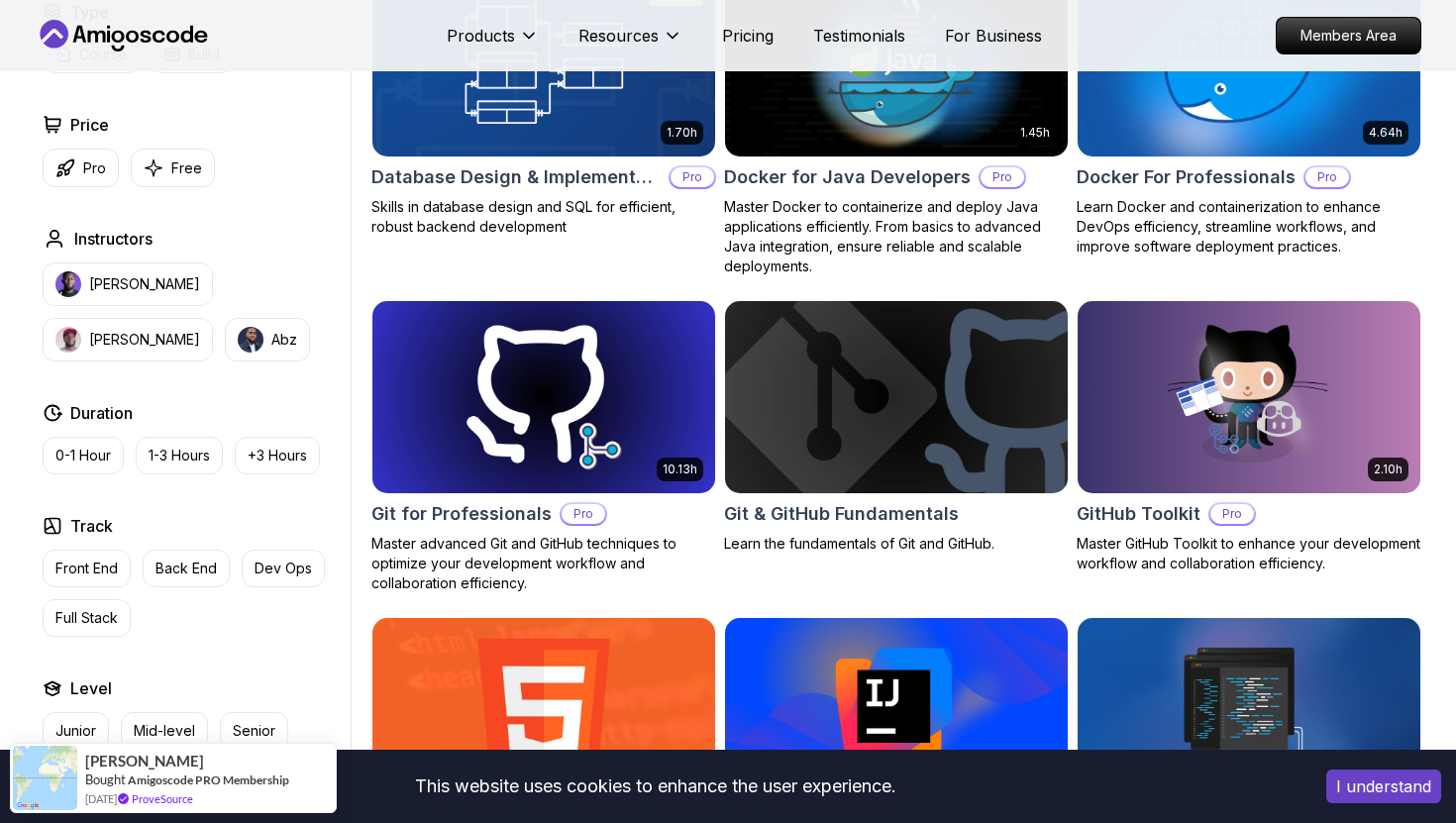 click at bounding box center [895, 396] 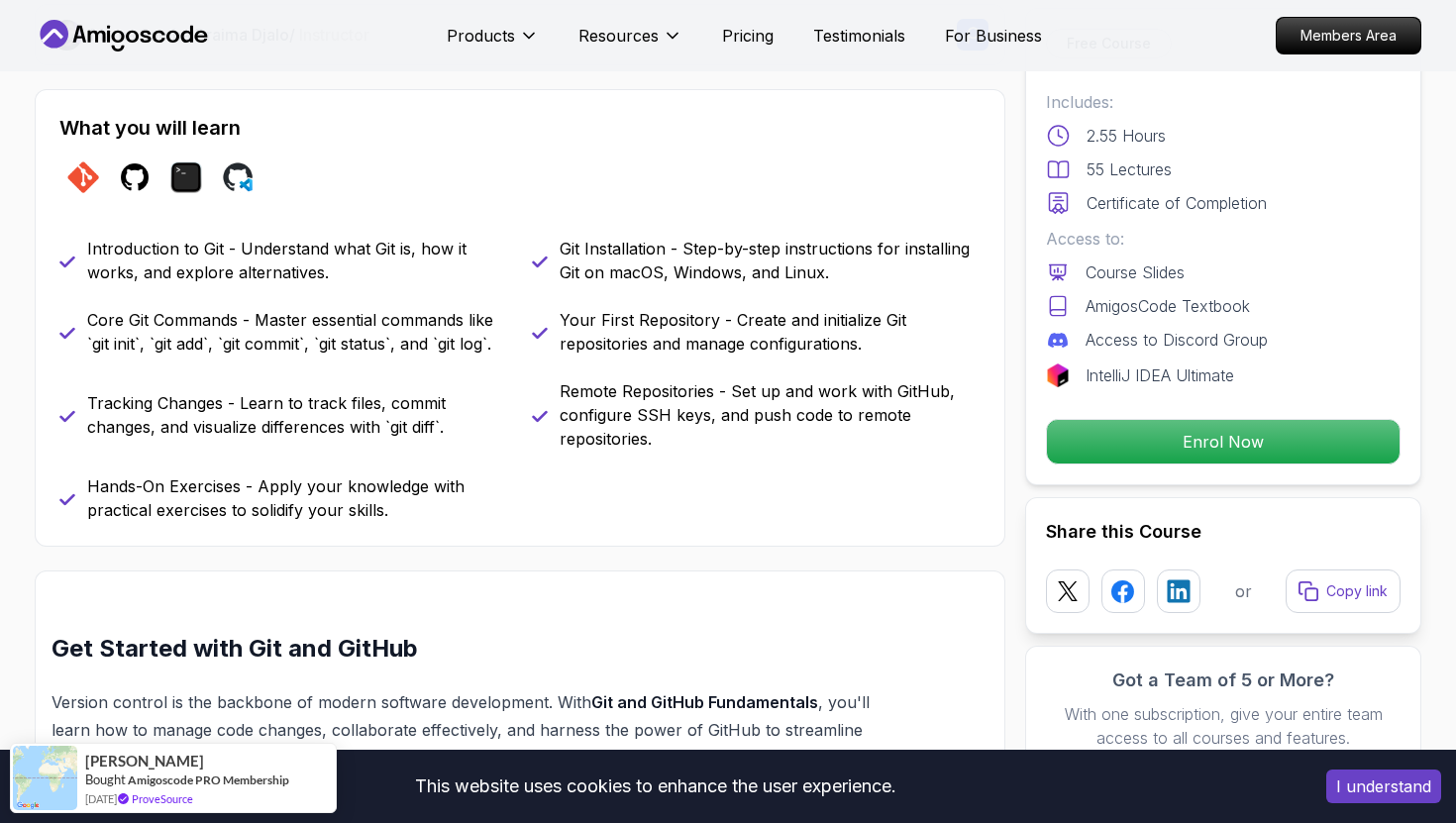 scroll, scrollTop: 778, scrollLeft: 0, axis: vertical 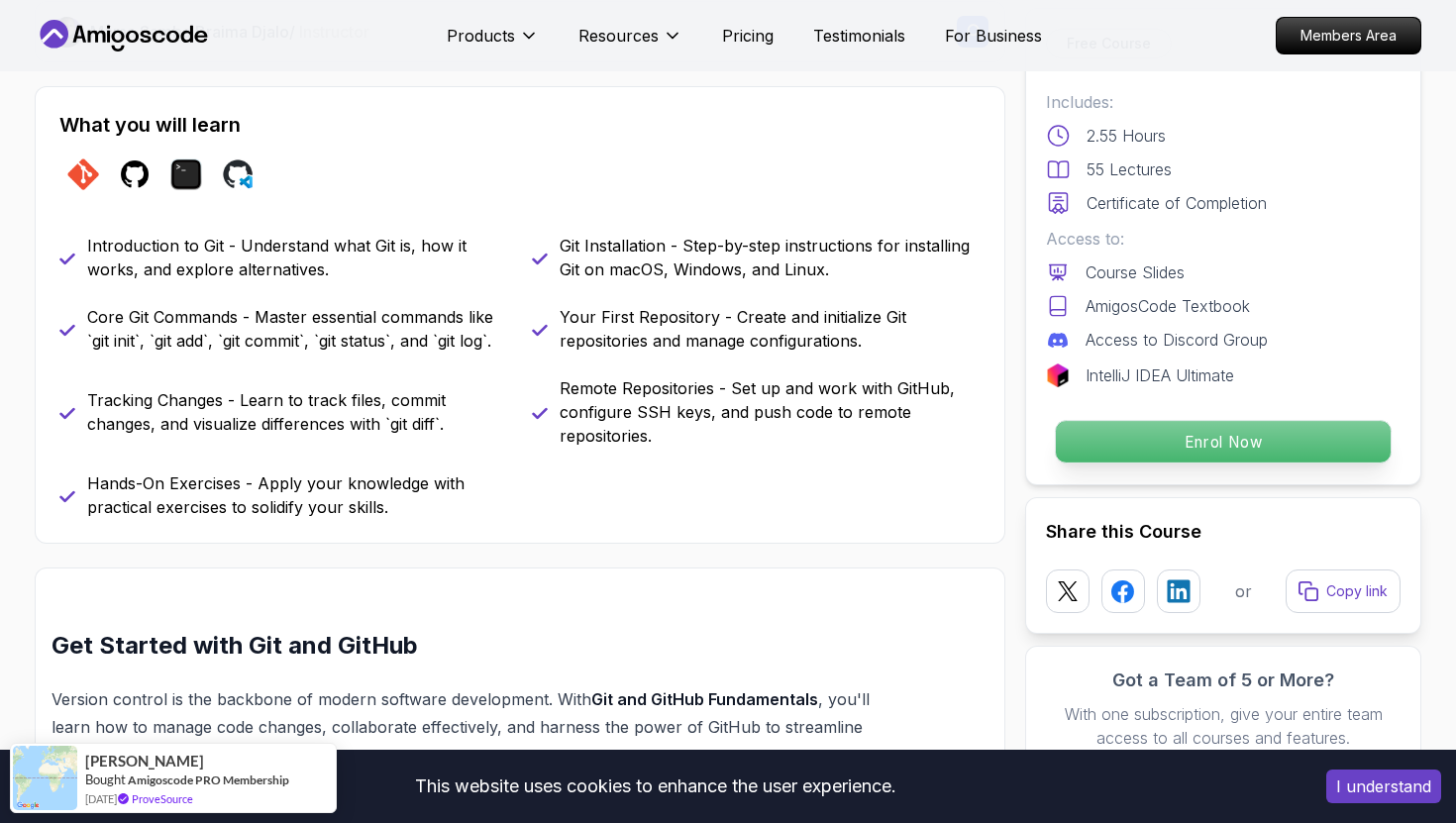 click on "Enrol Now" at bounding box center (1223, 442) 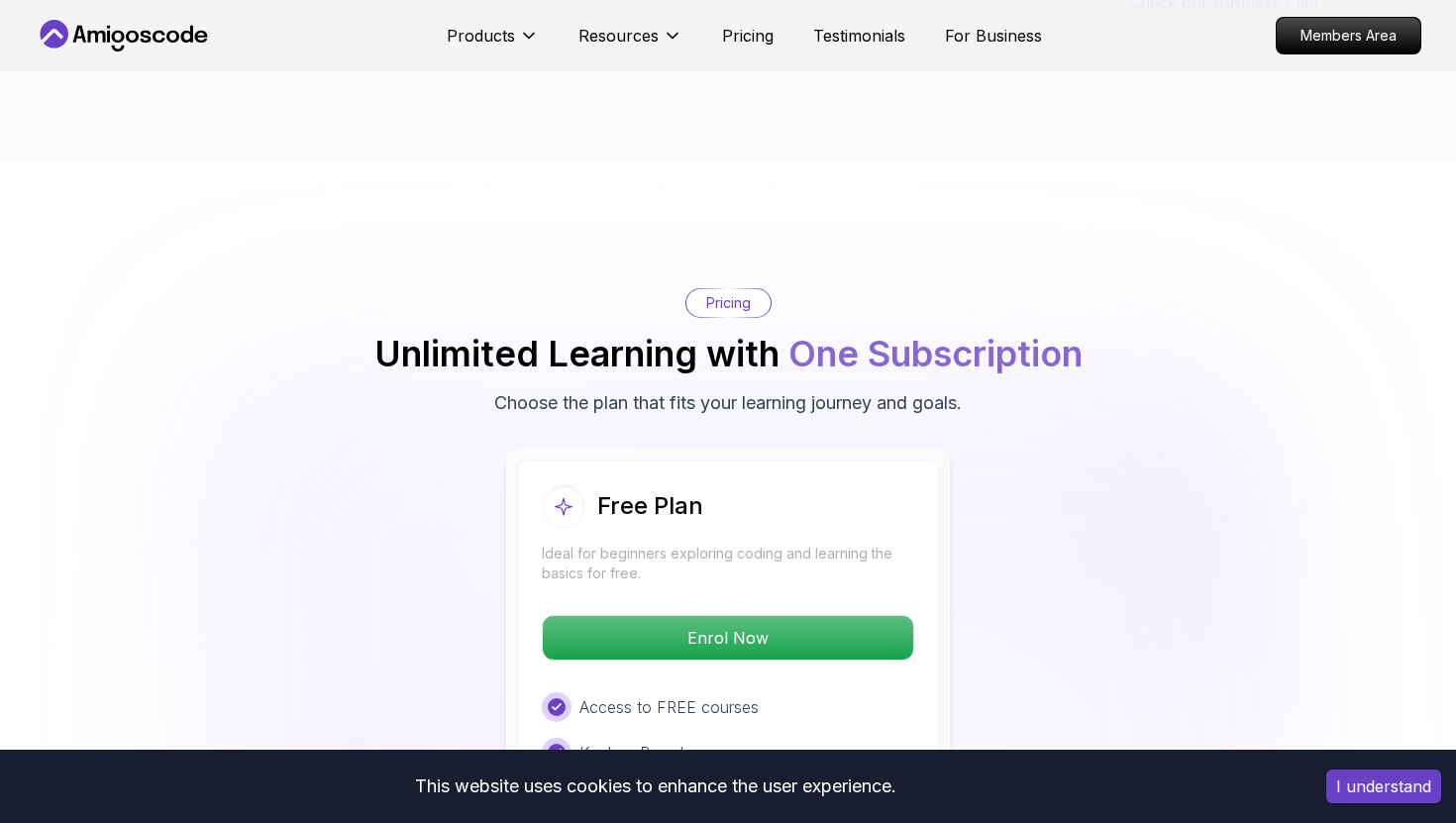 scroll, scrollTop: 3657, scrollLeft: 0, axis: vertical 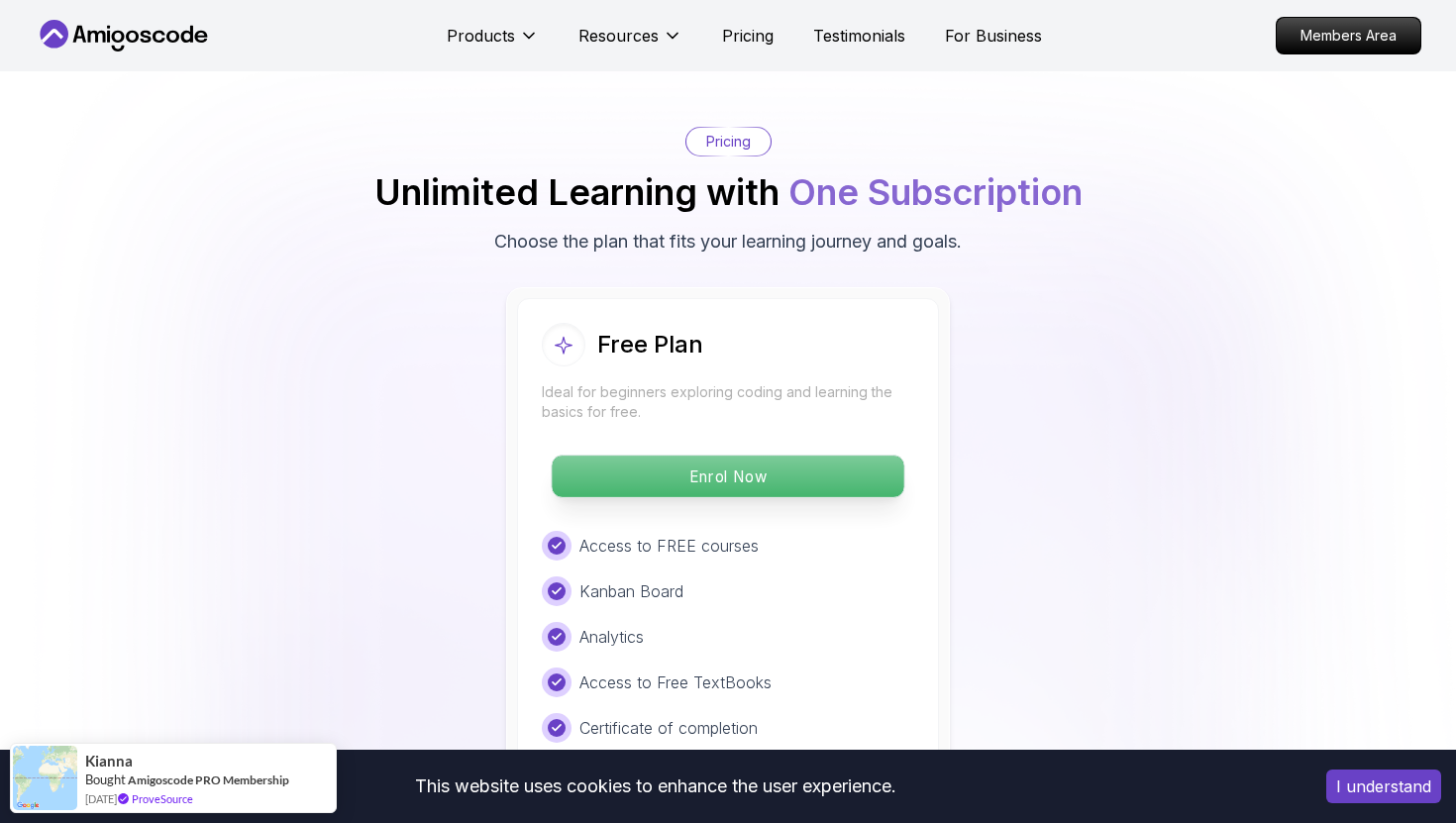 click on "Enrol Now" at bounding box center (727, 476) 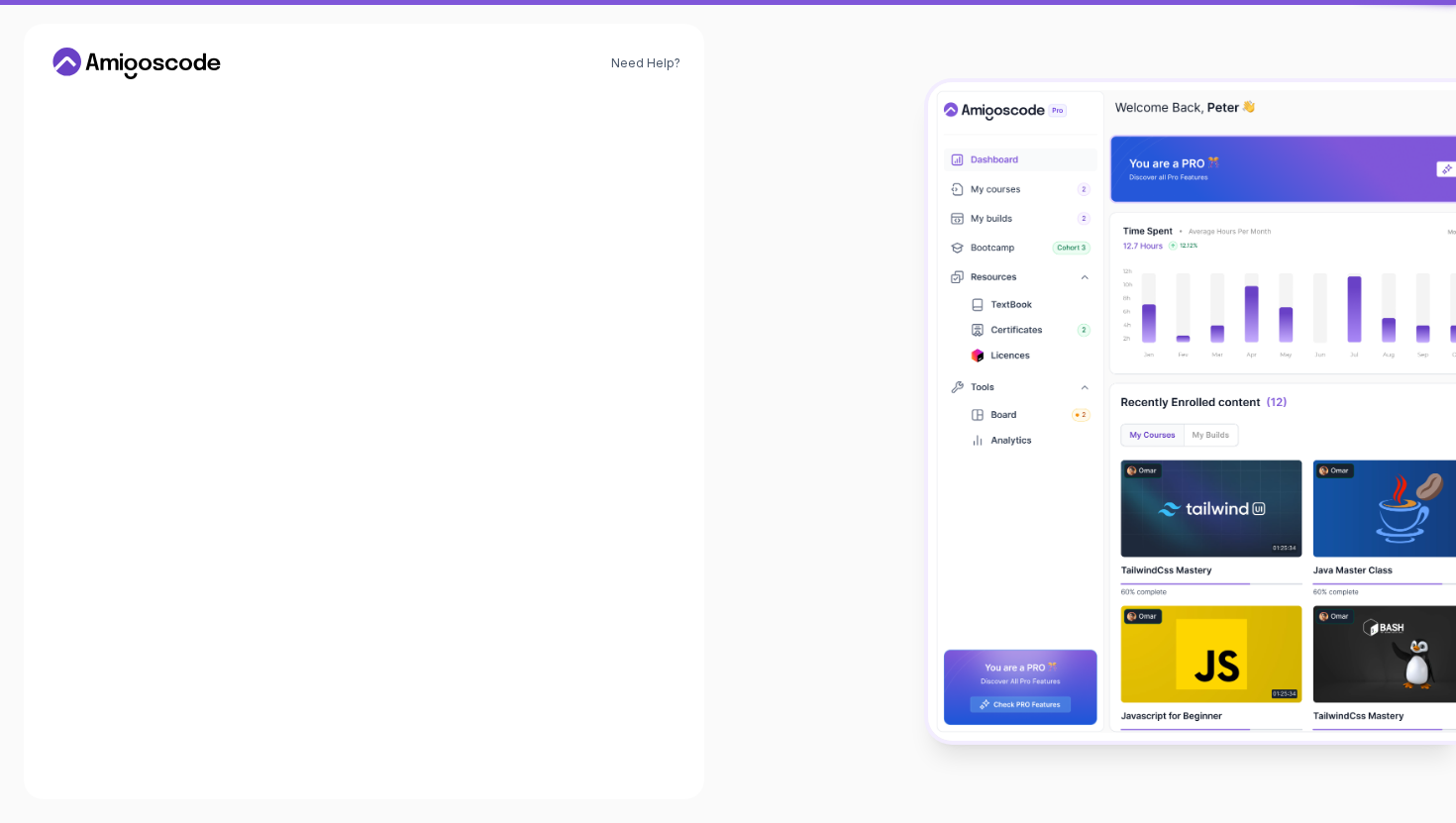scroll, scrollTop: 0, scrollLeft: 0, axis: both 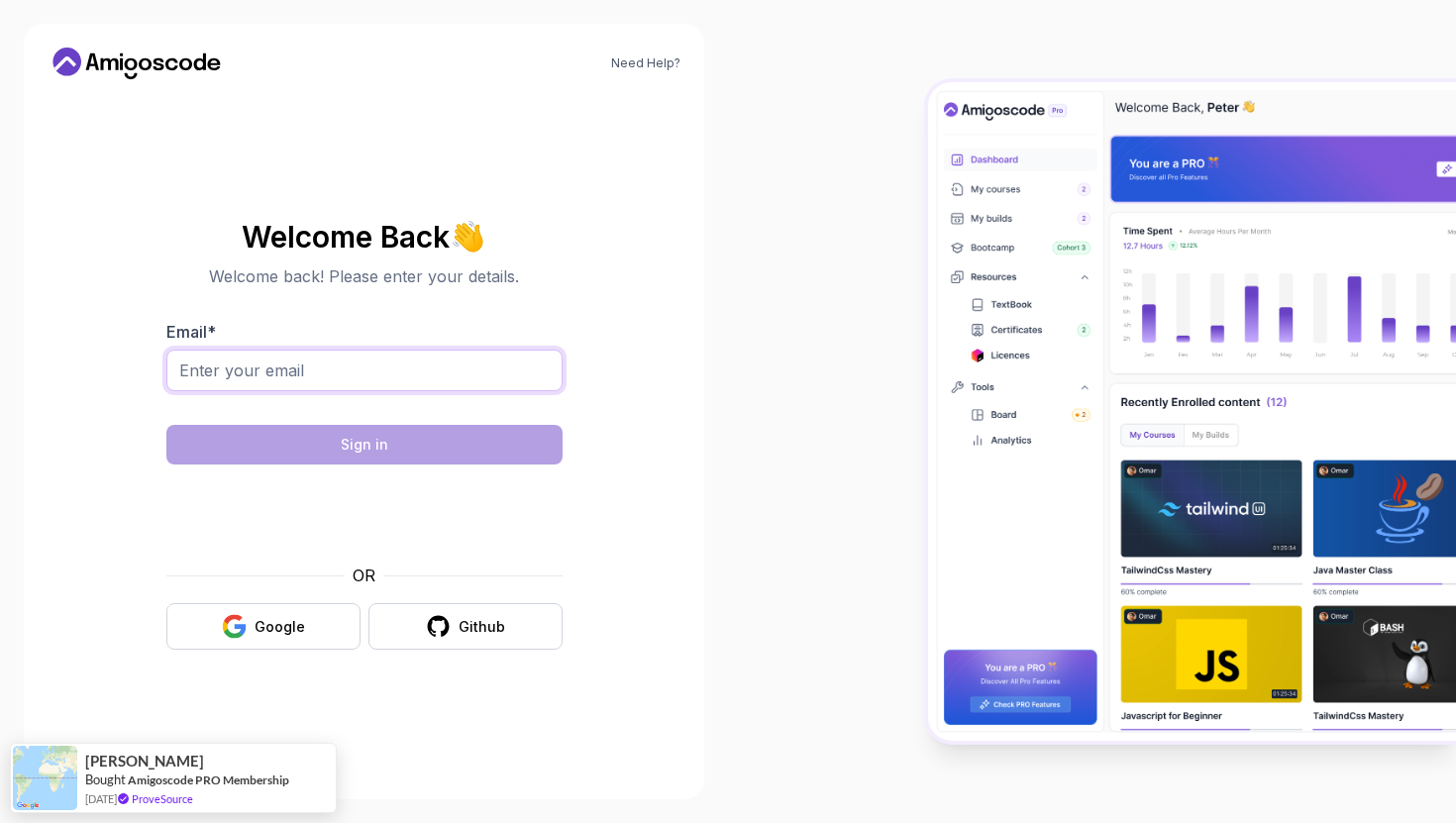 click on "Email *" at bounding box center (364, 370) 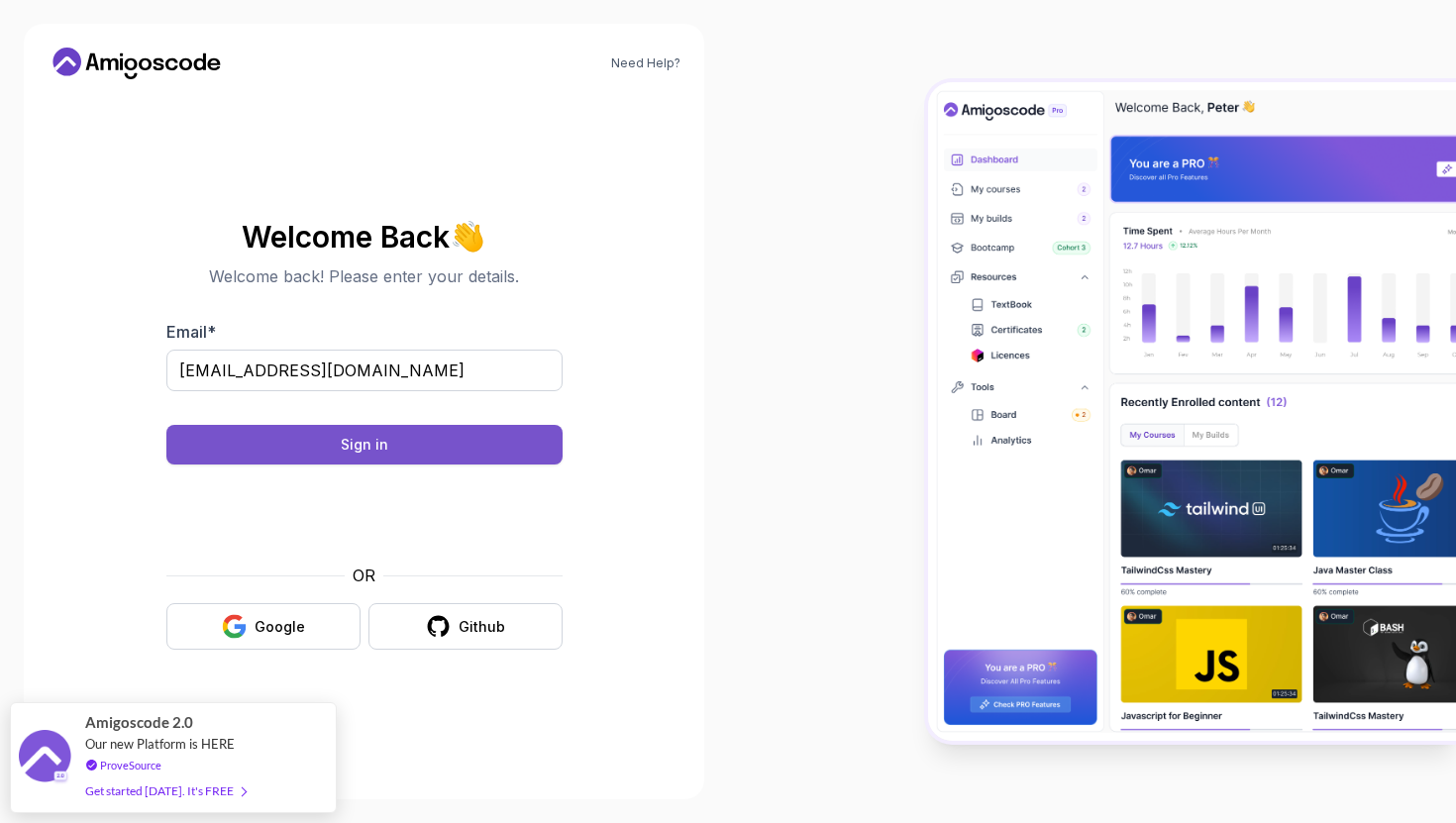 click on "Sign in" at bounding box center (364, 445) 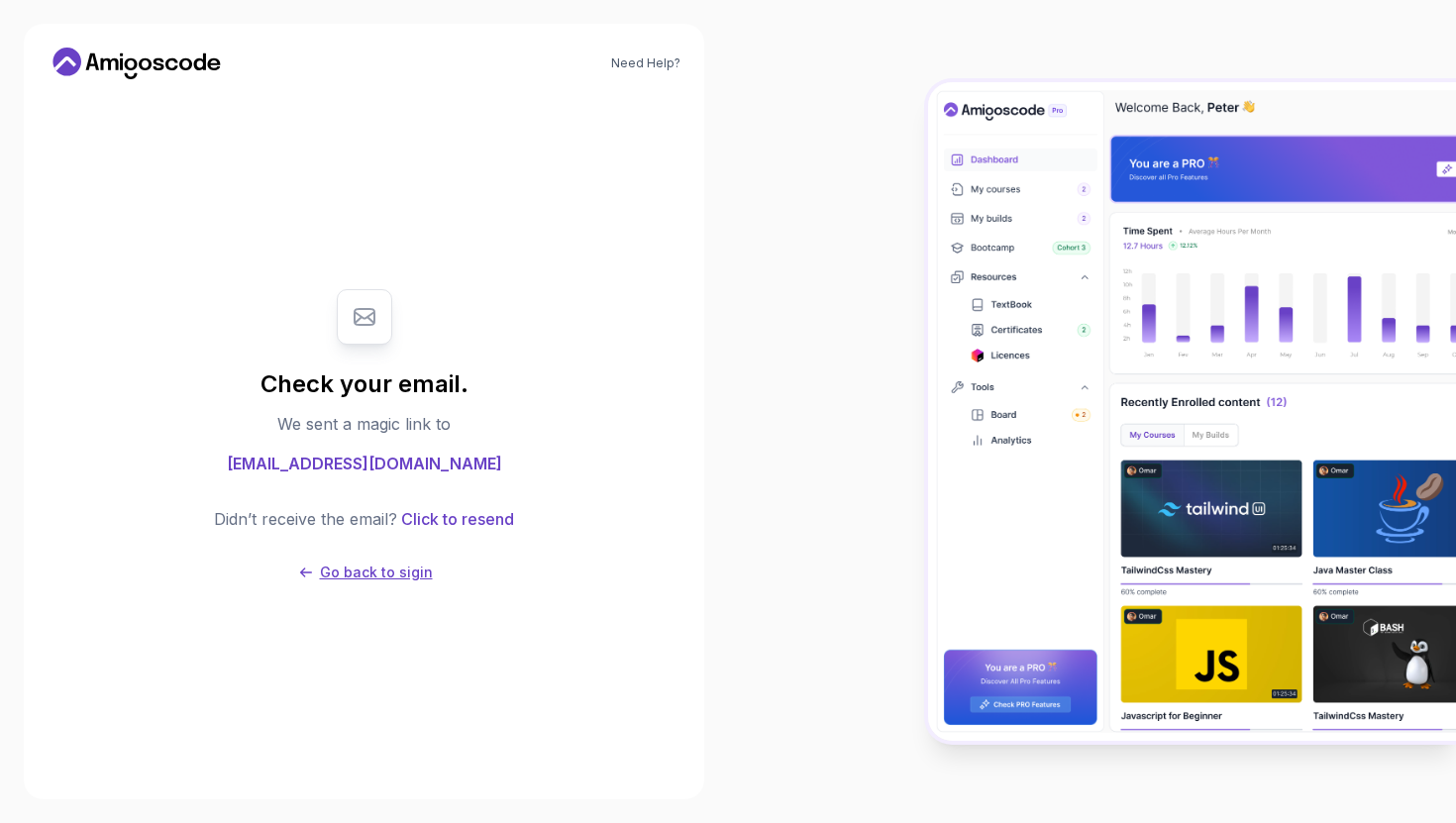 click on "Go back to sigin" at bounding box center (376, 572) 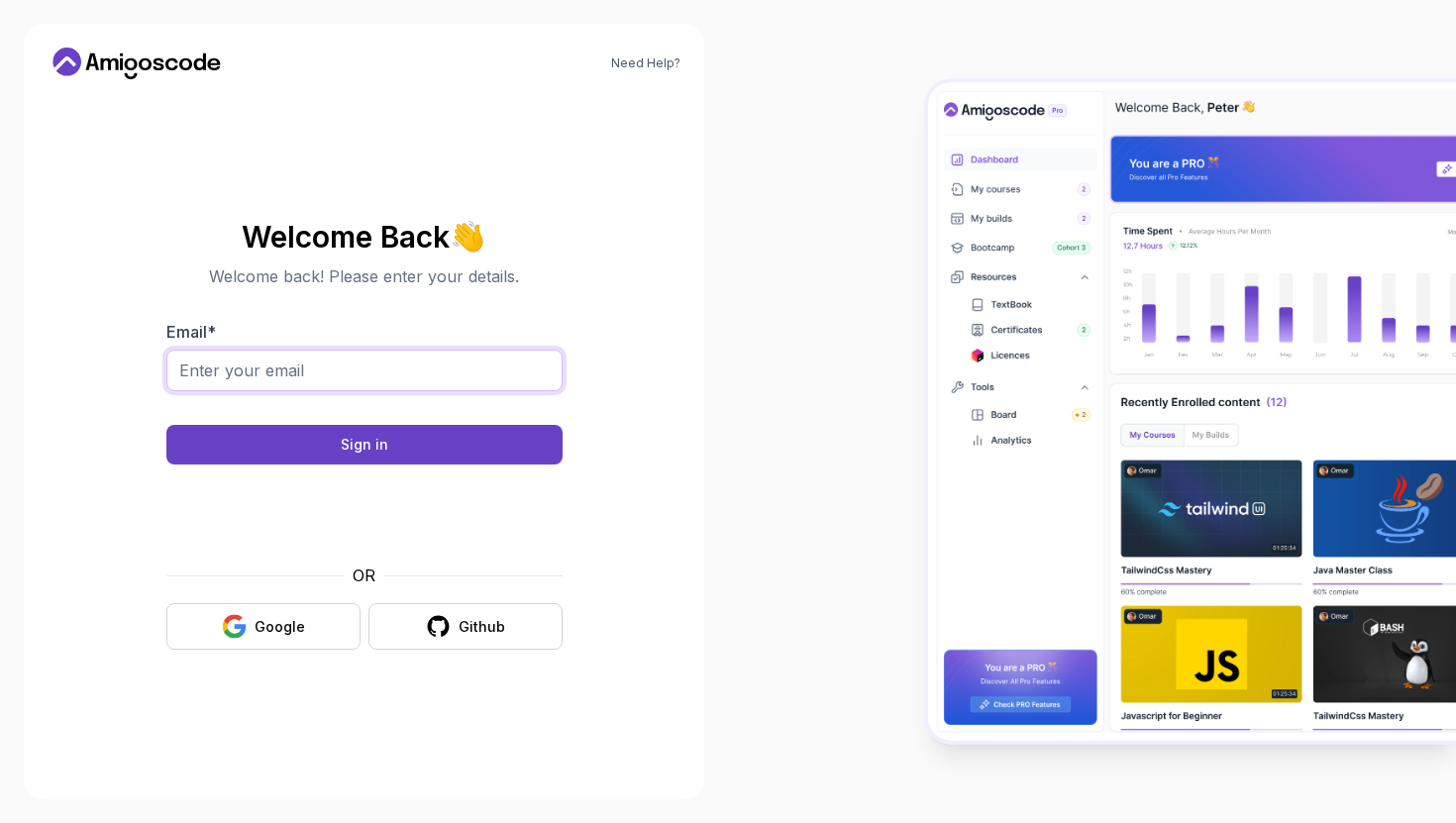 click on "Email *" at bounding box center (364, 370) 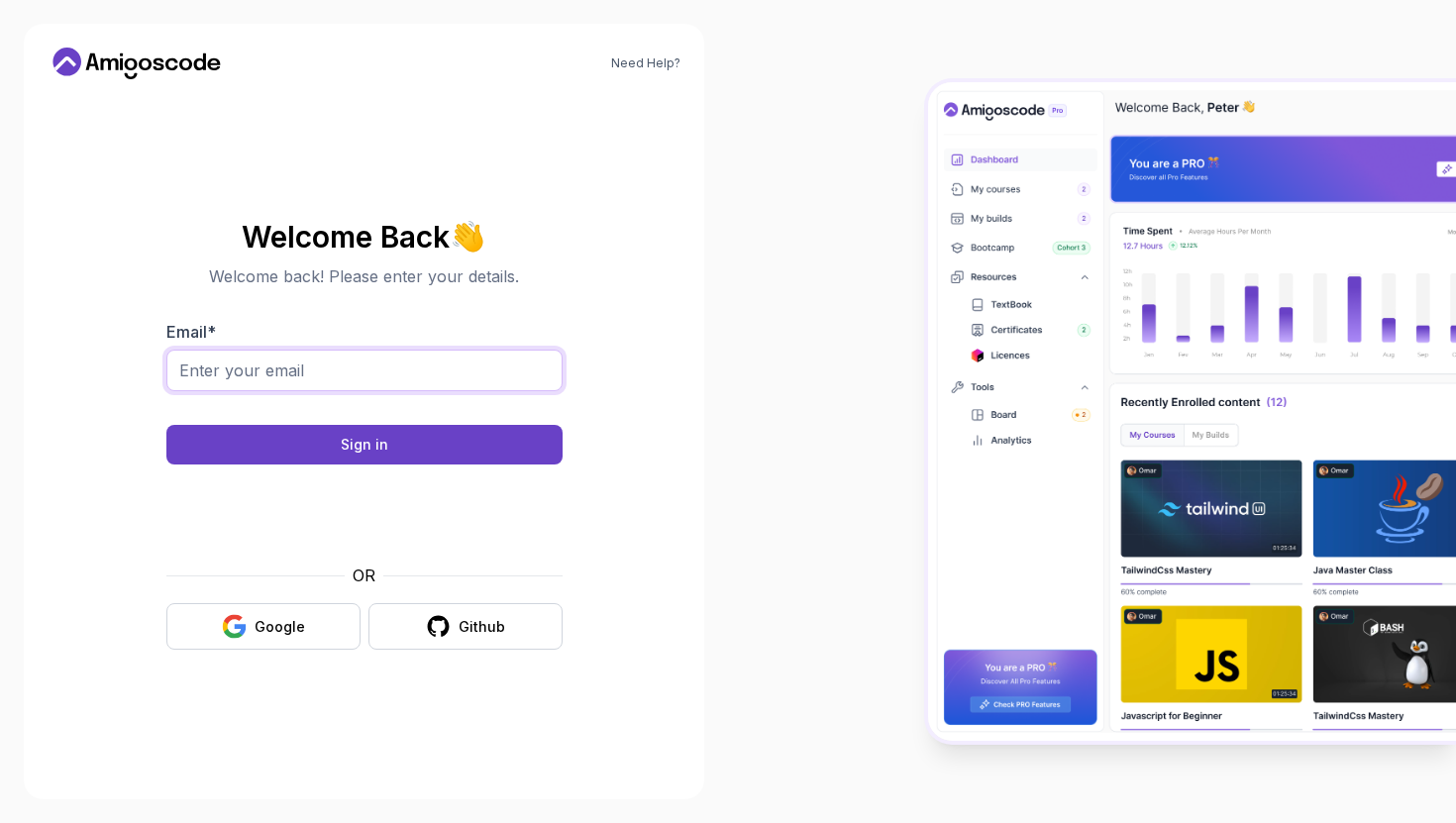 type on "[EMAIL_ADDRESS][DOMAIN_NAME]" 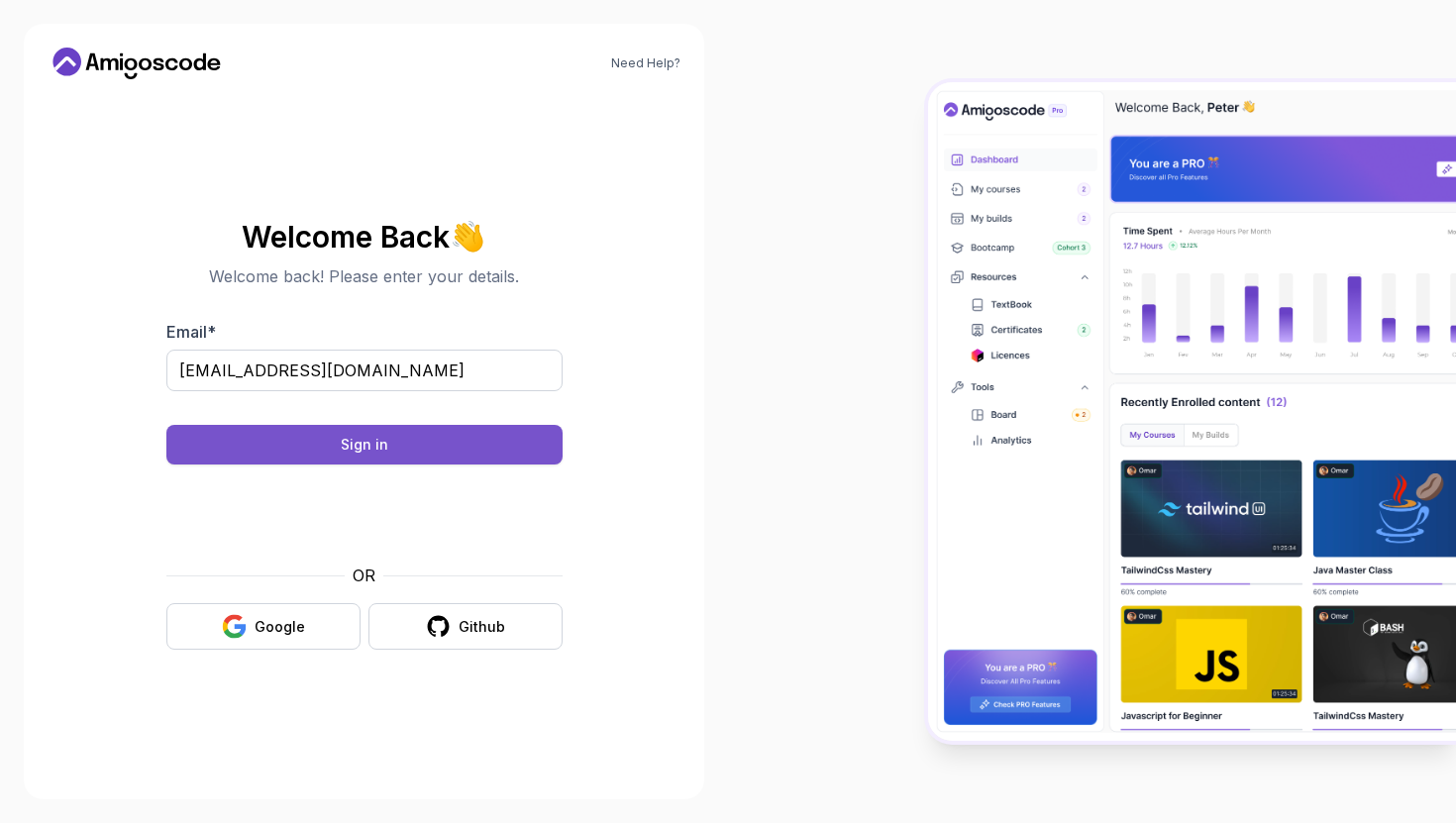 click on "Sign in" at bounding box center (364, 445) 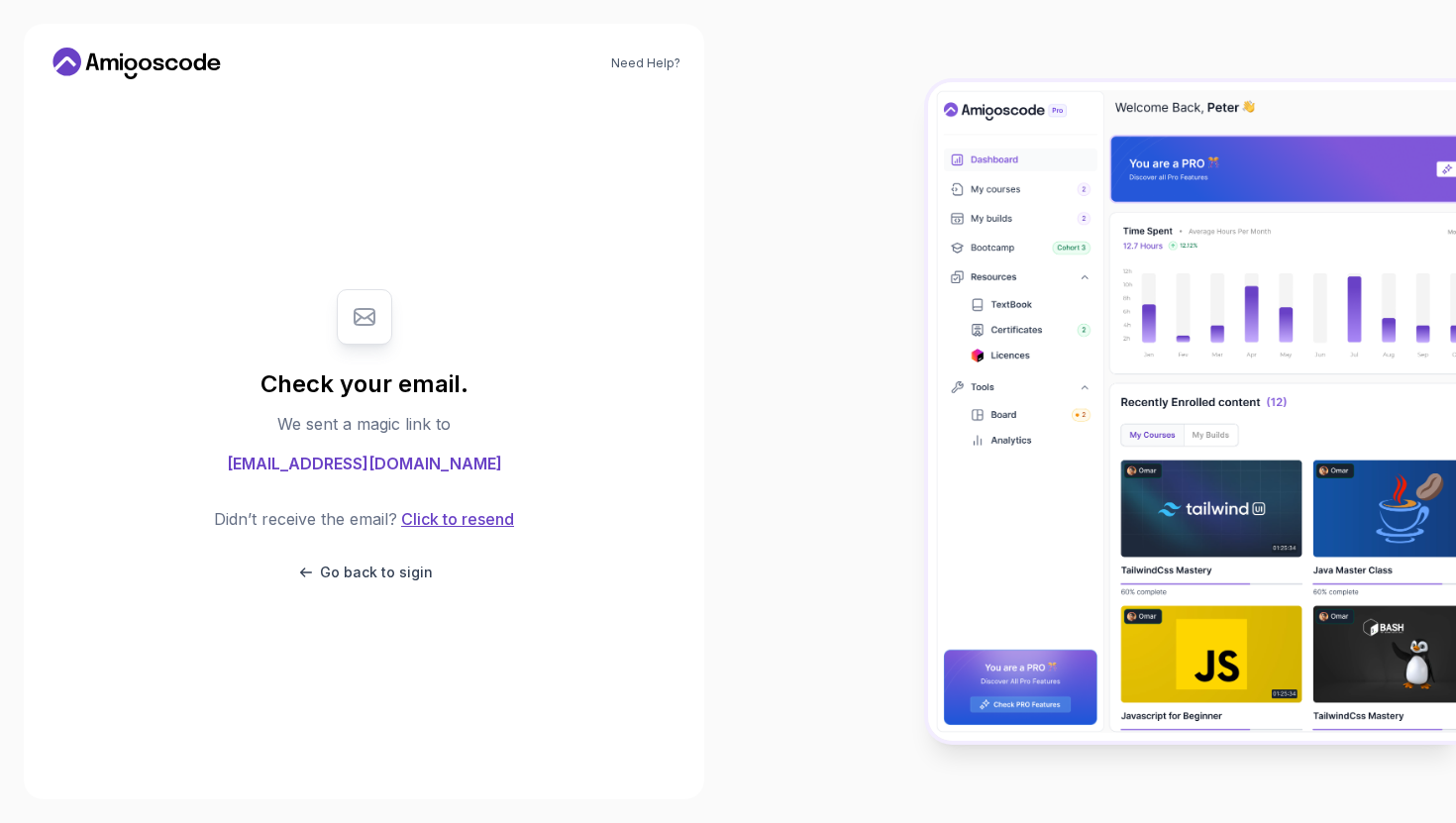 click on "Click to resend" at bounding box center [456, 519] 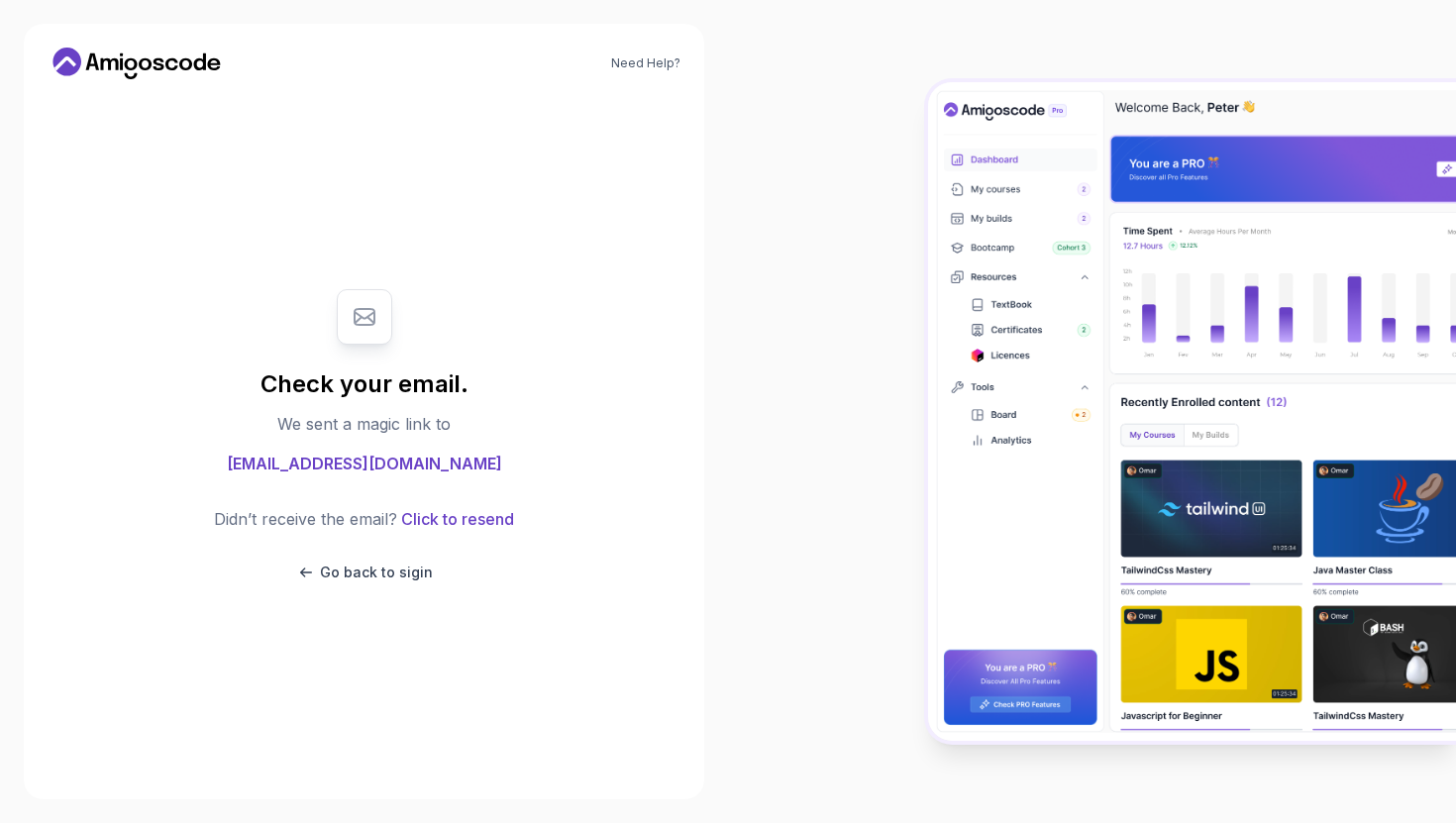 scroll, scrollTop: 1, scrollLeft: 0, axis: vertical 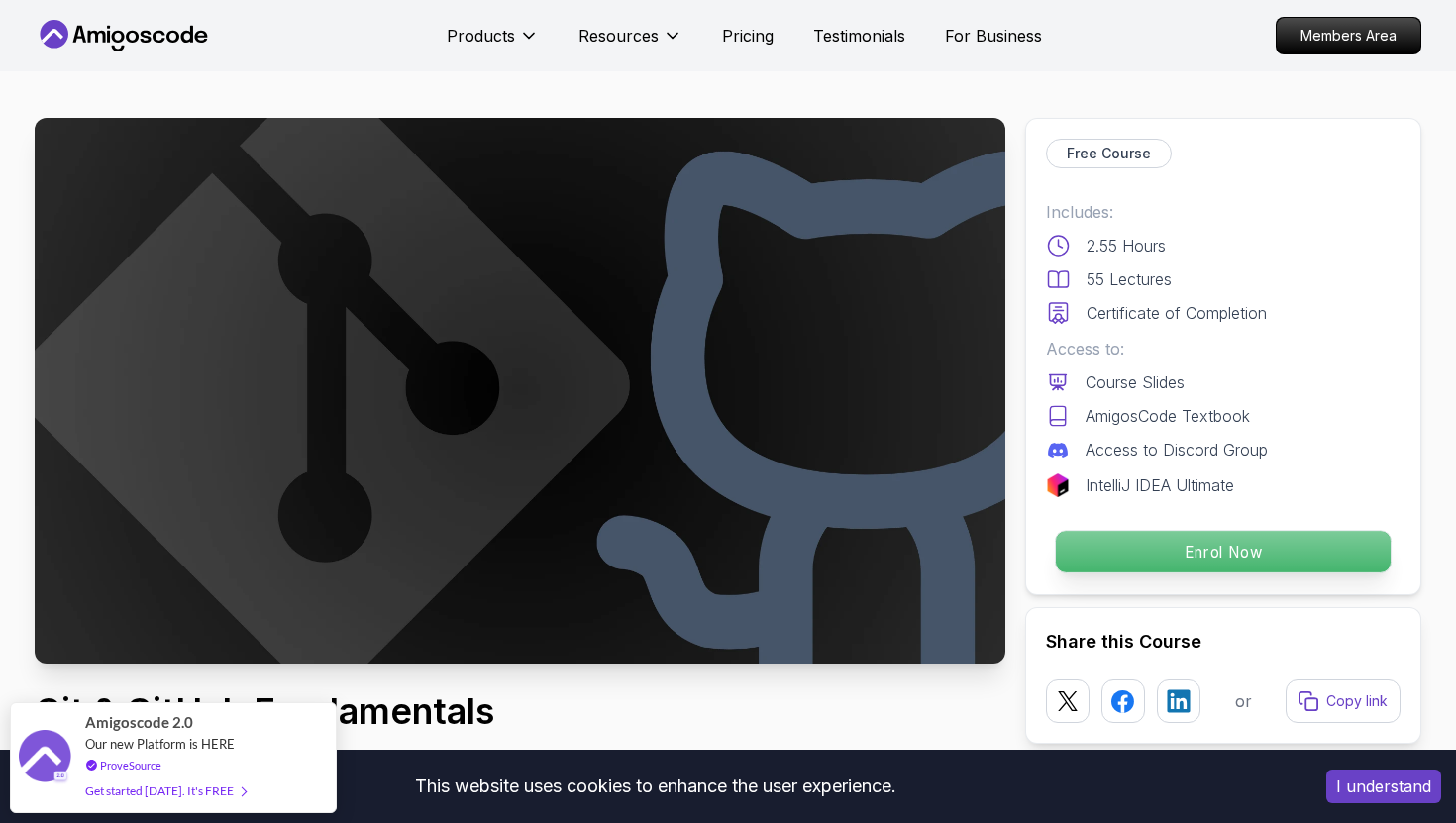 click on "Enrol Now" at bounding box center (1223, 552) 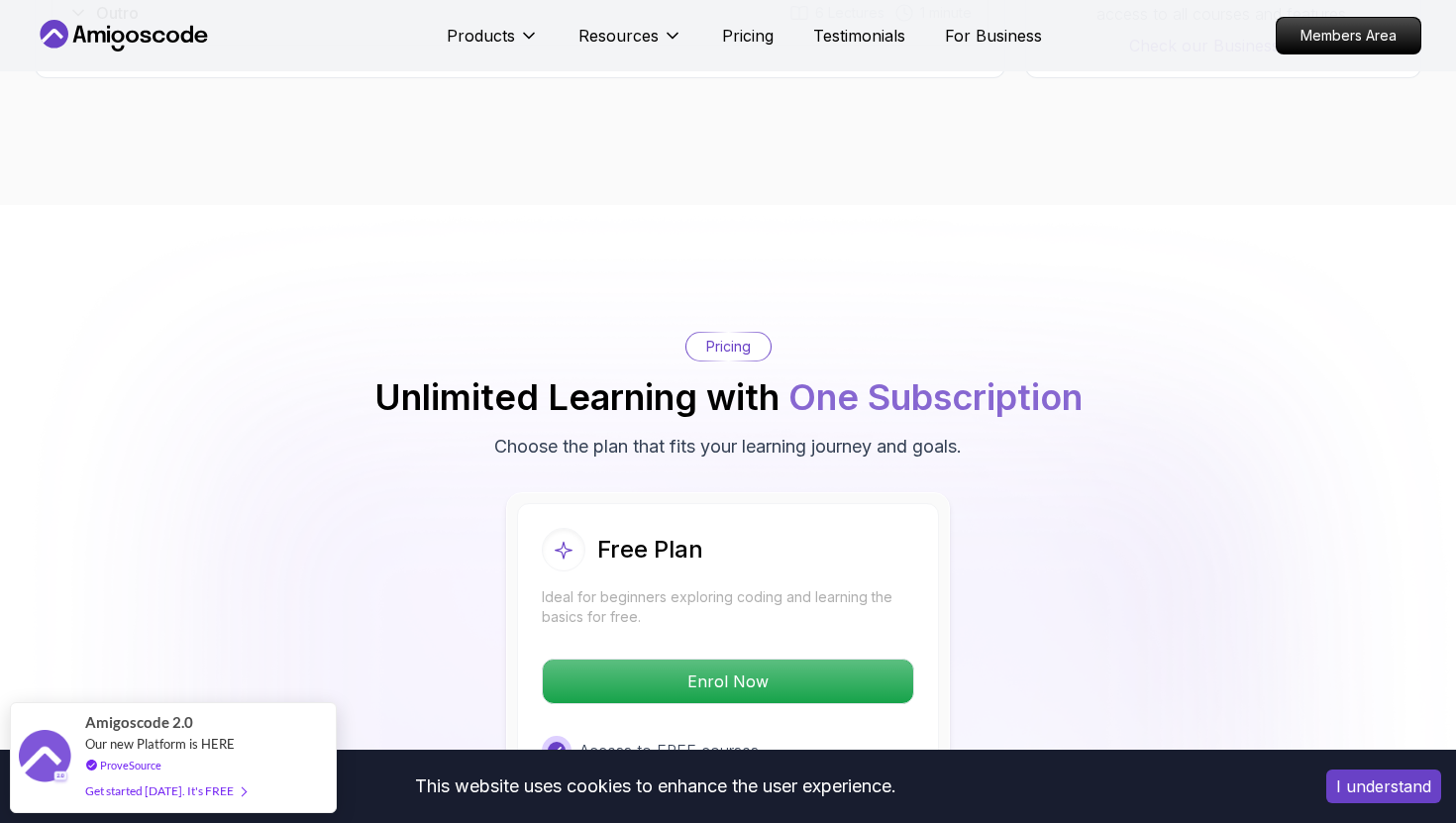 scroll, scrollTop: 3657, scrollLeft: 0, axis: vertical 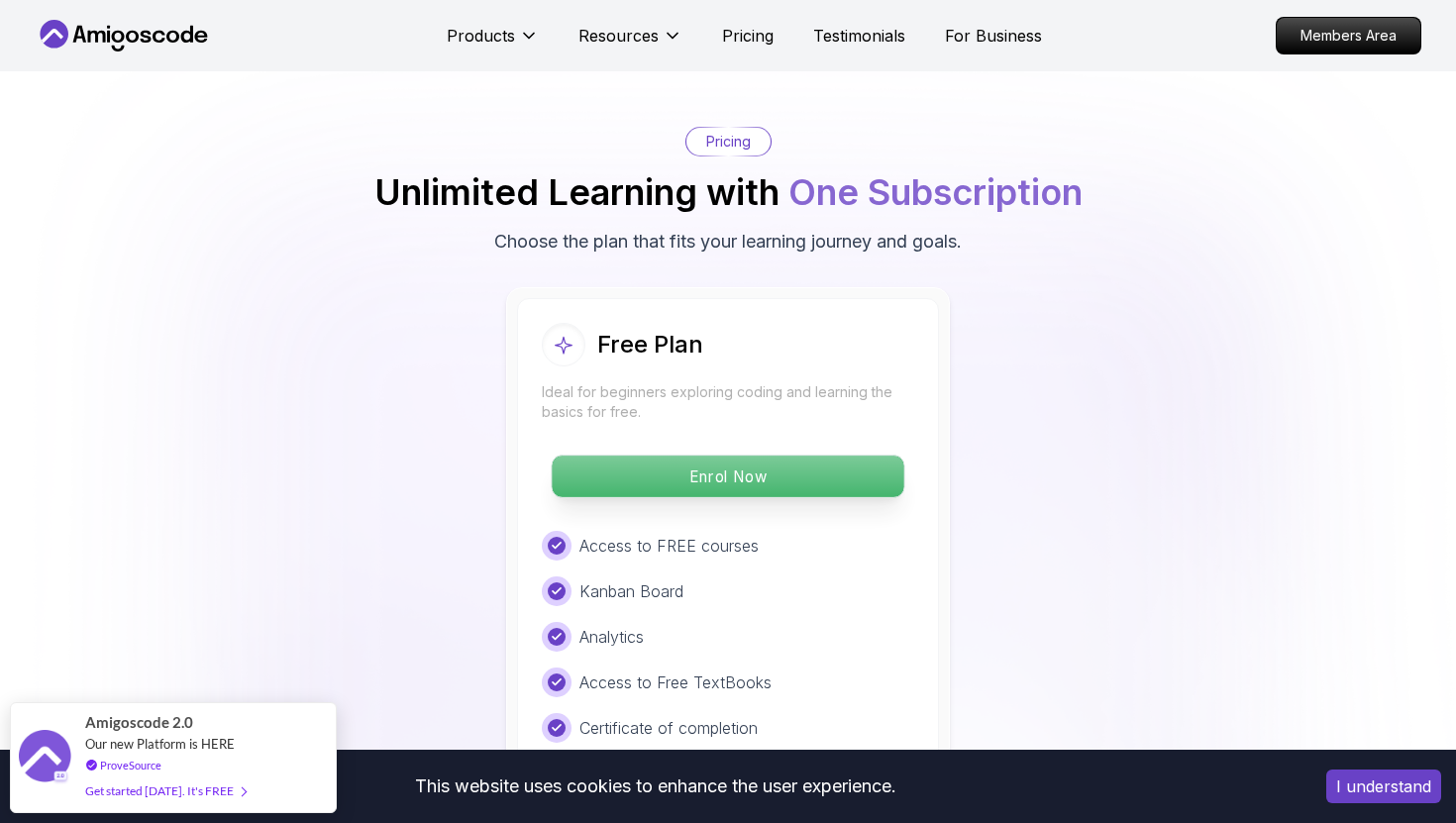 click on "Enrol Now" at bounding box center (727, 476) 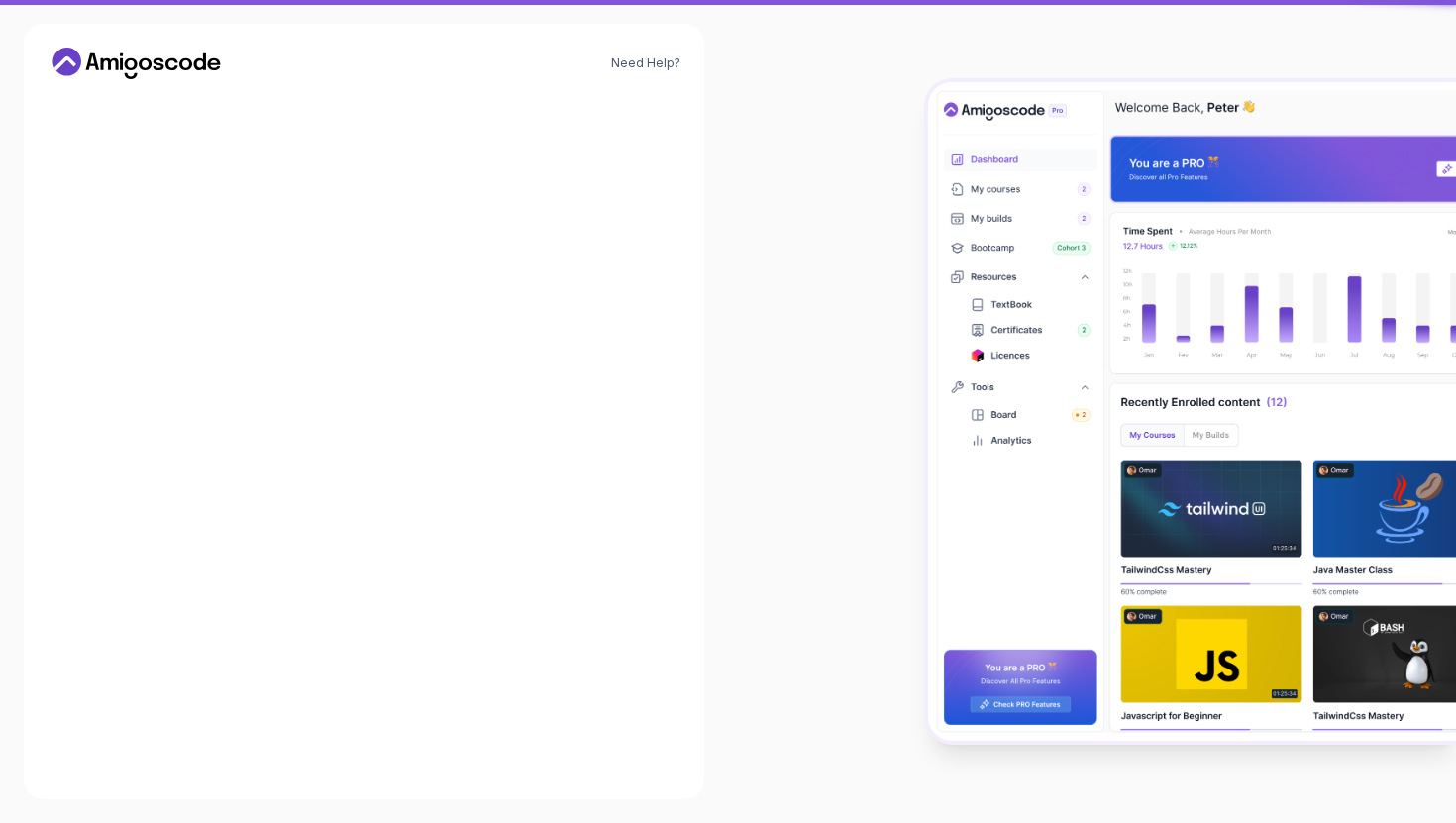 scroll, scrollTop: 0, scrollLeft: 0, axis: both 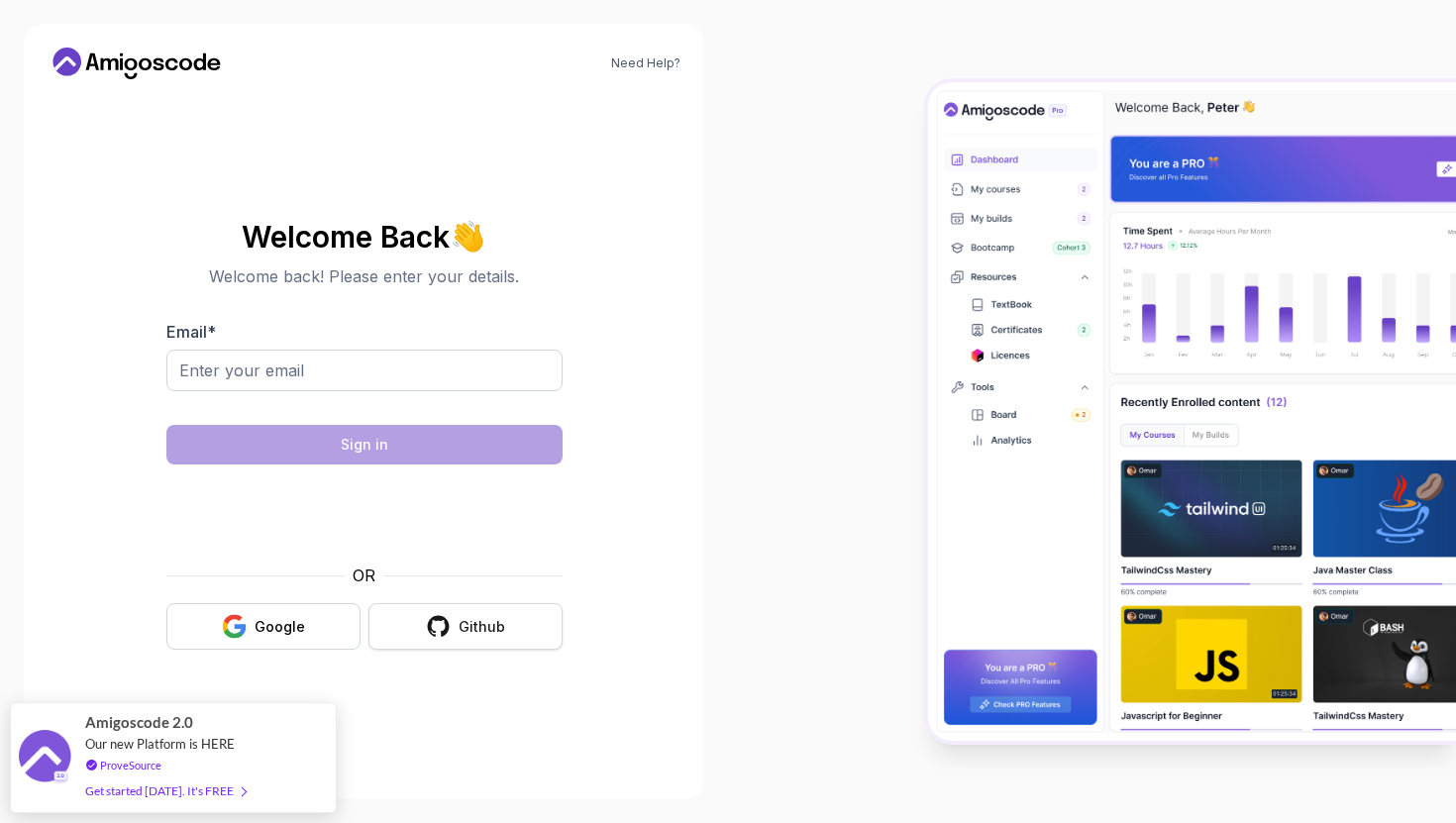 click on "Github" at bounding box center [466, 626] 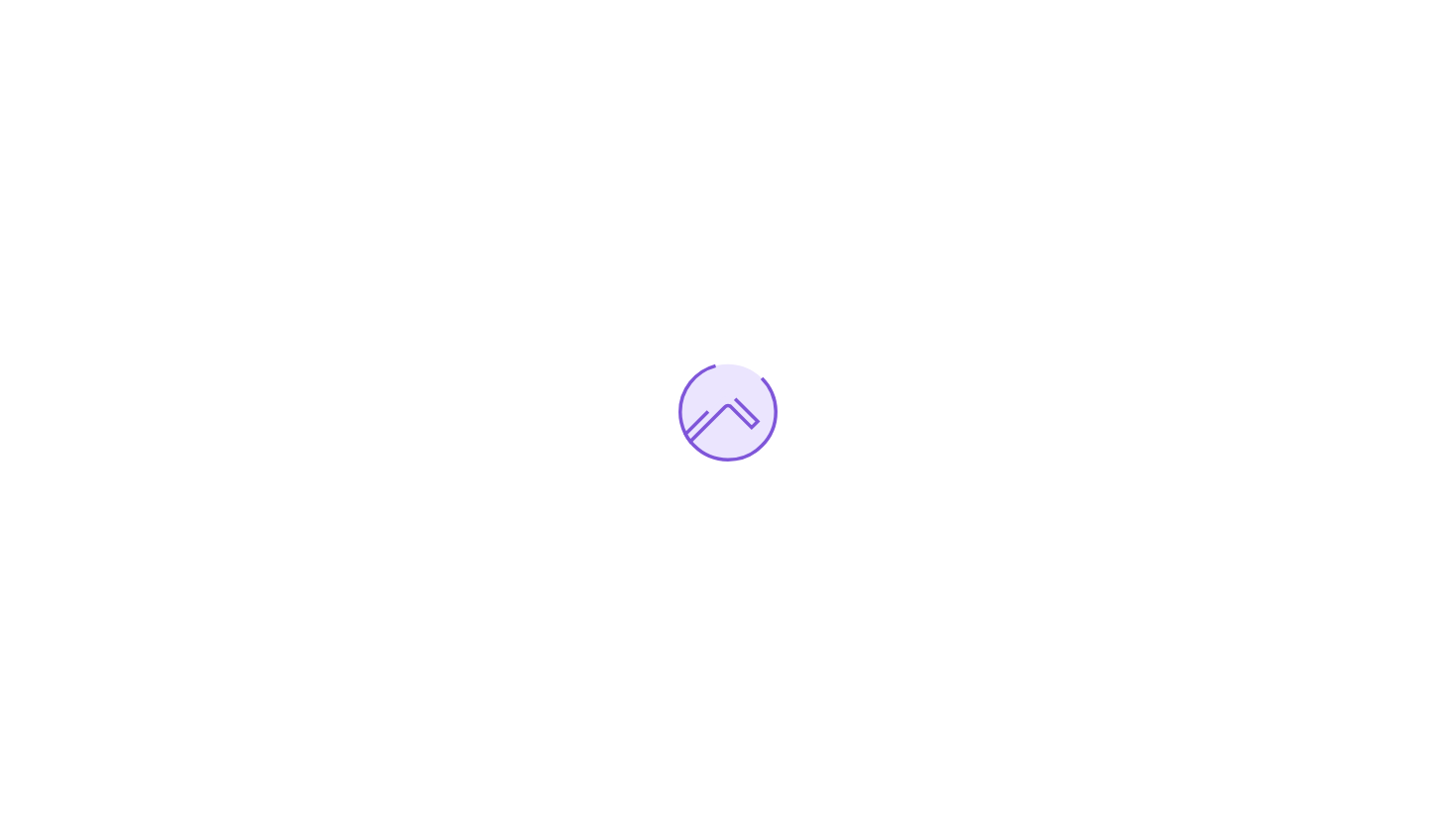 scroll, scrollTop: 0, scrollLeft: 0, axis: both 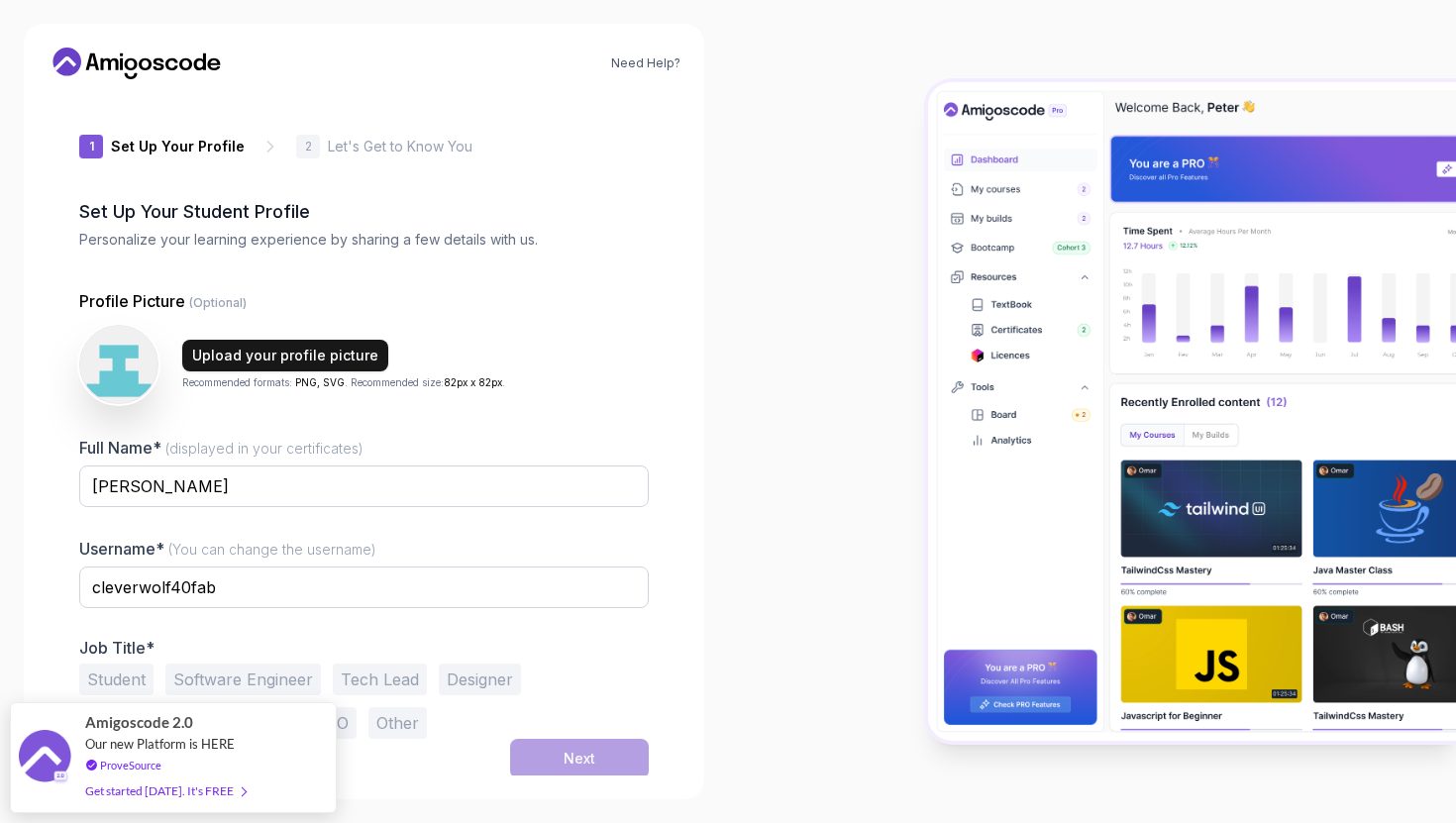 click on "Upload your profile picture" at bounding box center [285, 356] 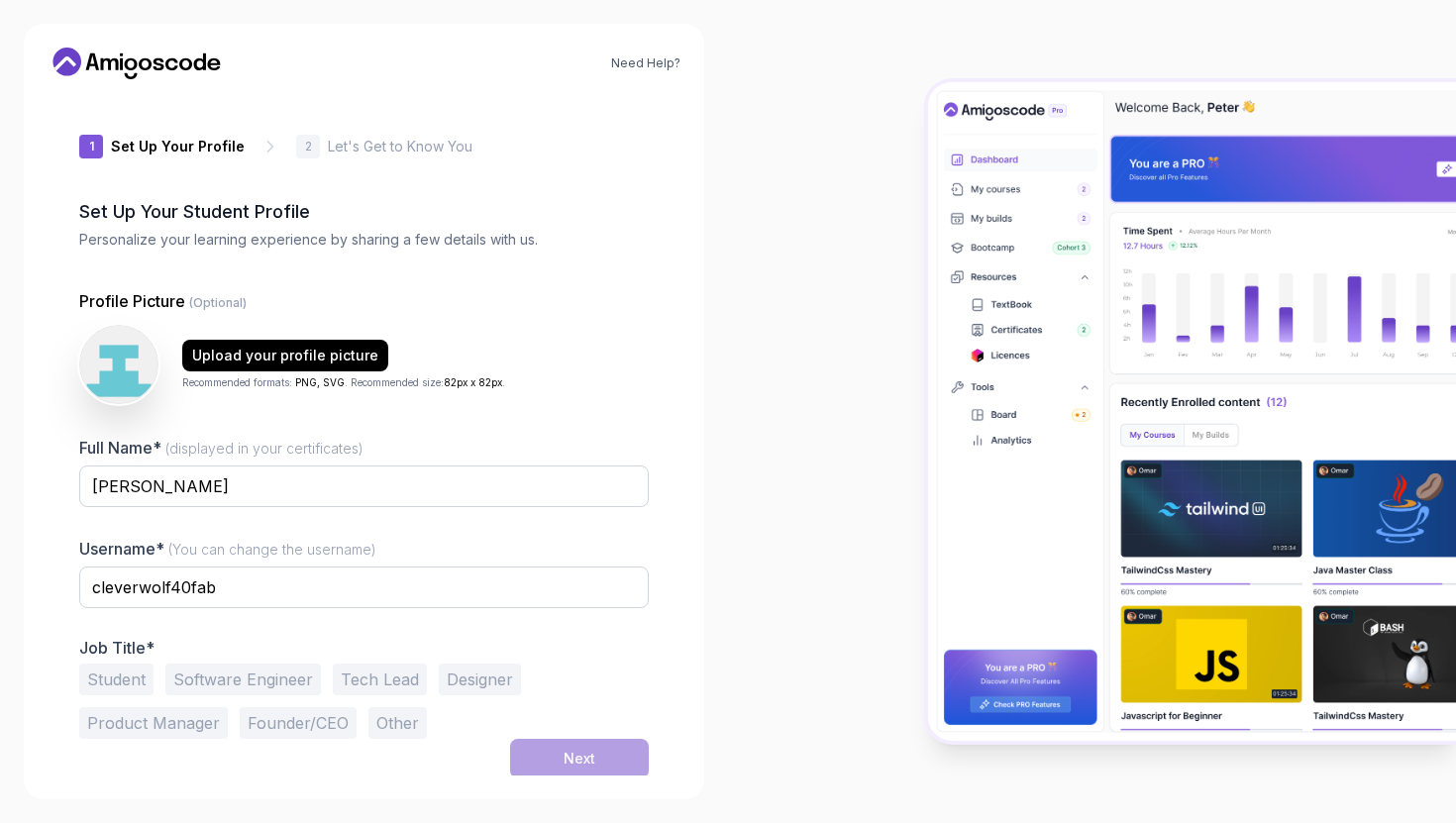scroll, scrollTop: 3, scrollLeft: 0, axis: vertical 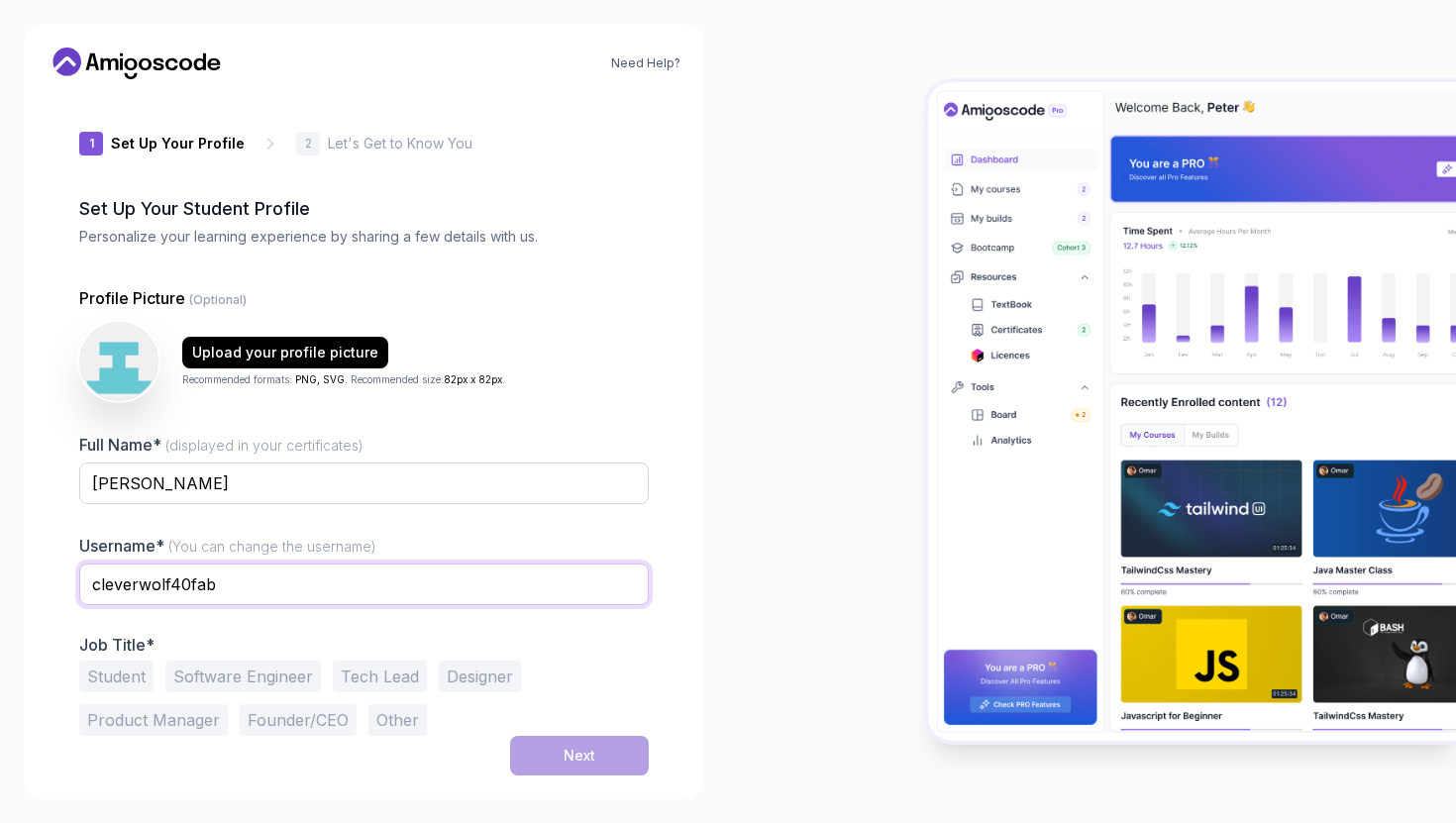 click on "cleverwolf40fab" at bounding box center [364, 584] 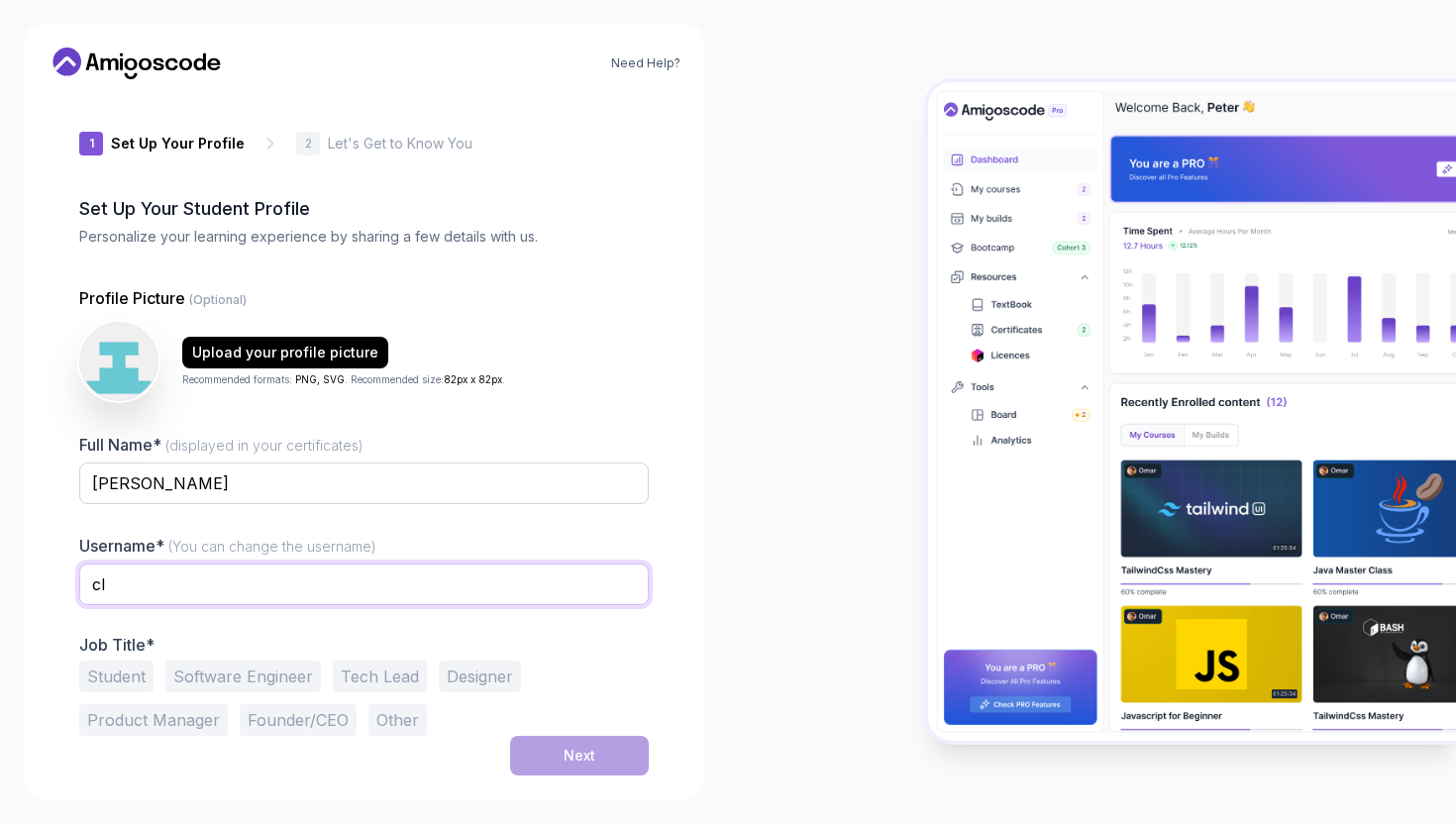 type on "c" 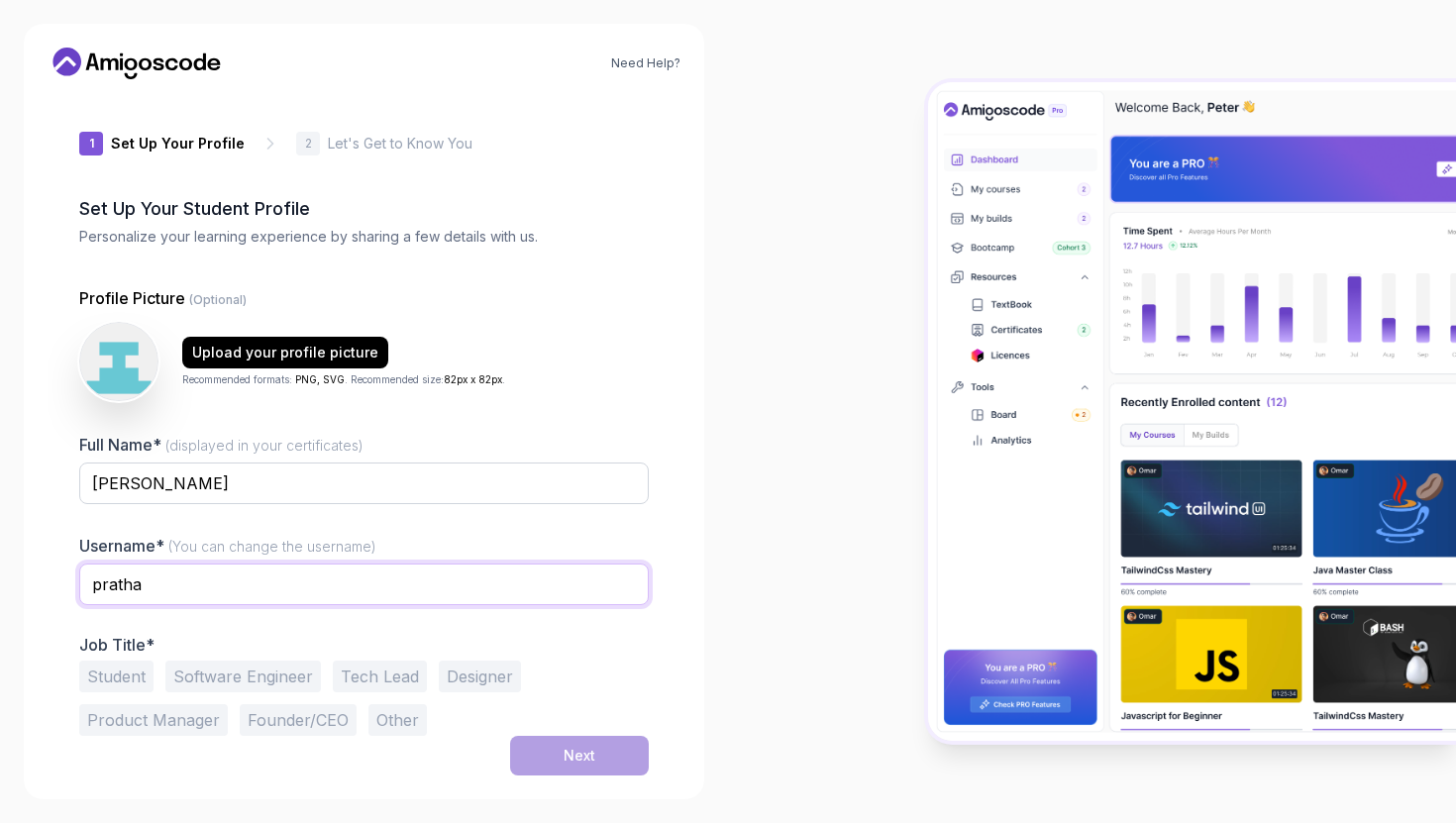 type on "prathamesh_borkar" 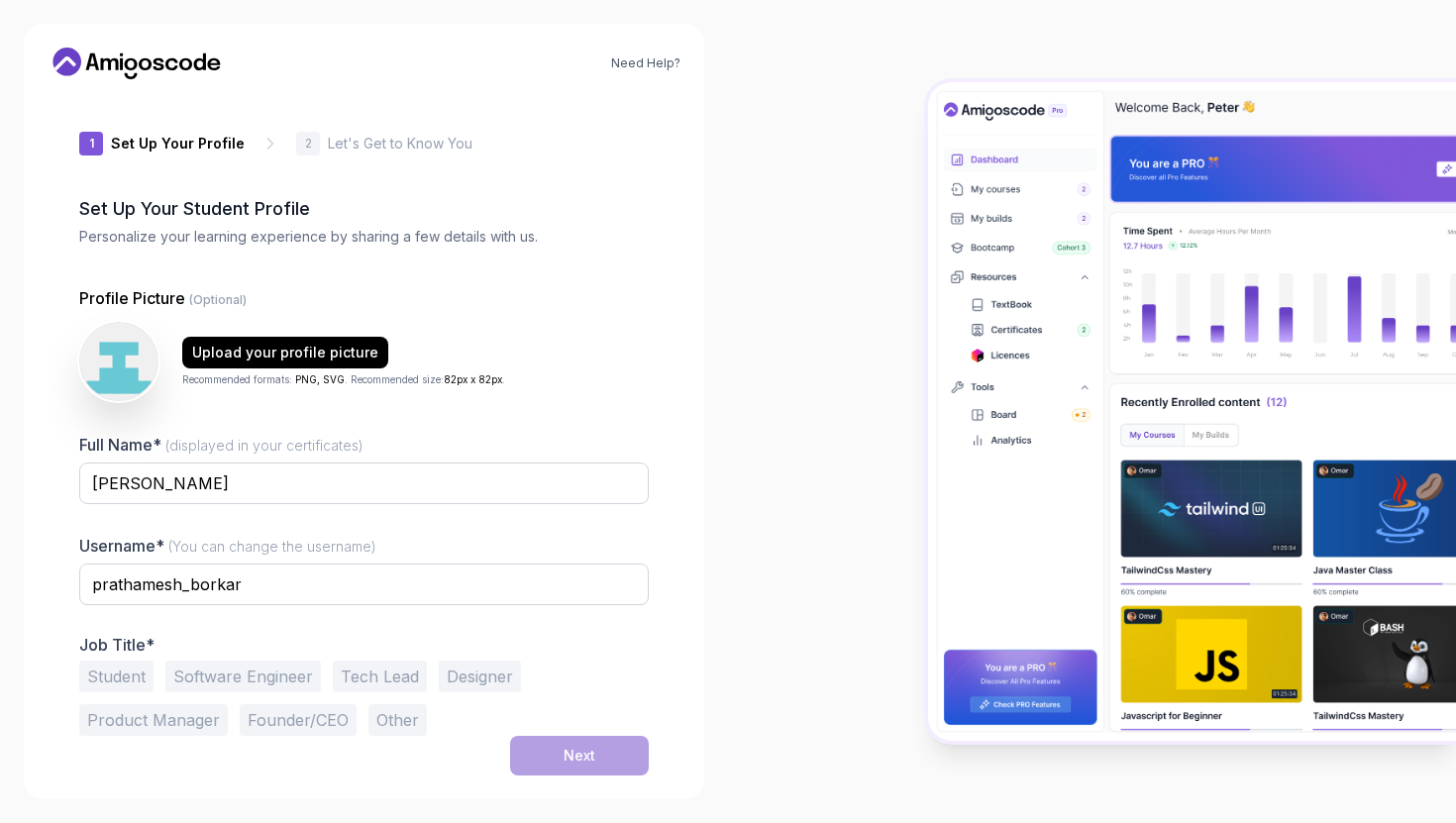 click on "Software Engineer" at bounding box center (243, 676) 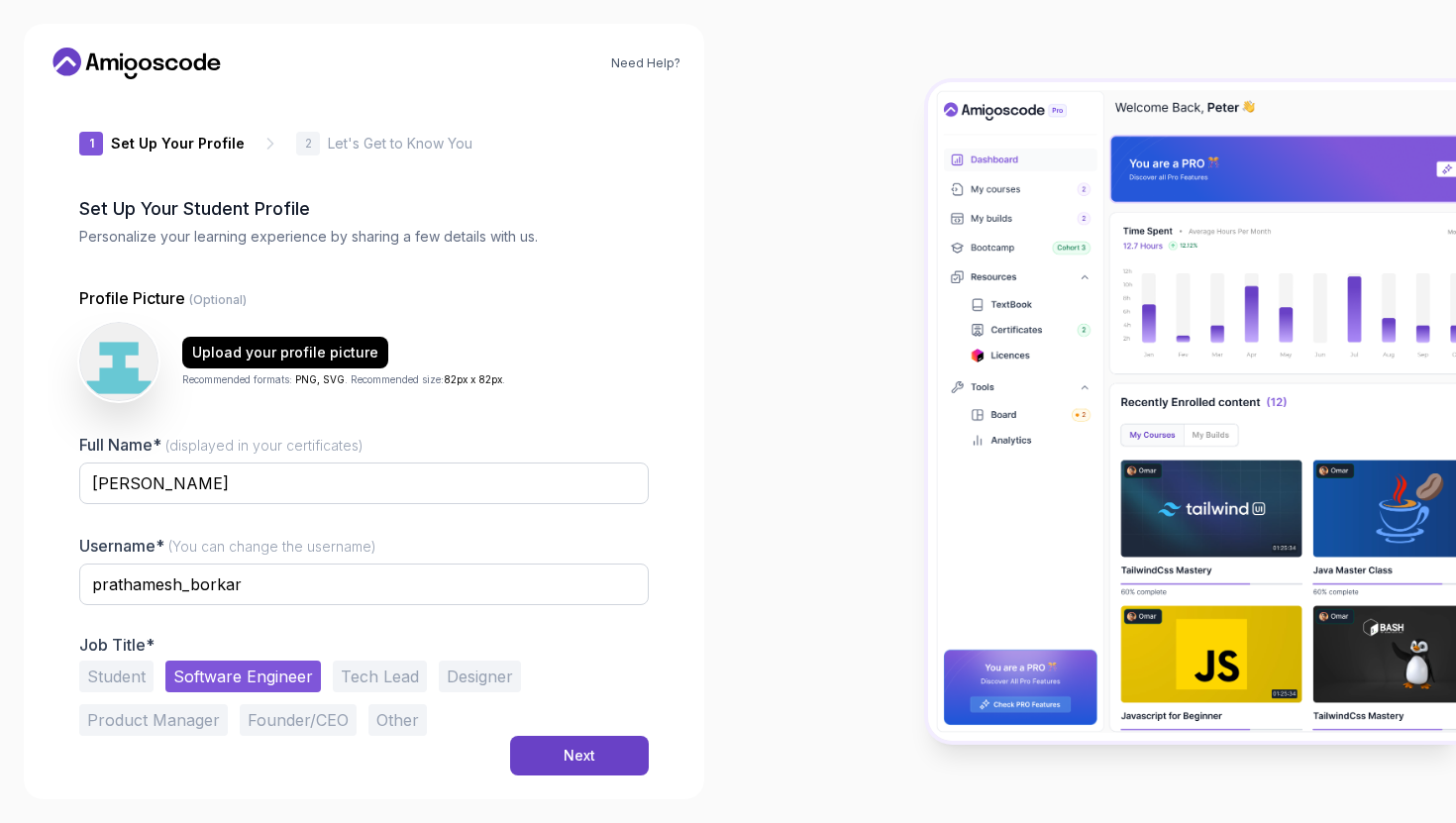 click on "Student" at bounding box center [116, 676] 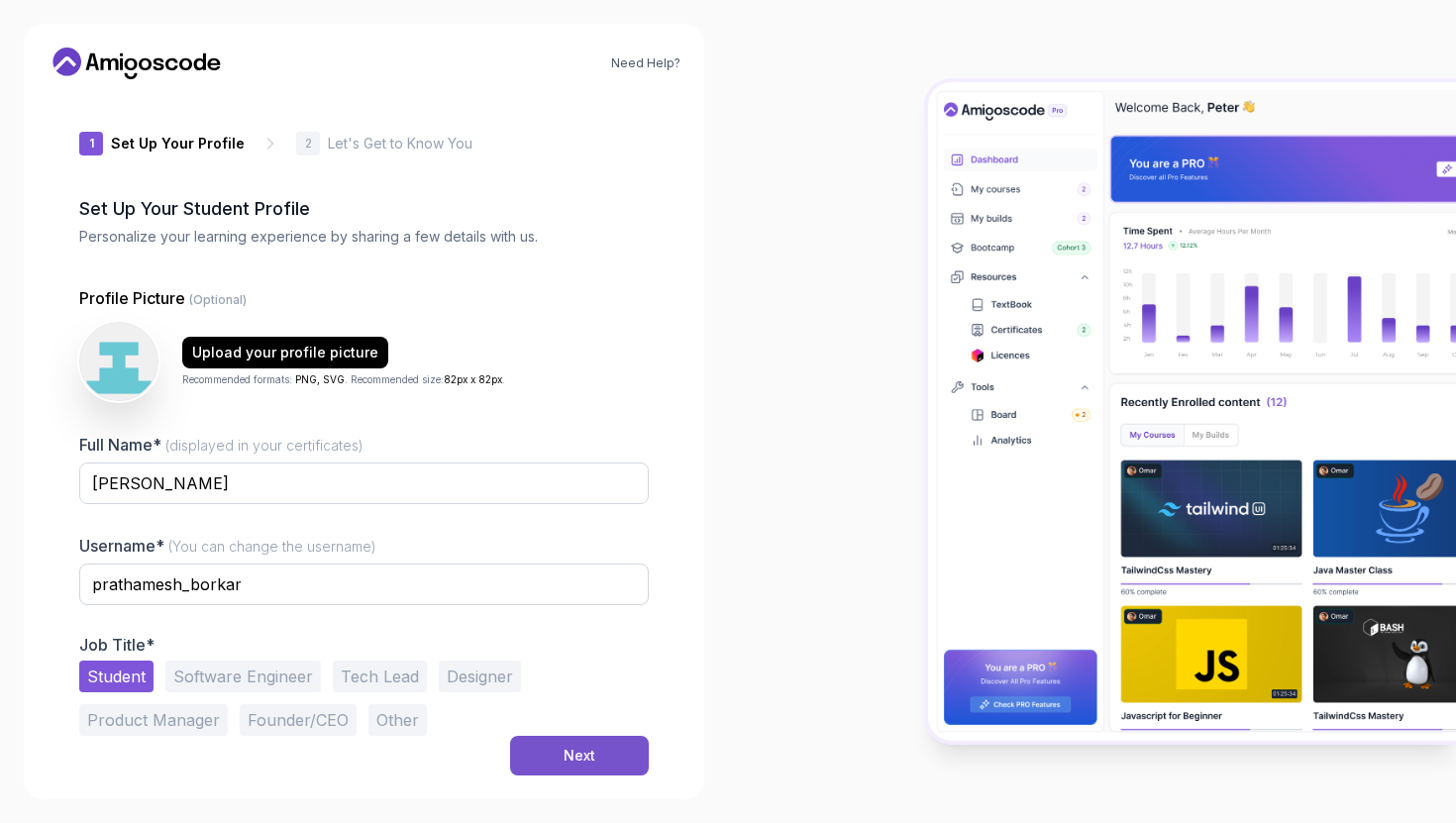 click on "Next" at bounding box center (579, 756) 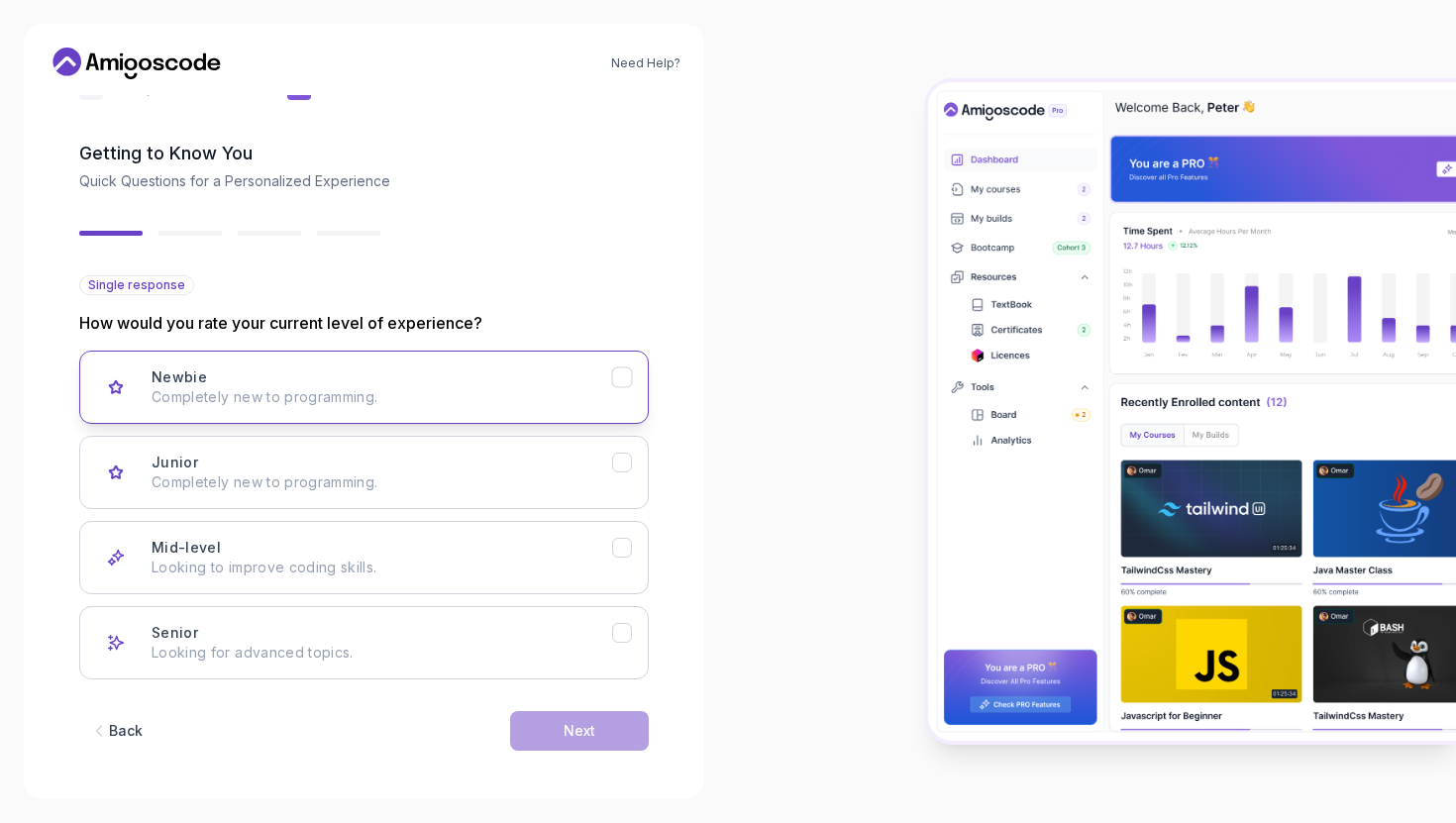 scroll, scrollTop: 61, scrollLeft: 0, axis: vertical 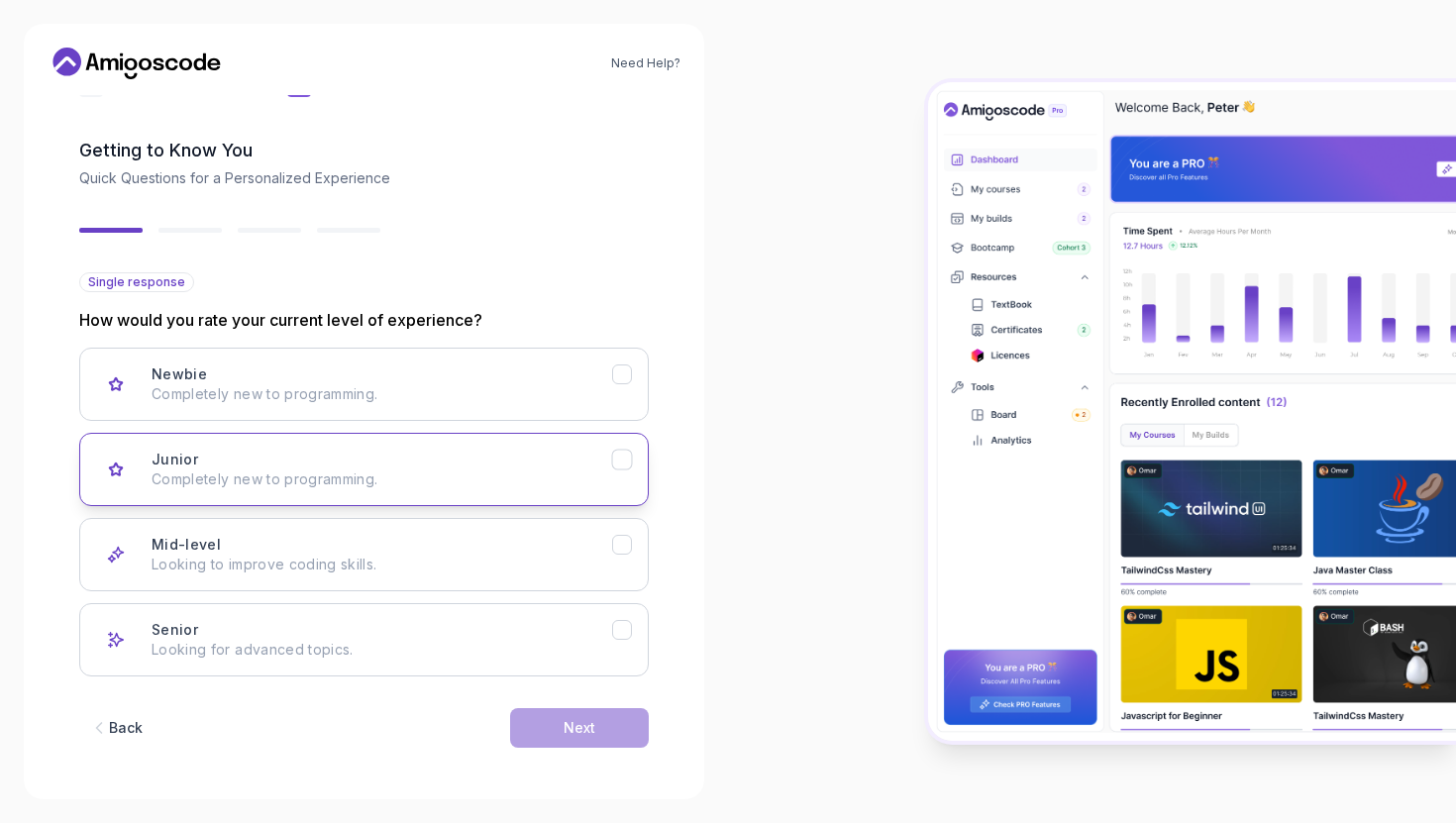 click 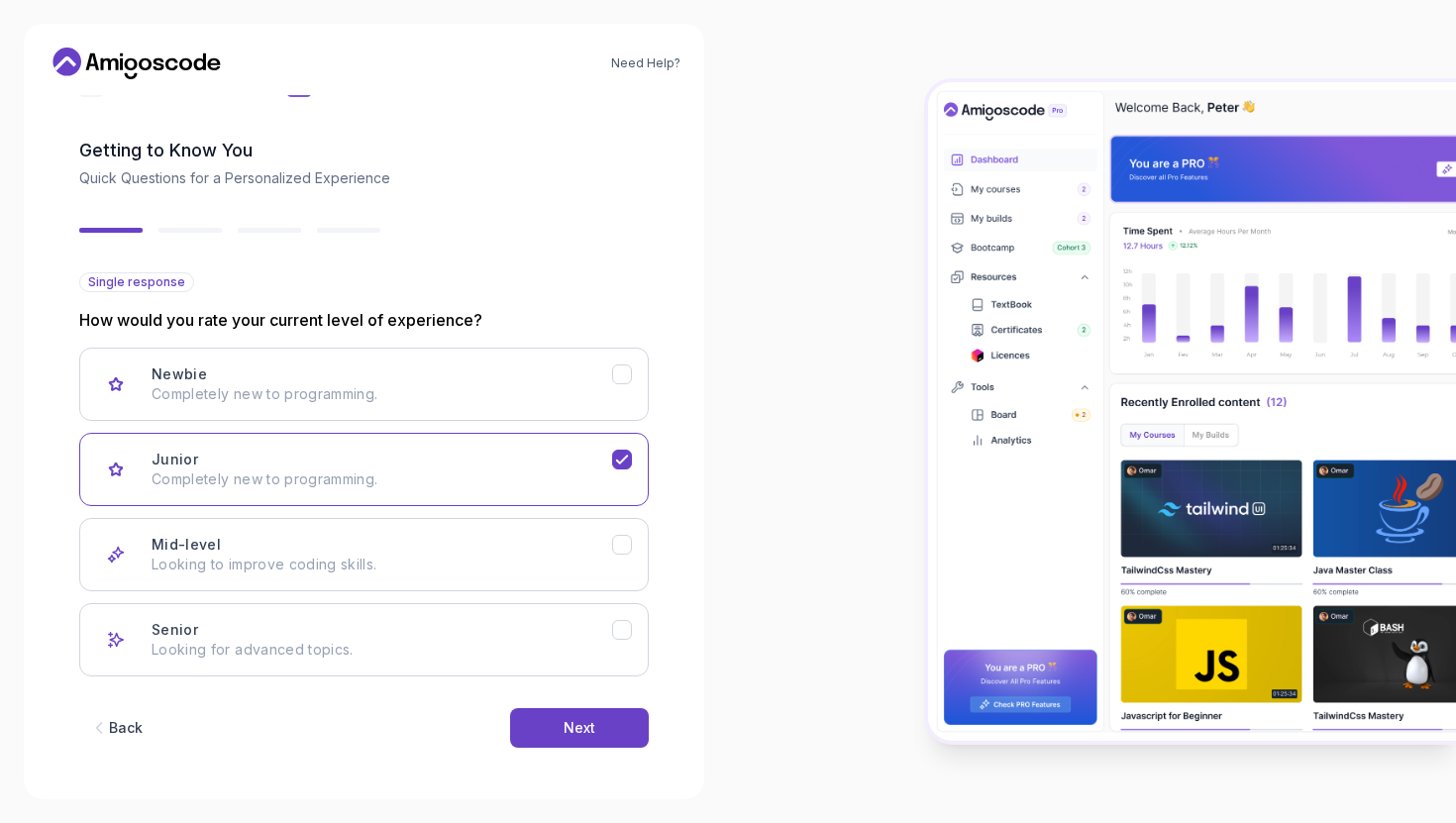 scroll, scrollTop: 65, scrollLeft: 0, axis: vertical 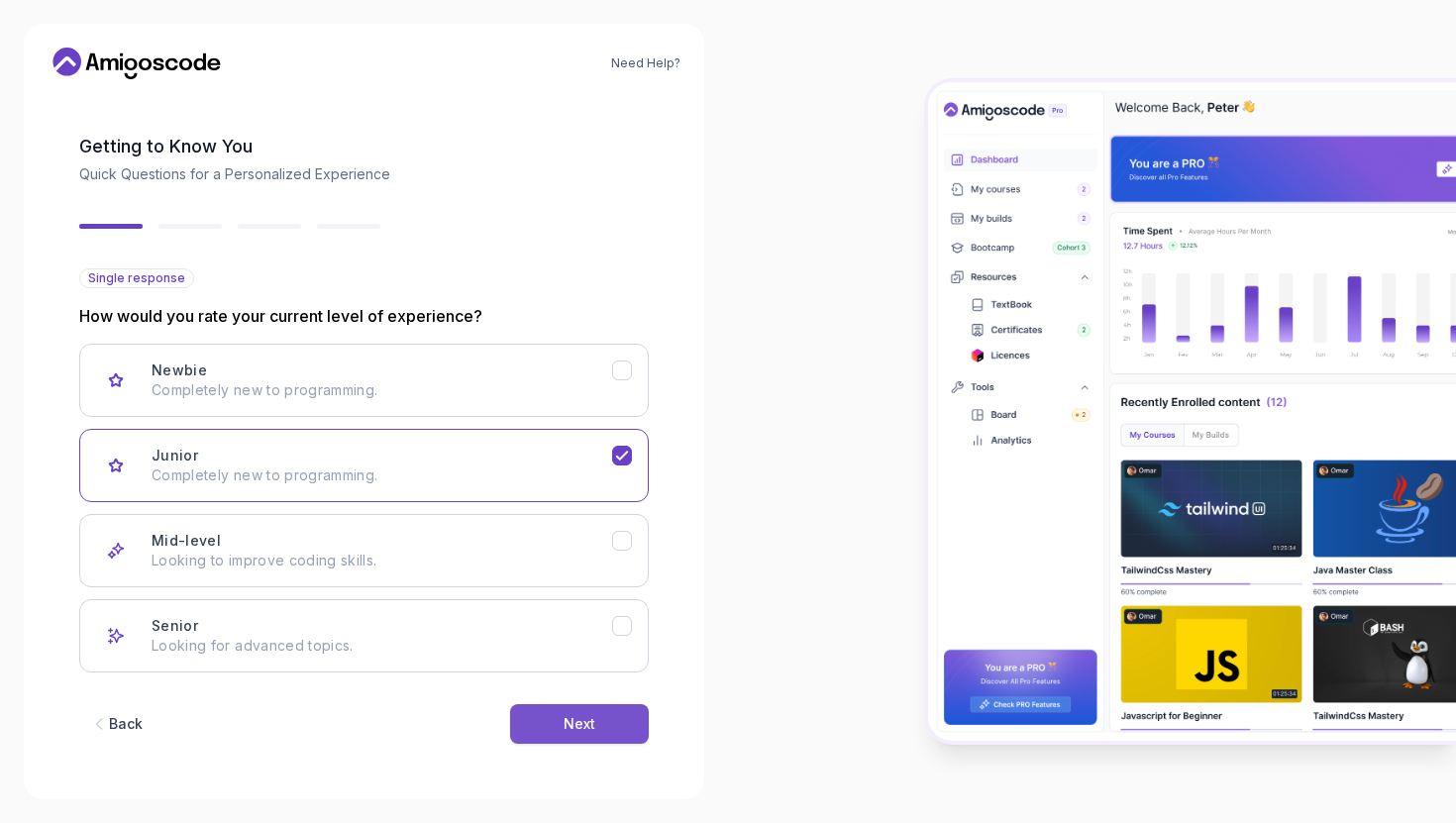click on "Next" at bounding box center [579, 724] 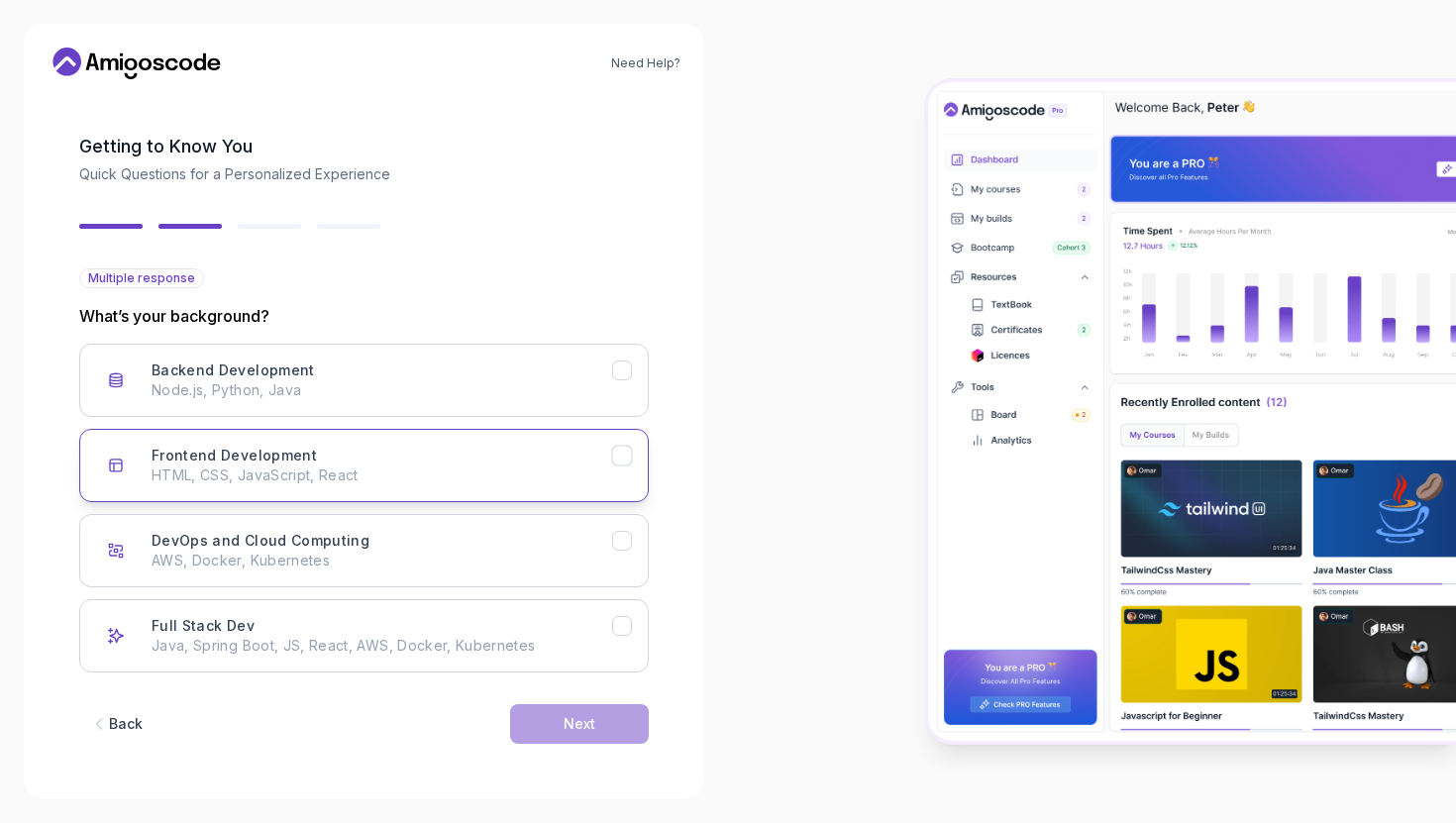 click at bounding box center [622, 456] 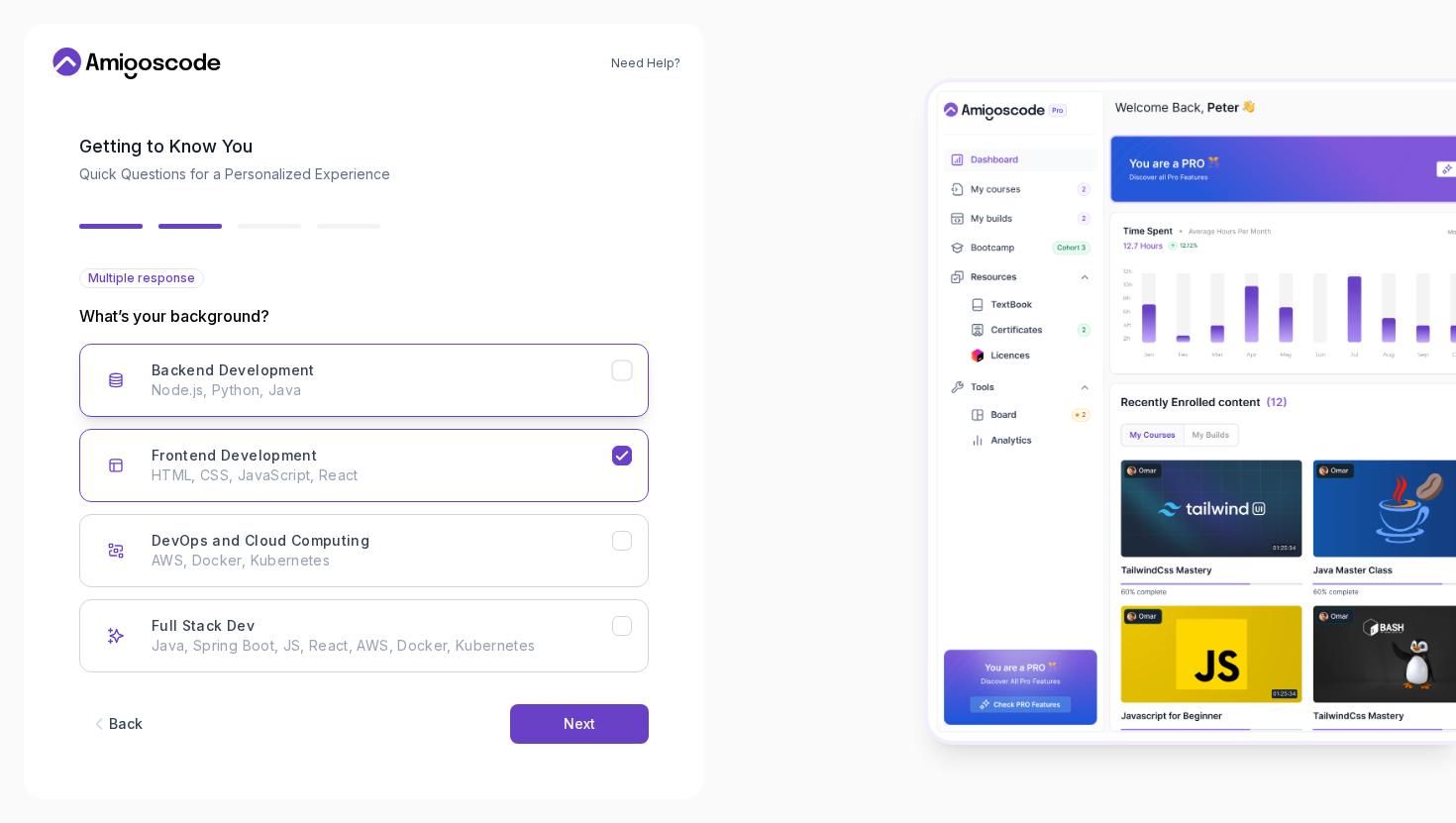 click 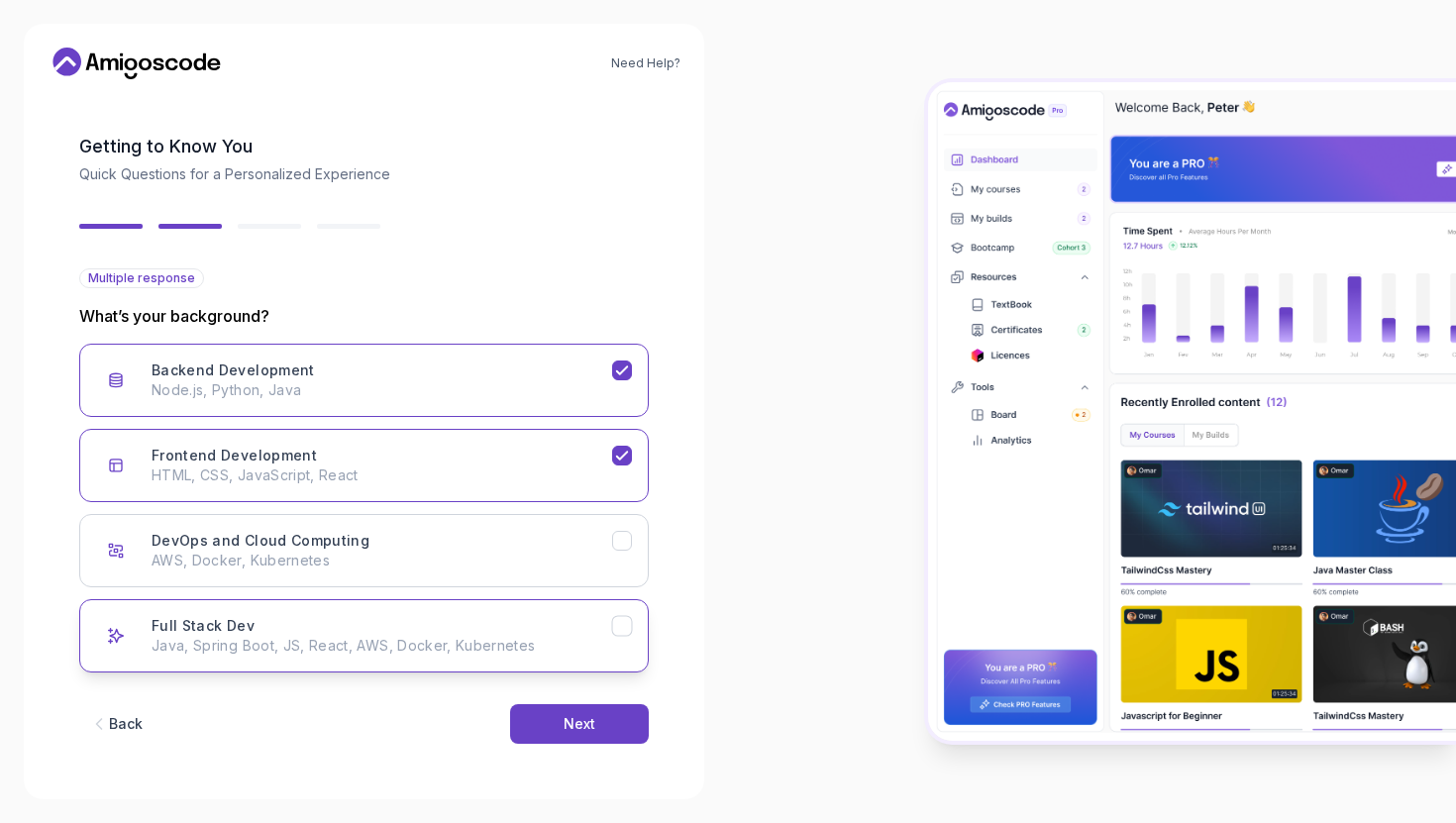 click 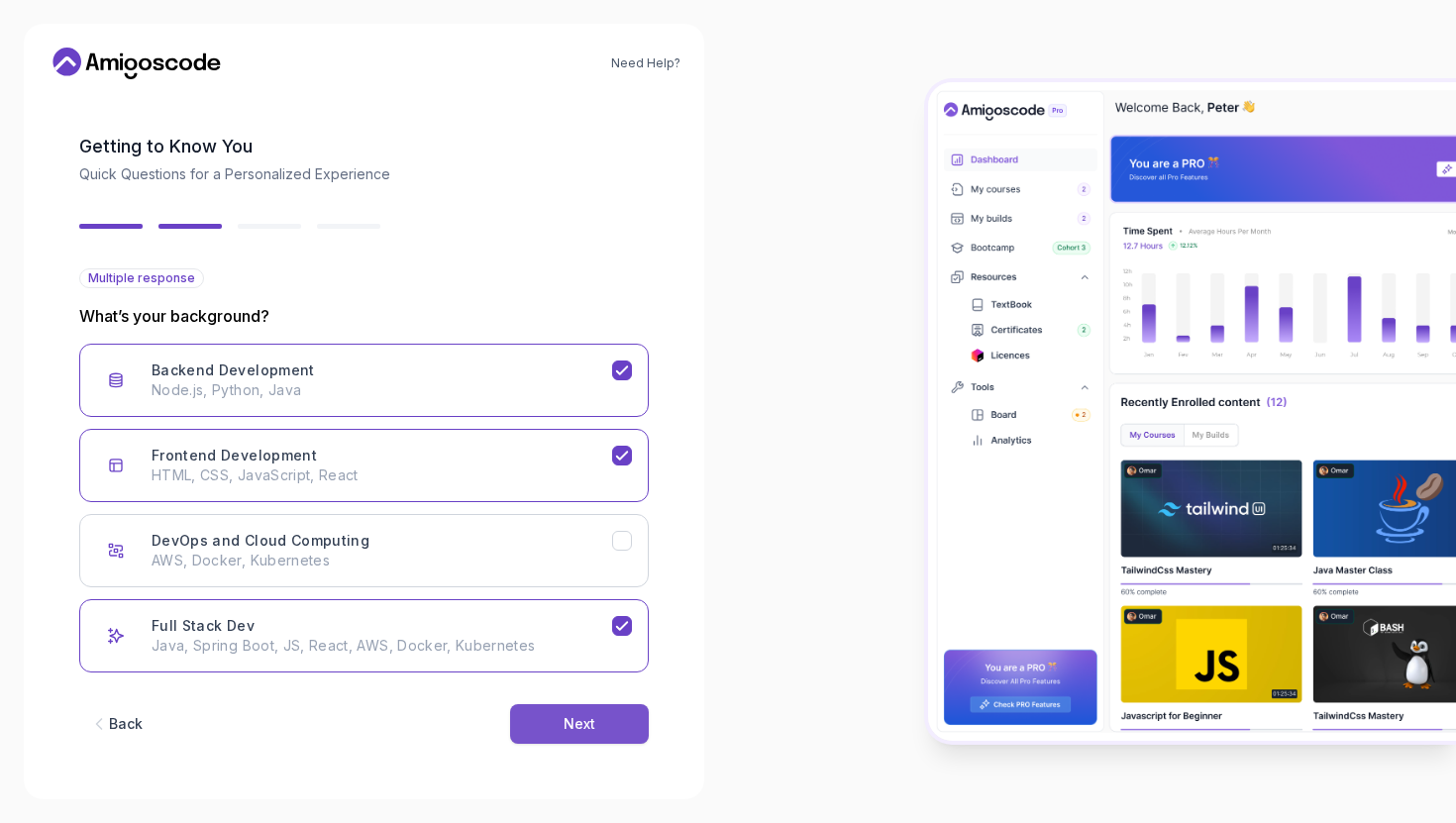 click on "Next" at bounding box center (579, 724) 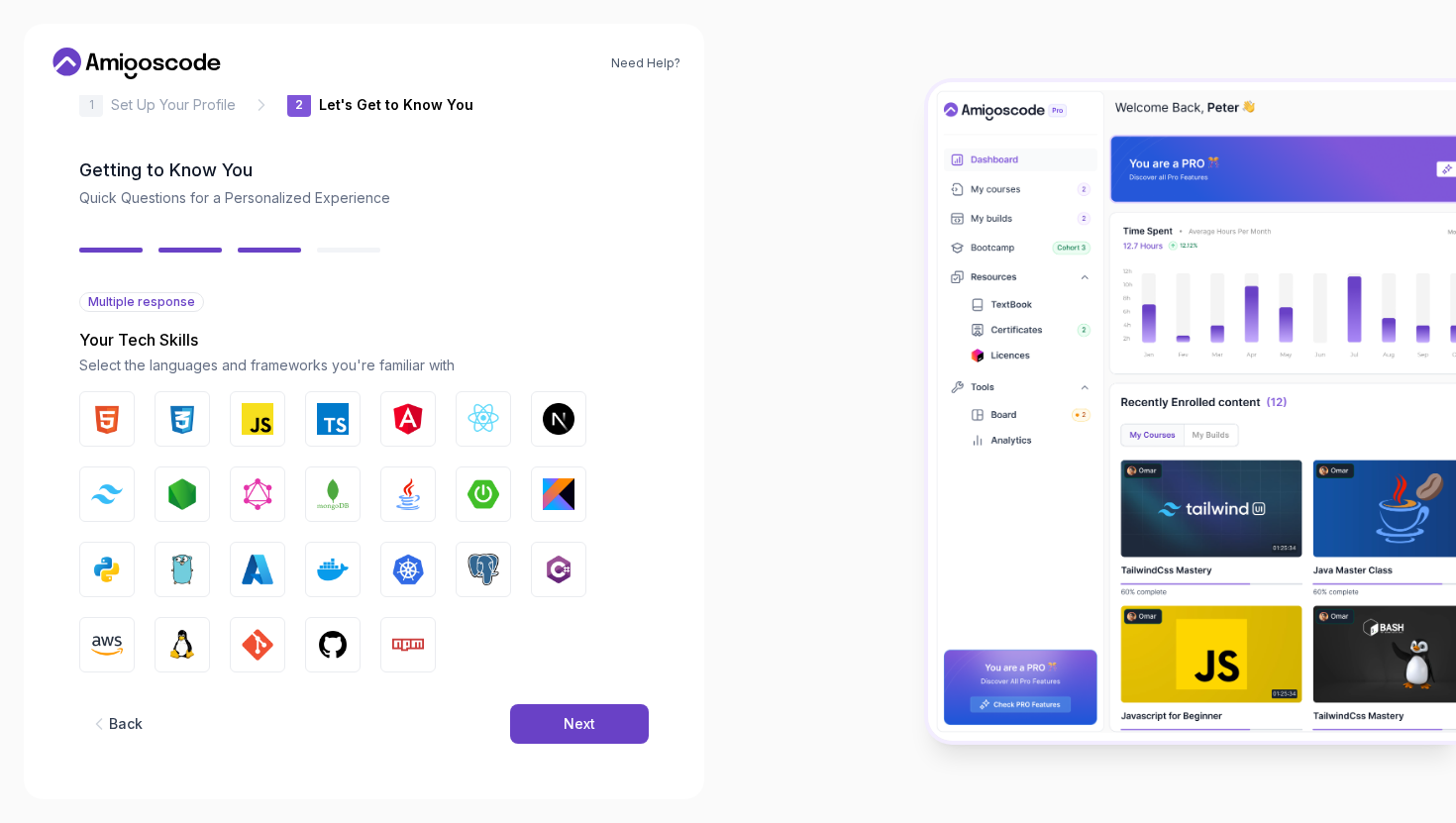 click on "Next" at bounding box center [579, 724] 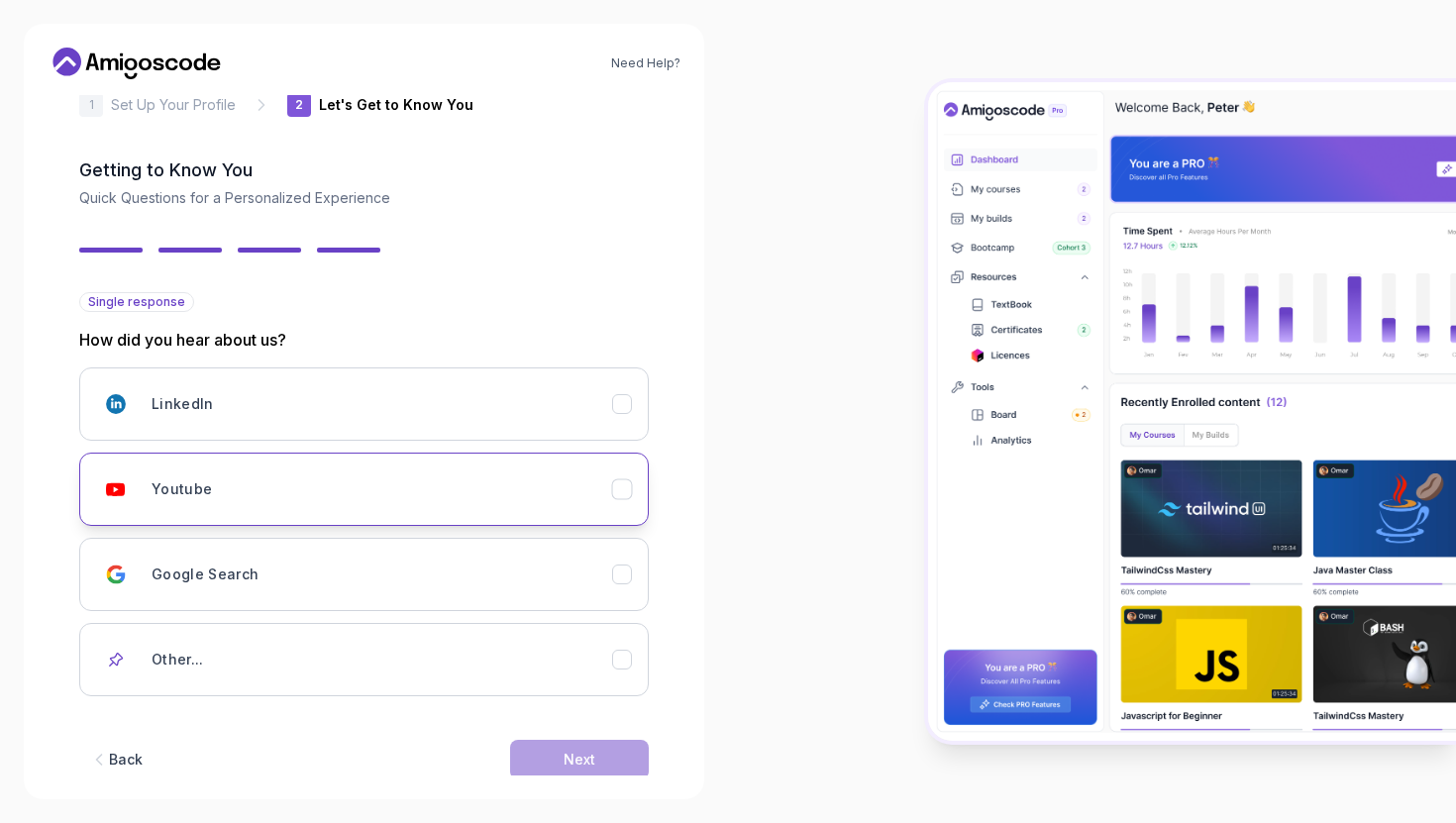 click on "Youtube" at bounding box center (364, 489) 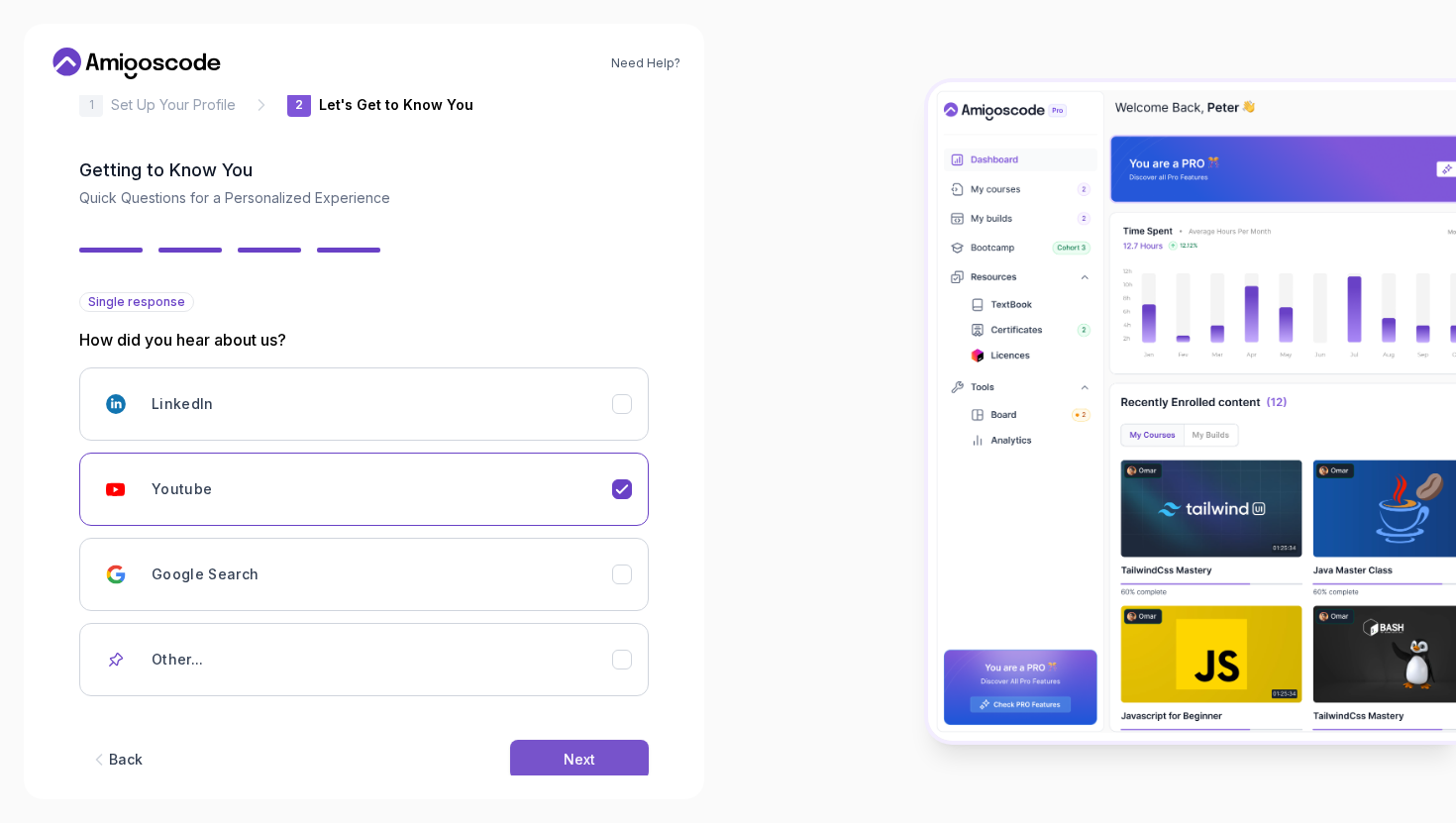 click on "Next" at bounding box center (579, 760) 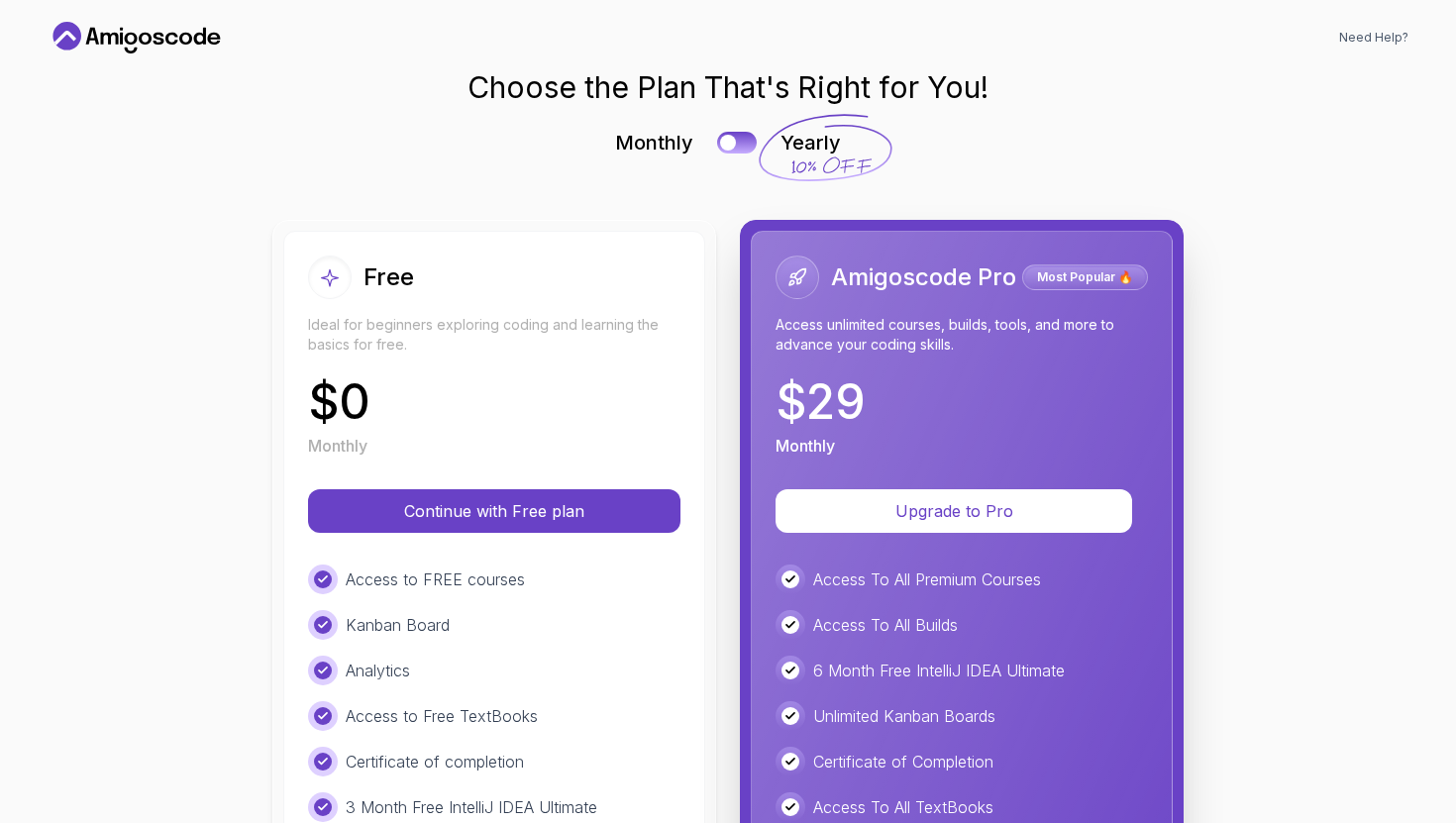 scroll, scrollTop: 27, scrollLeft: 0, axis: vertical 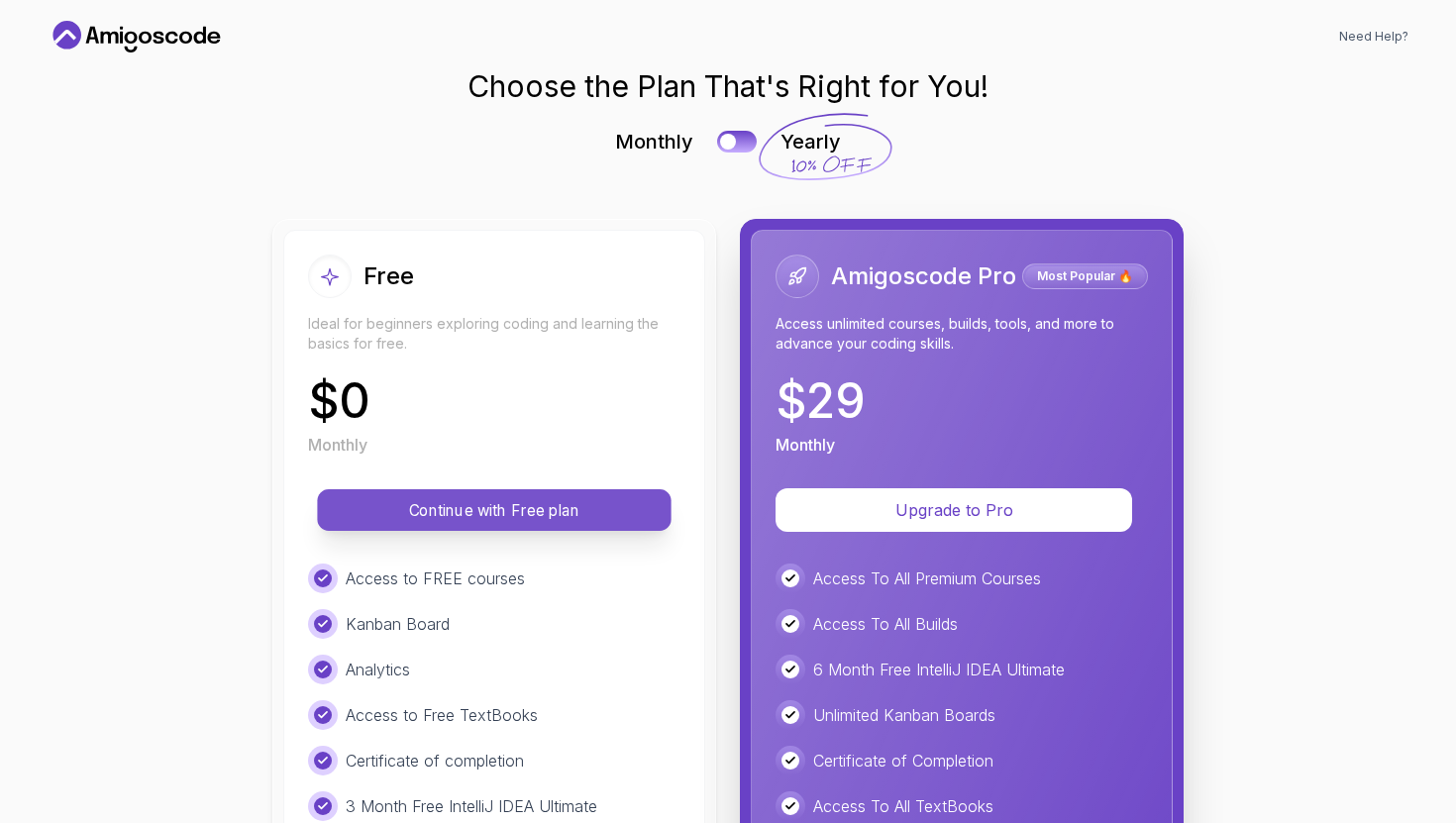 click on "Continue with Free plan" at bounding box center [493, 510] 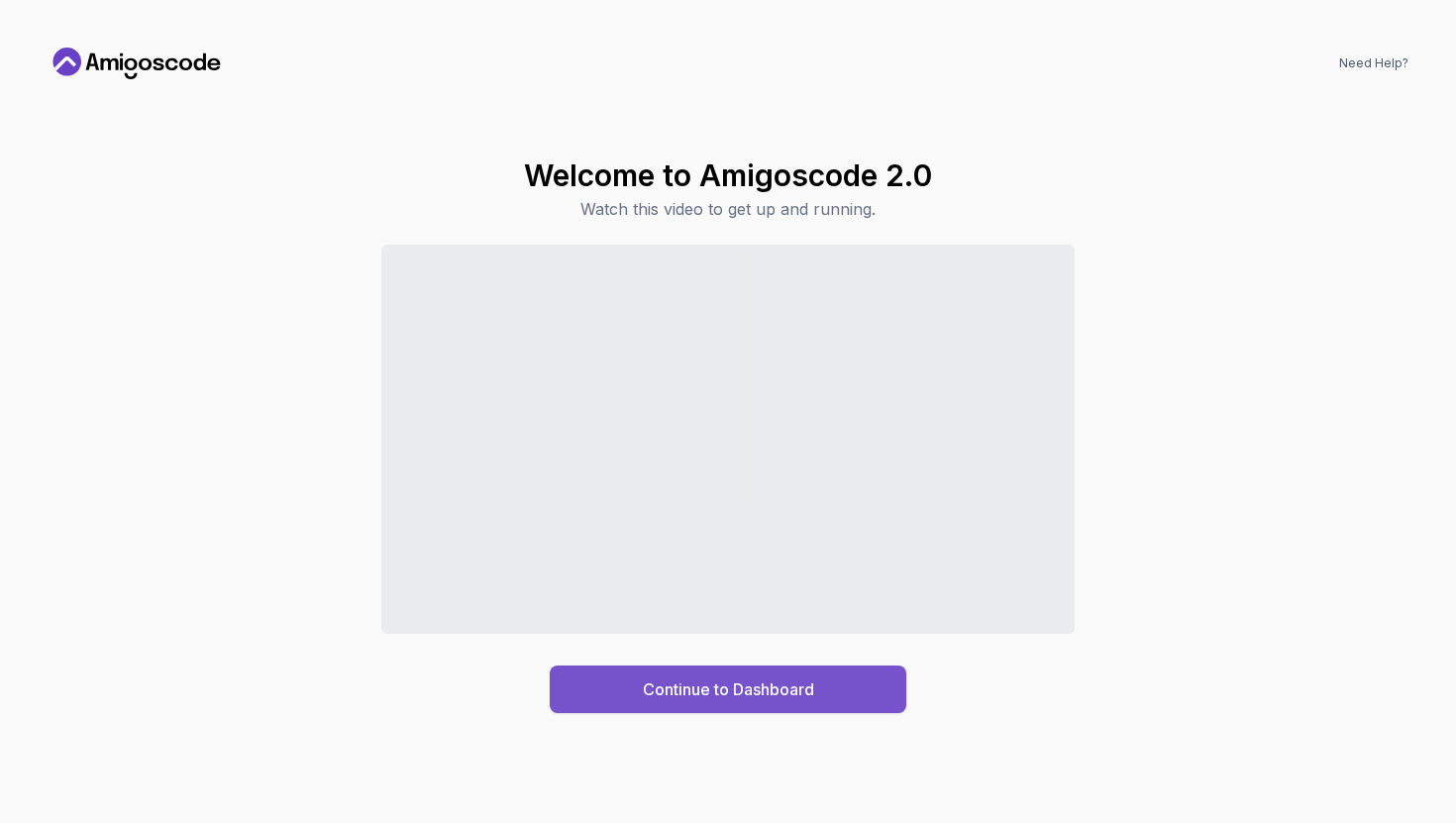 click on "Continue to Dashboard" at bounding box center (728, 689) 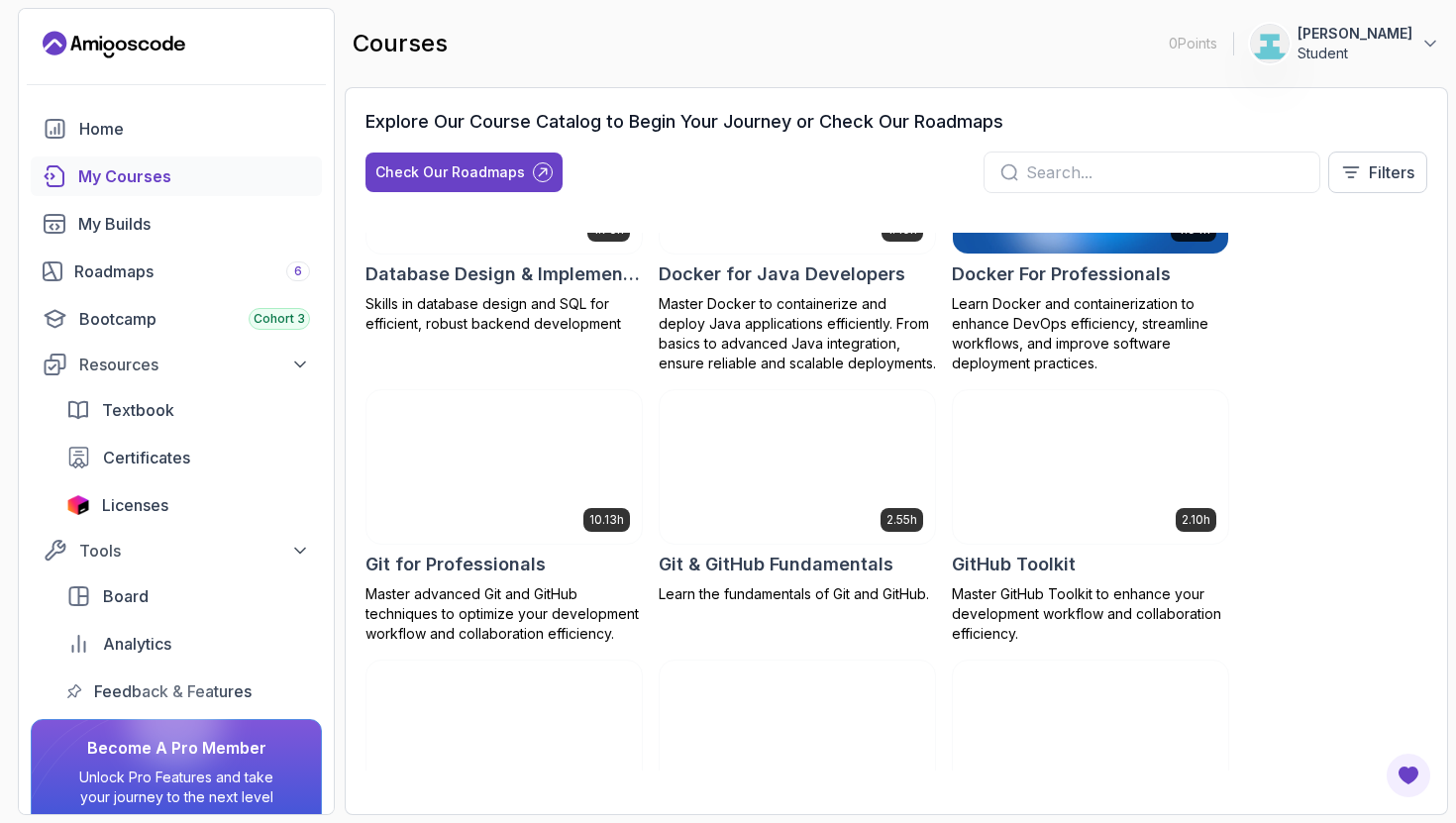 scroll, scrollTop: 702, scrollLeft: 0, axis: vertical 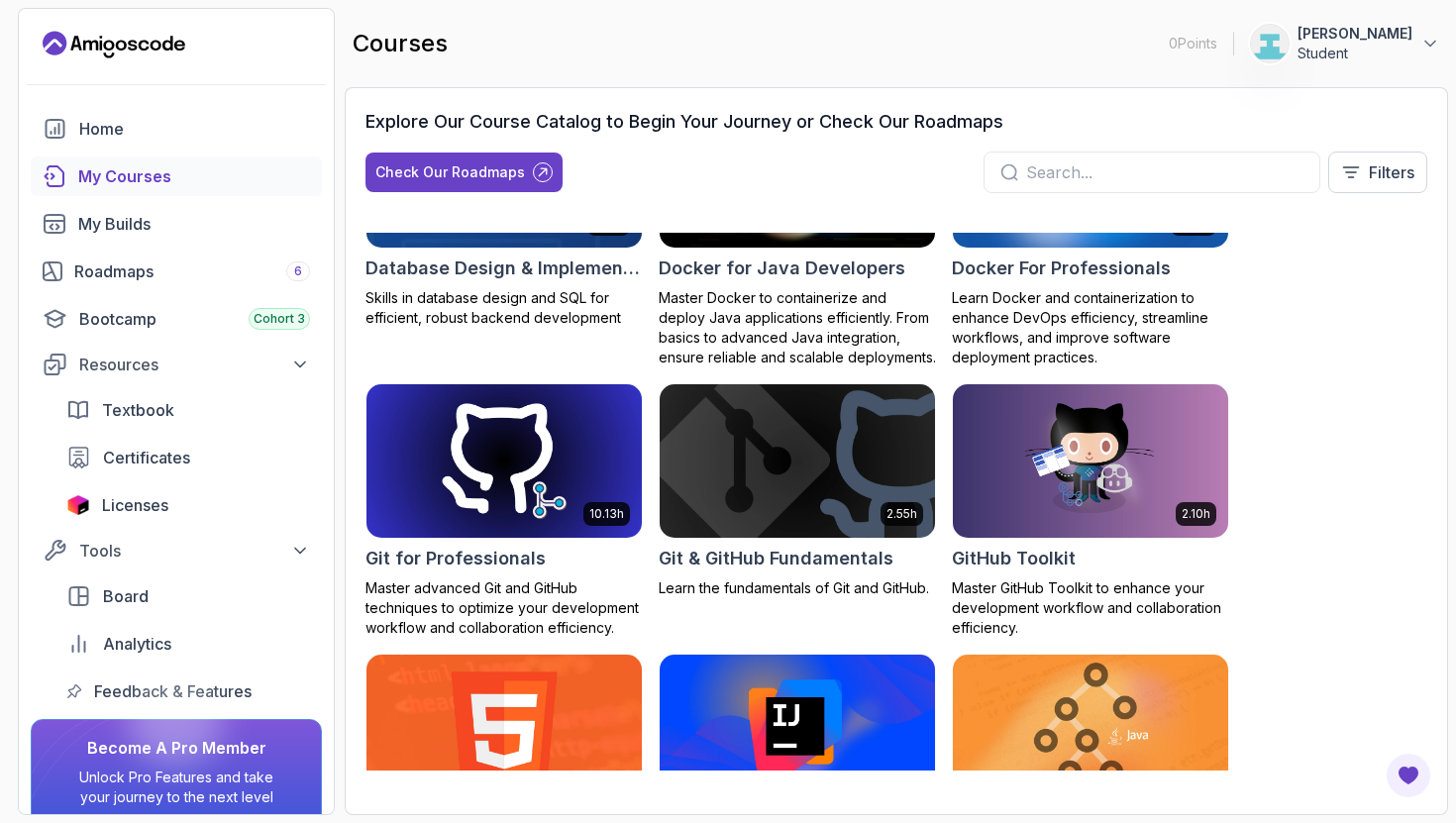 click at bounding box center [797, 461] 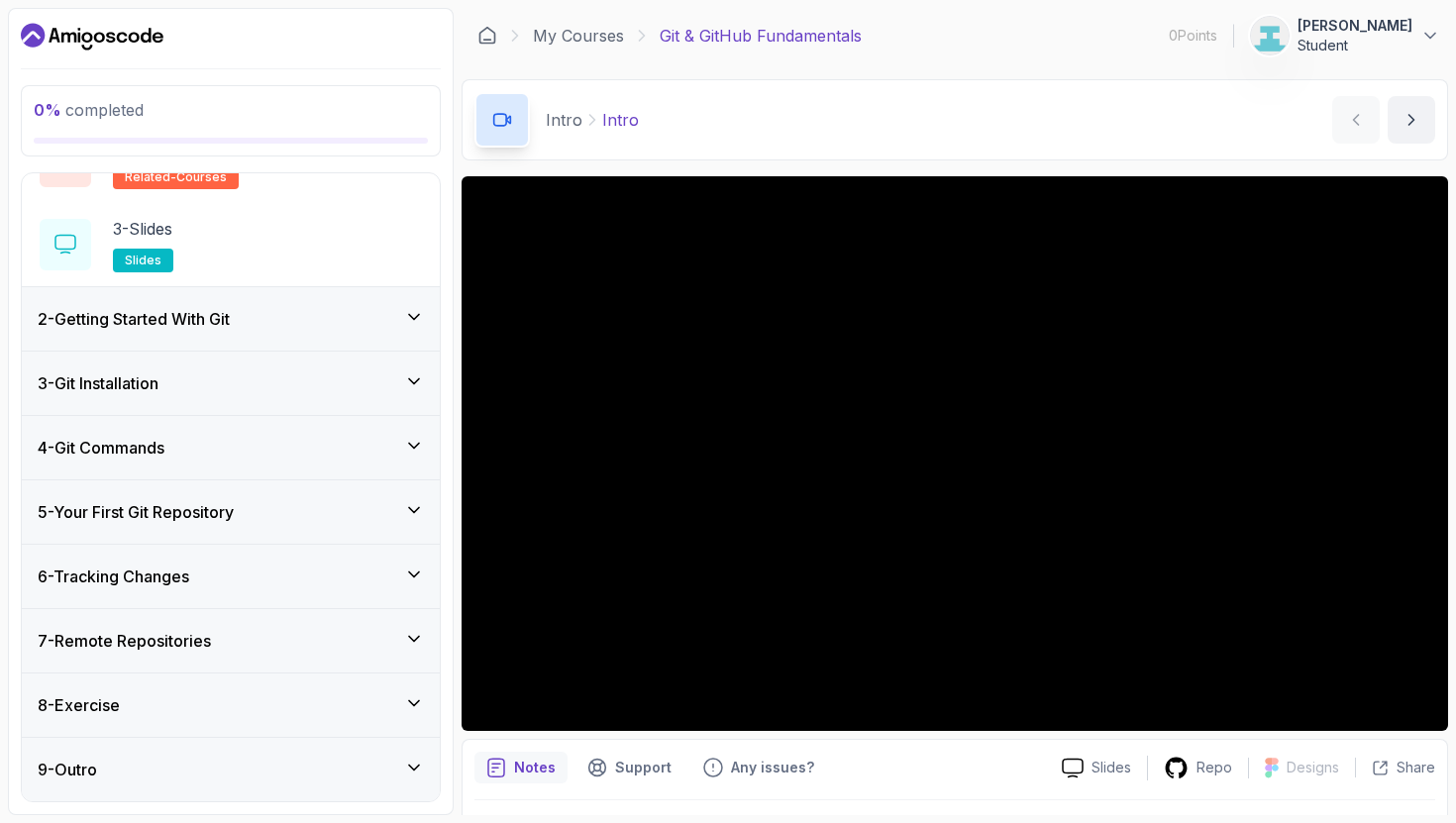 scroll, scrollTop: 0, scrollLeft: 0, axis: both 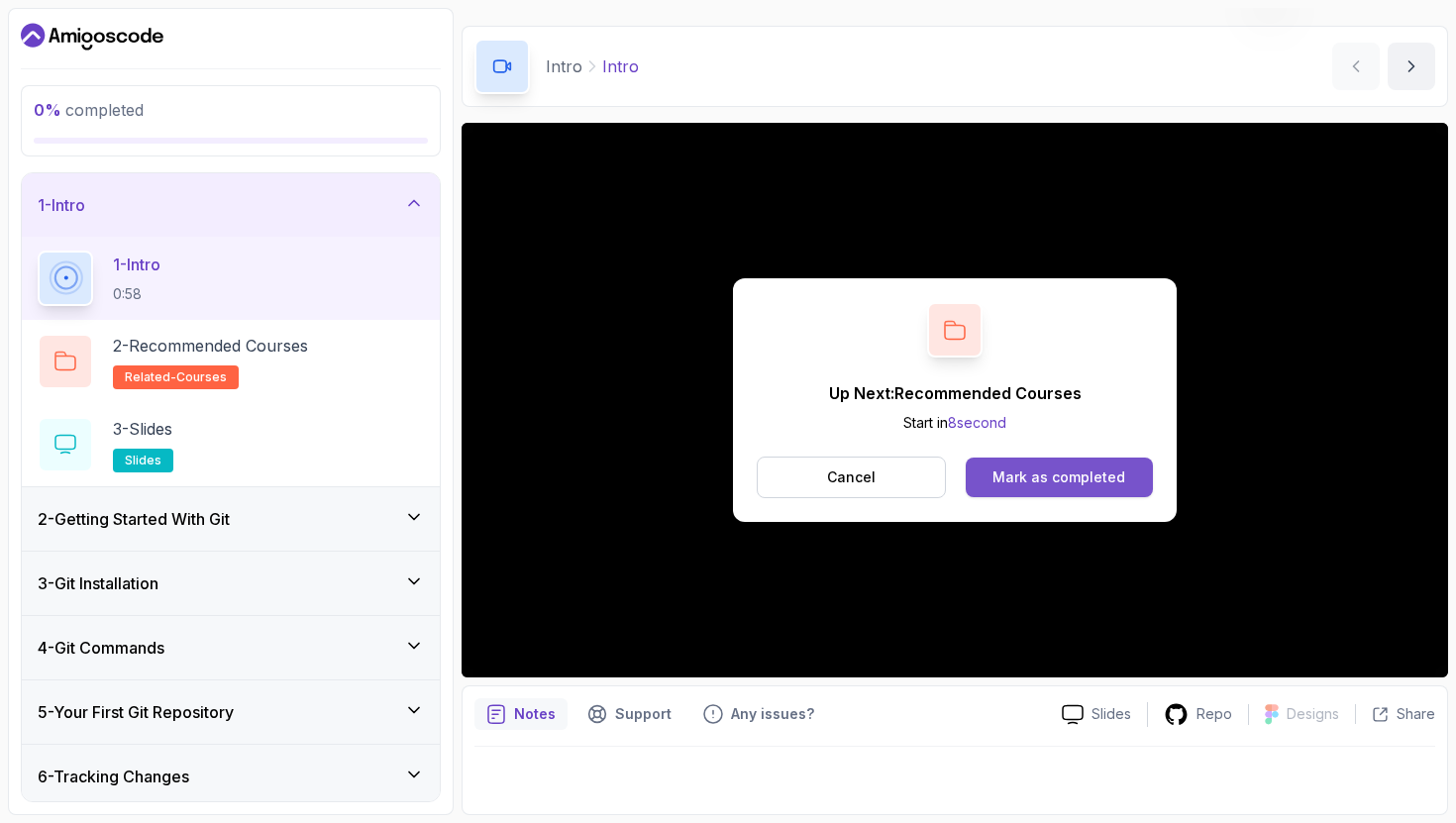 click on "Mark as completed" at bounding box center [1059, 477] 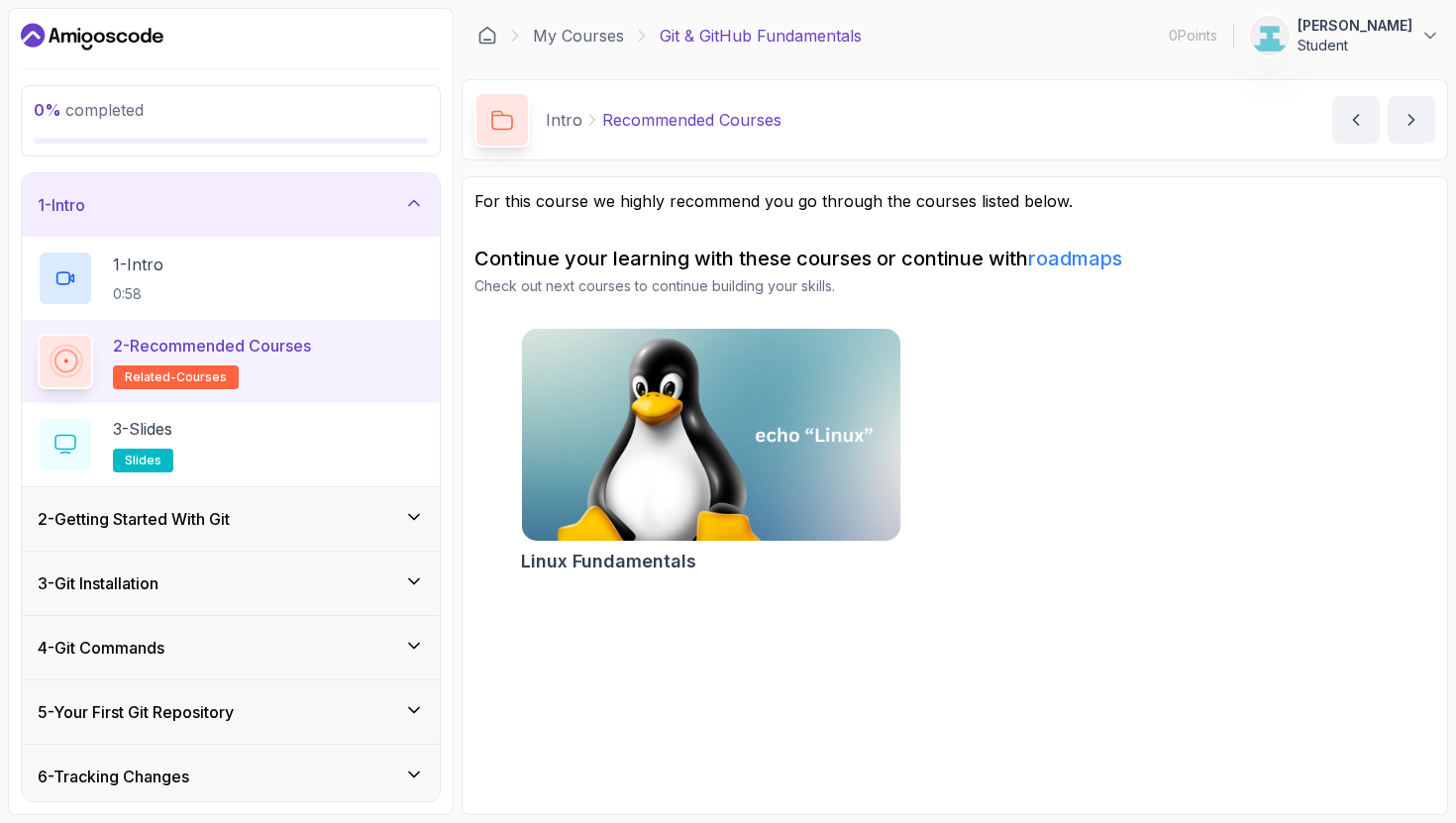 click on "roadmaps" at bounding box center [1075, 258] 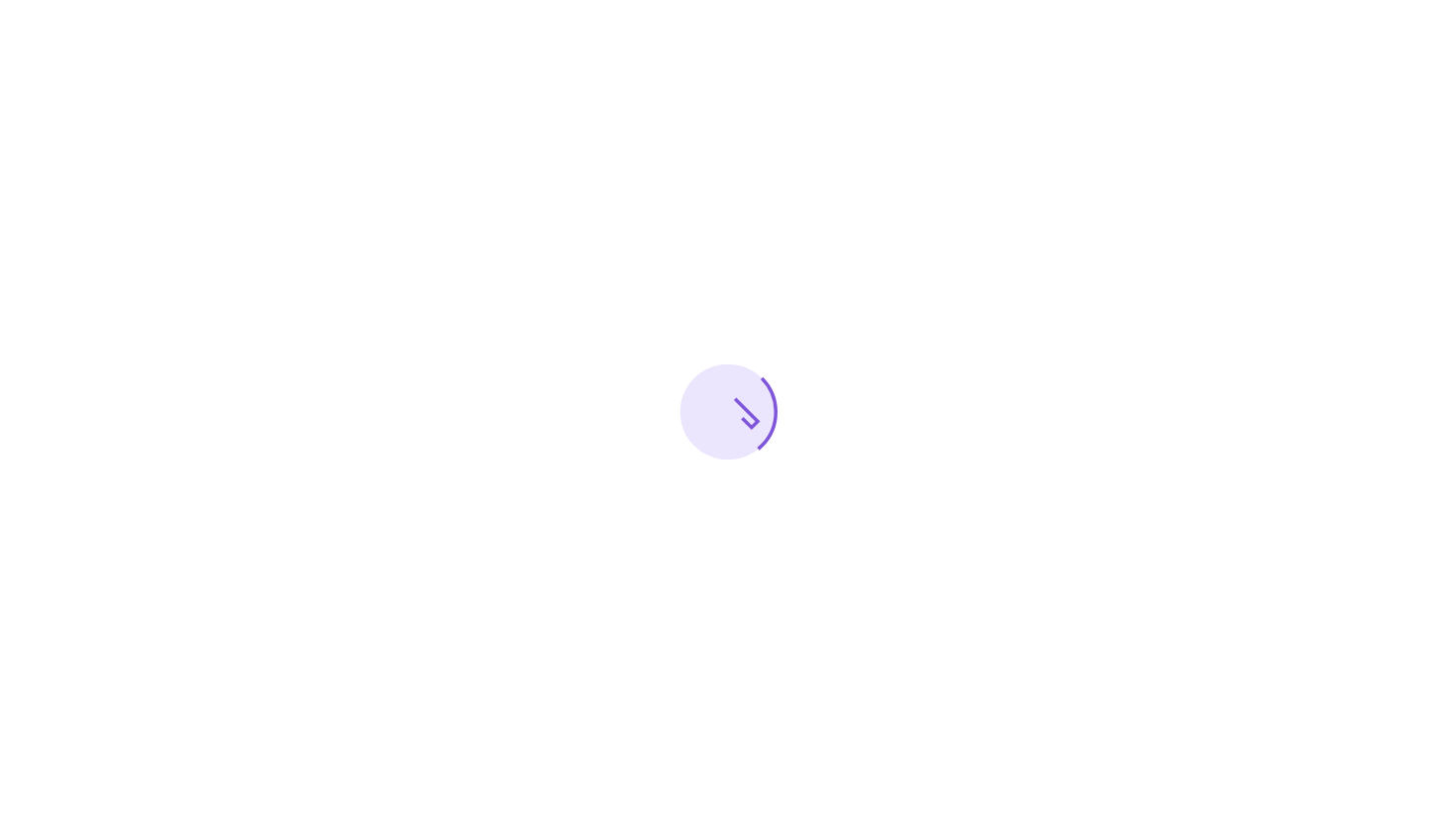 scroll, scrollTop: 0, scrollLeft: 0, axis: both 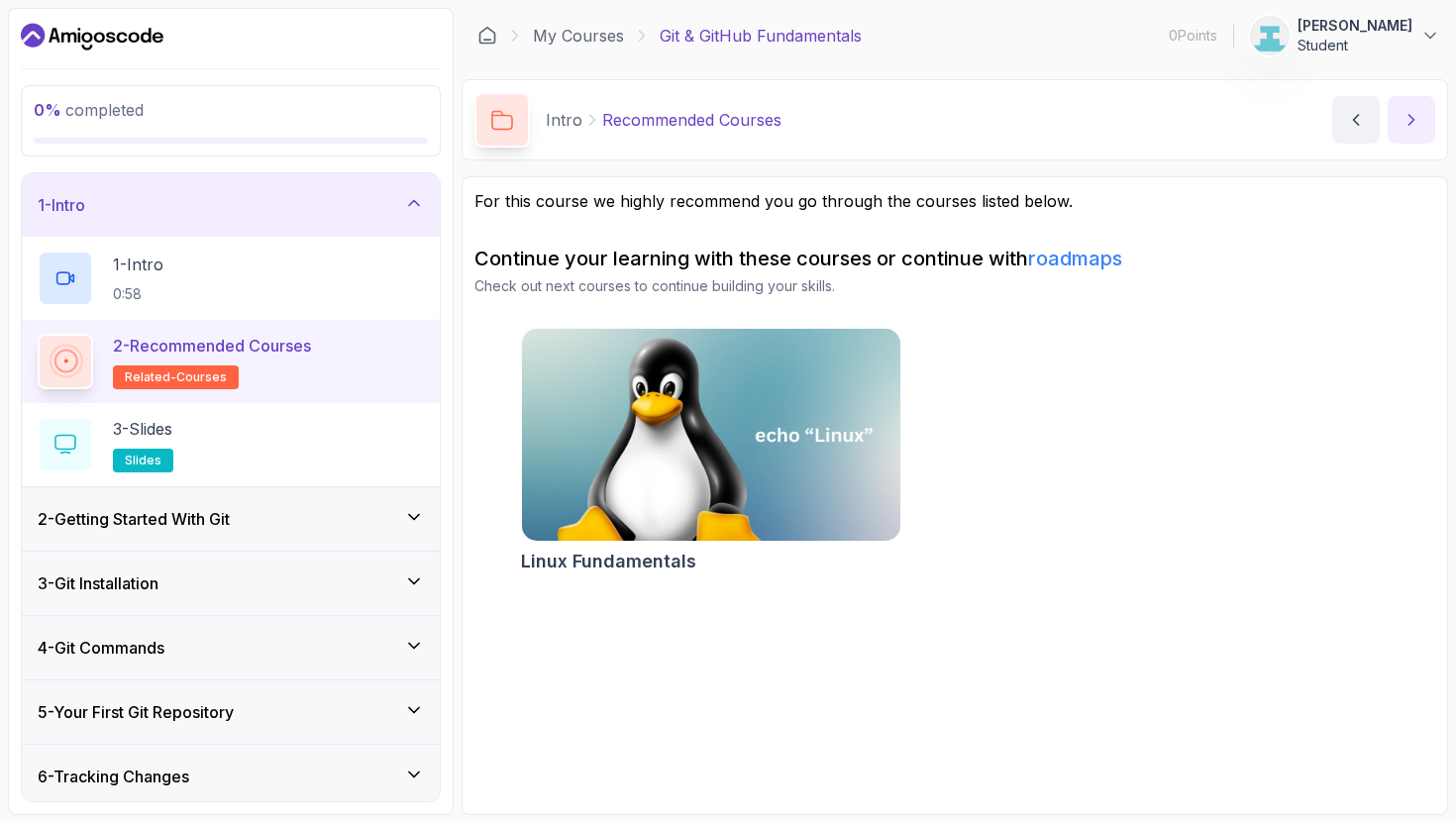 click 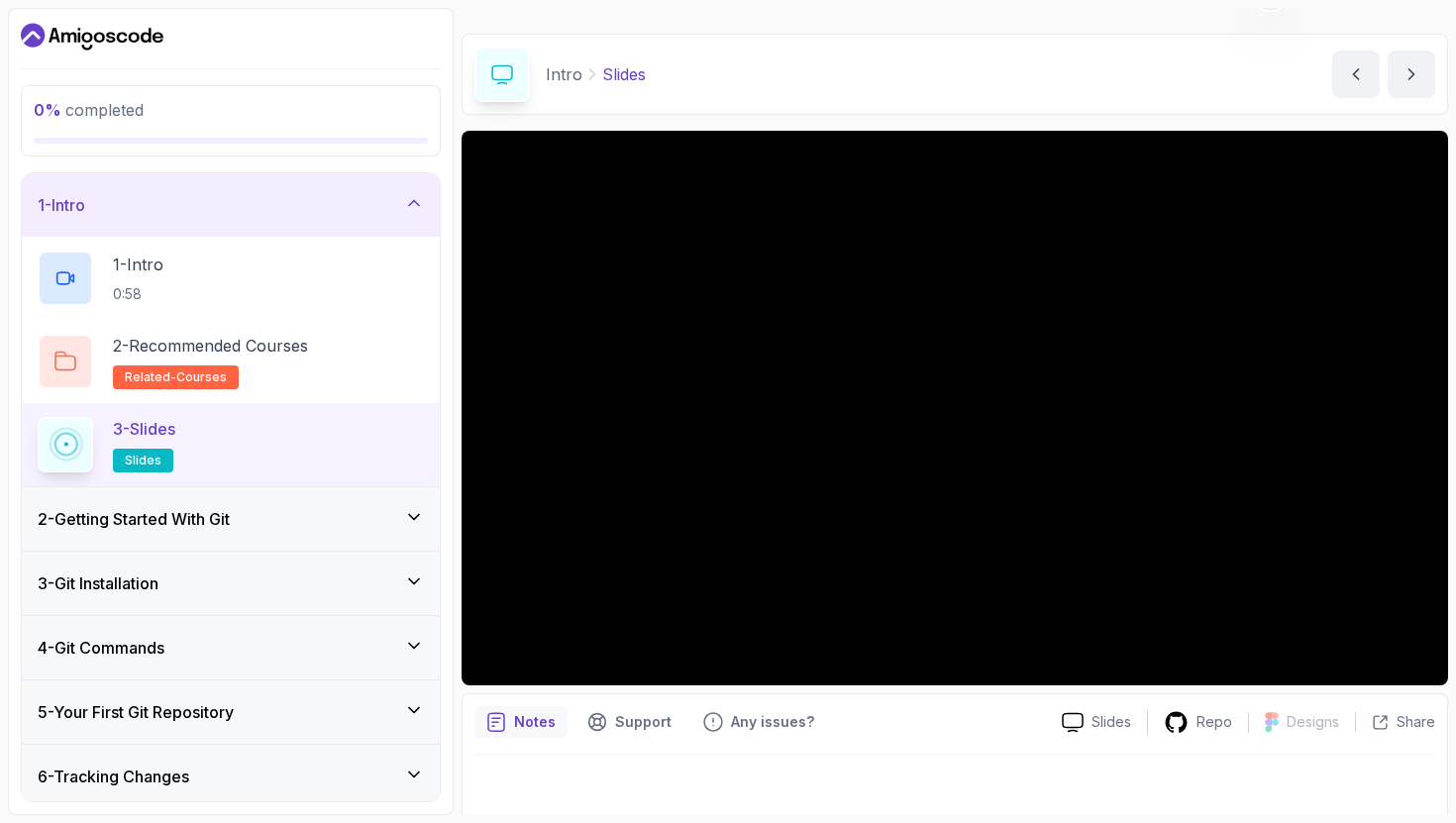 scroll, scrollTop: 53, scrollLeft: 0, axis: vertical 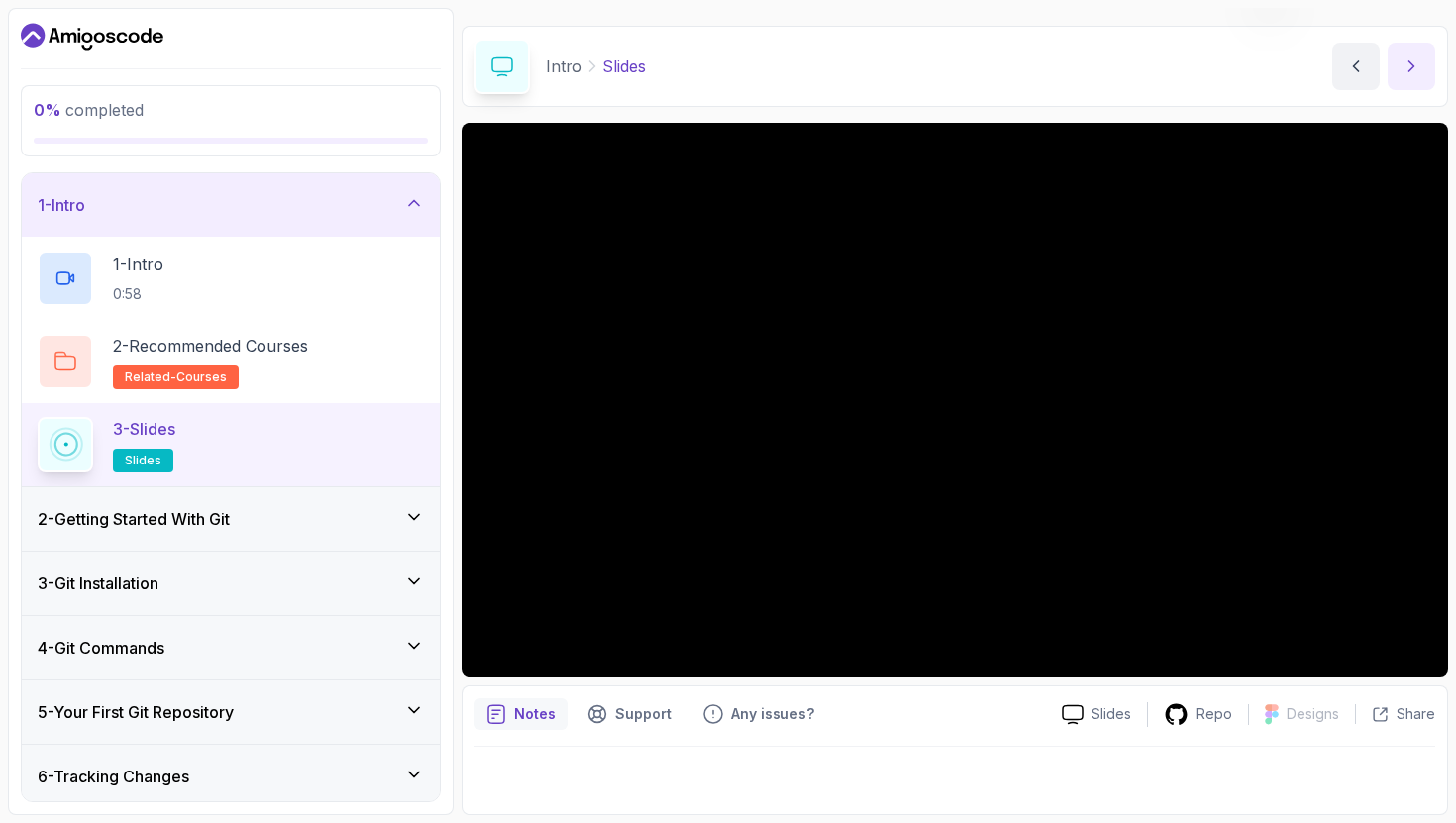 click at bounding box center (1411, 66) 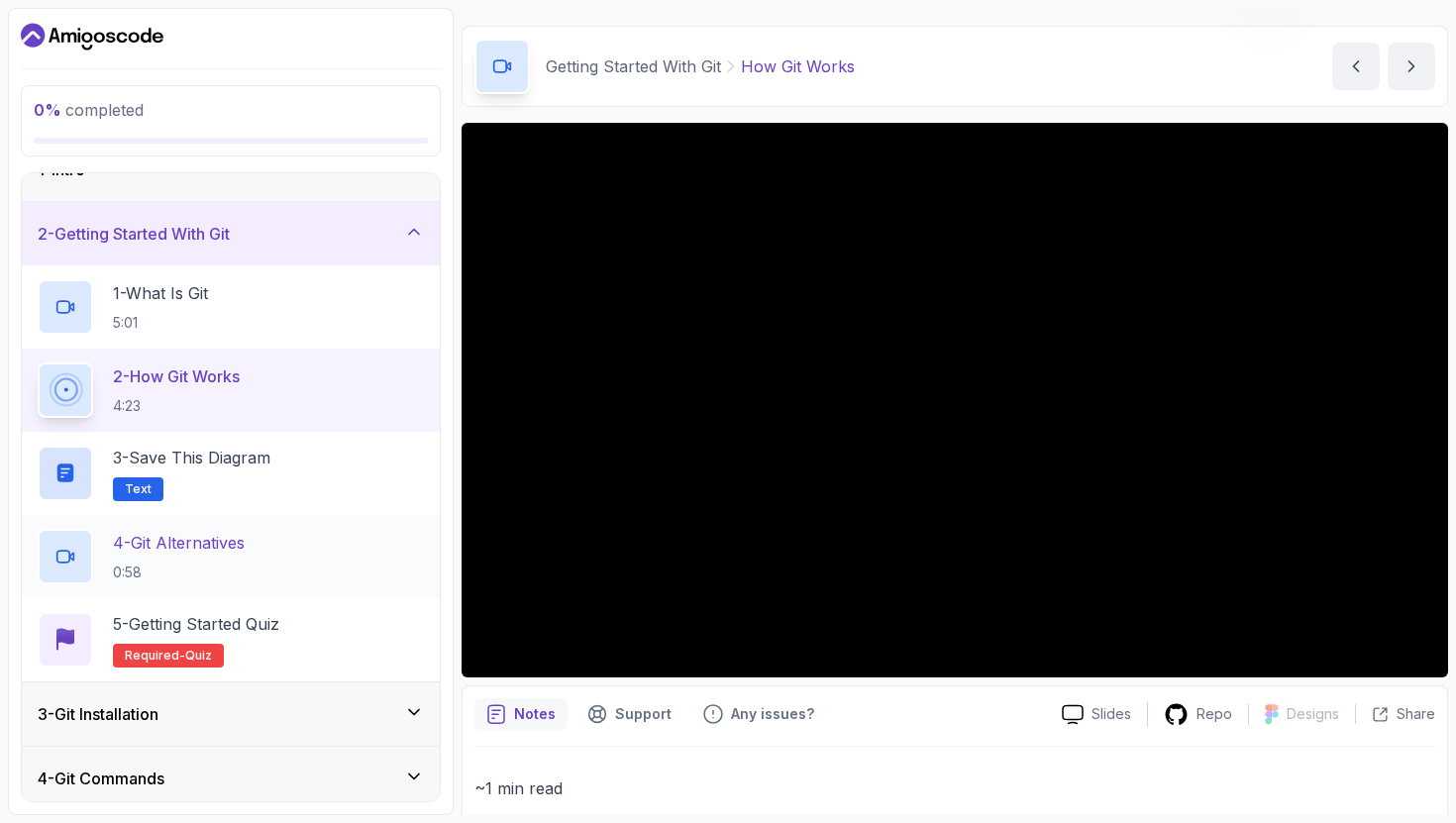 scroll, scrollTop: 42, scrollLeft: 0, axis: vertical 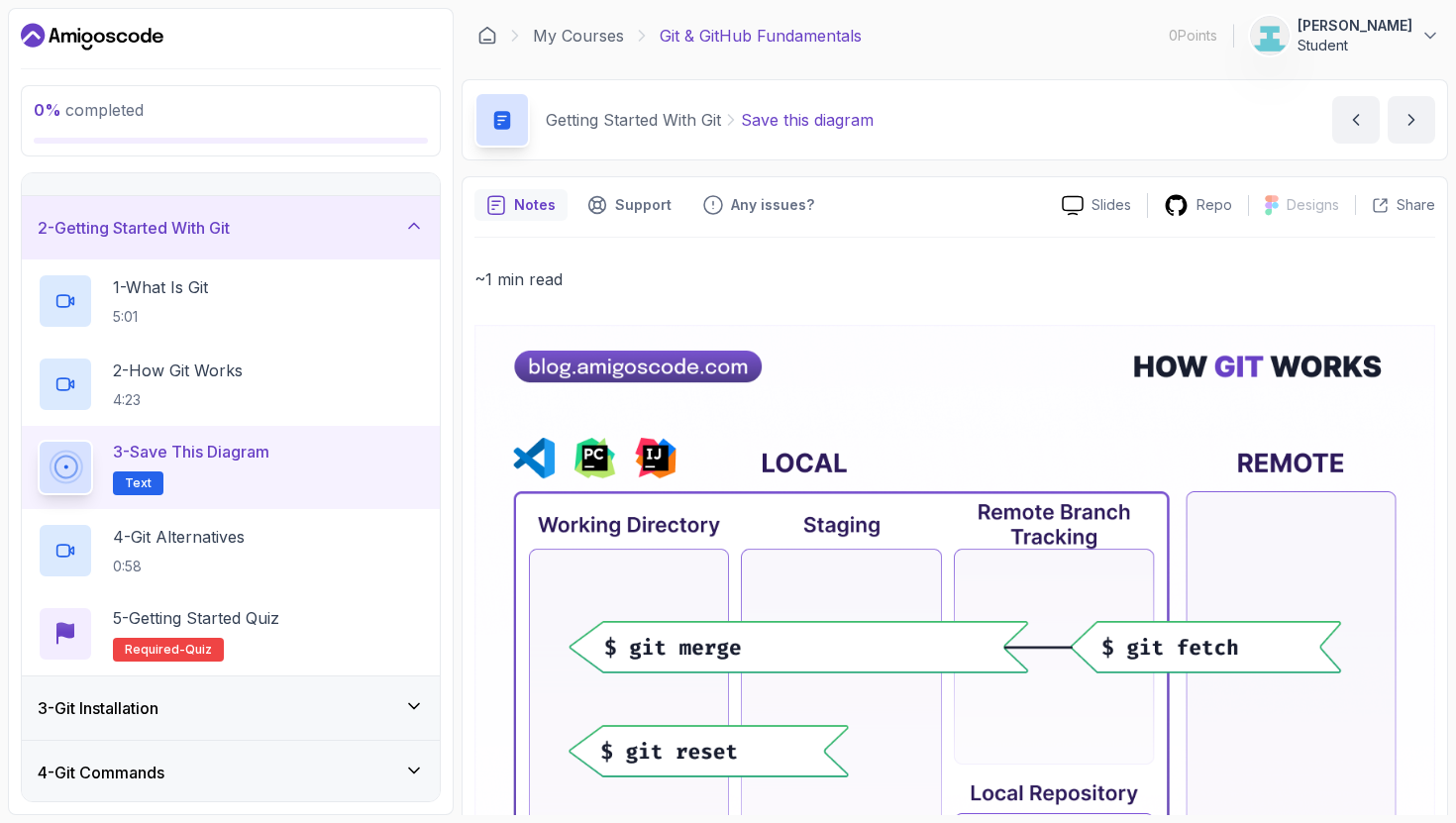 click on "Text" at bounding box center (138, 483) 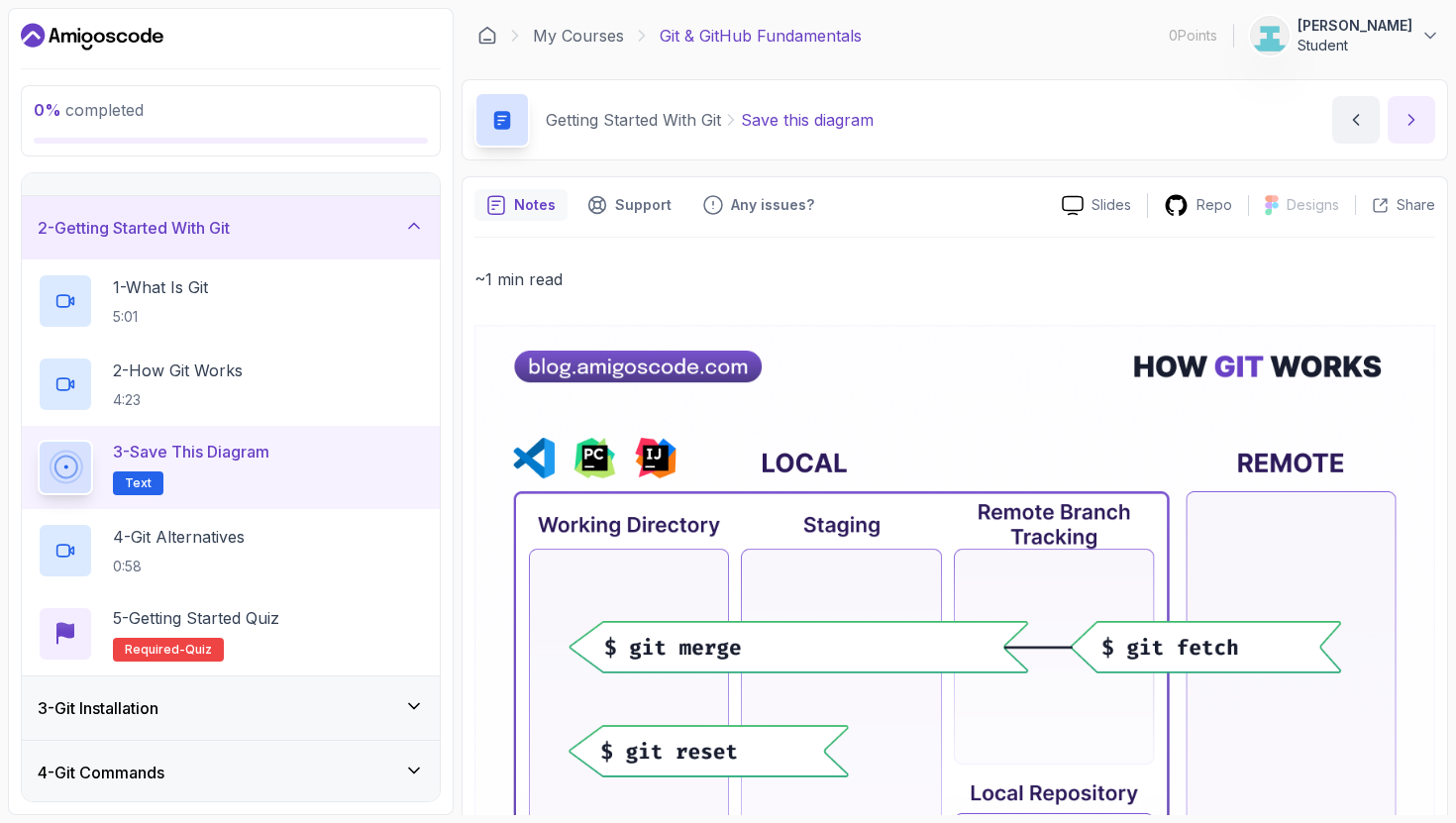 click 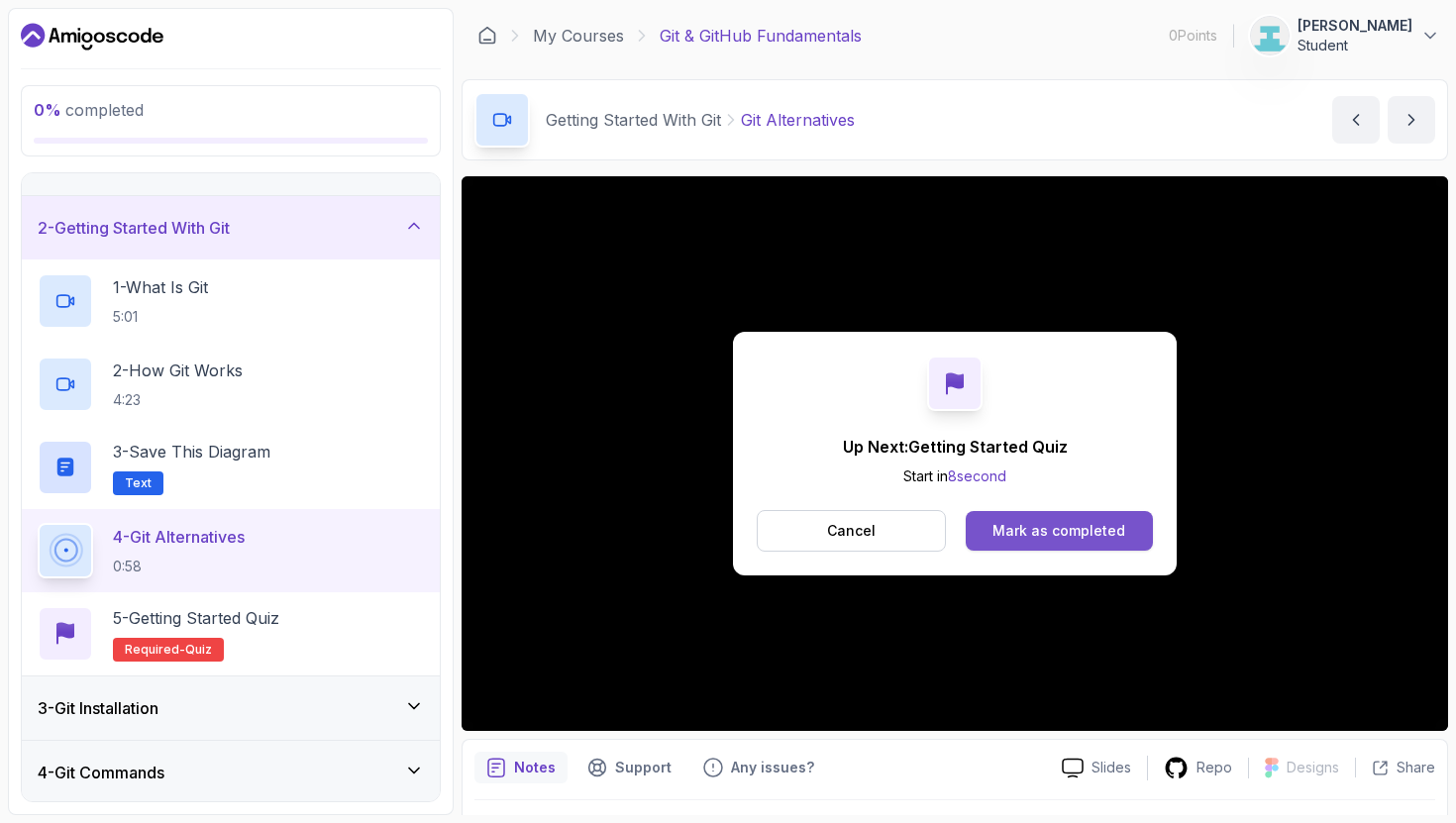 click on "Mark as completed" at bounding box center (1059, 531) 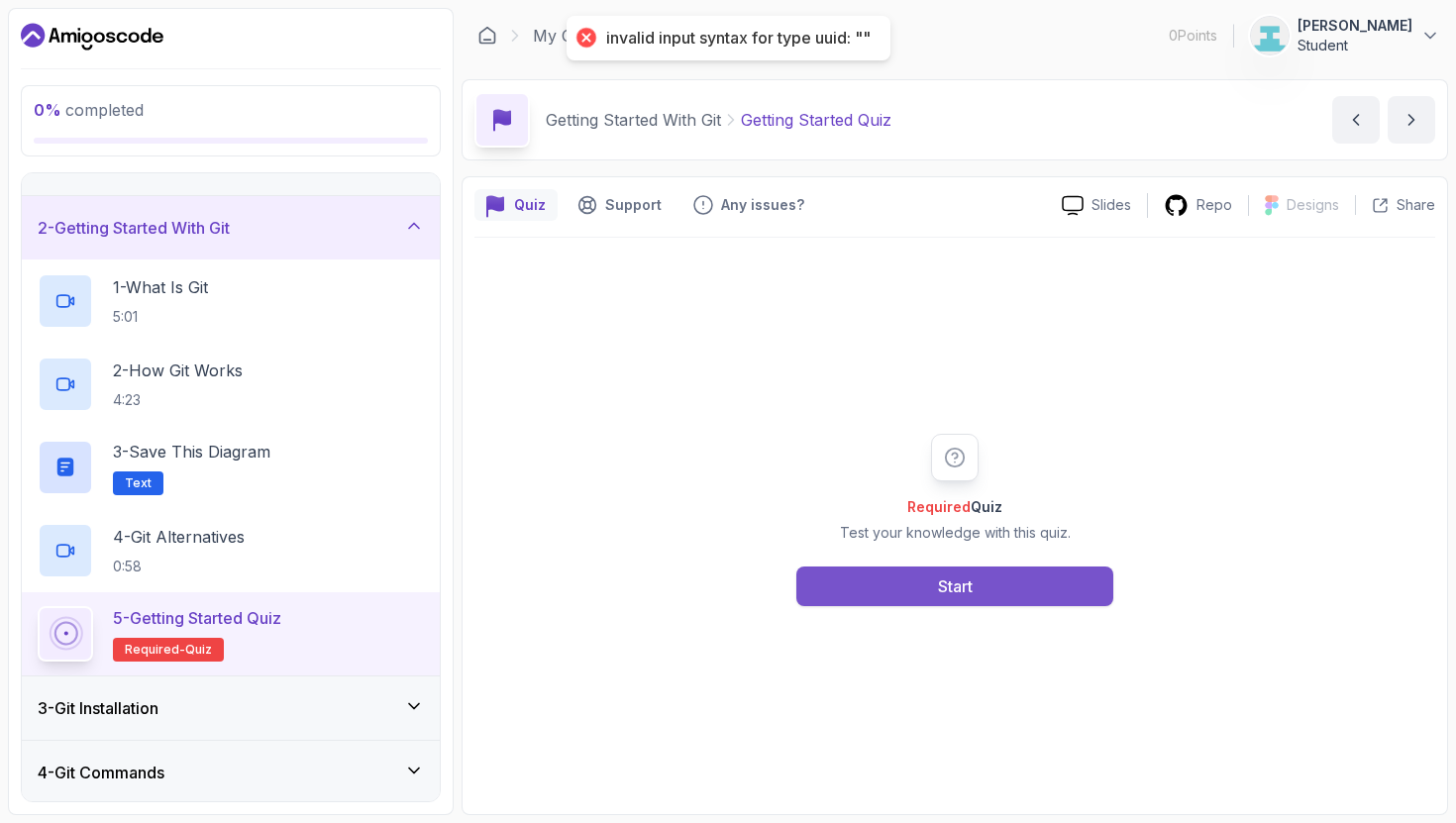 click on "Start" at bounding box center [955, 586] 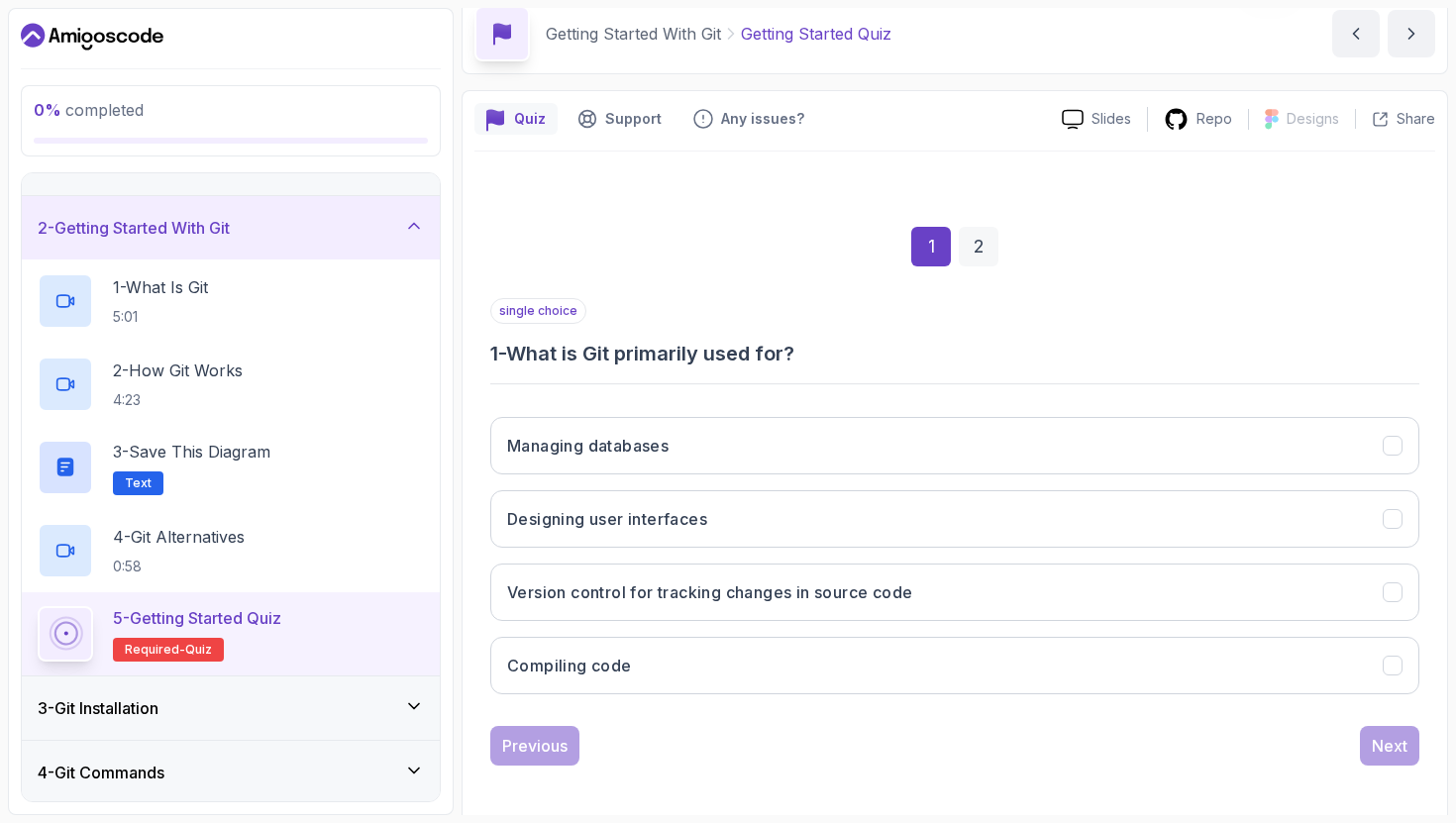 scroll, scrollTop: 93, scrollLeft: 0, axis: vertical 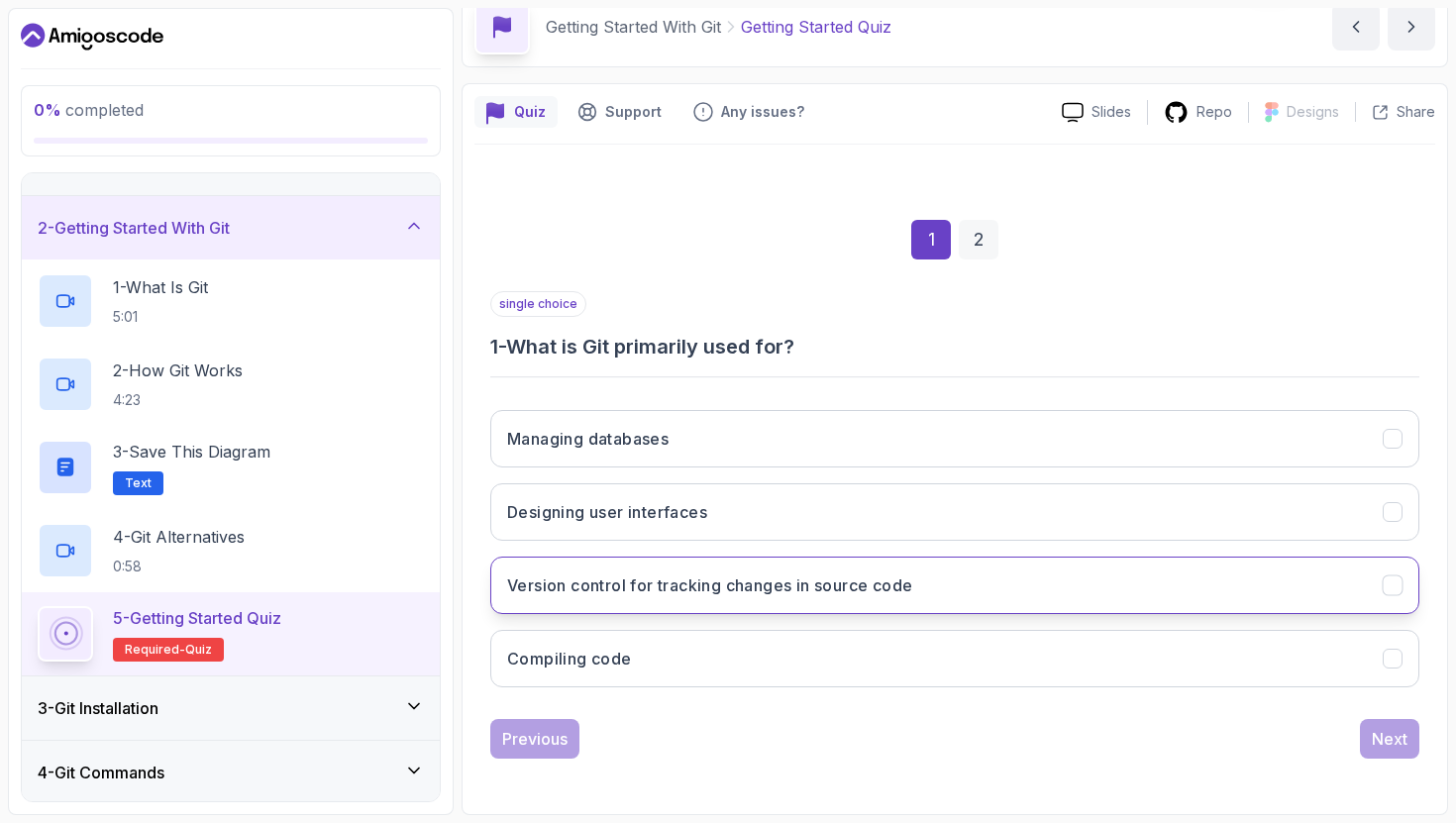 click on "Version control for tracking changes in source code" at bounding box center (709, 585) 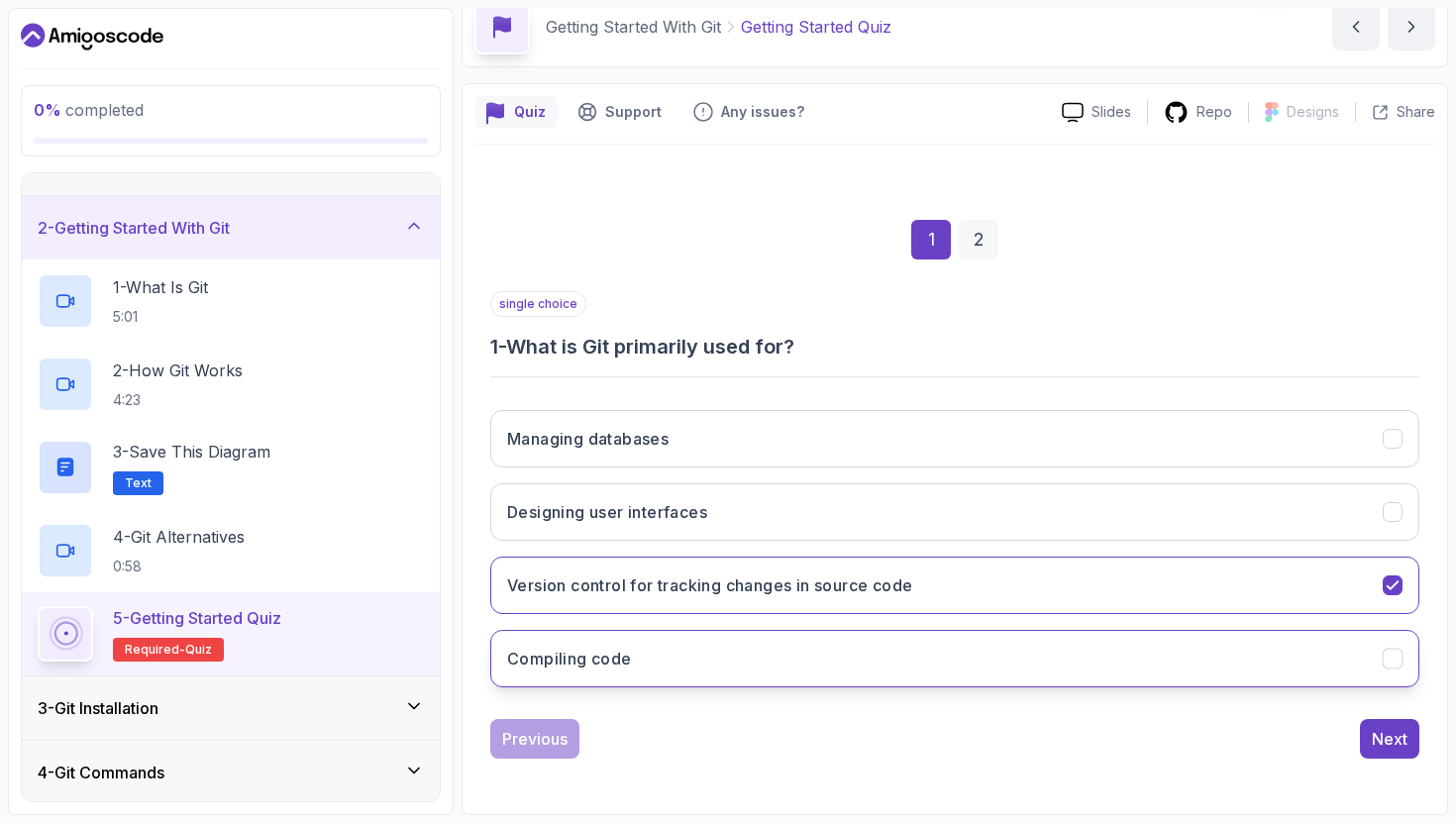 click on "Compiling code" at bounding box center (955, 659) 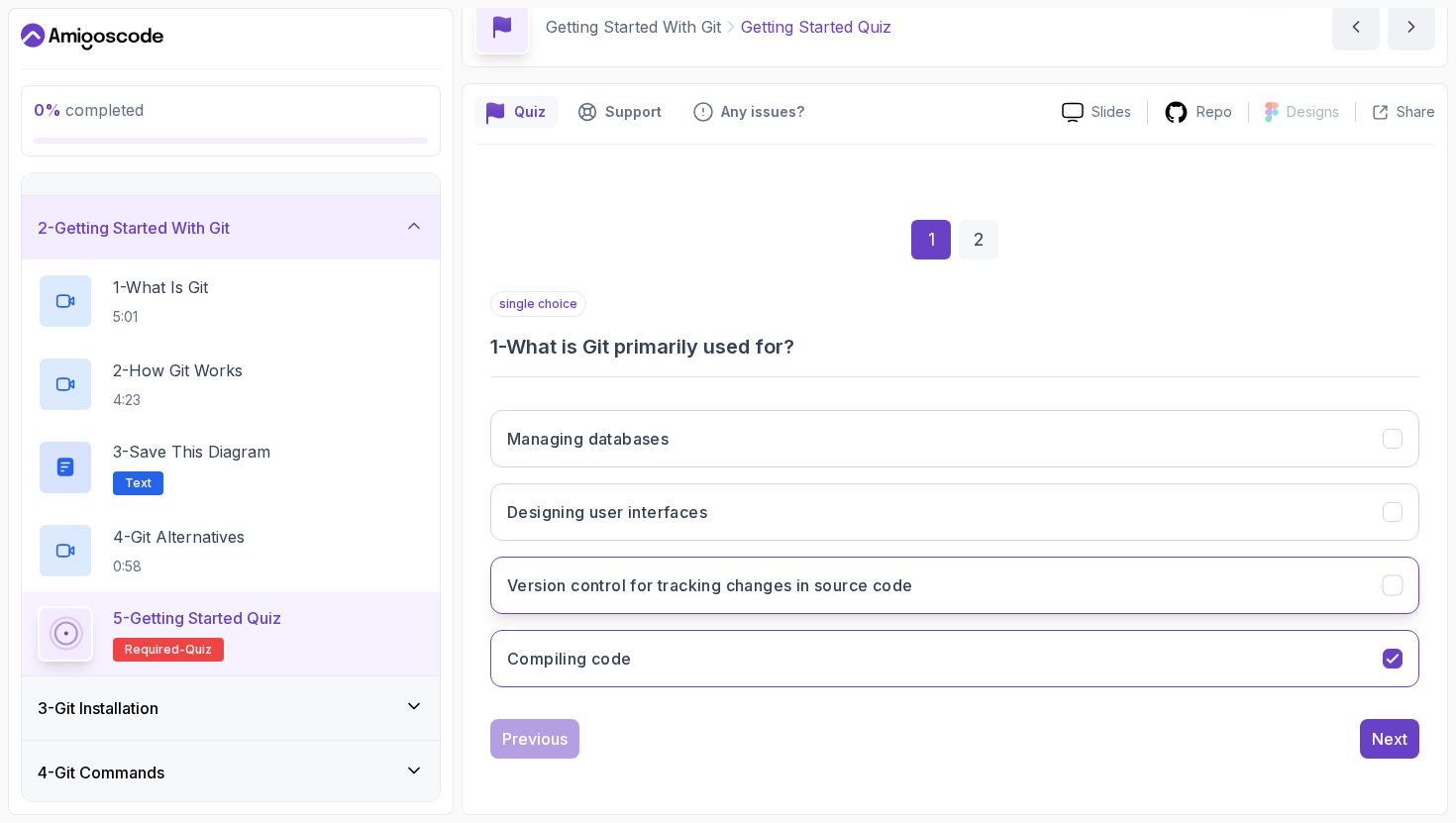 click on "Version control for tracking changes in source code" at bounding box center [955, 585] 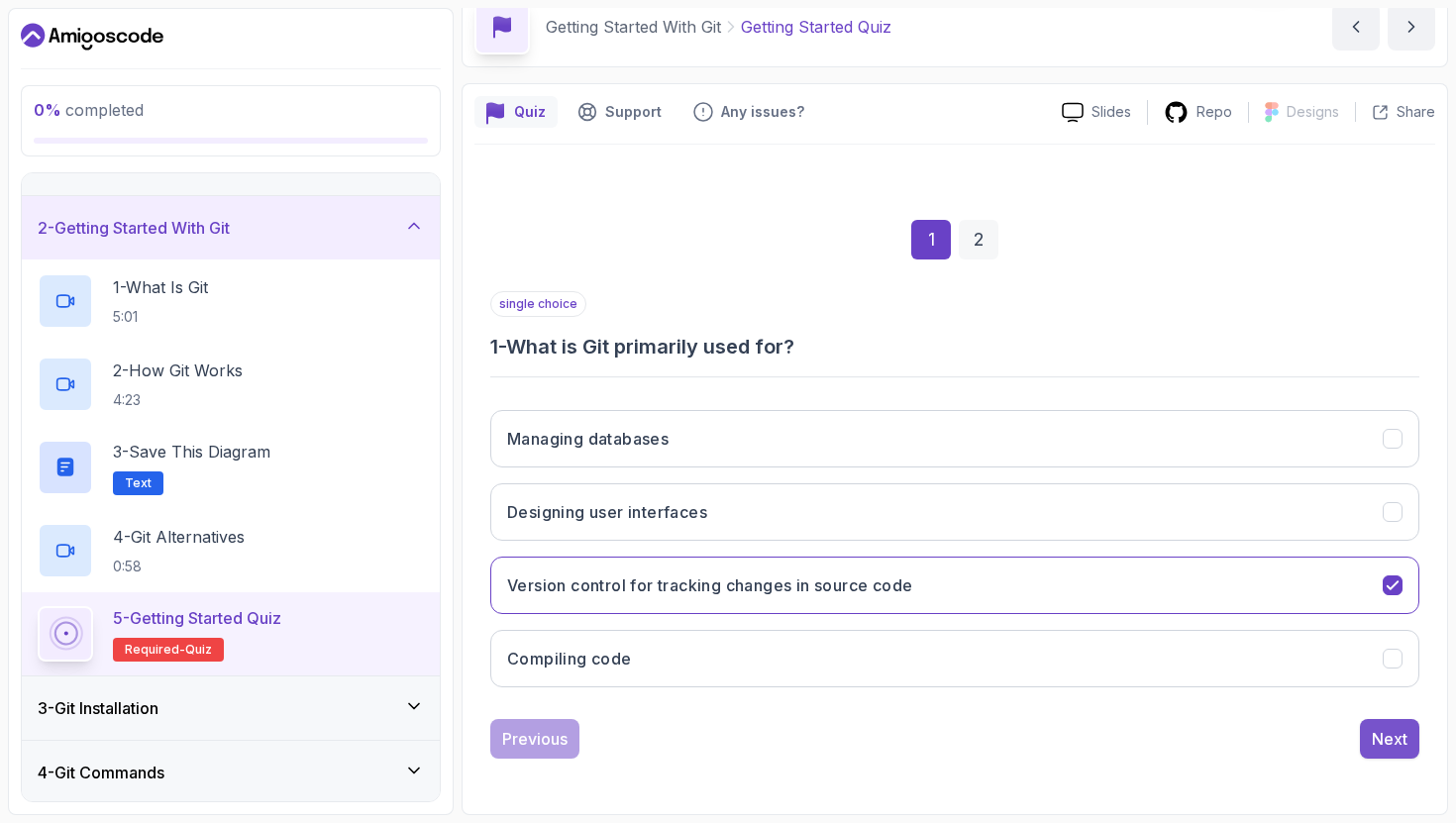 click on "Next" at bounding box center [1390, 739] 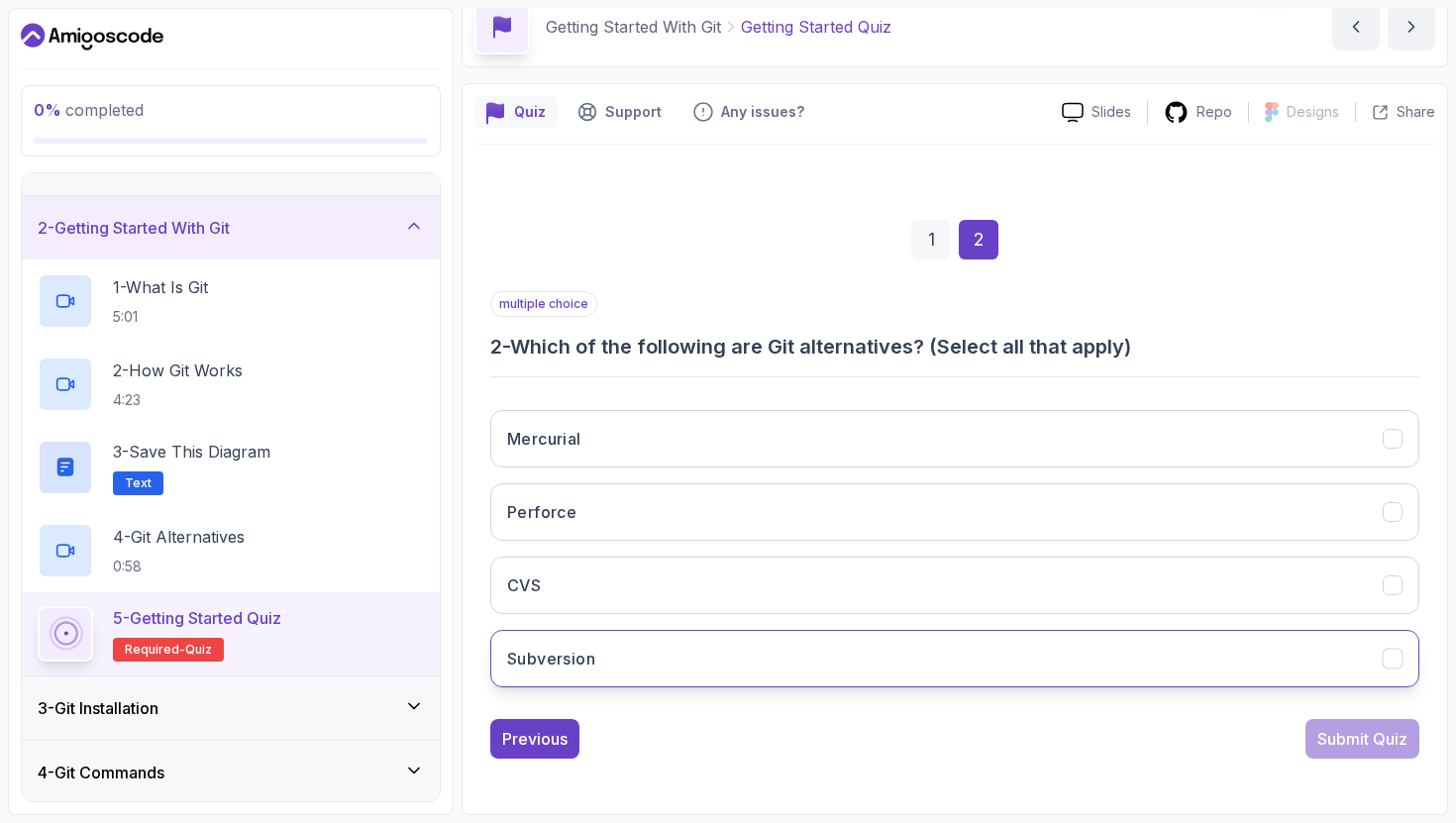 click on "Subversion" at bounding box center [955, 659] 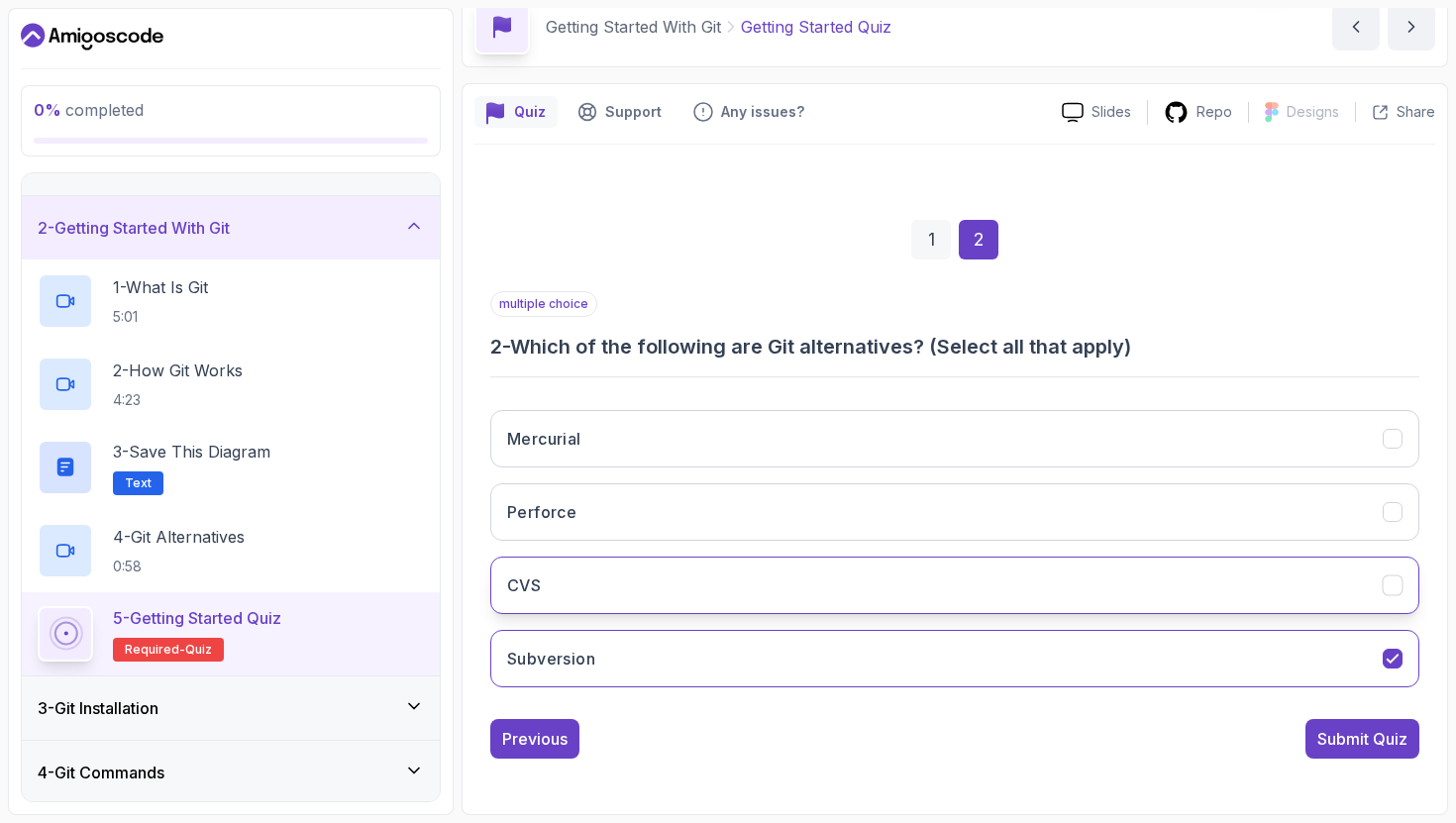 click on "CVS" at bounding box center [955, 585] 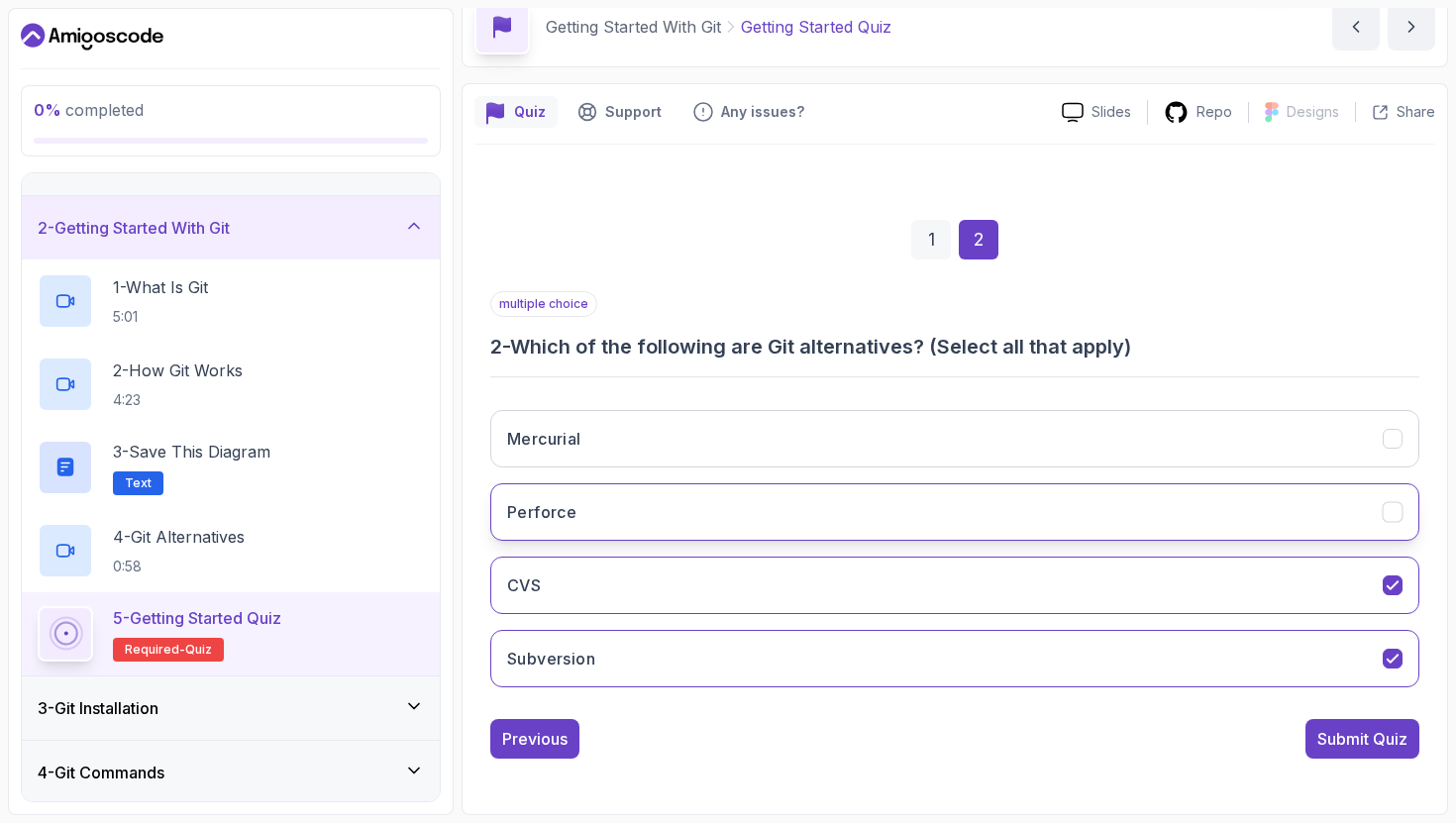 click on "Perforce" at bounding box center (955, 512) 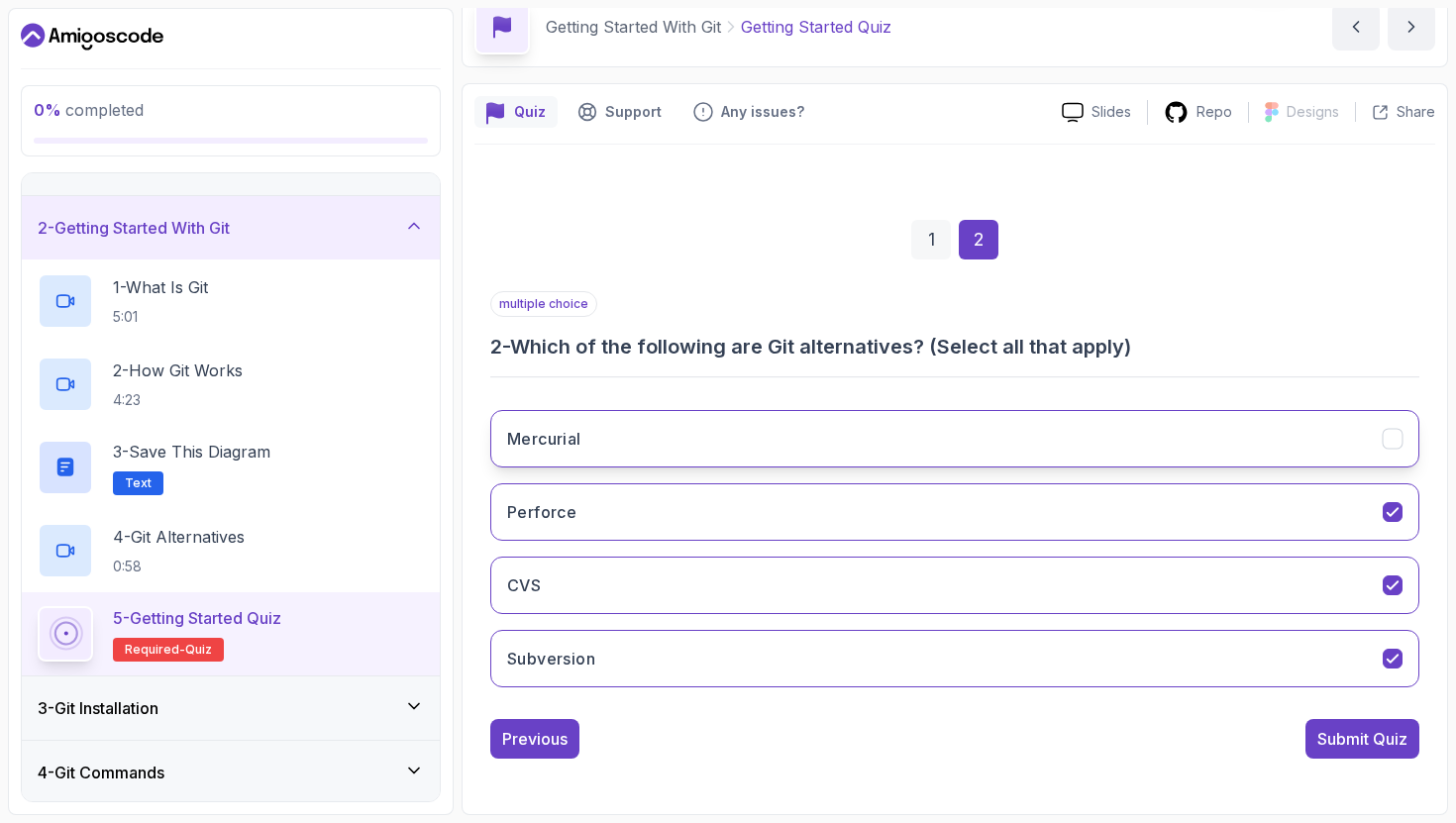 click on "Mercurial" at bounding box center (955, 439) 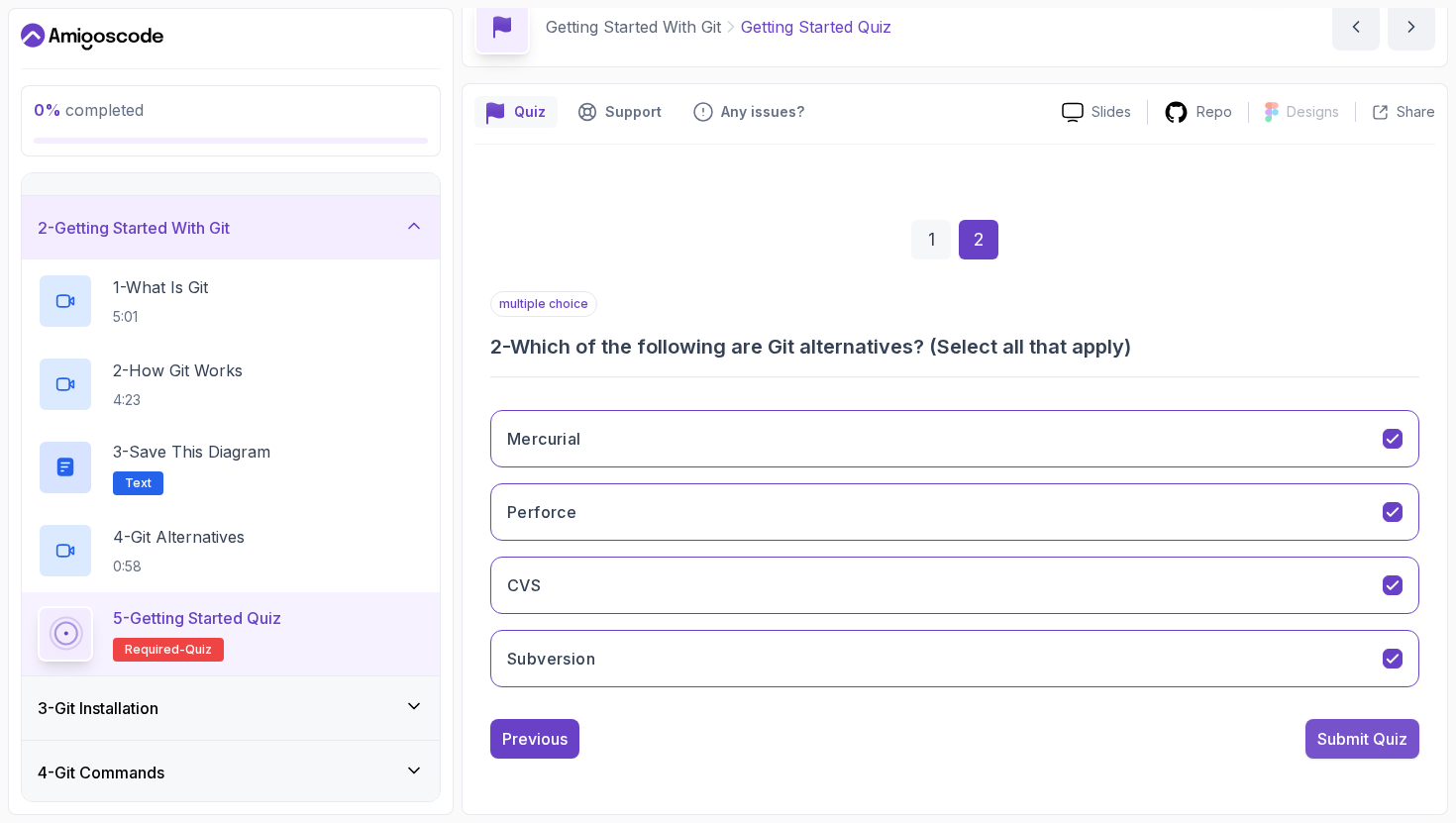 click on "Submit Quiz" at bounding box center [1362, 739] 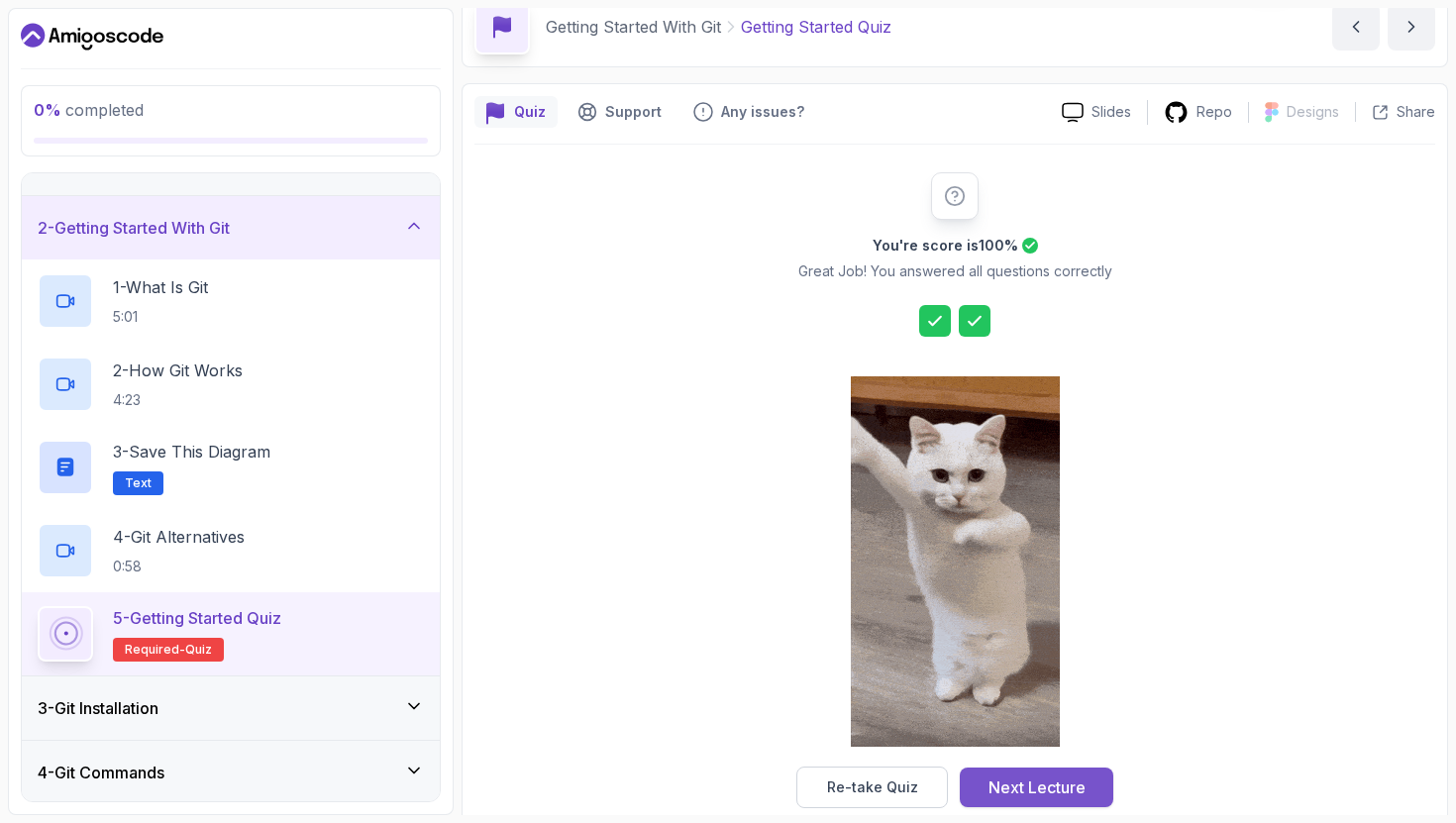 click on "Next Lecture" at bounding box center [1037, 787] 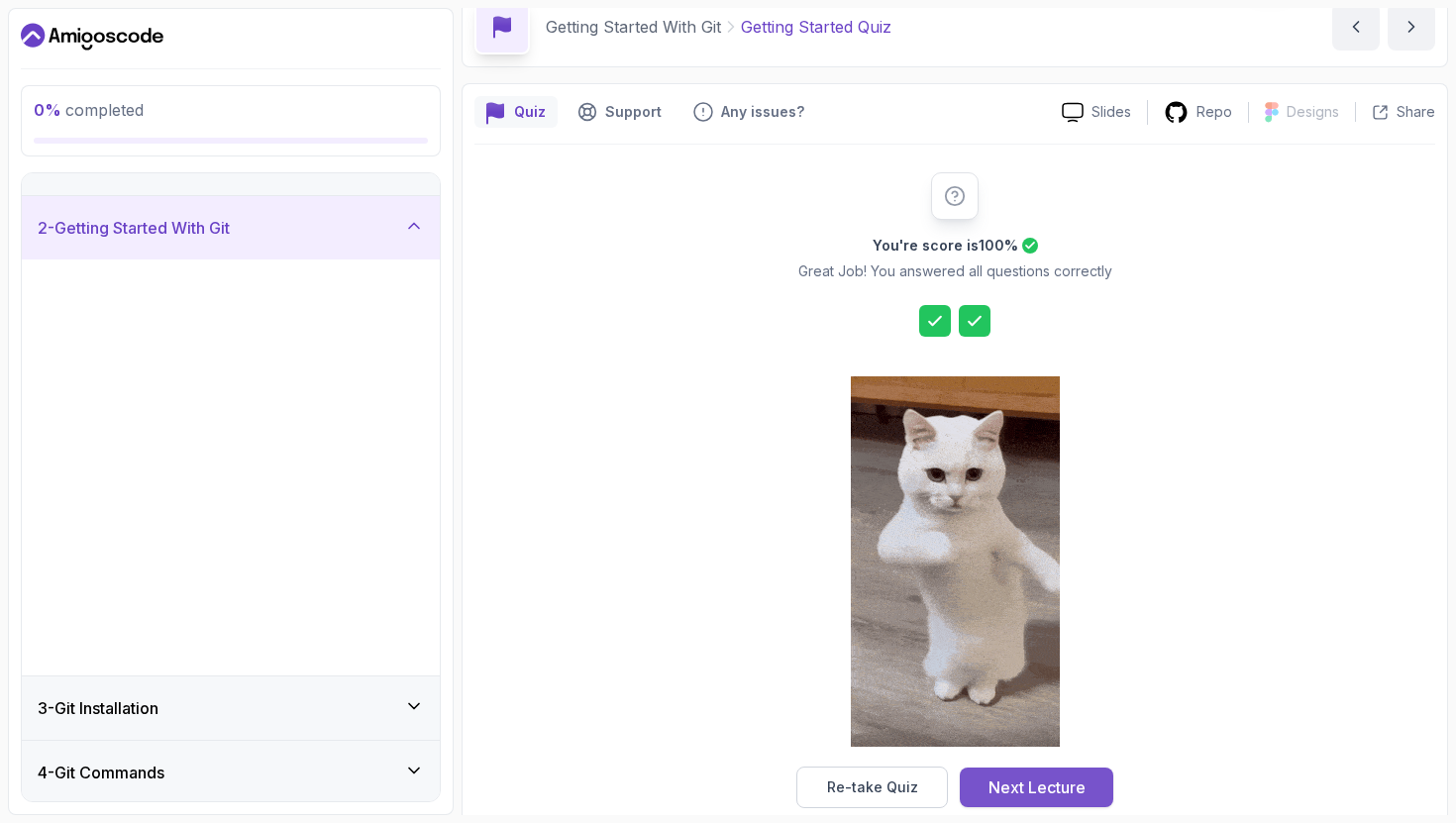scroll, scrollTop: 0, scrollLeft: 0, axis: both 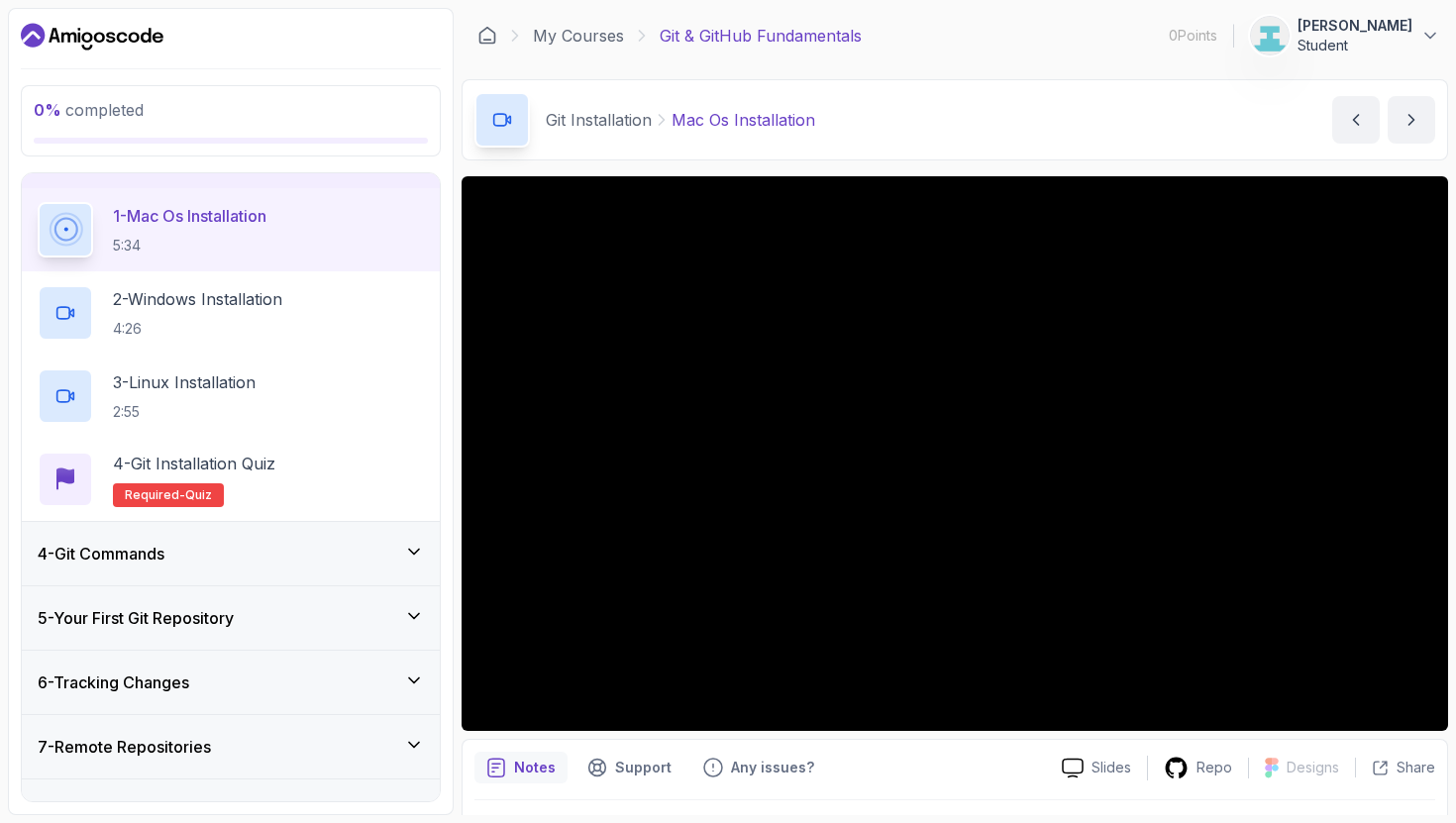 click on "Slides Repo Designs Design not available Share" at bounding box center (1240, 768) 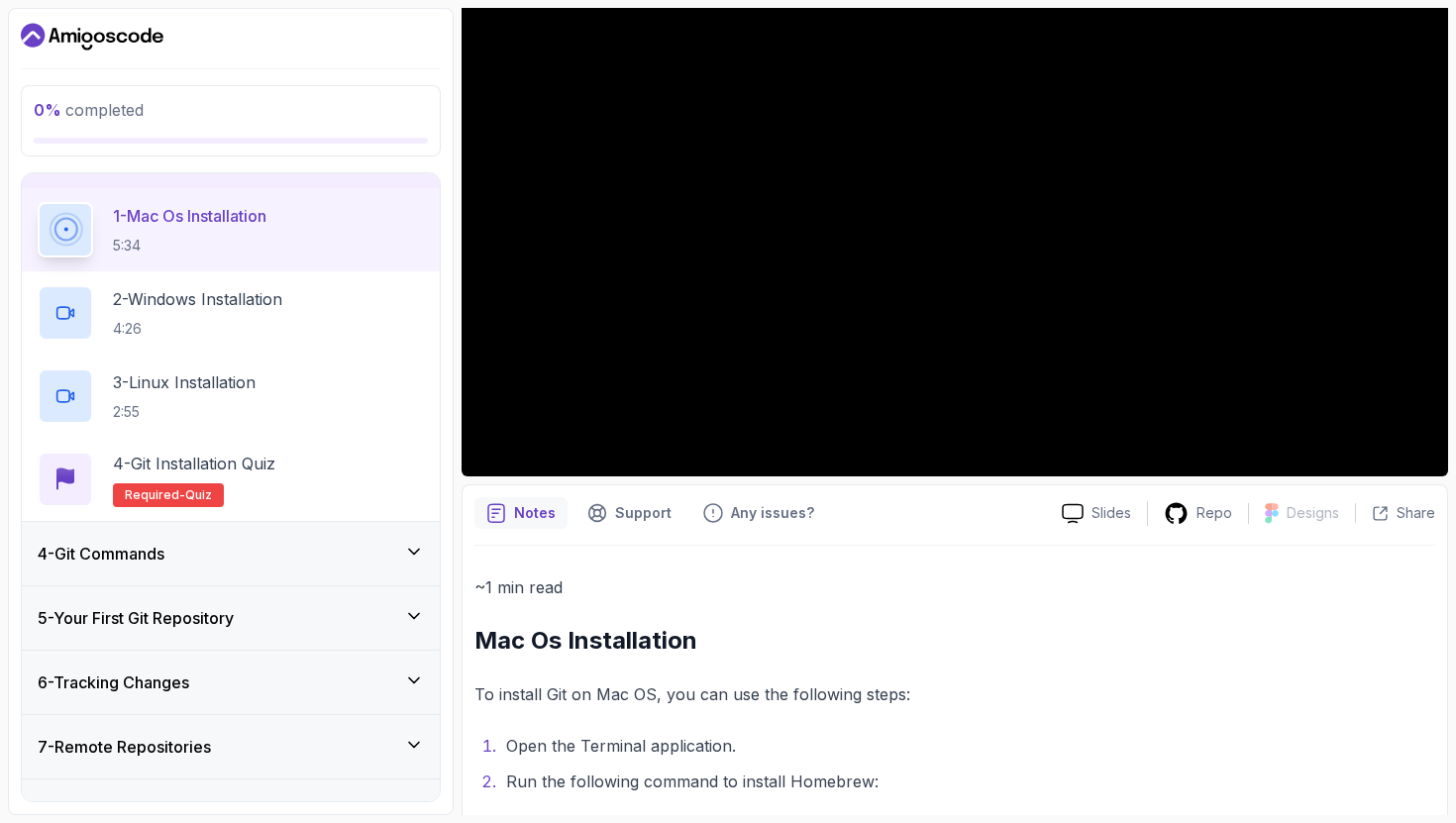 scroll, scrollTop: 0, scrollLeft: 0, axis: both 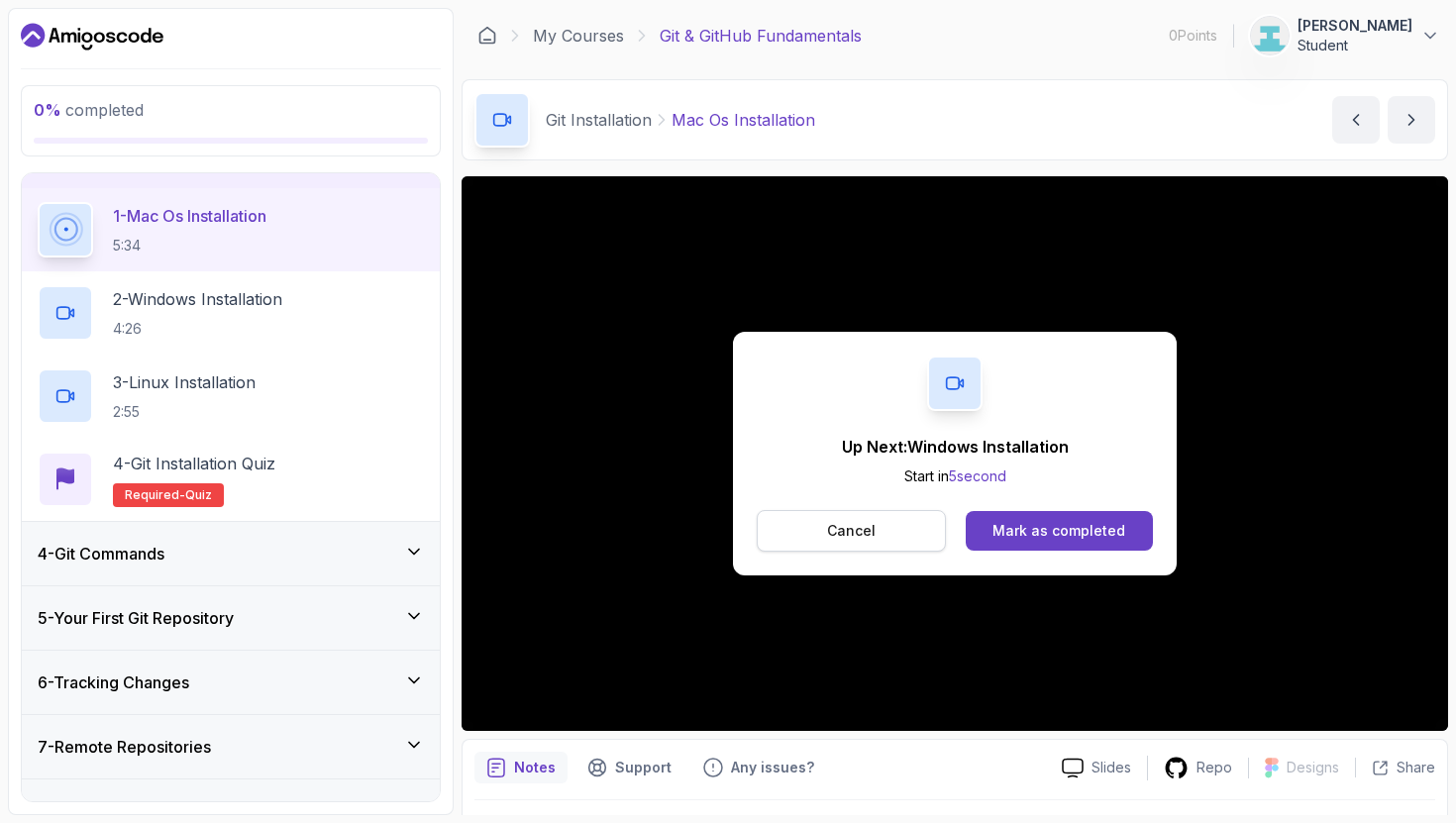 click on "Cancel" at bounding box center [851, 531] 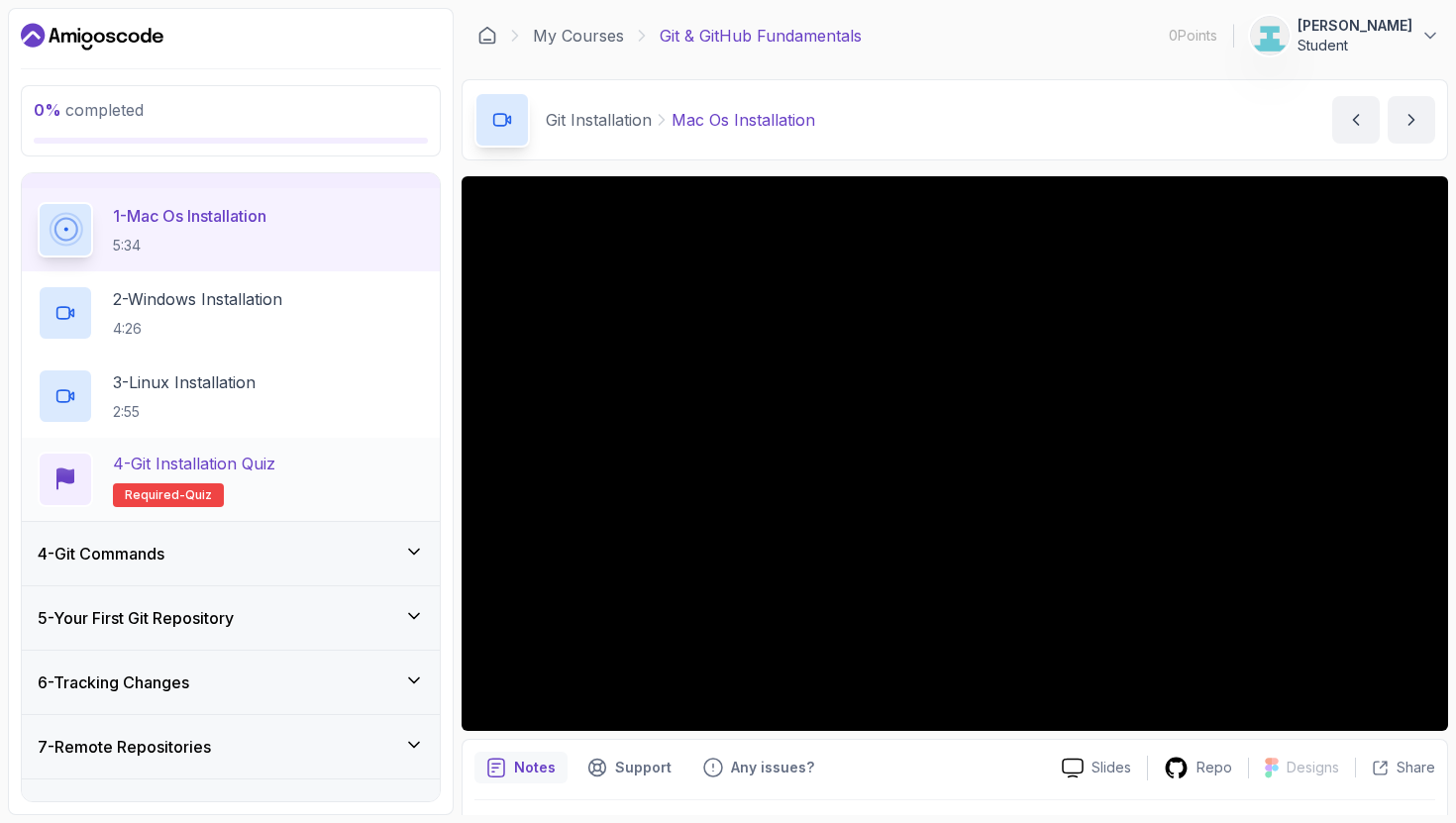click on "4  -  Git Installation Quiz Required- quiz" at bounding box center [231, 479] 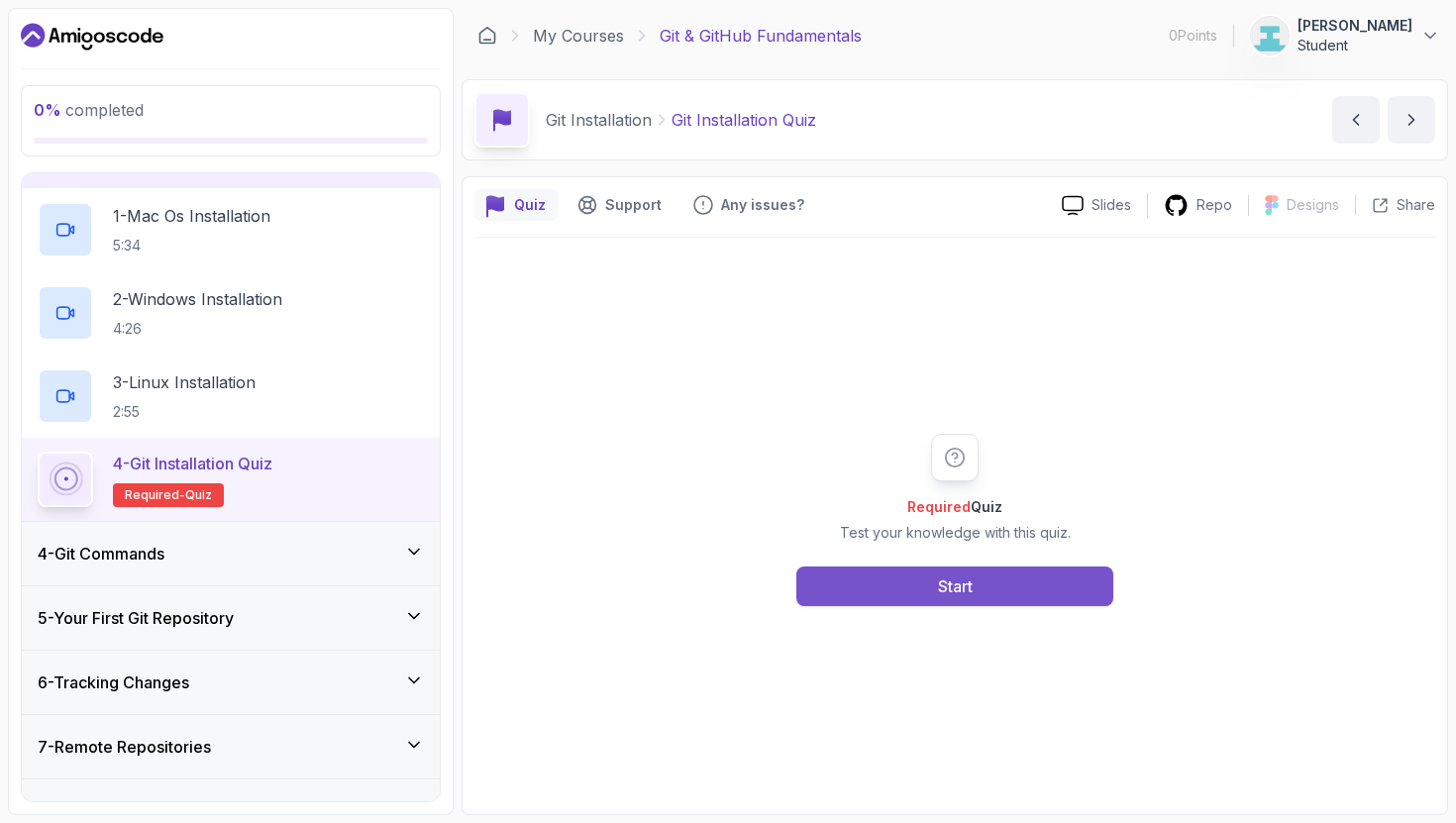 click on "Start" at bounding box center (955, 586) 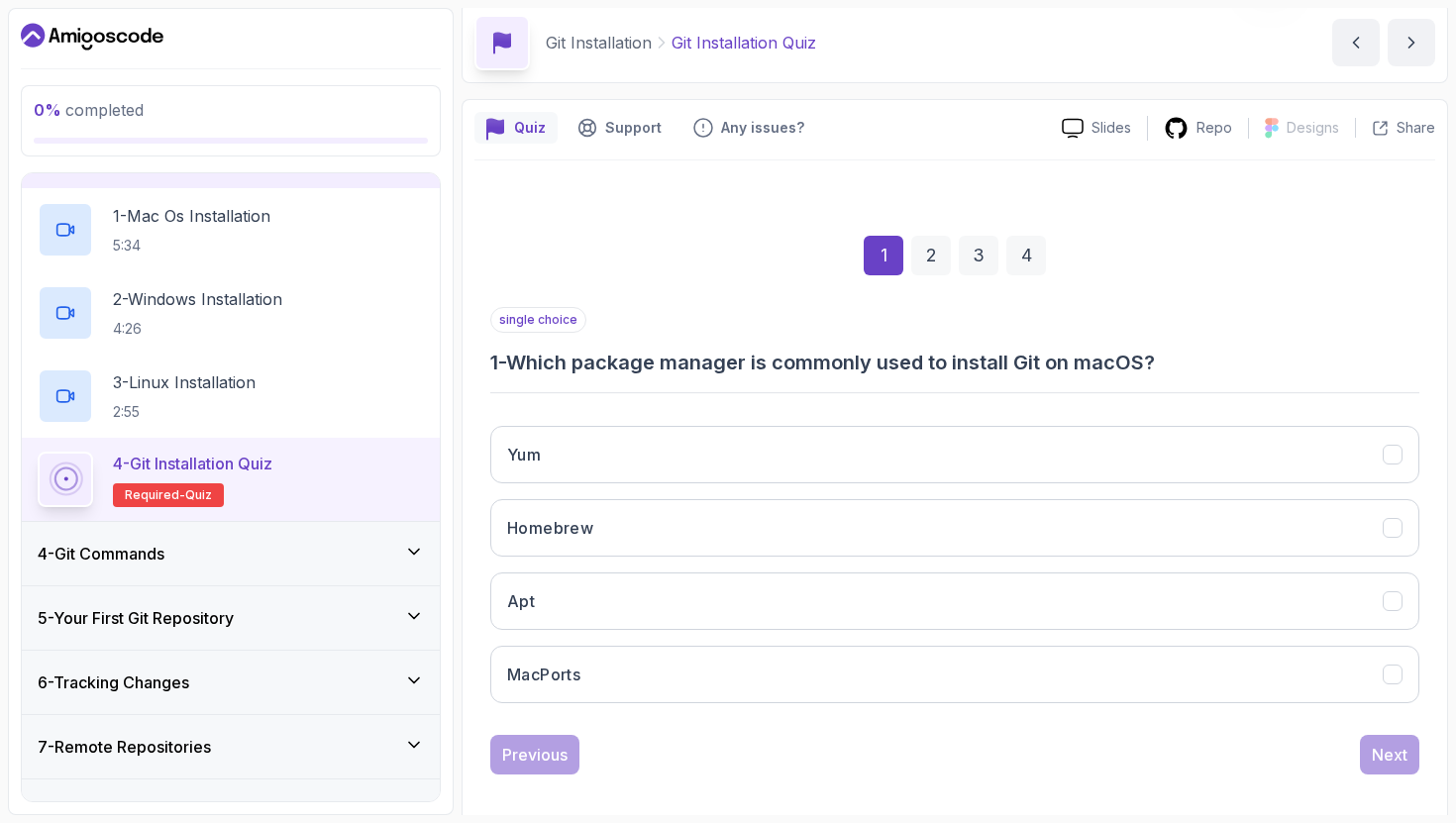 scroll, scrollTop: 93, scrollLeft: 0, axis: vertical 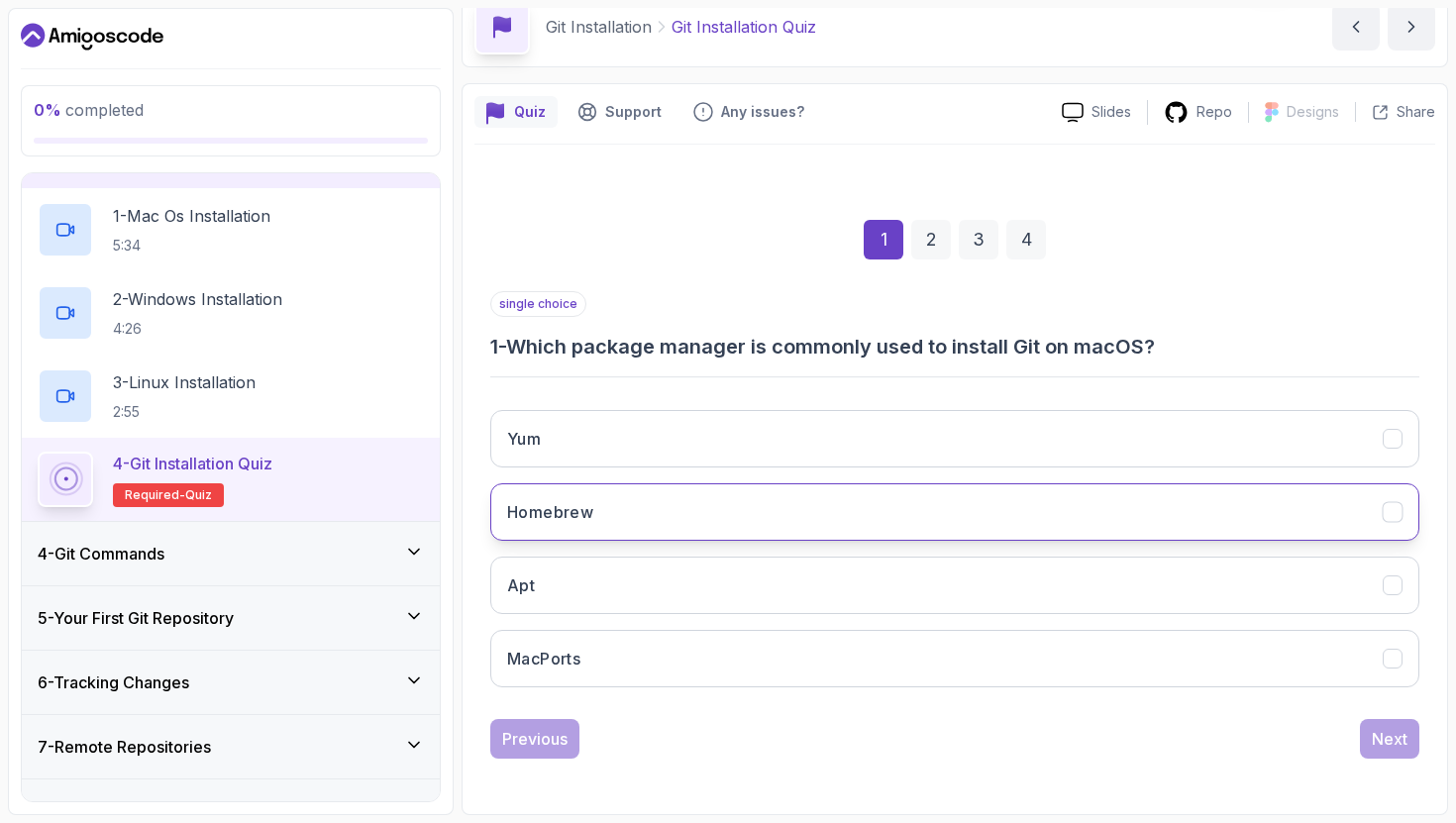 click on "Homebrew" at bounding box center [955, 512] 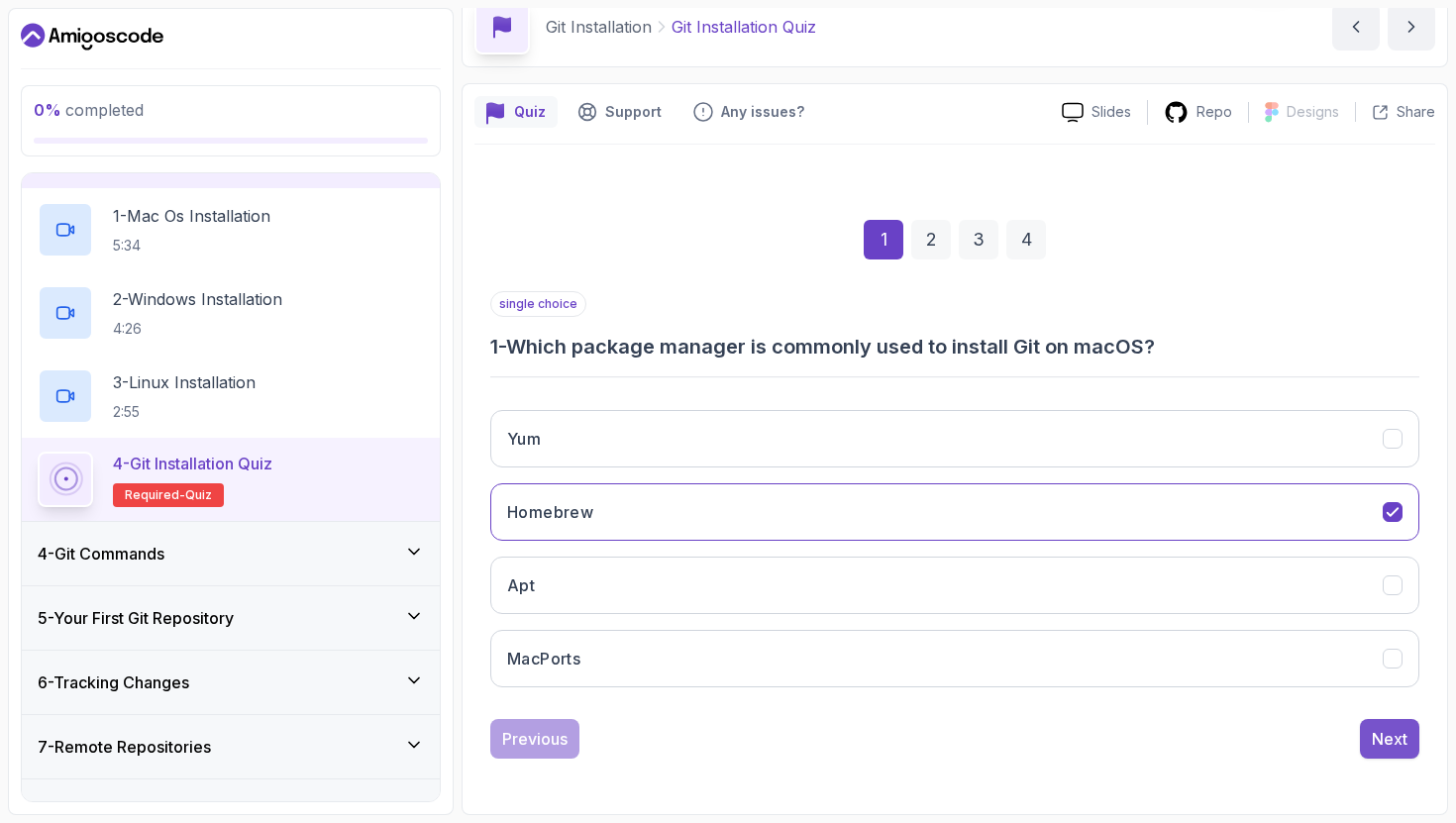 click on "Next" at bounding box center (1390, 739) 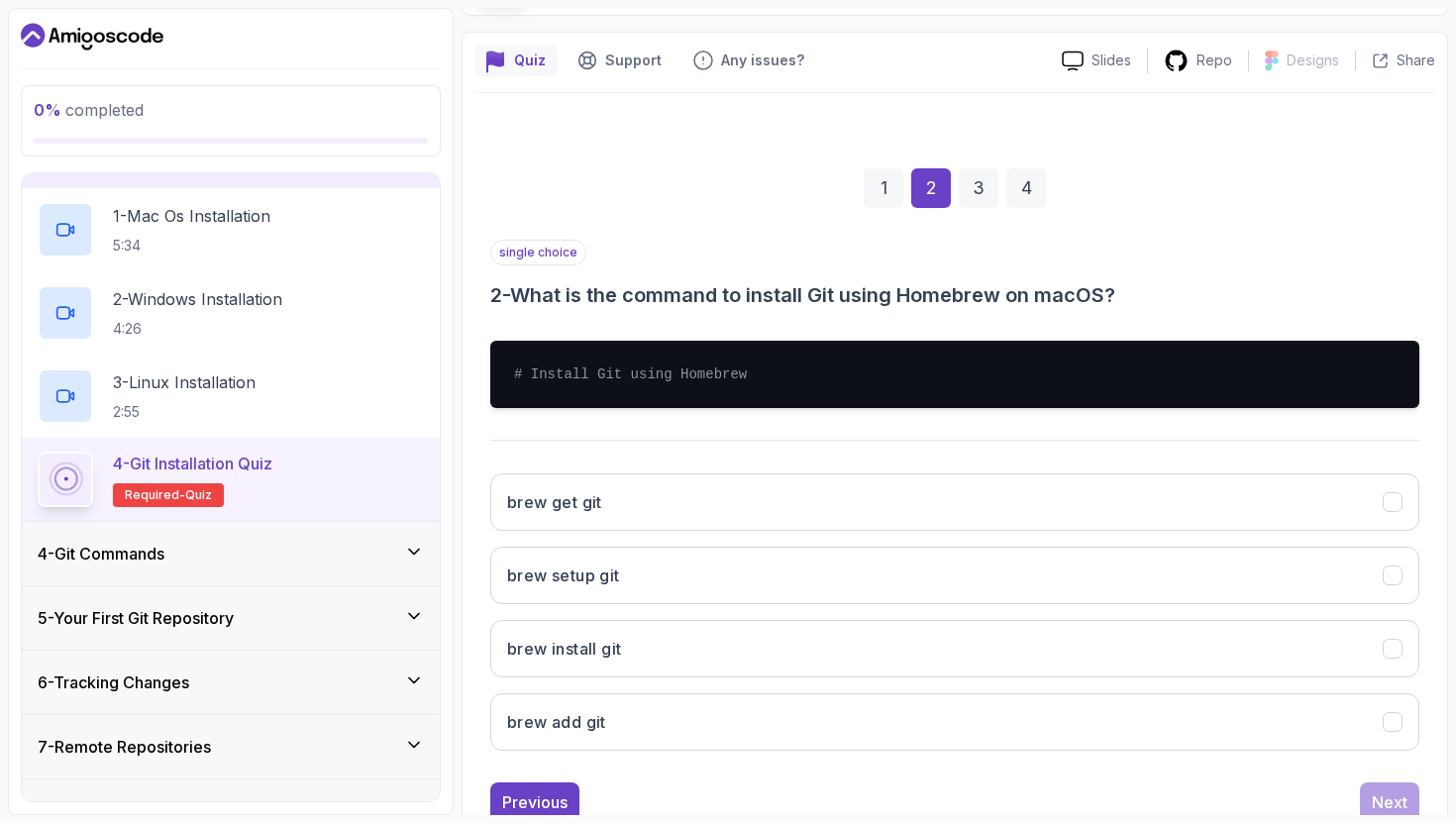 scroll, scrollTop: 208, scrollLeft: 0, axis: vertical 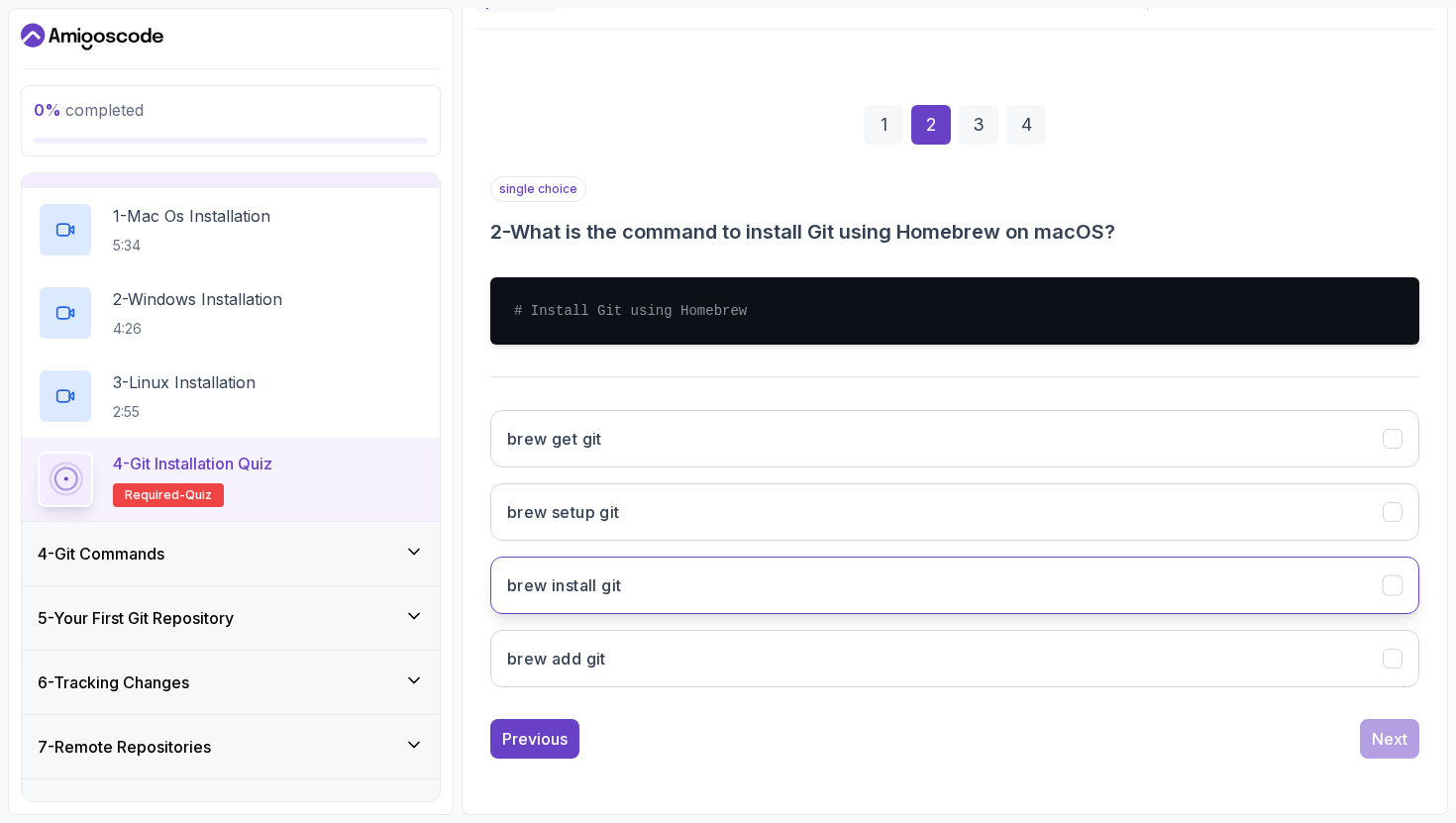 click on "brew install git" at bounding box center [564, 585] 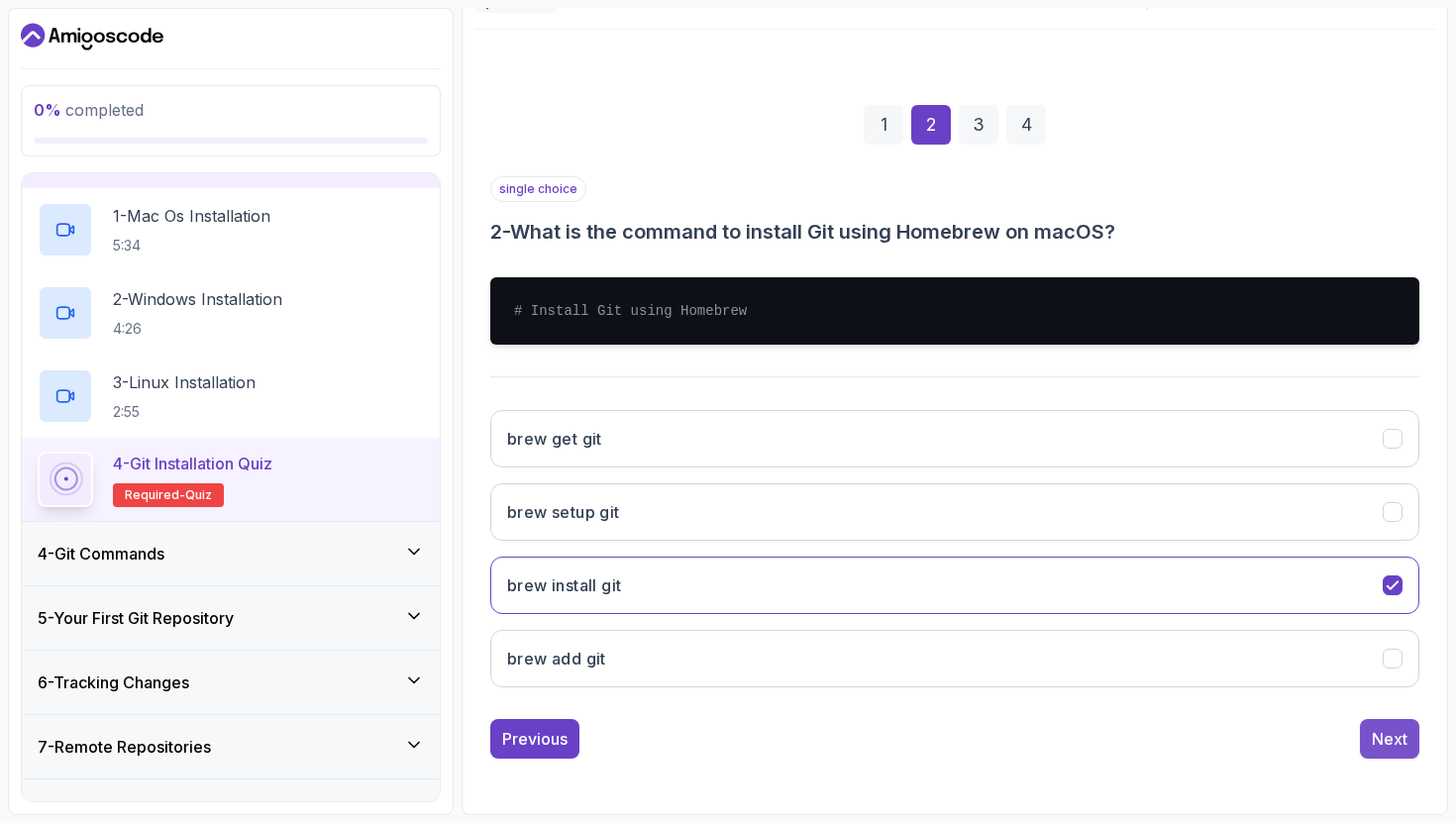 click on "Next" at bounding box center [1390, 739] 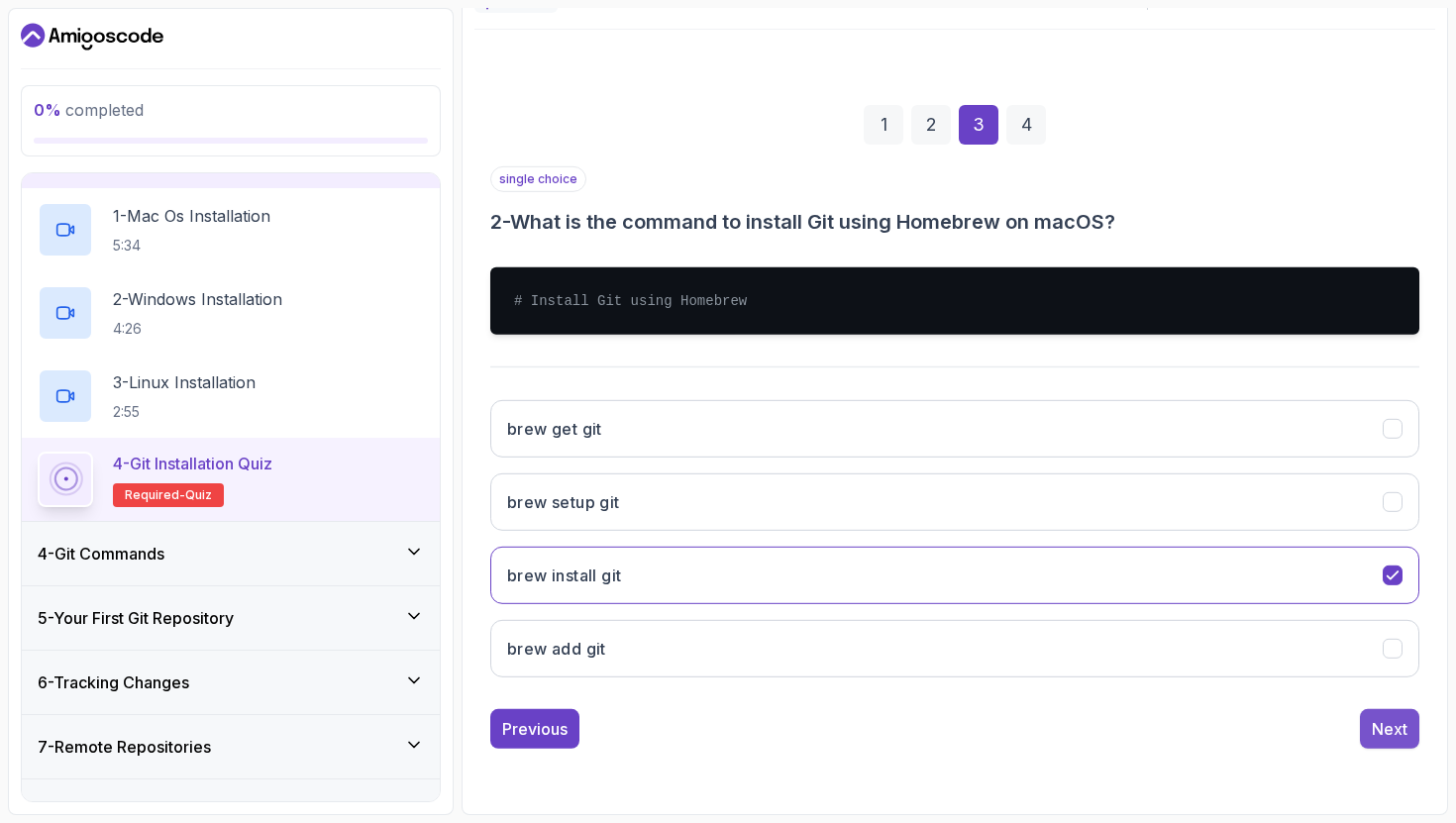scroll, scrollTop: 93, scrollLeft: 0, axis: vertical 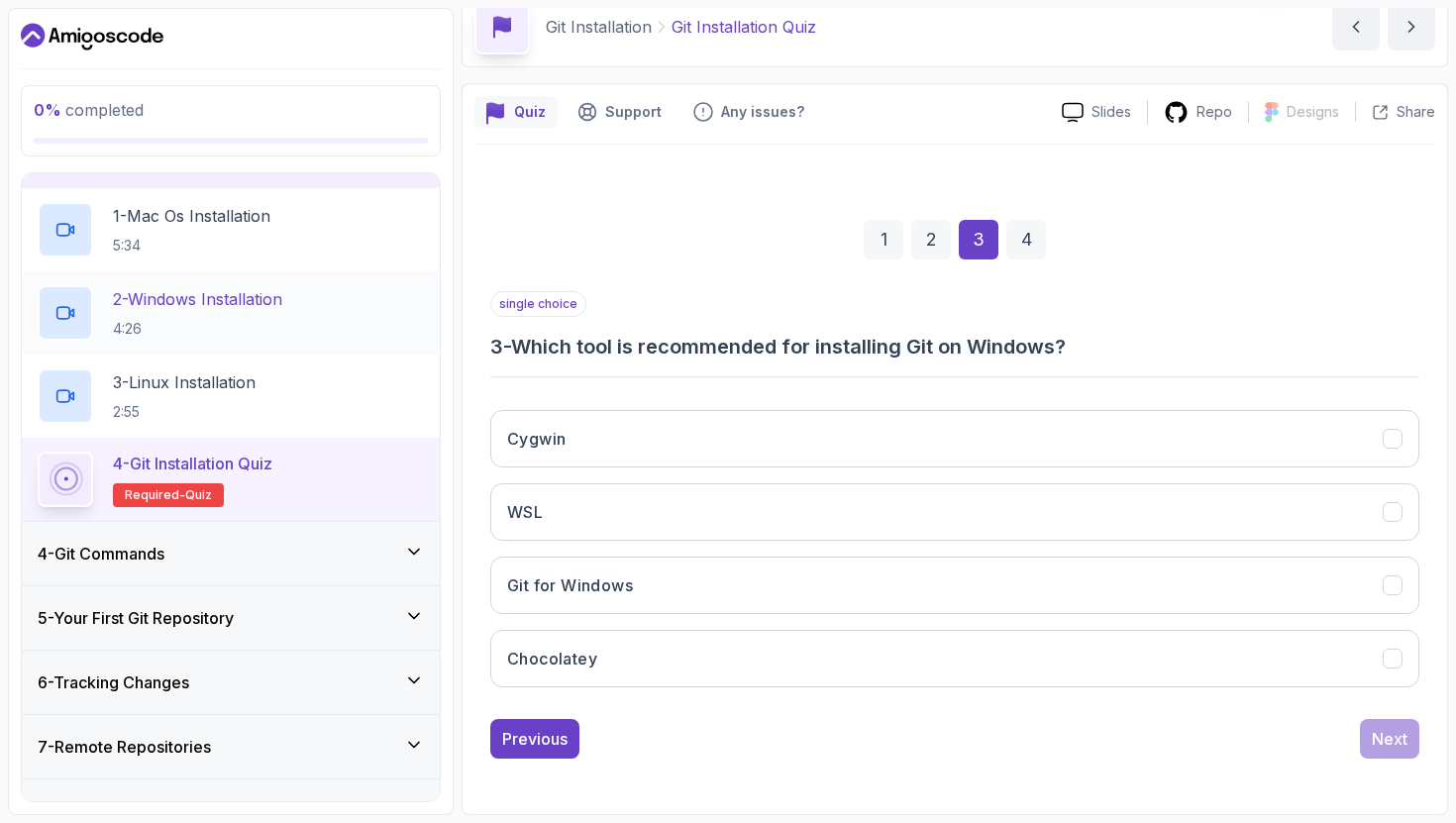 click on "2  -  Windows Installation 4:26" at bounding box center [231, 313] 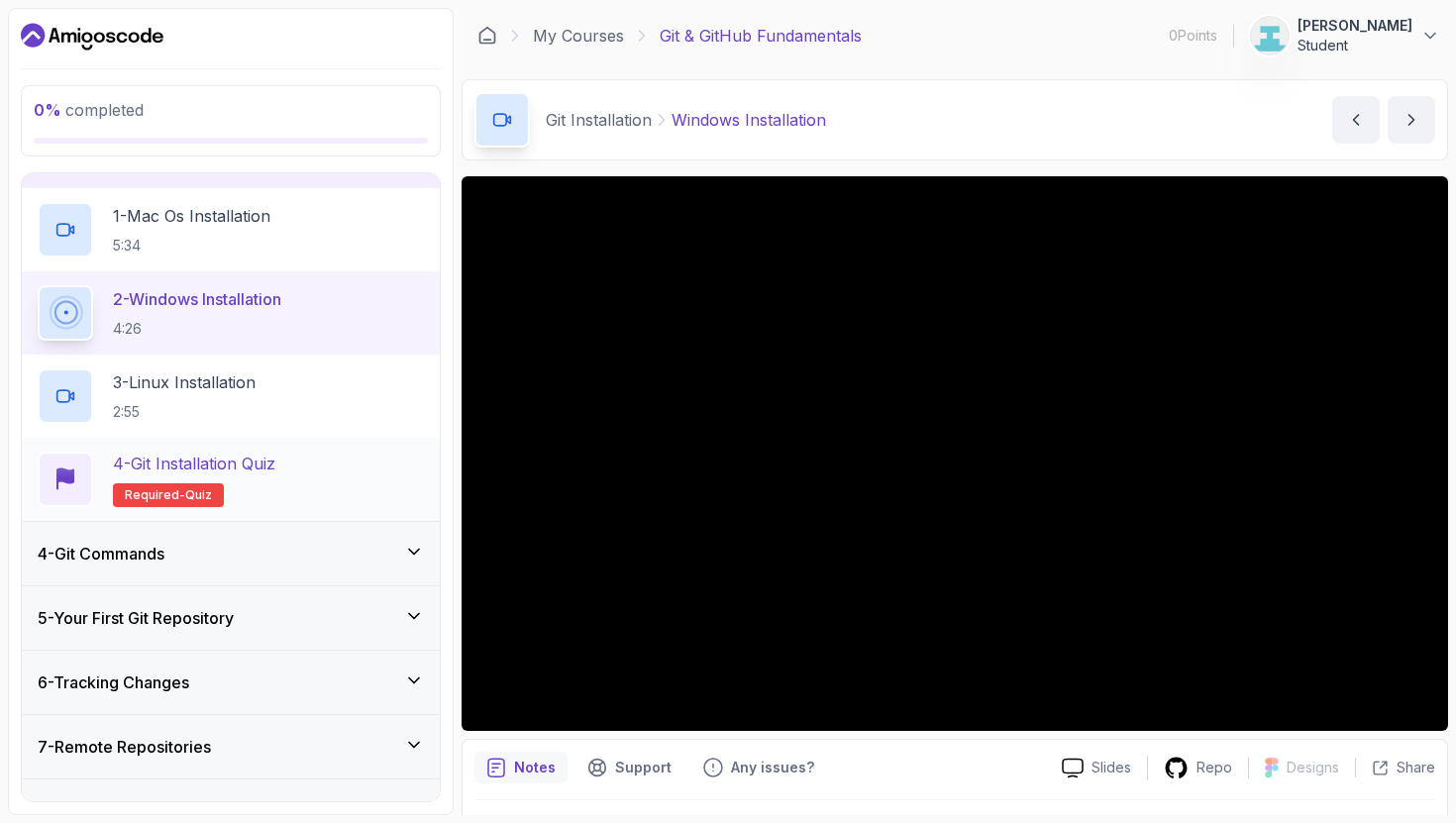 click on "4  -  Git Installation Quiz Required- quiz" at bounding box center [194, 479] 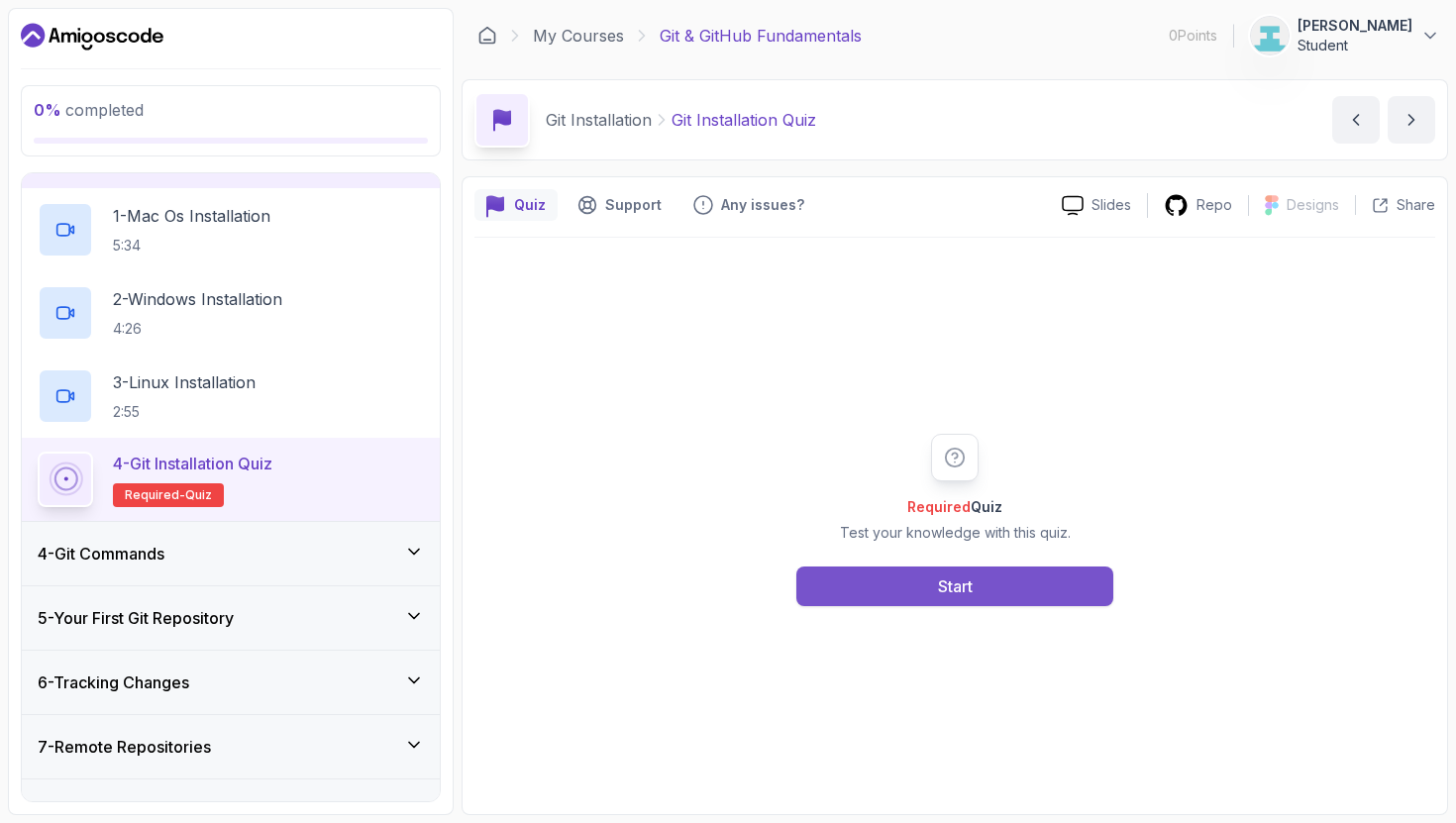 click on "Start" at bounding box center (955, 586) 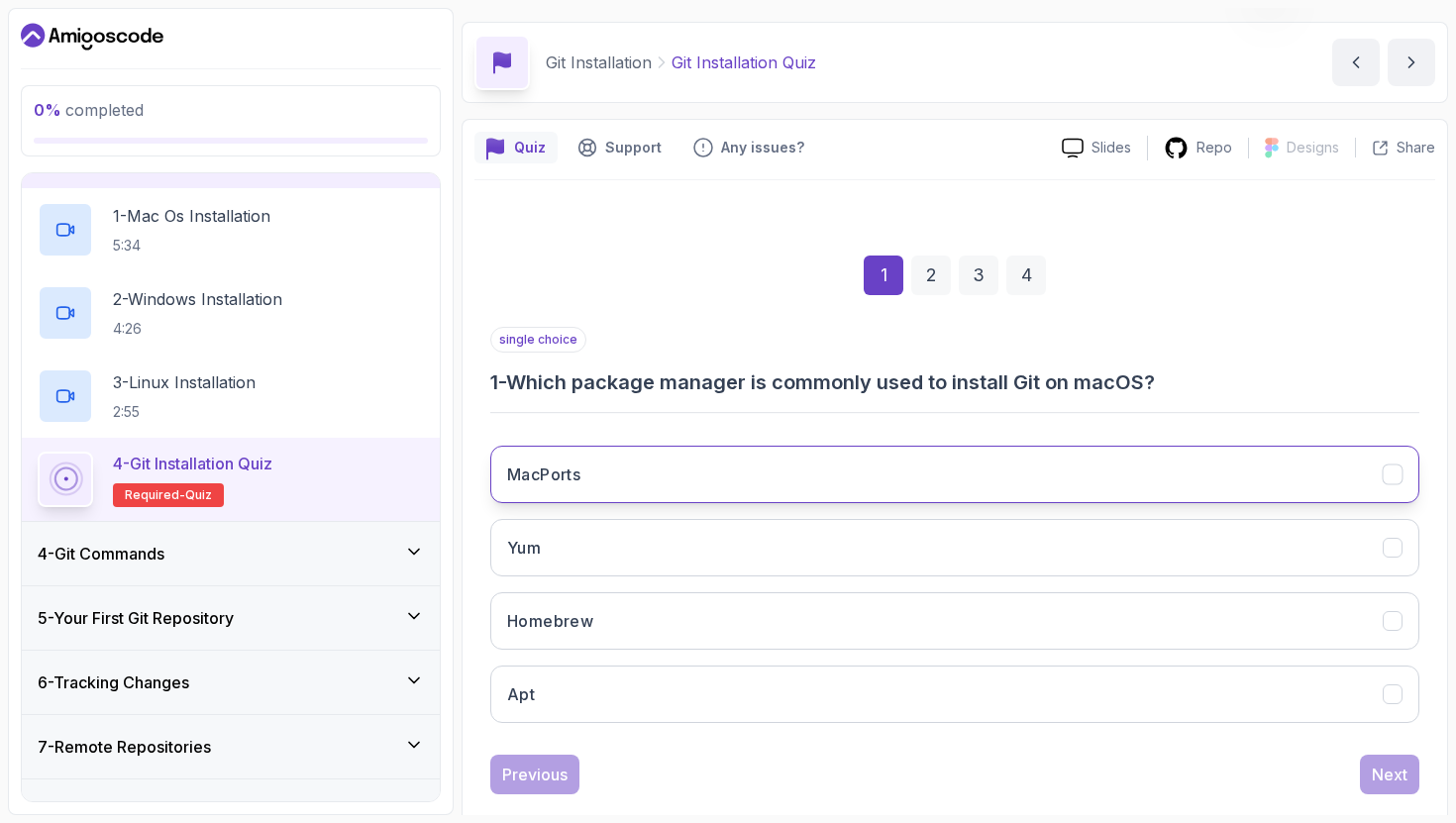 scroll, scrollTop: 93, scrollLeft: 0, axis: vertical 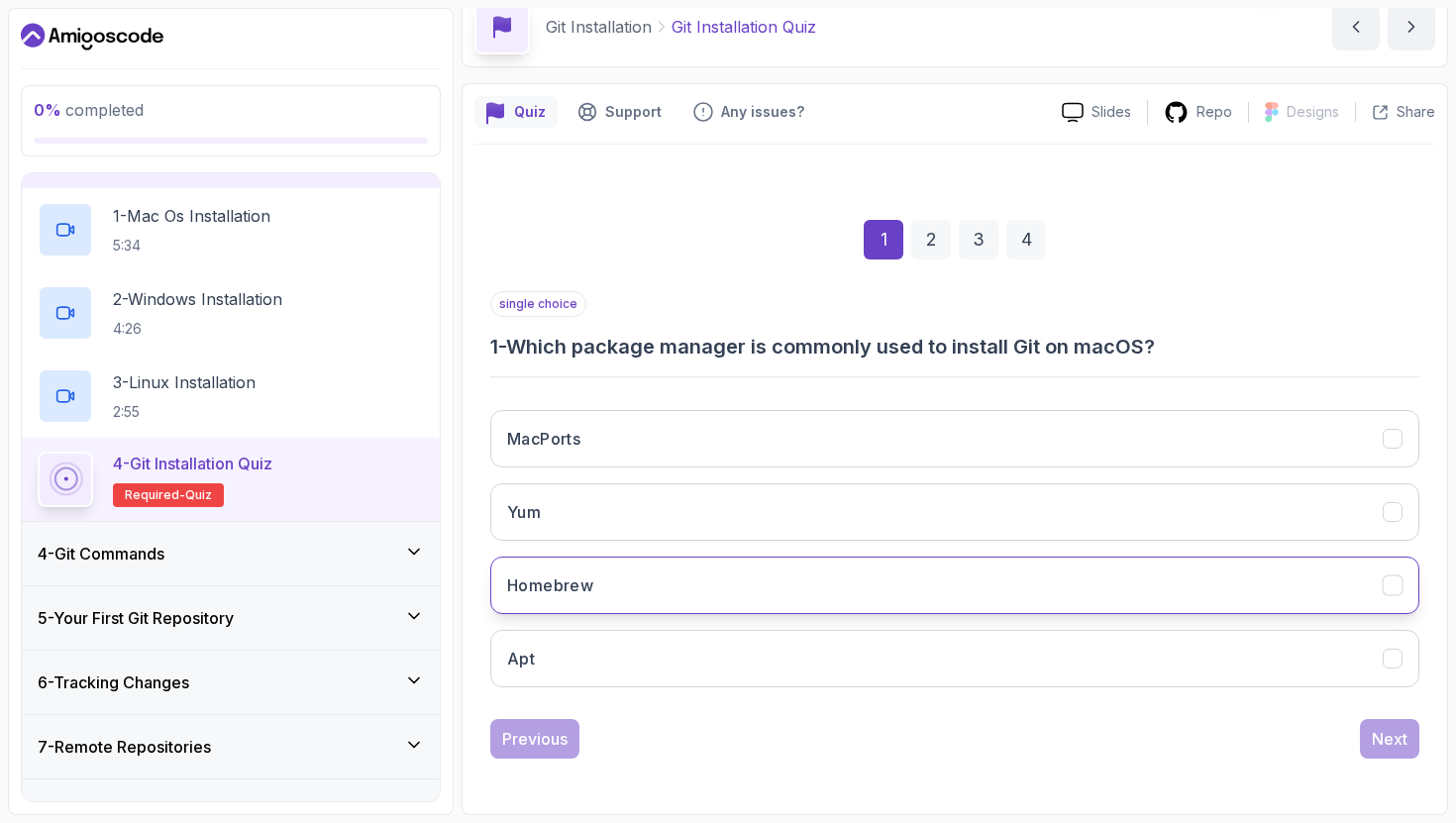 click on "Homebrew" at bounding box center (955, 585) 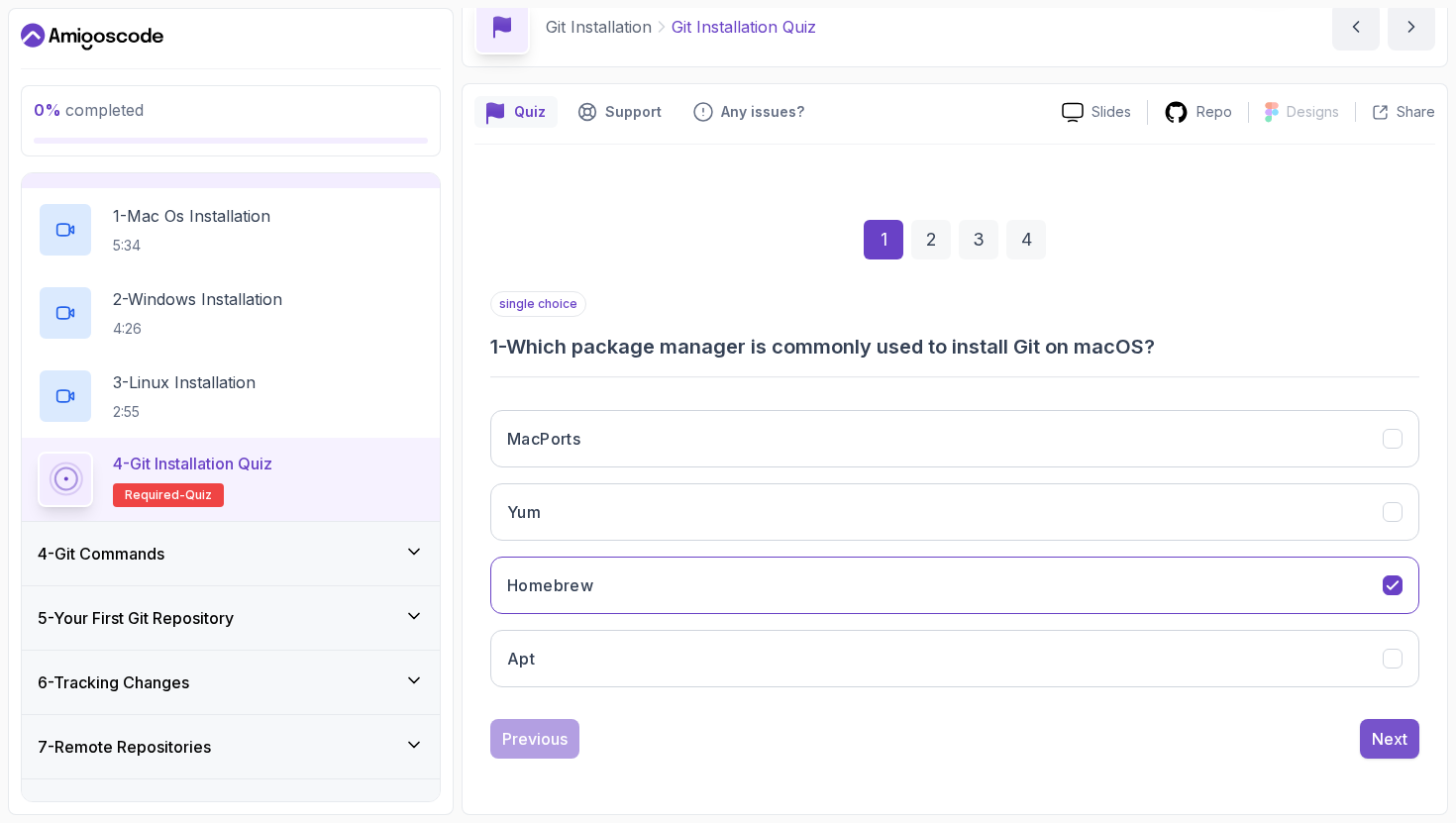 click on "Next" at bounding box center (1390, 739) 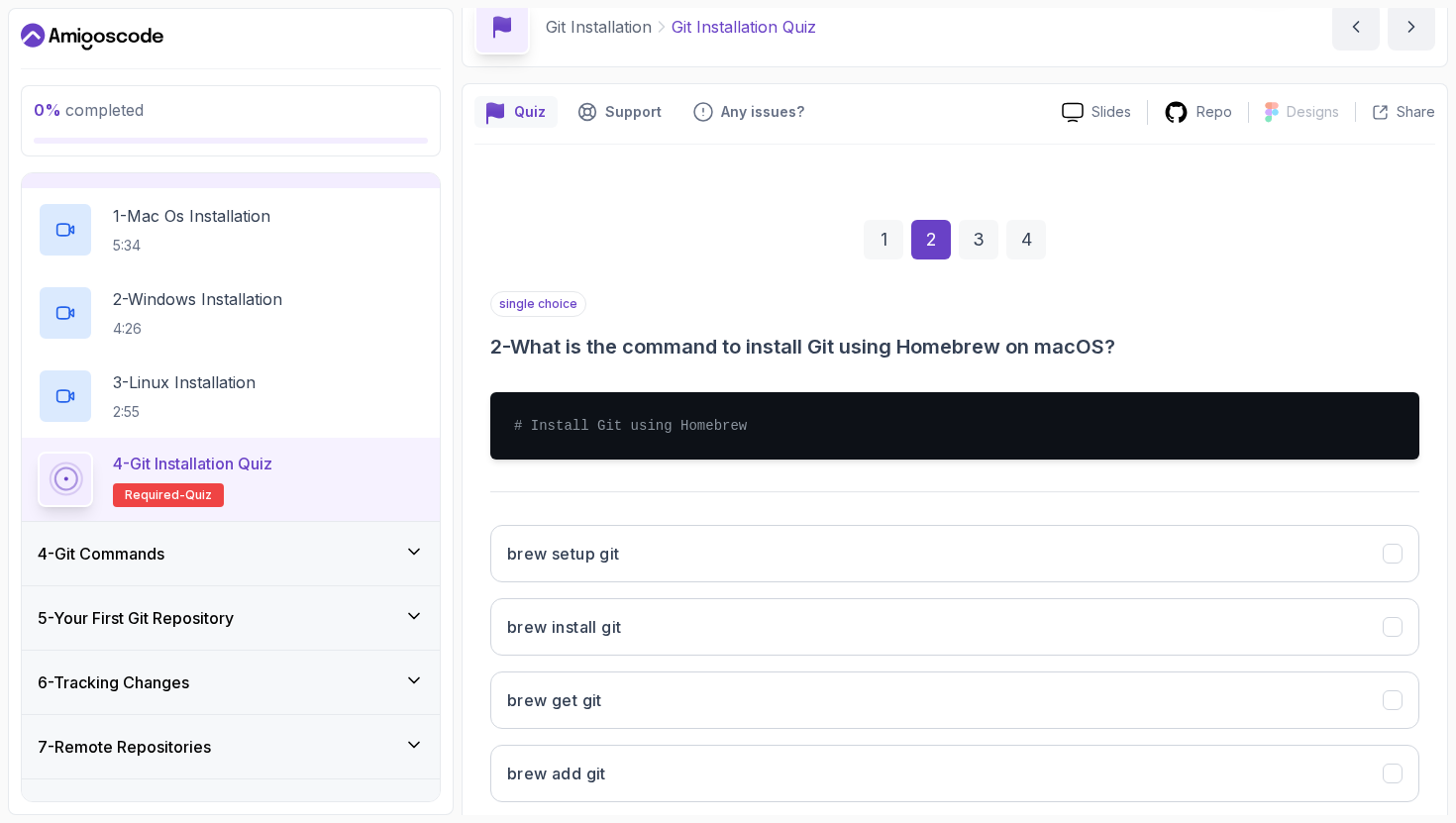 scroll, scrollTop: 208, scrollLeft: 0, axis: vertical 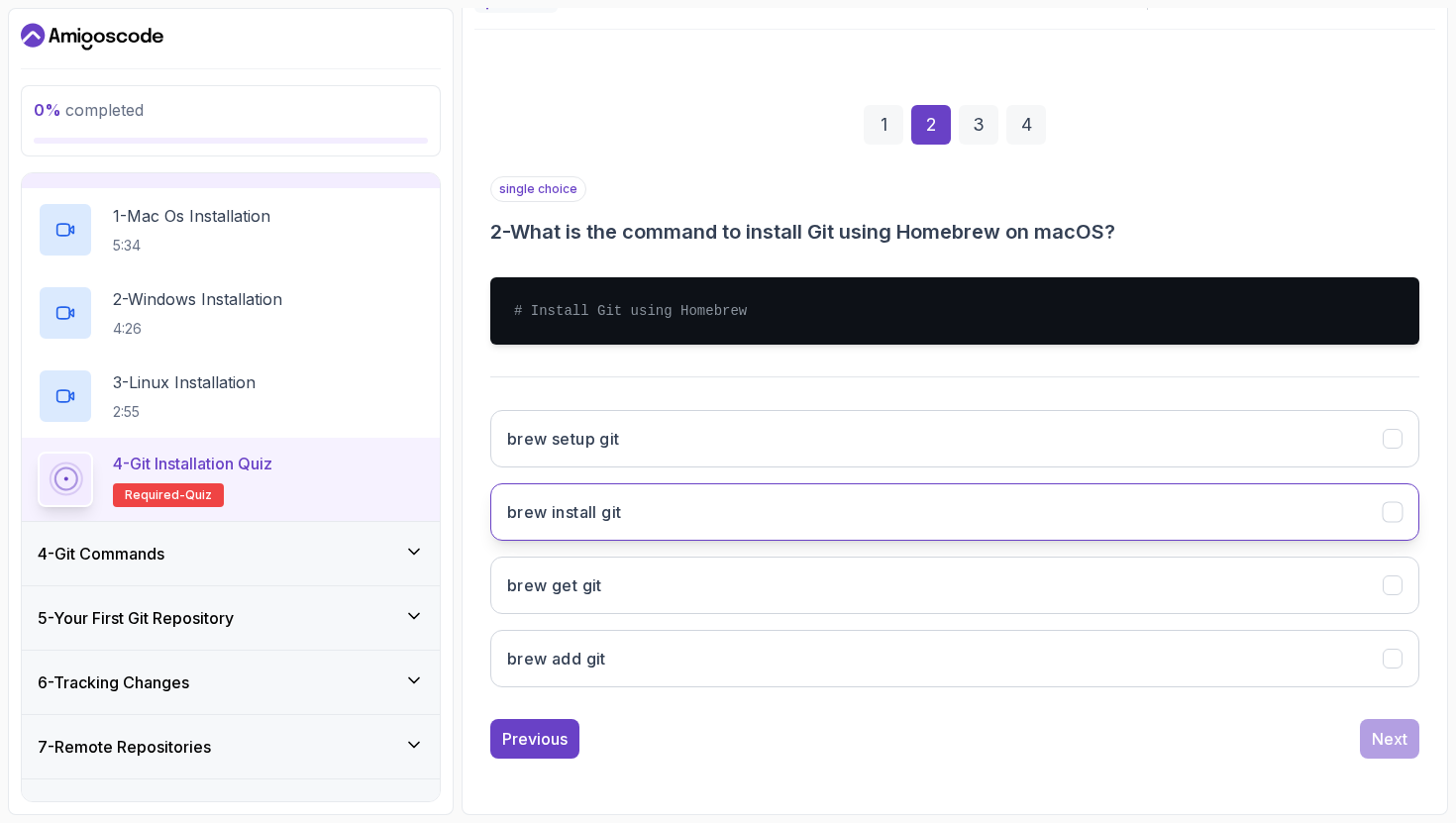 click on "brew install git" at bounding box center (955, 512) 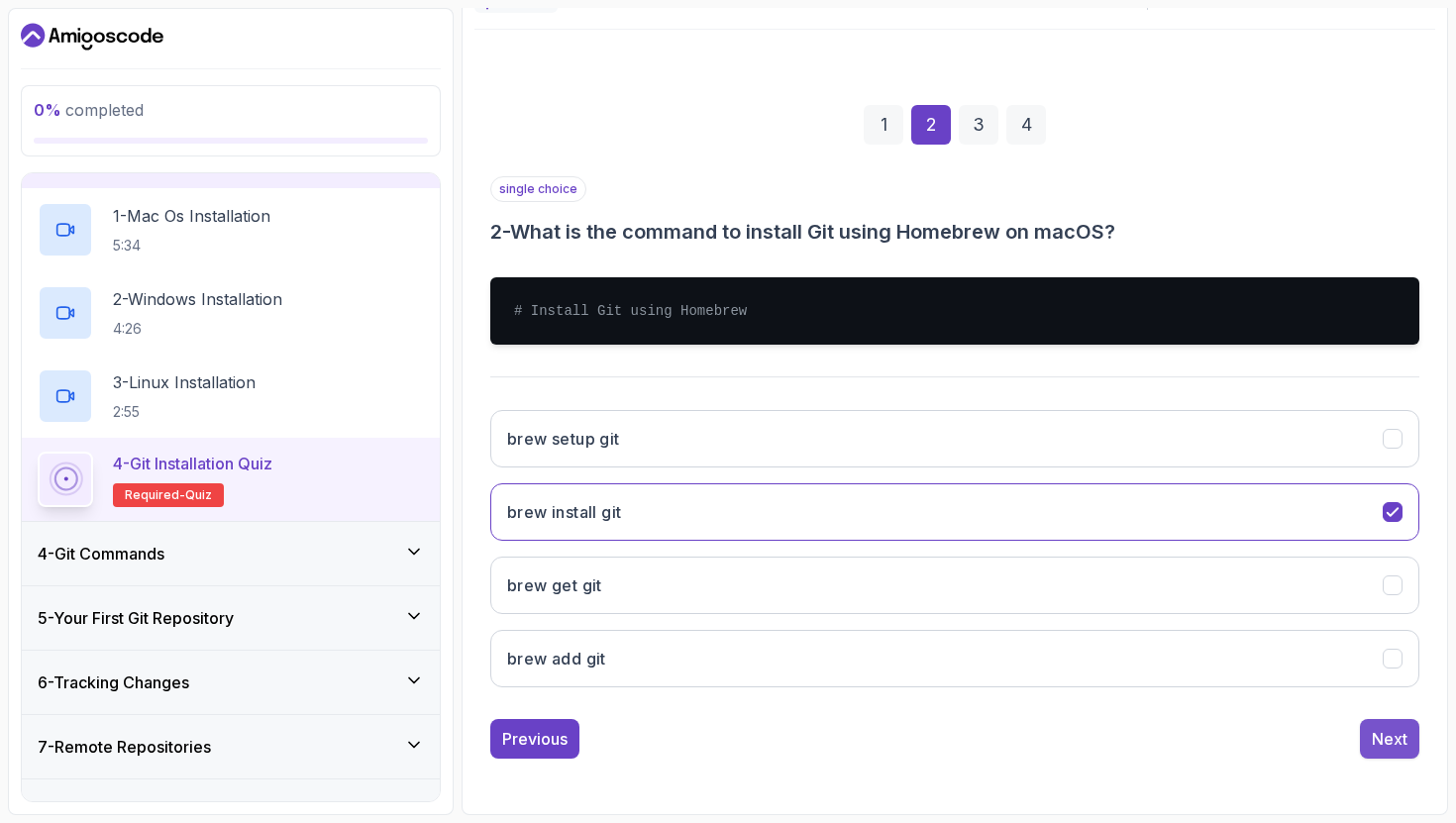 click on "Next" at bounding box center (1390, 739) 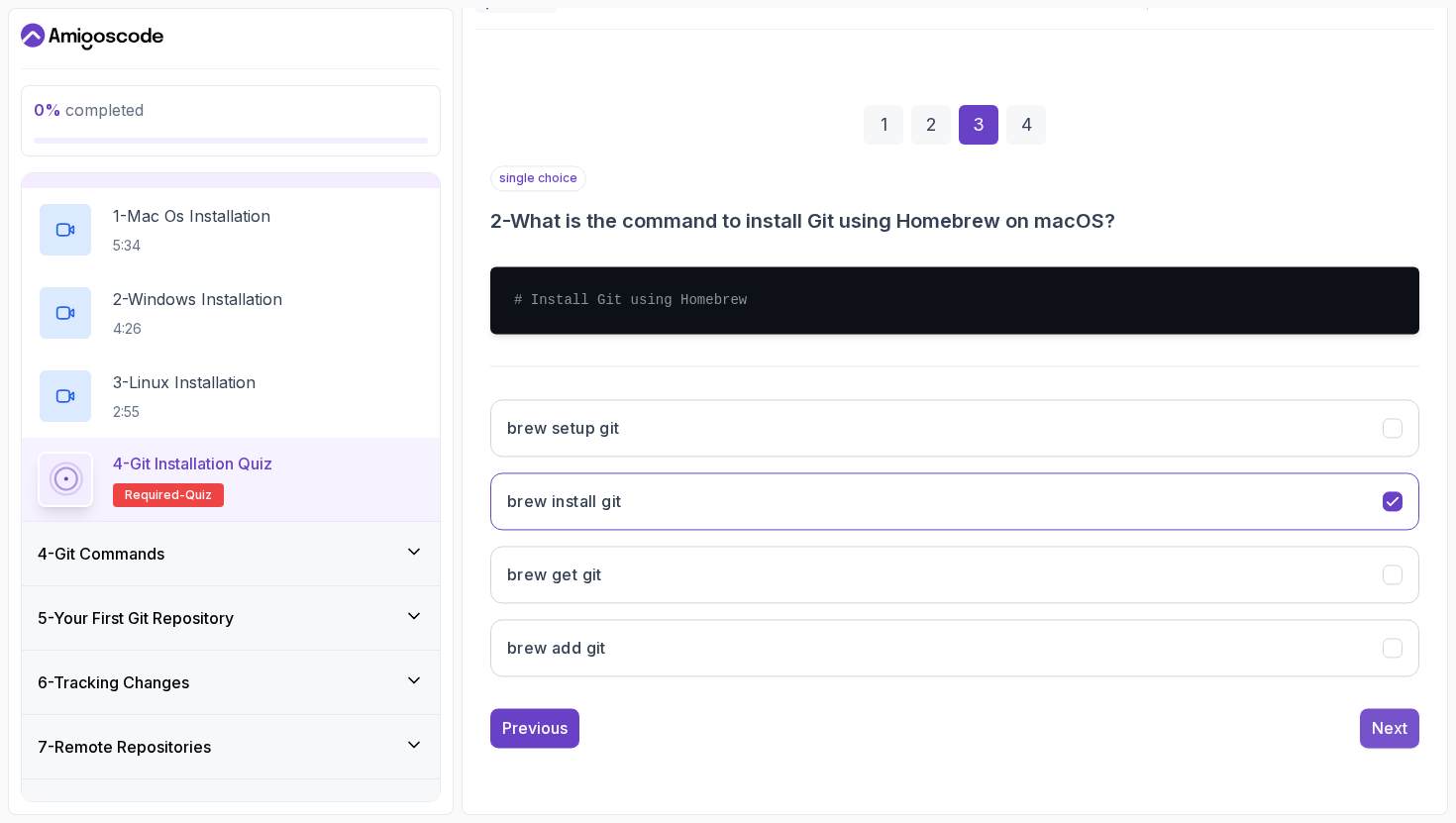 scroll, scrollTop: 93, scrollLeft: 0, axis: vertical 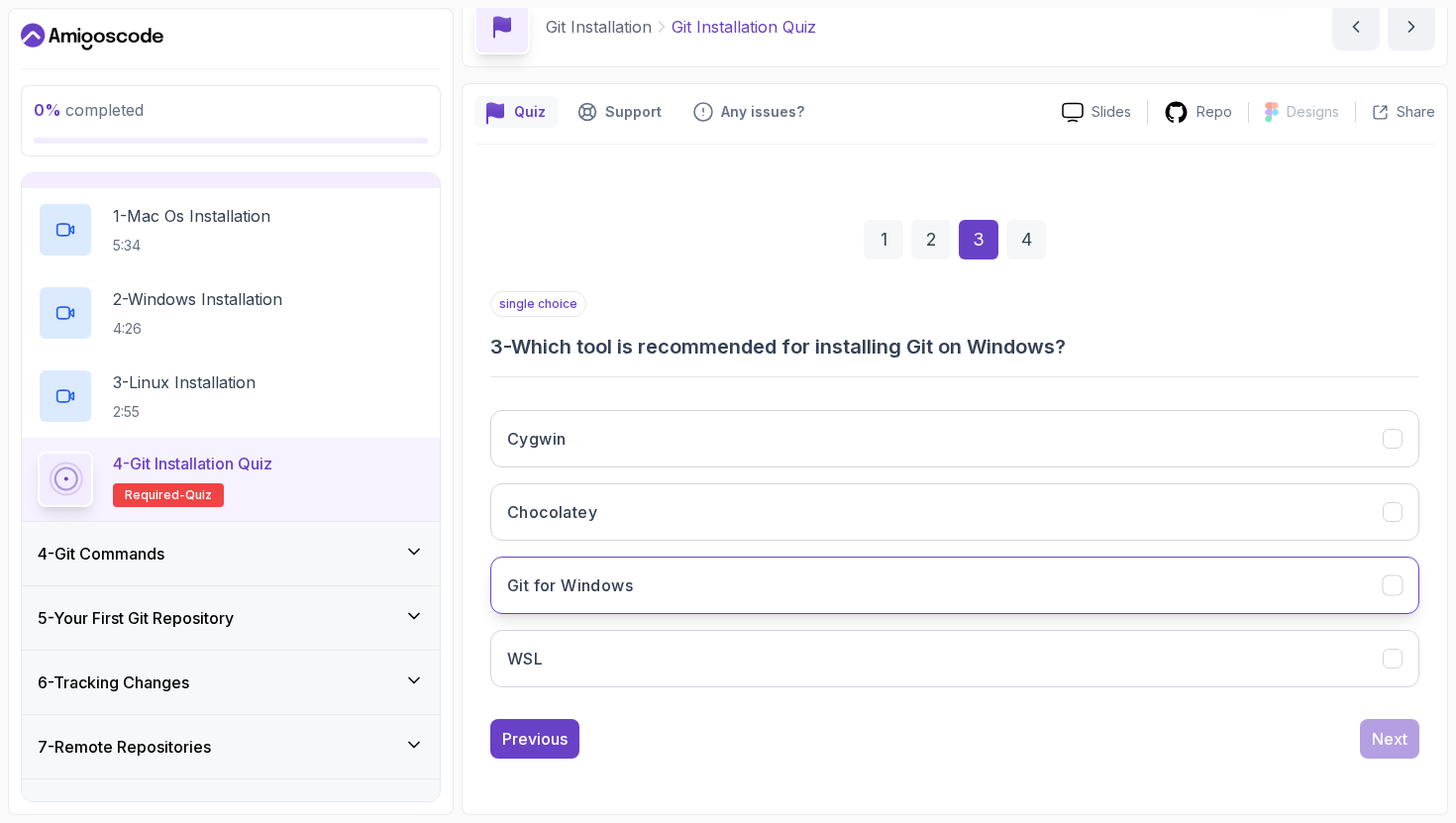 click on "Git for Windows" at bounding box center [955, 585] 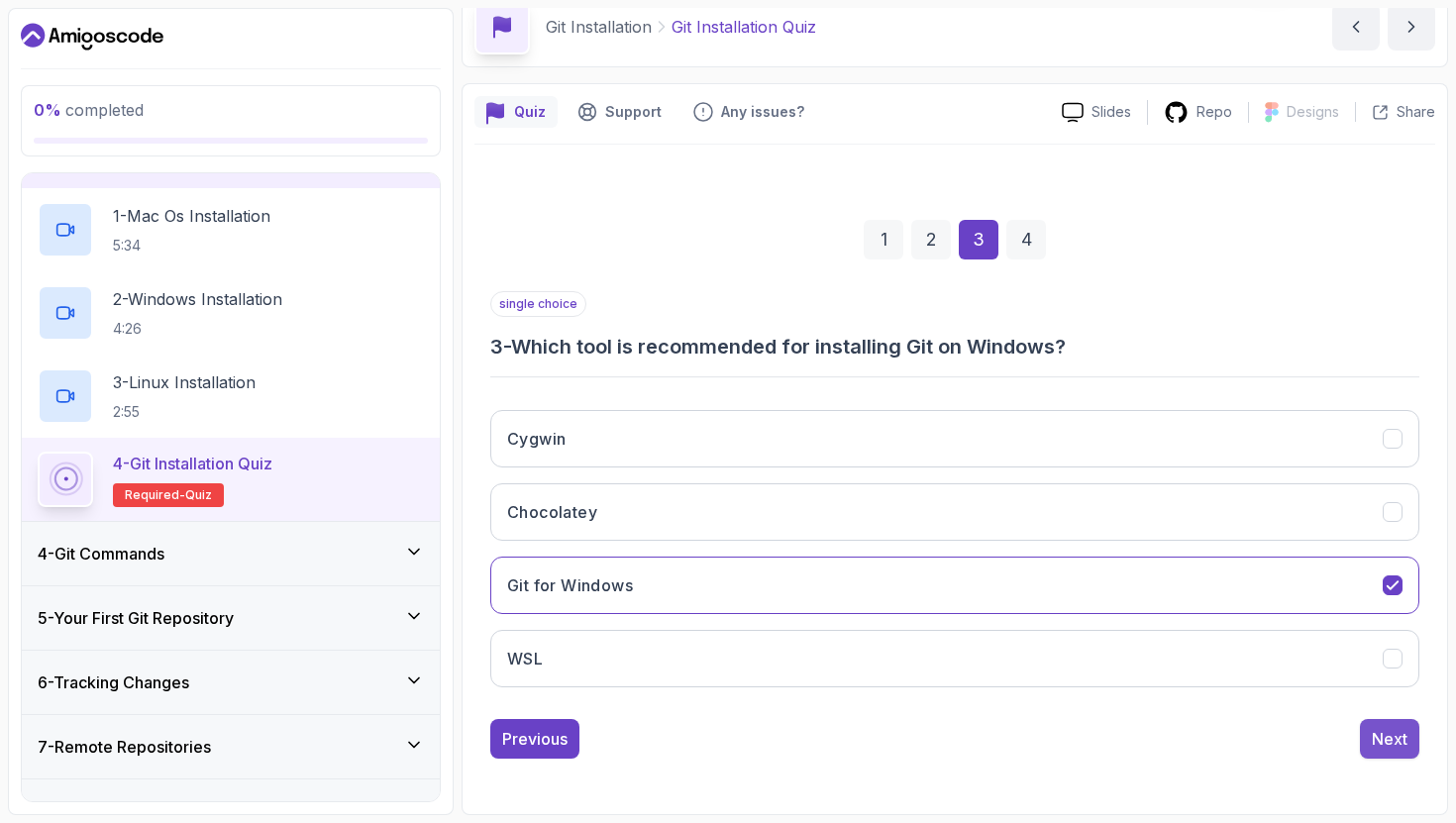 click on "Next" at bounding box center [1390, 739] 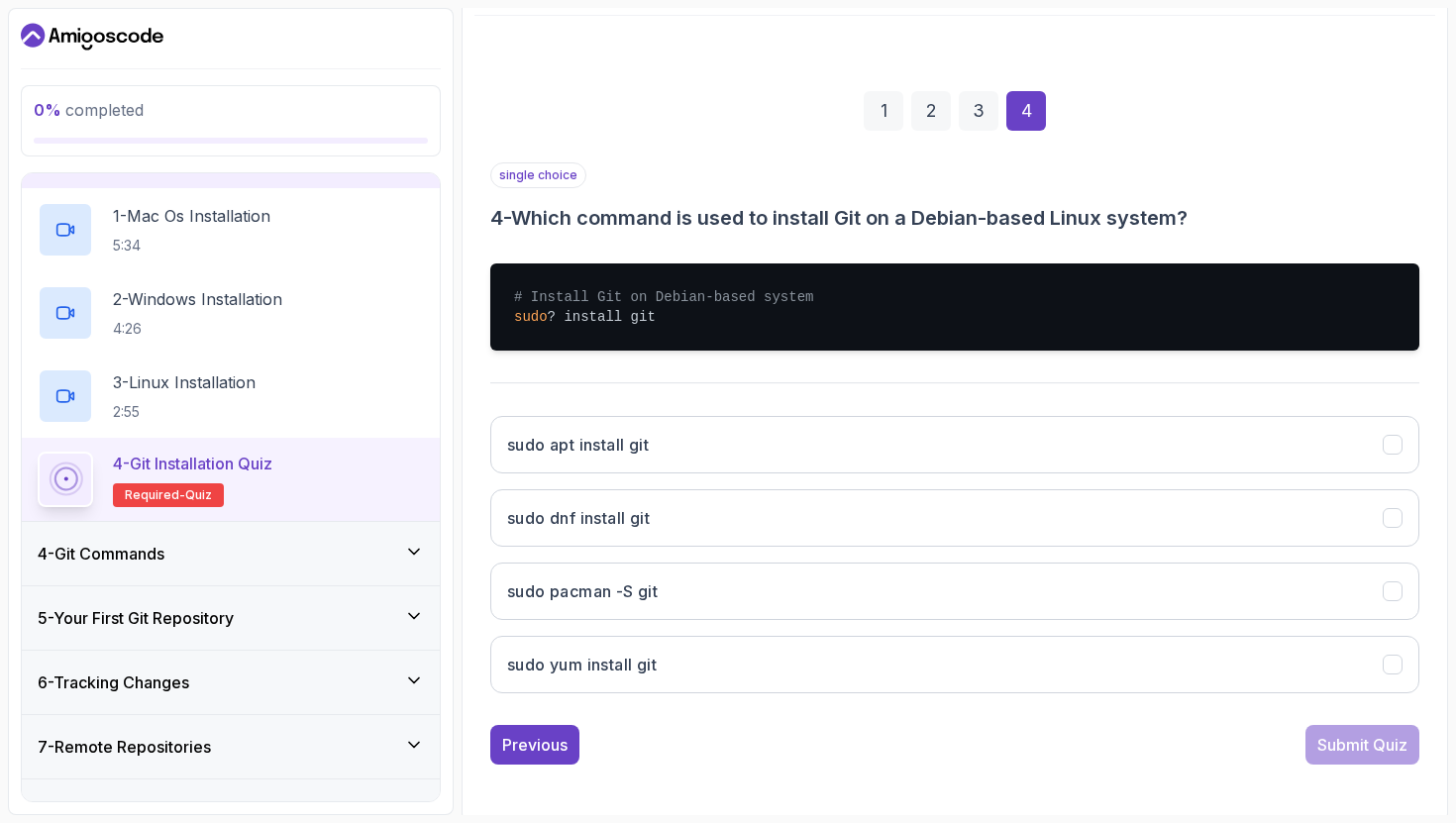 scroll, scrollTop: 228, scrollLeft: 0, axis: vertical 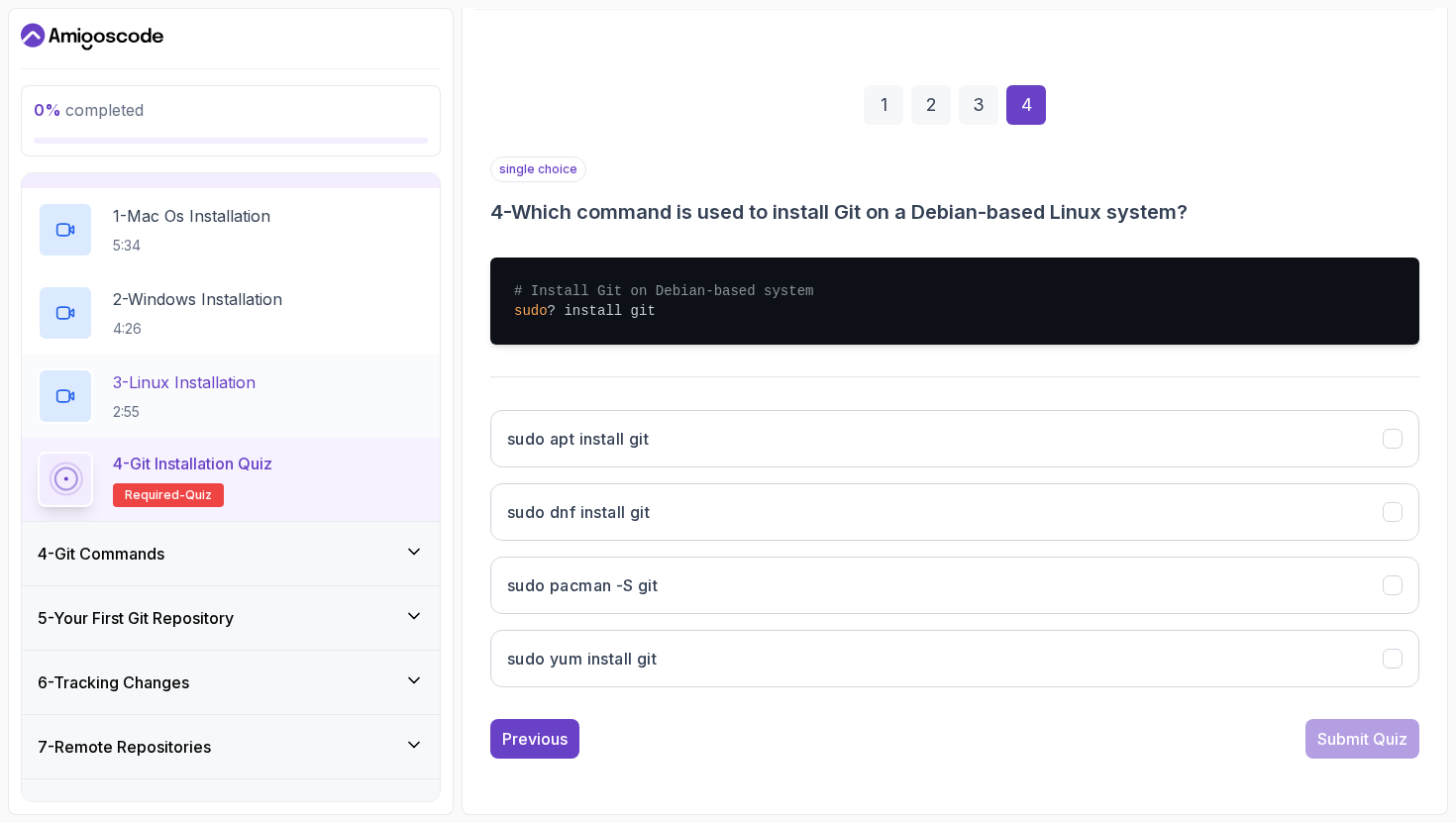 click on "3  -  Linux Installation 2:55" at bounding box center [231, 396] 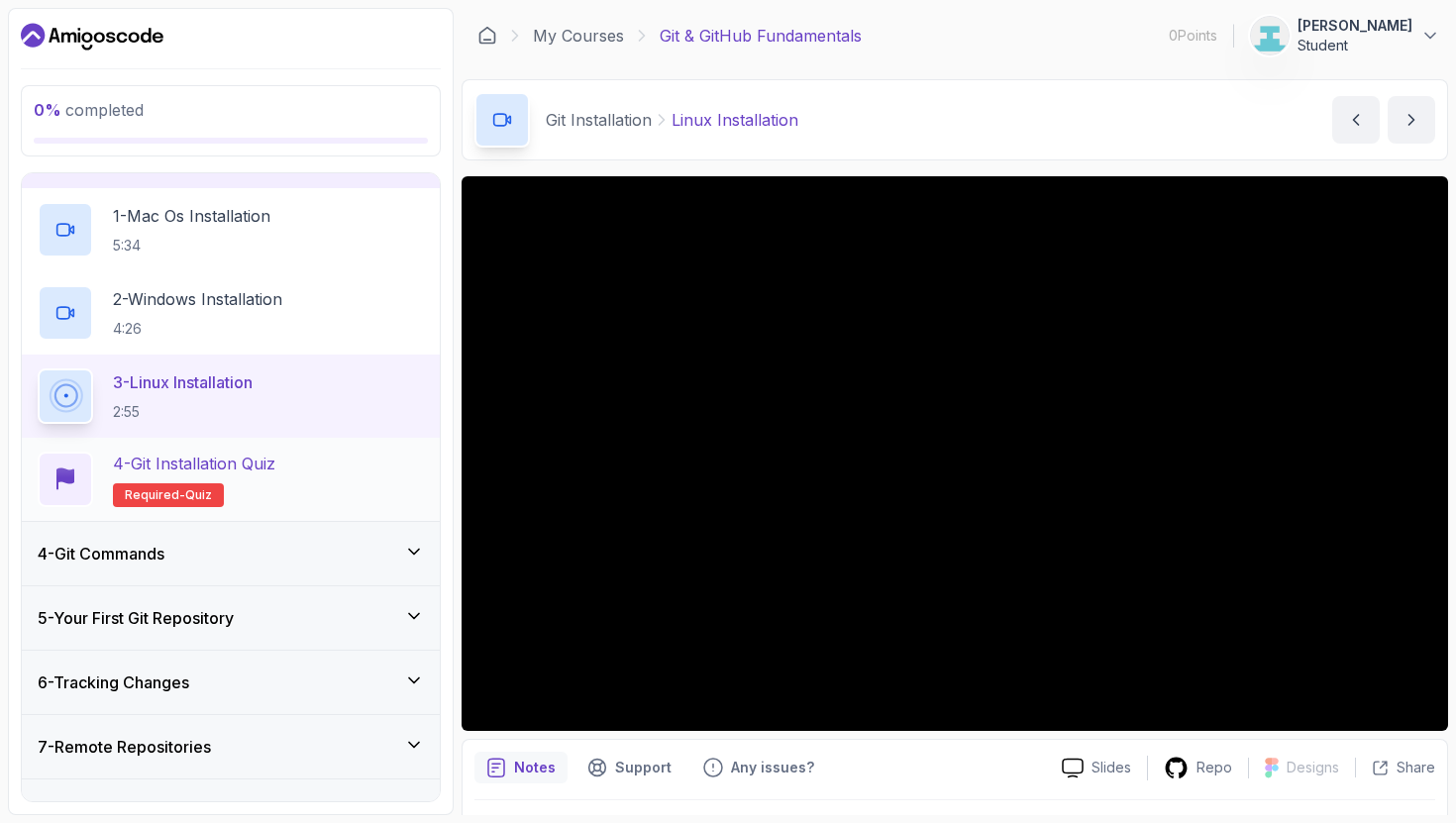click on "4  -  Git Installation Quiz Required- quiz" at bounding box center (194, 479) 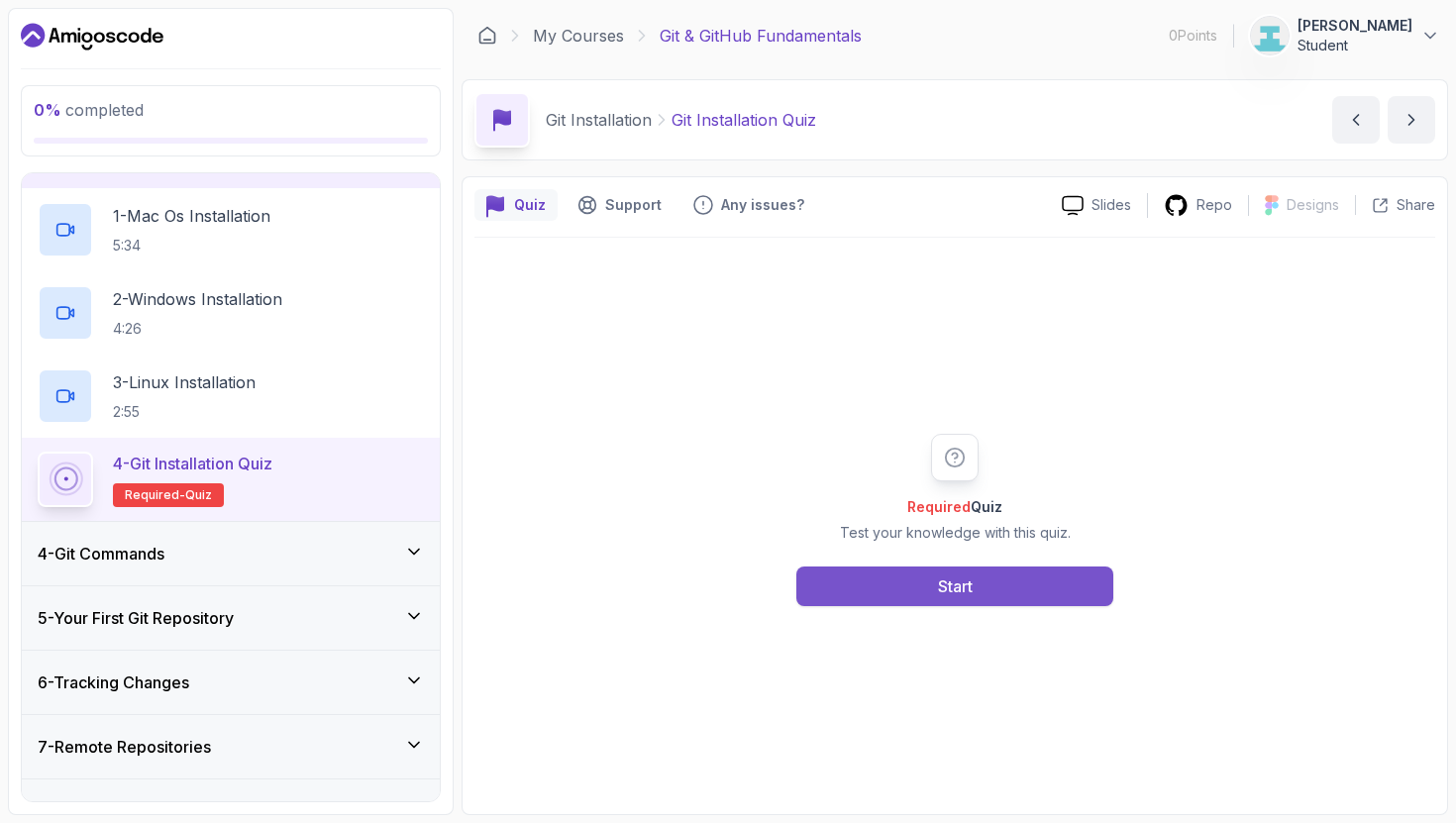click on "Start" at bounding box center (955, 586) 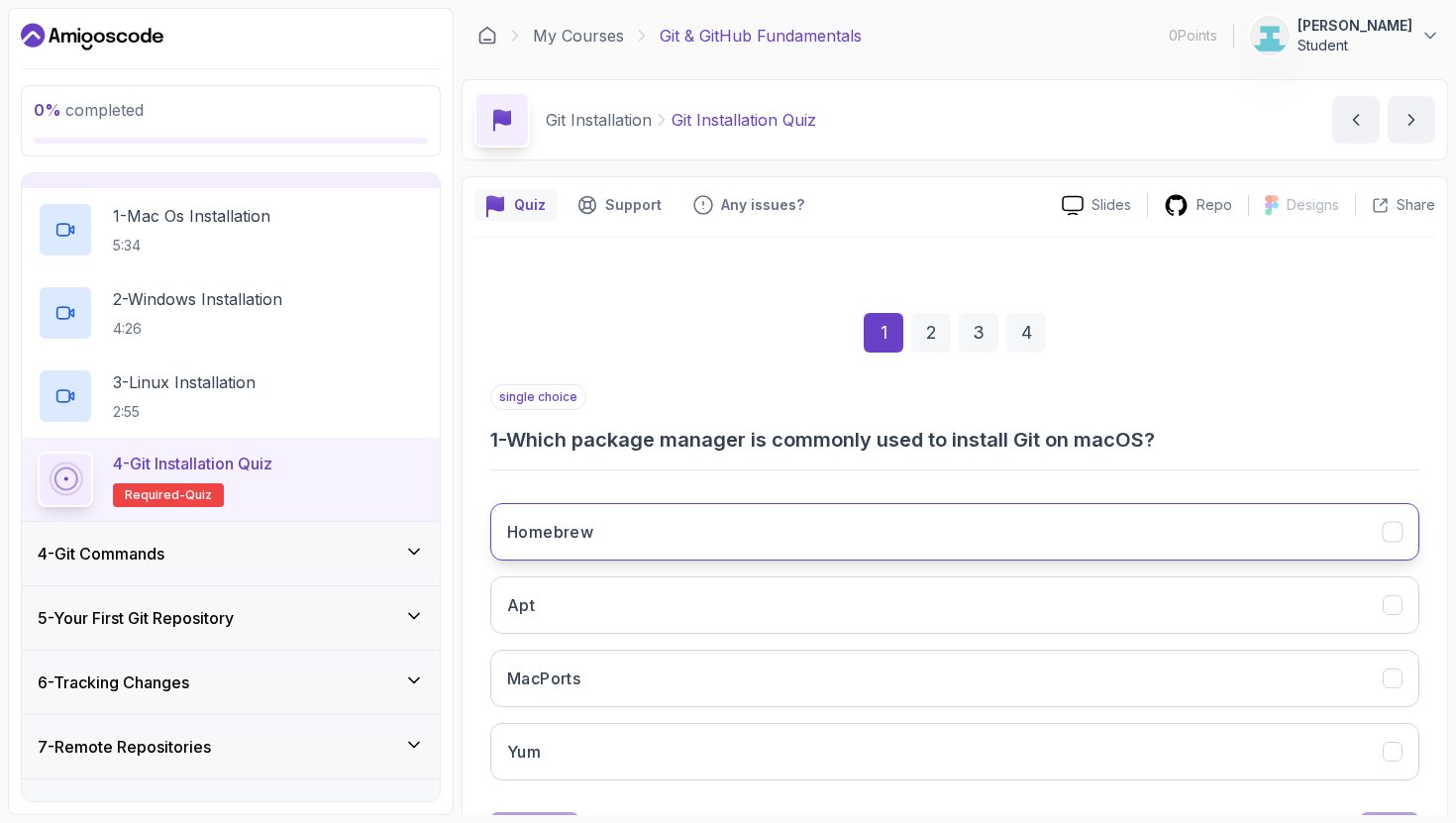 click on "Homebrew" at bounding box center [955, 532] 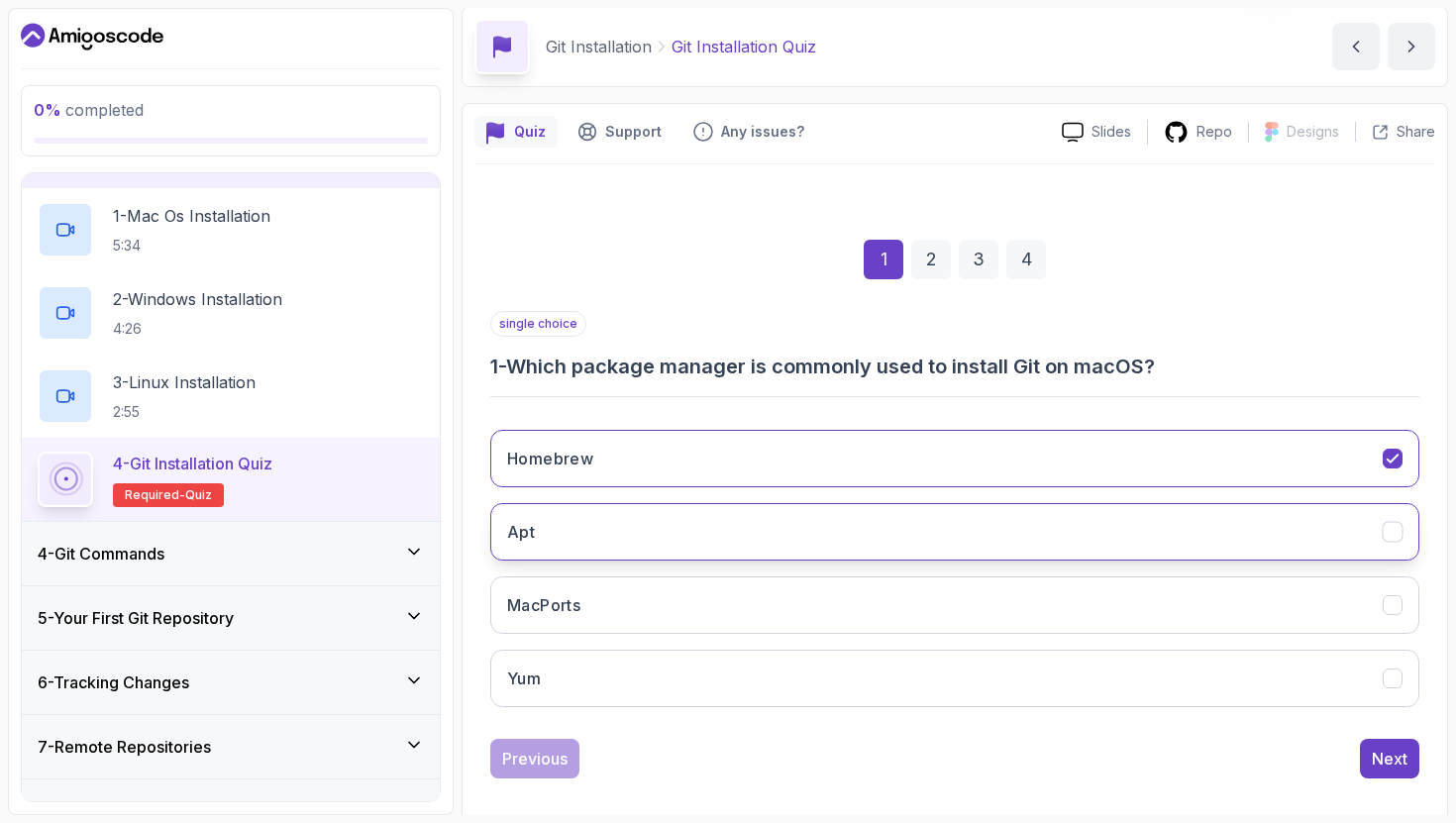 scroll, scrollTop: 93, scrollLeft: 0, axis: vertical 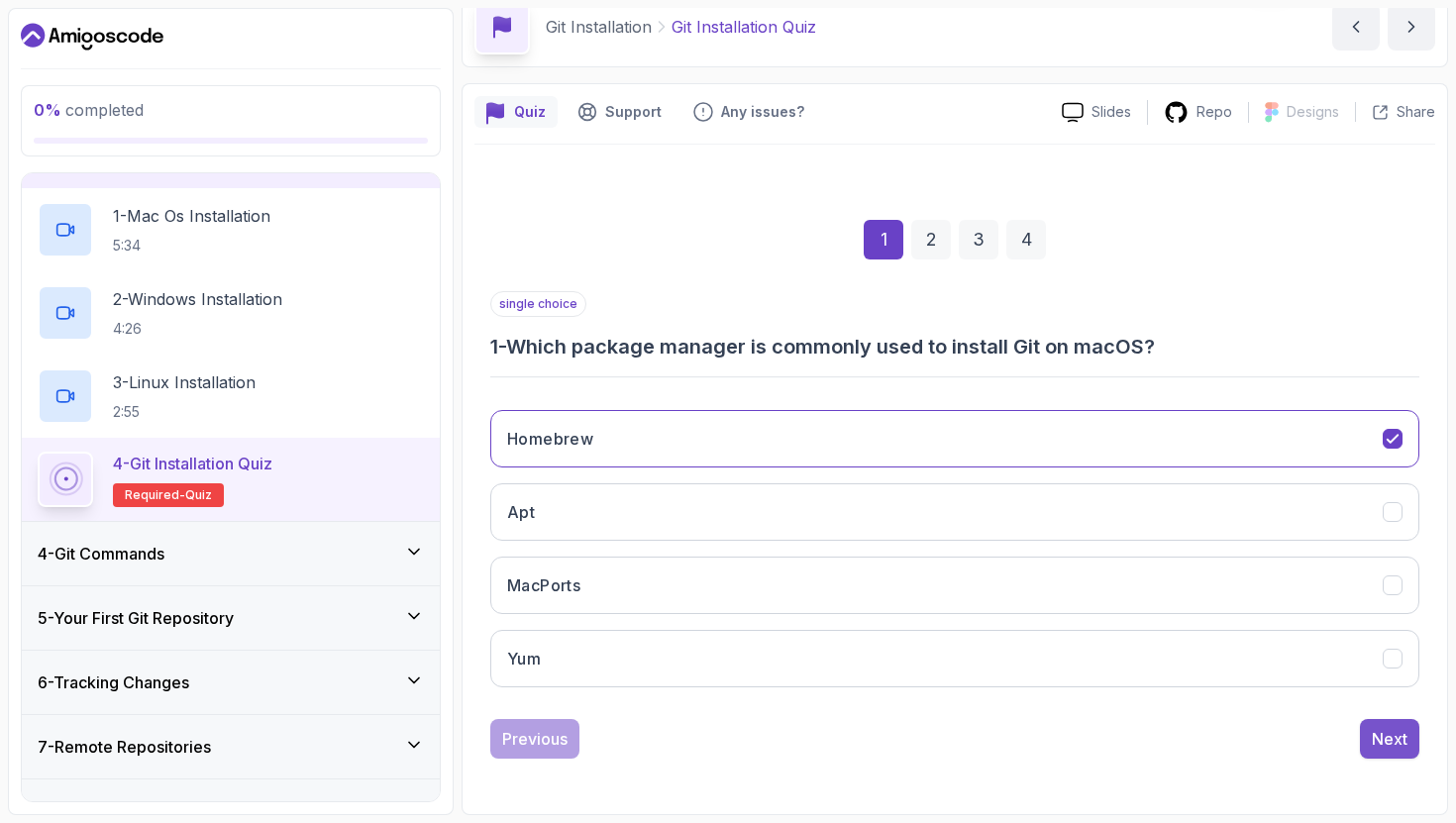 click on "Next" at bounding box center (1390, 739) 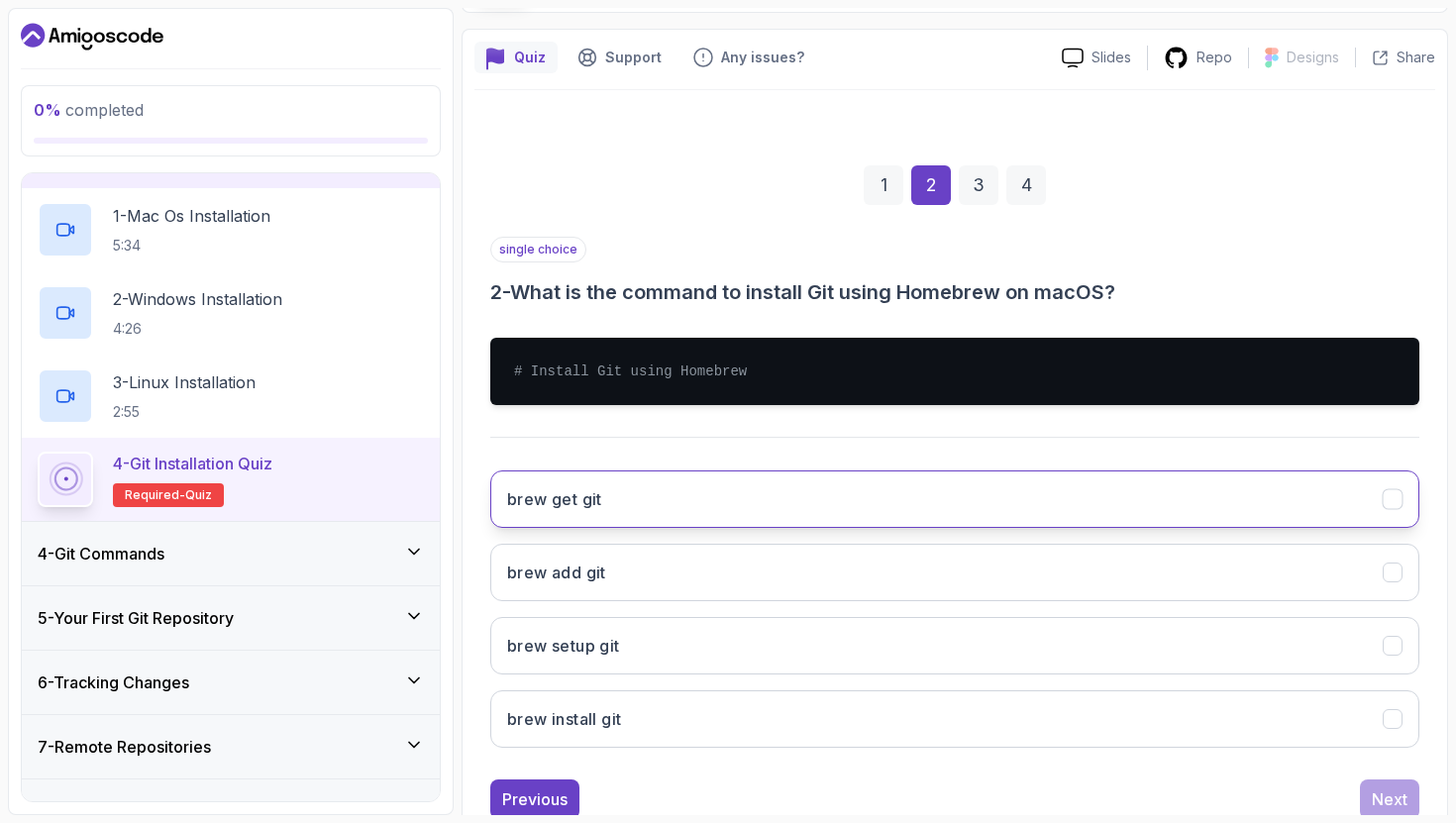 scroll, scrollTop: 208, scrollLeft: 0, axis: vertical 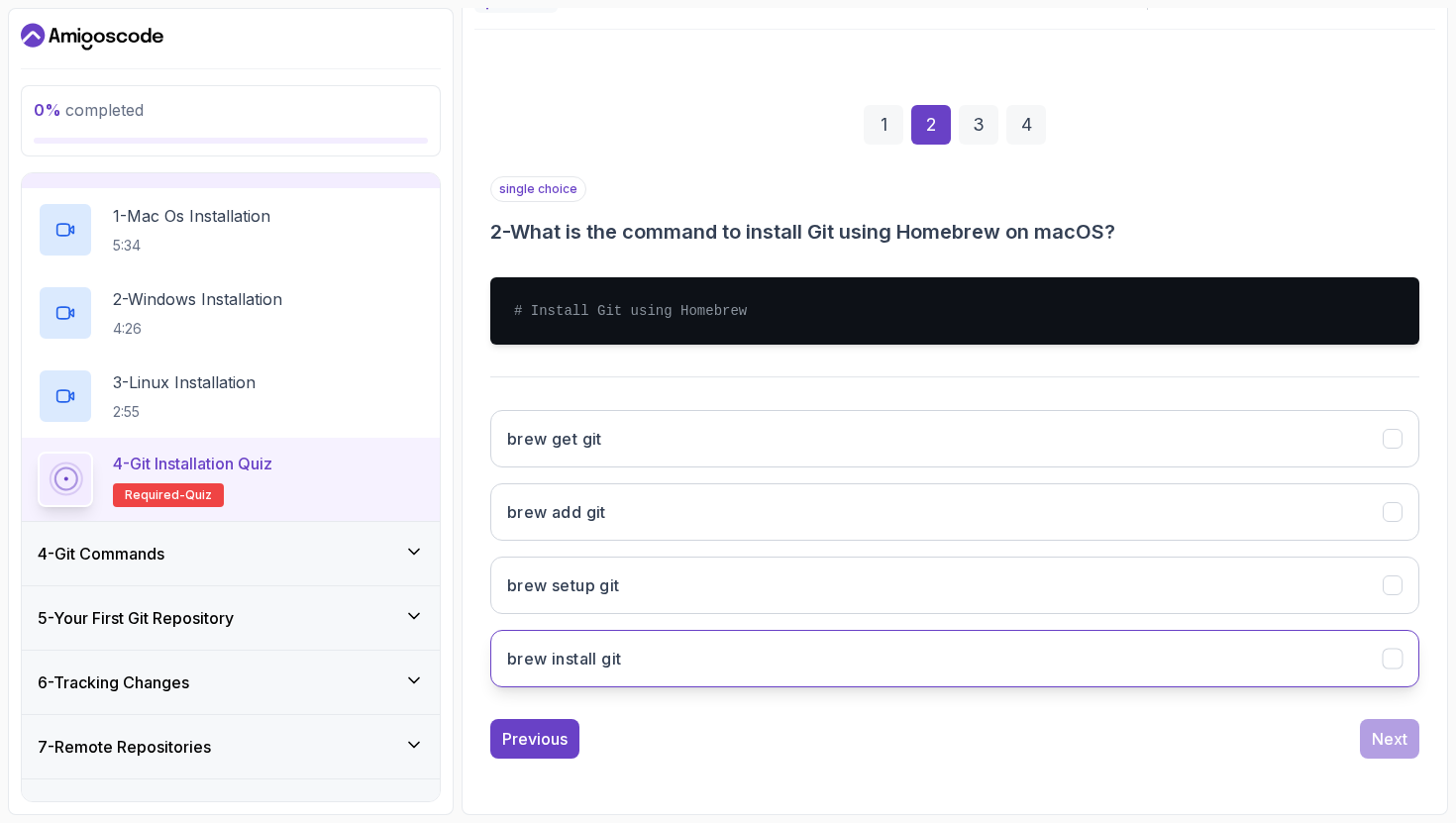 click on "brew install git" at bounding box center [955, 659] 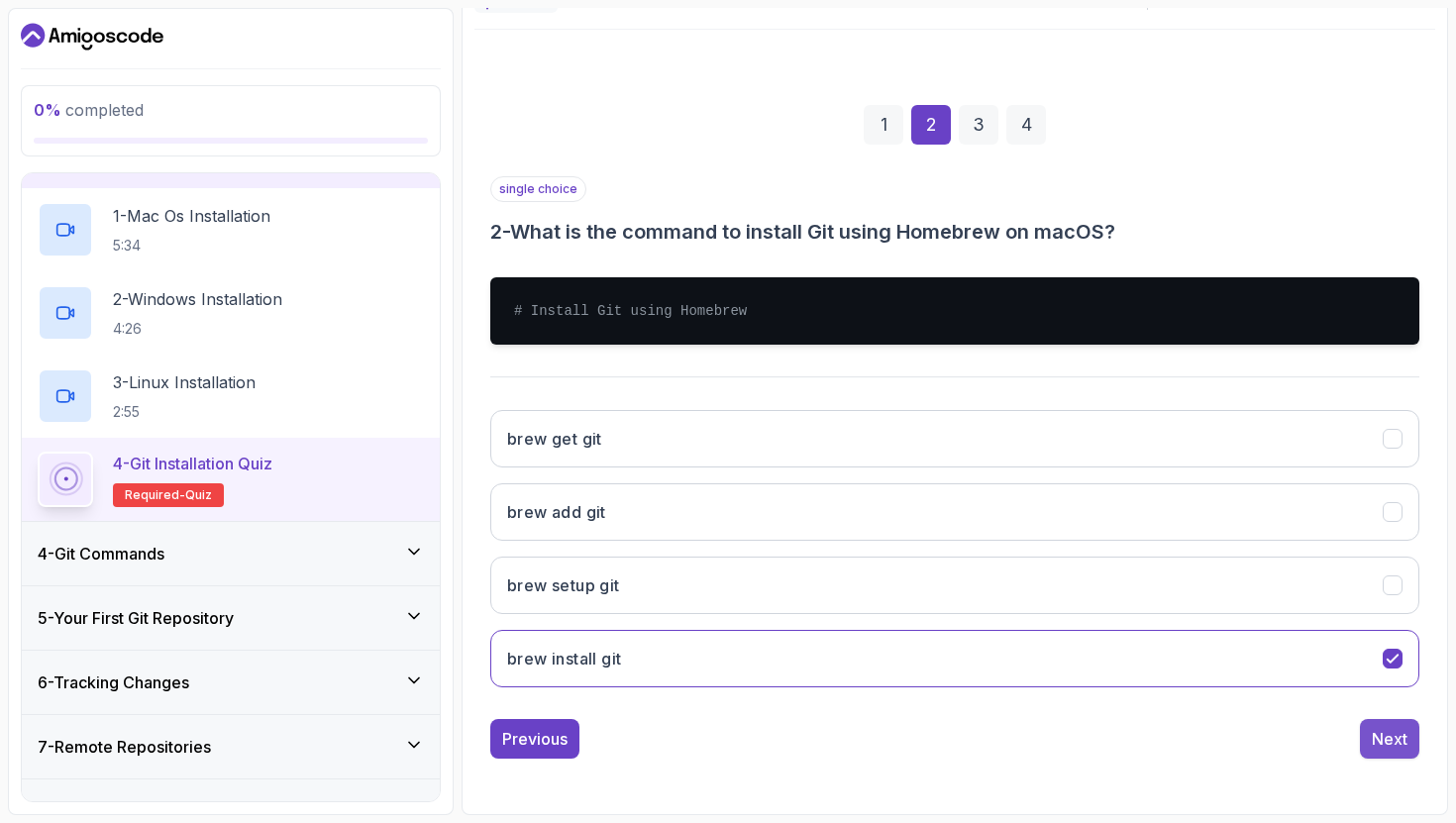 click on "Next" at bounding box center (1390, 739) 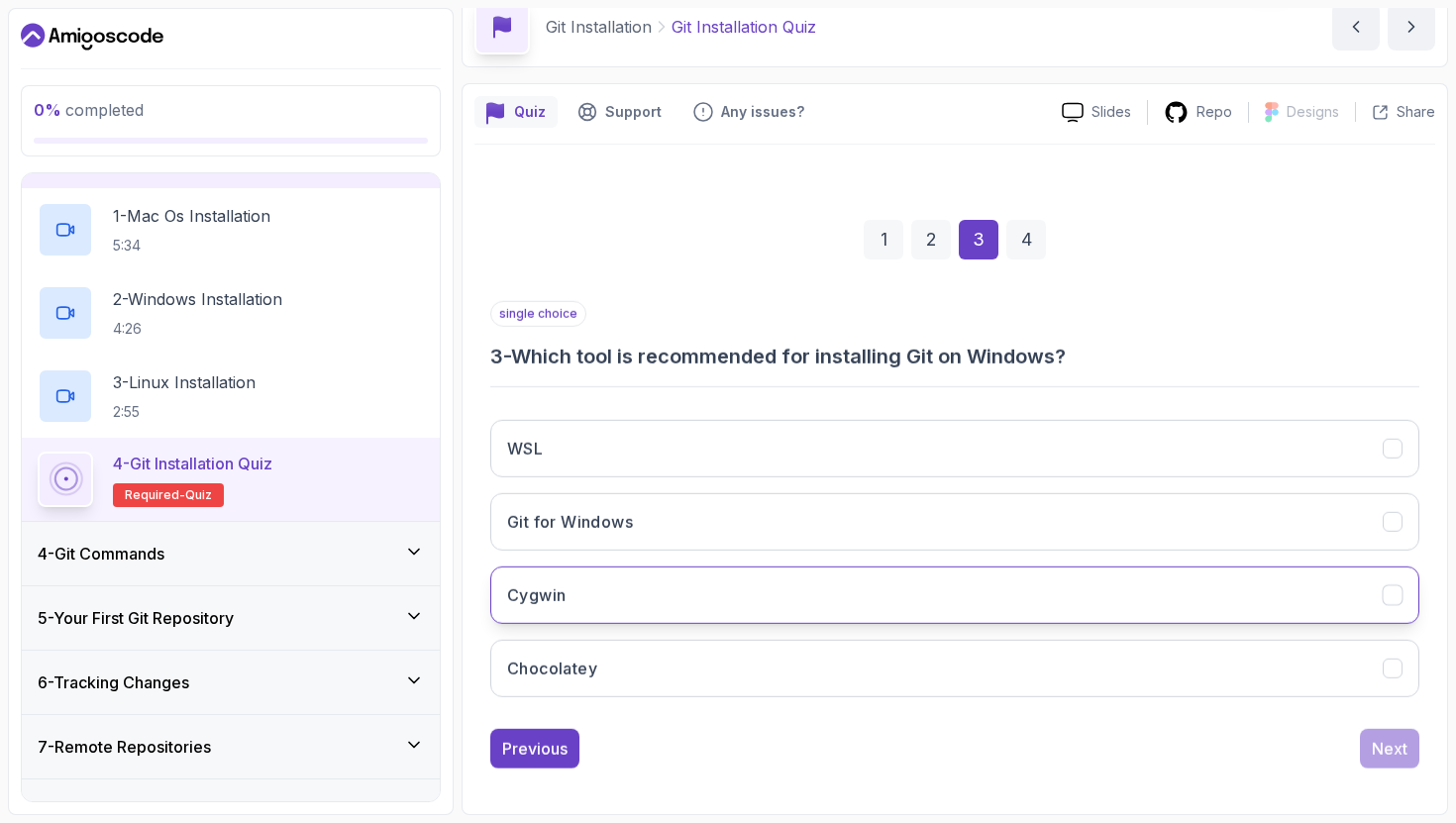 scroll, scrollTop: 93, scrollLeft: 0, axis: vertical 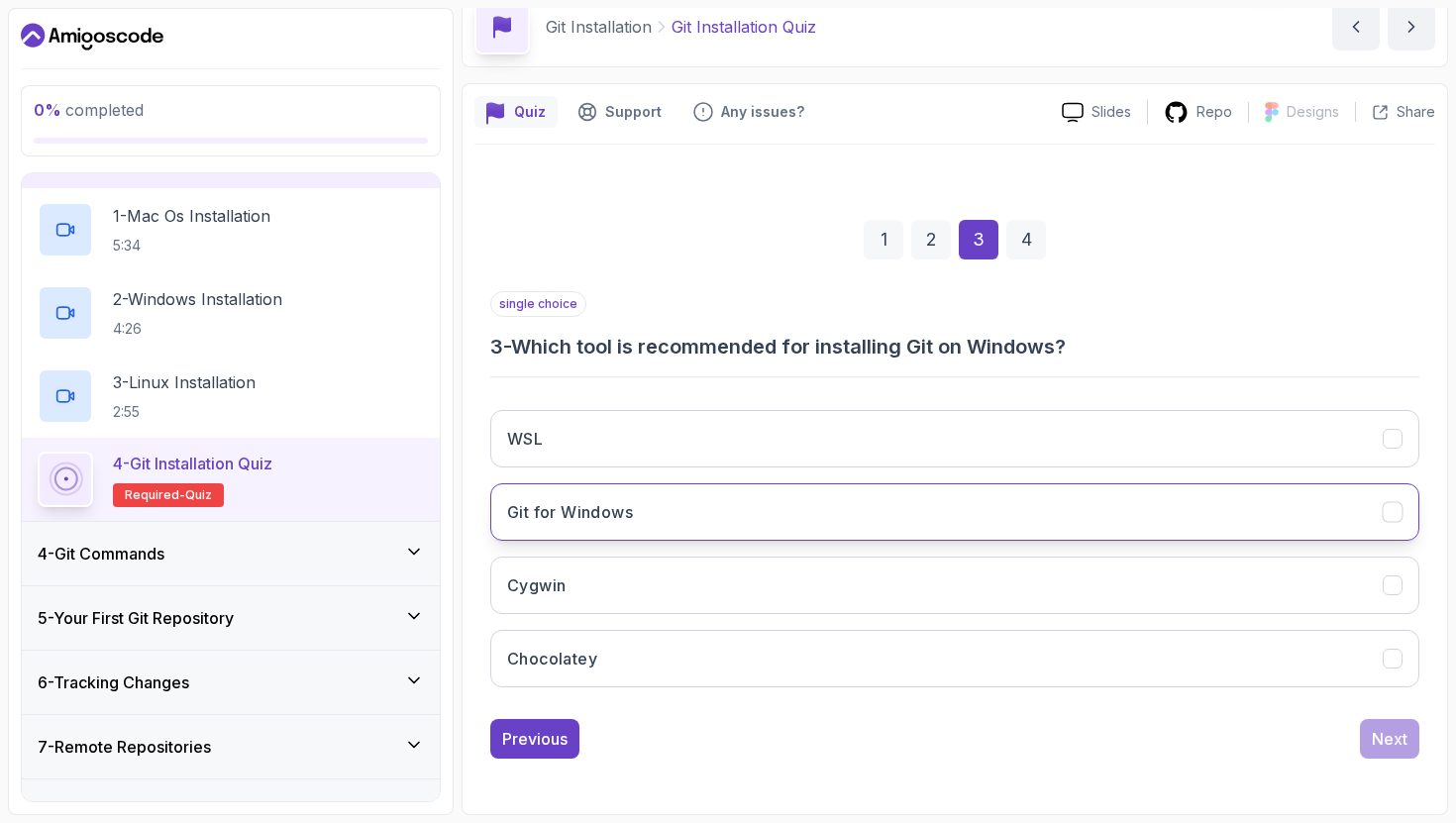 click on "Git for Windows" at bounding box center (955, 512) 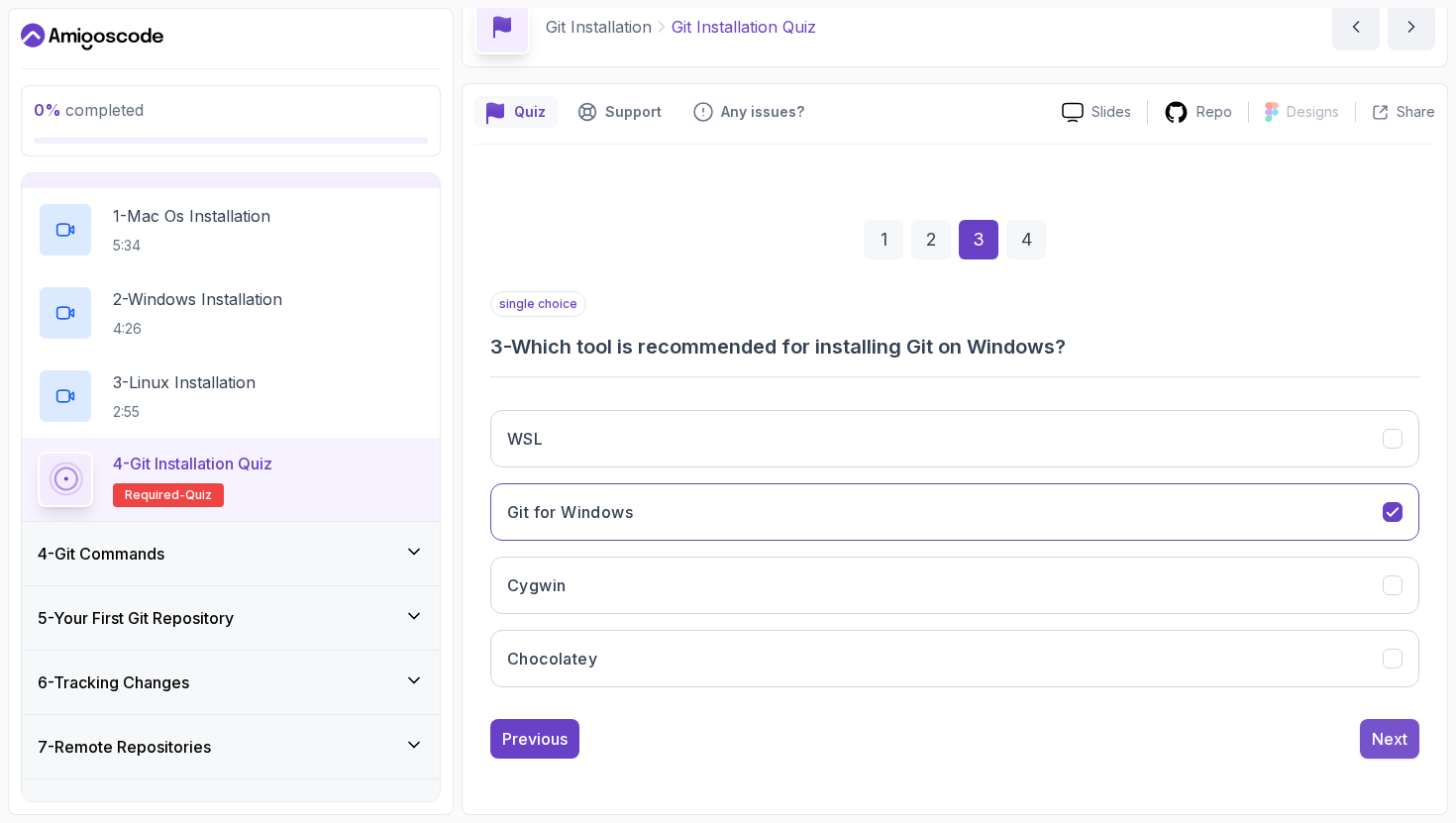 click on "Next" at bounding box center [1390, 739] 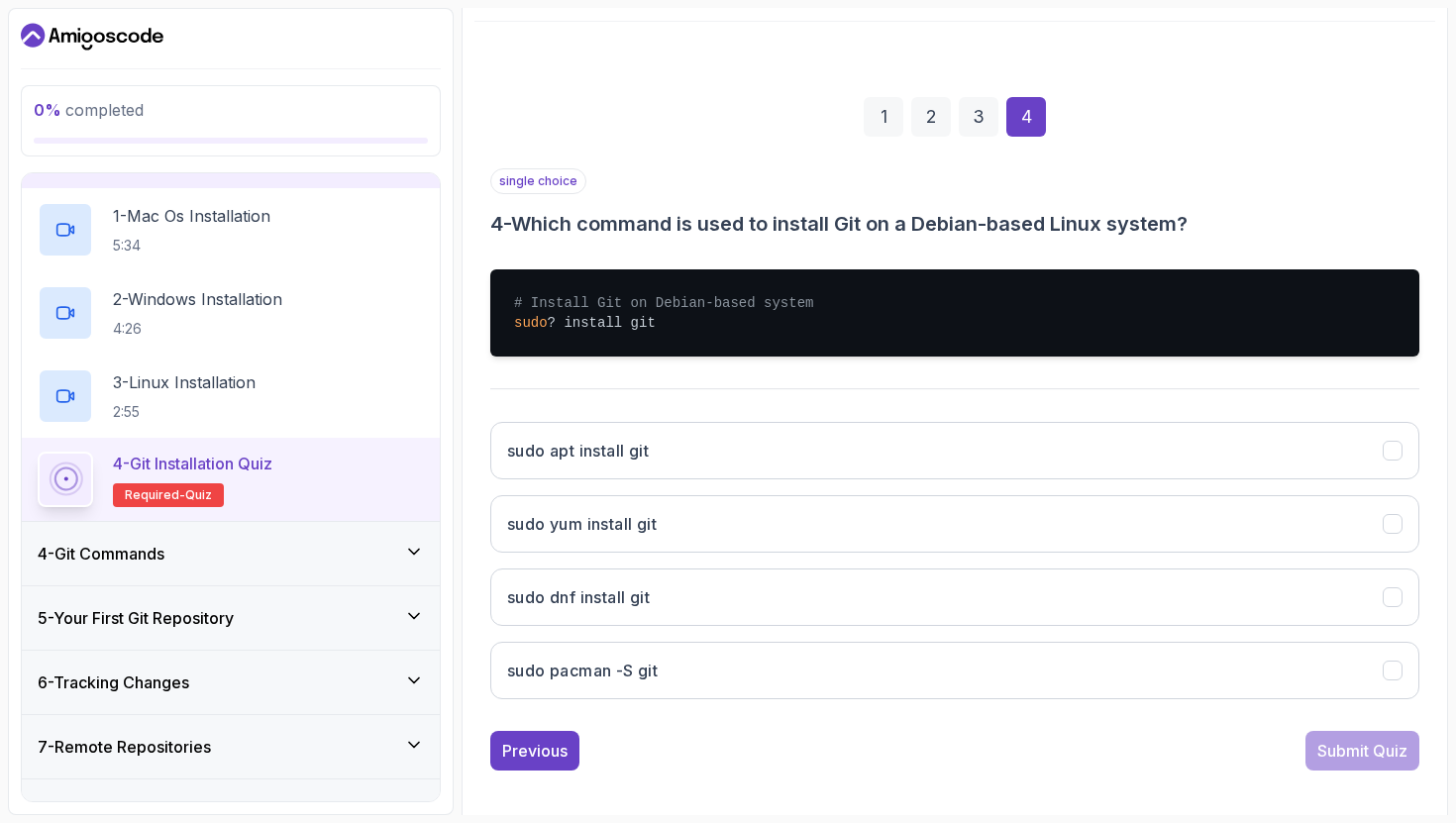 scroll, scrollTop: 219, scrollLeft: 0, axis: vertical 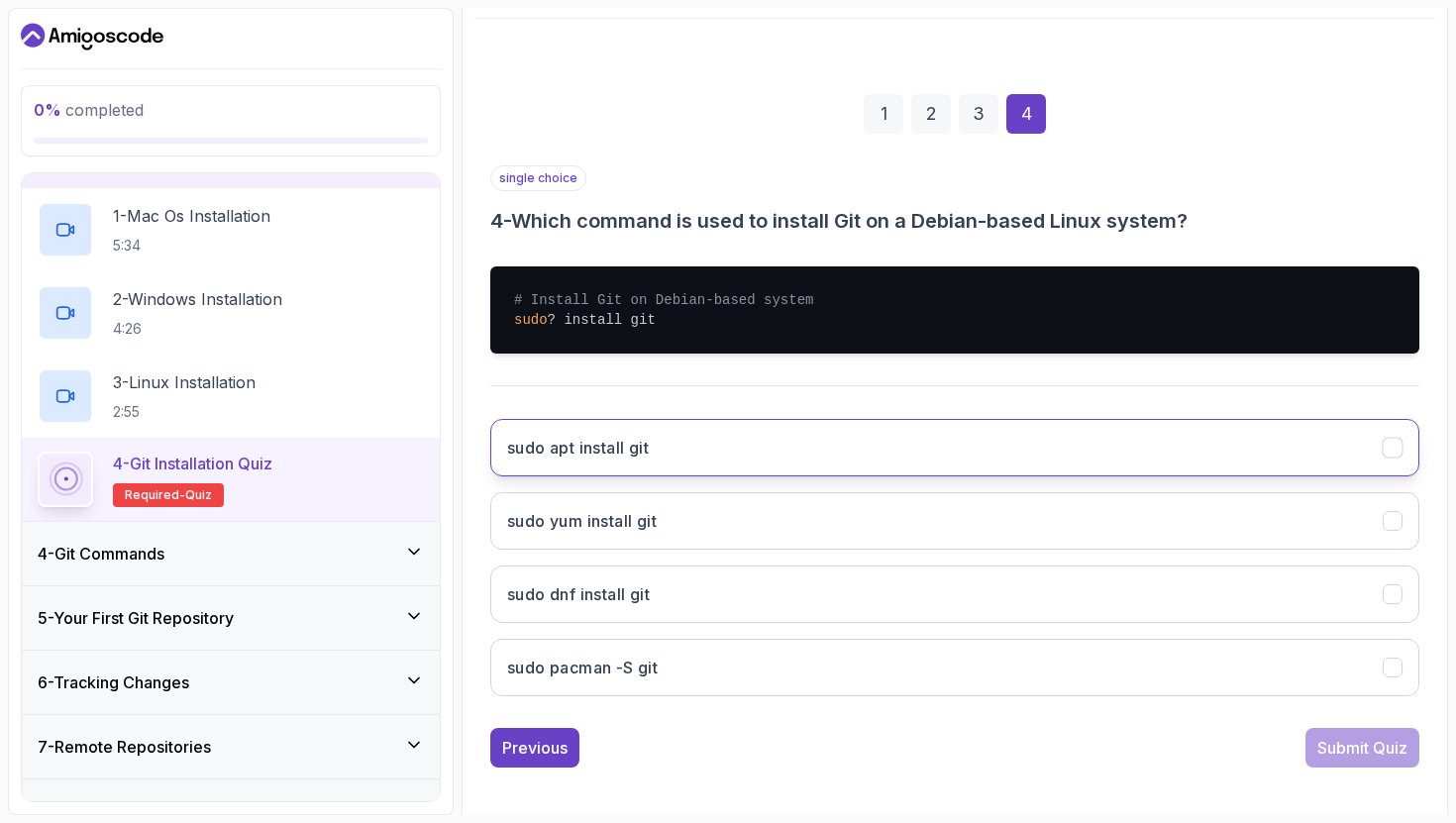 click on "sudo apt install git" at bounding box center (955, 448) 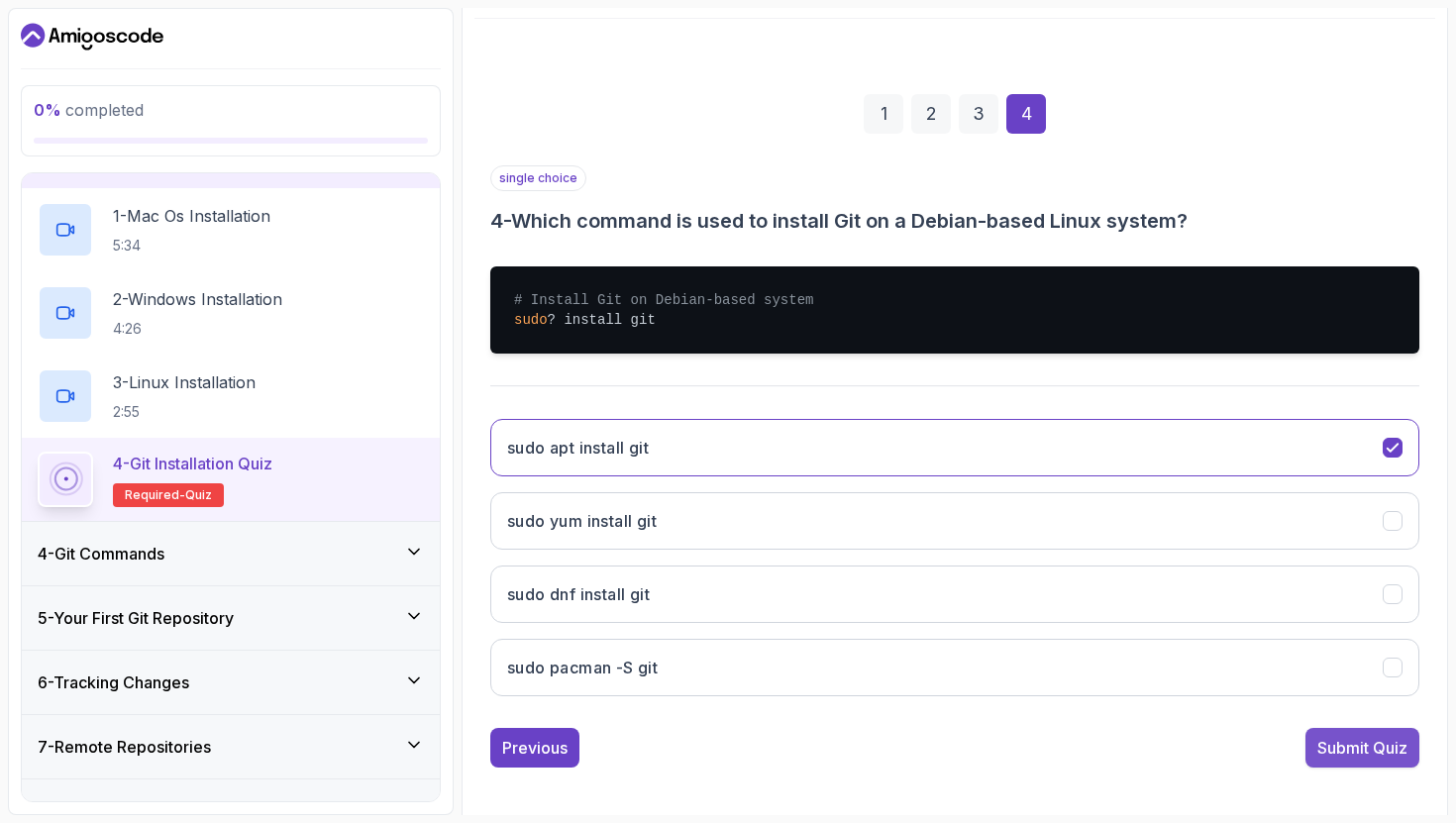 click on "Submit Quiz" at bounding box center (1362, 748) 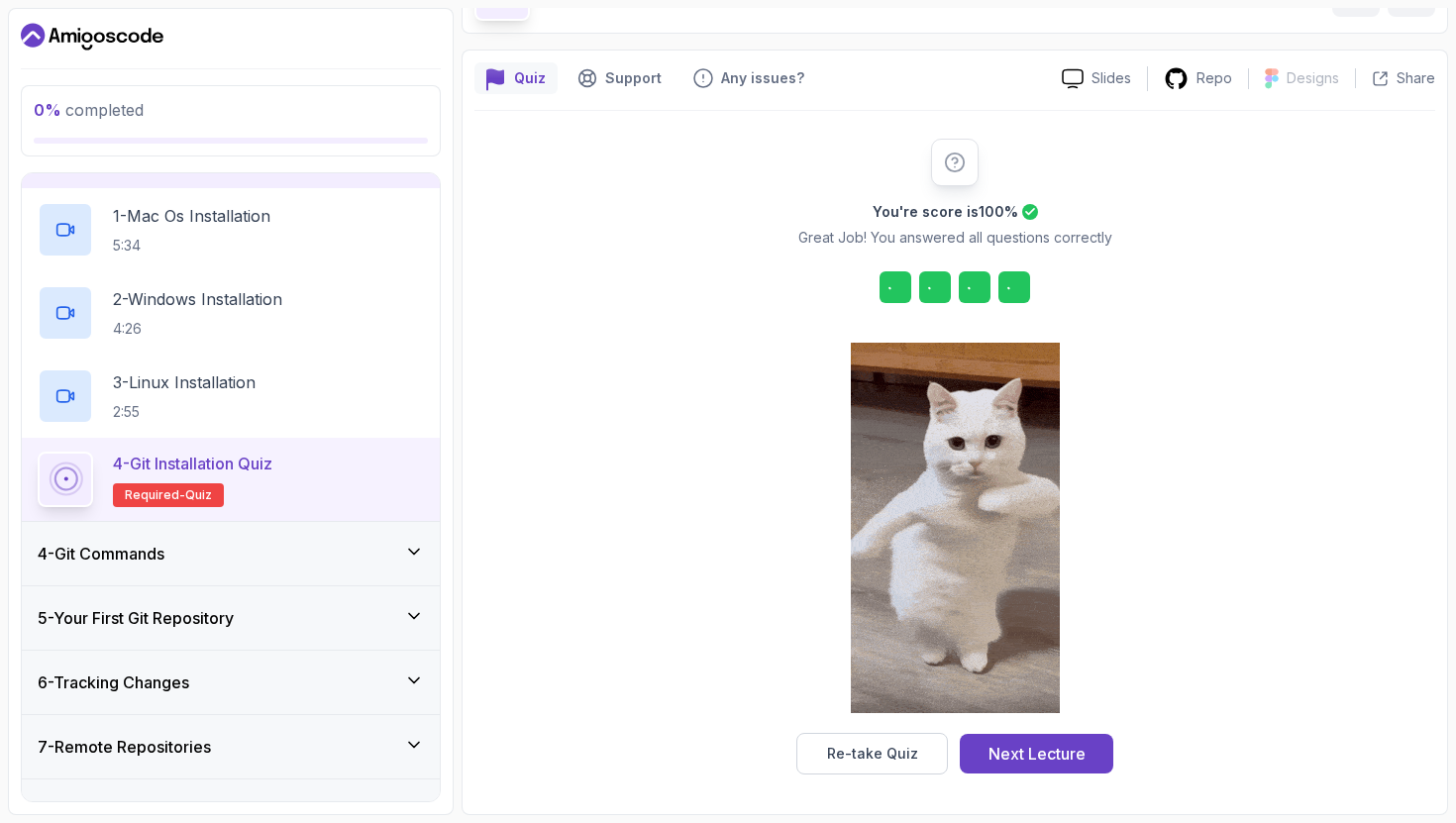 scroll, scrollTop: 127, scrollLeft: 0, axis: vertical 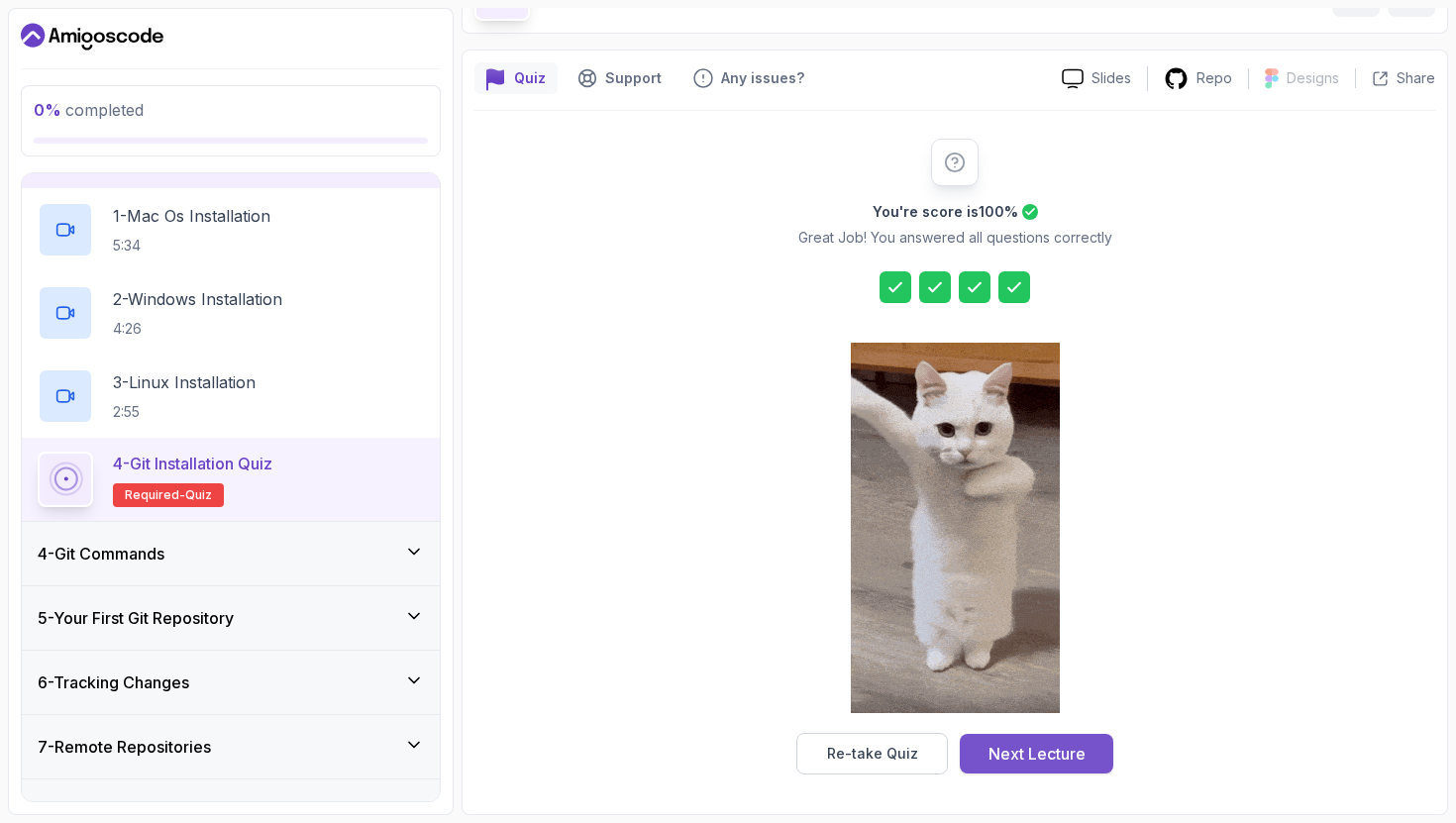 click on "Next Lecture" at bounding box center (1037, 754) 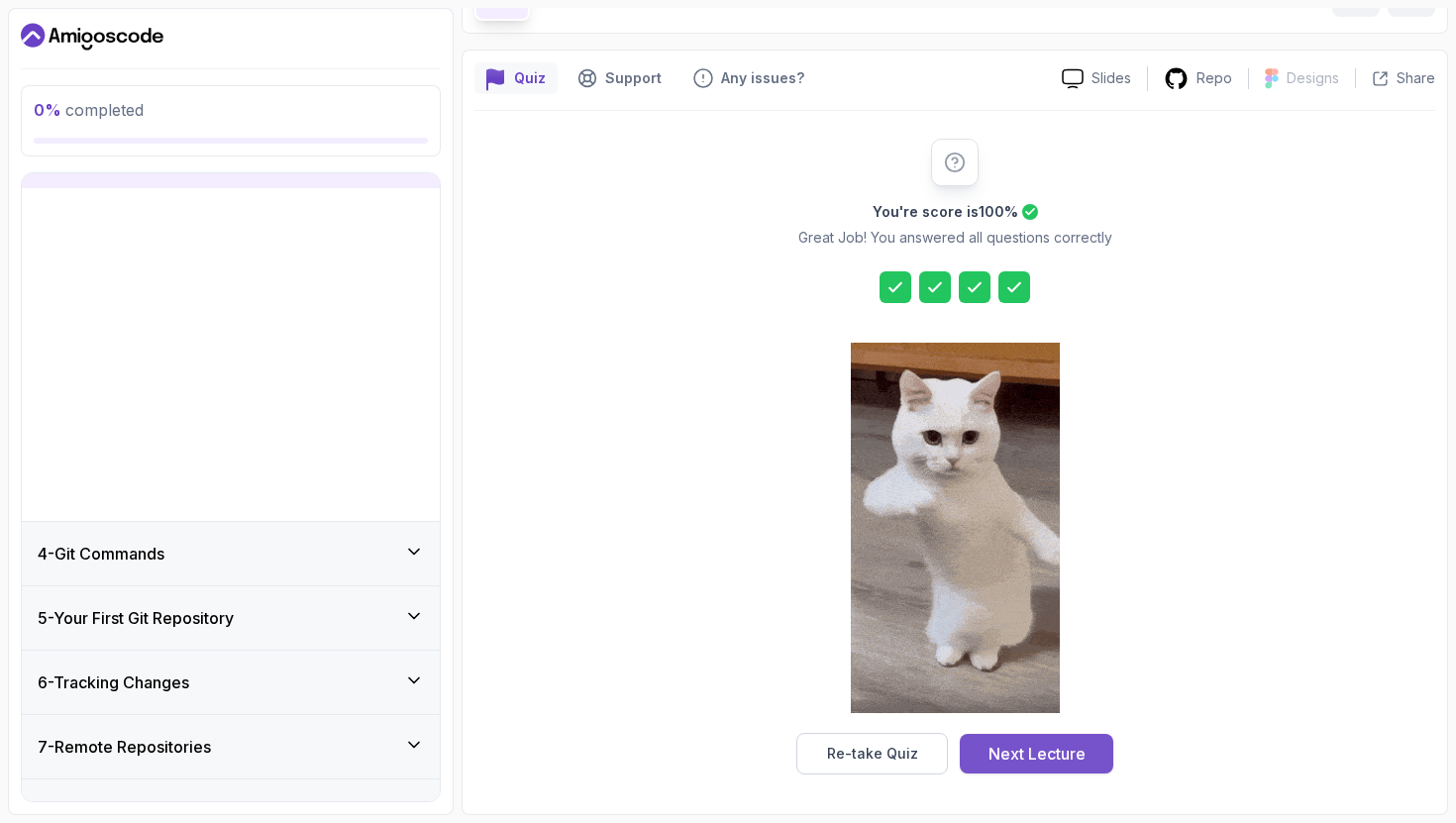 scroll, scrollTop: 0, scrollLeft: 0, axis: both 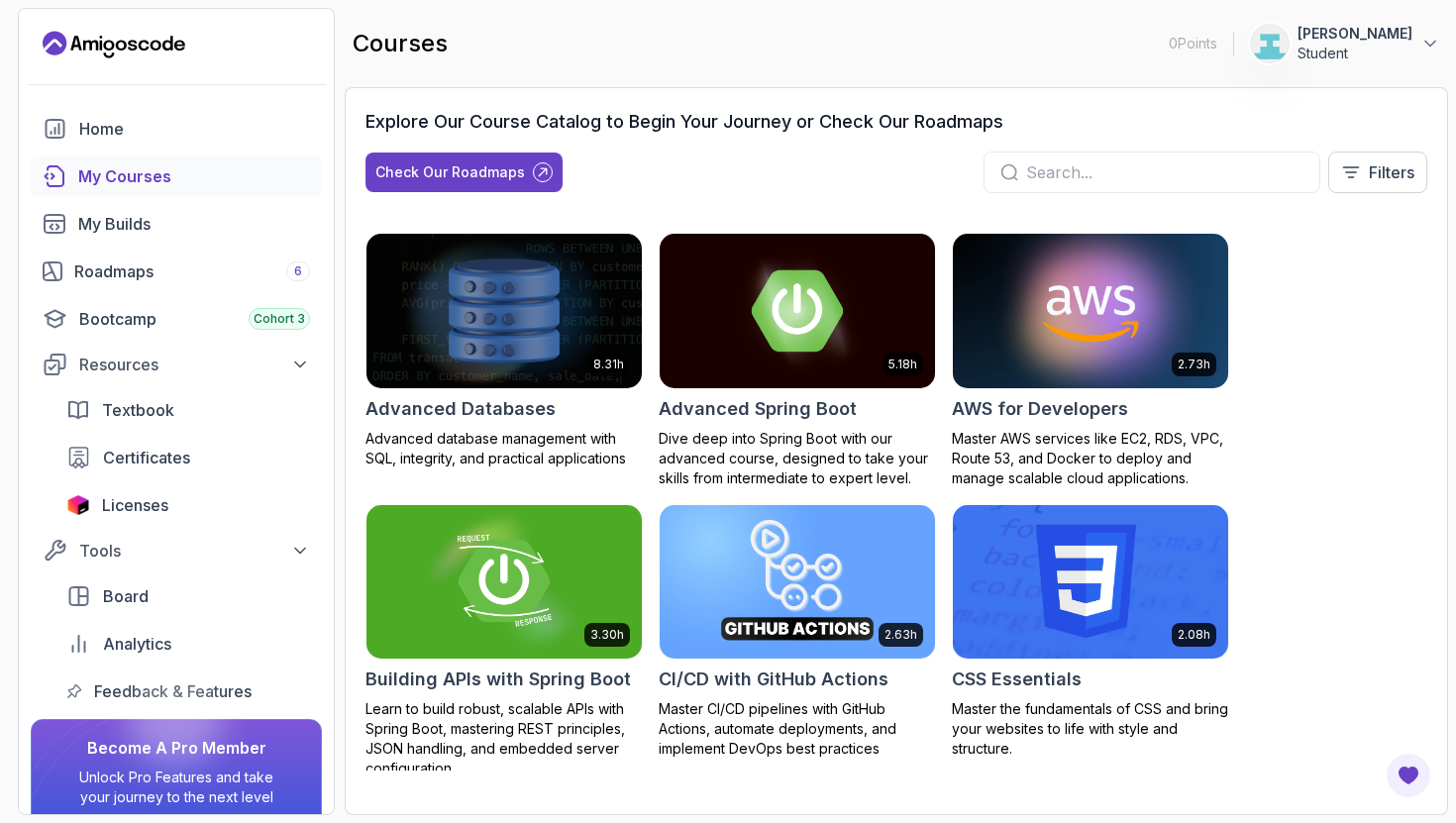 click on "My Courses" at bounding box center (194, 176) 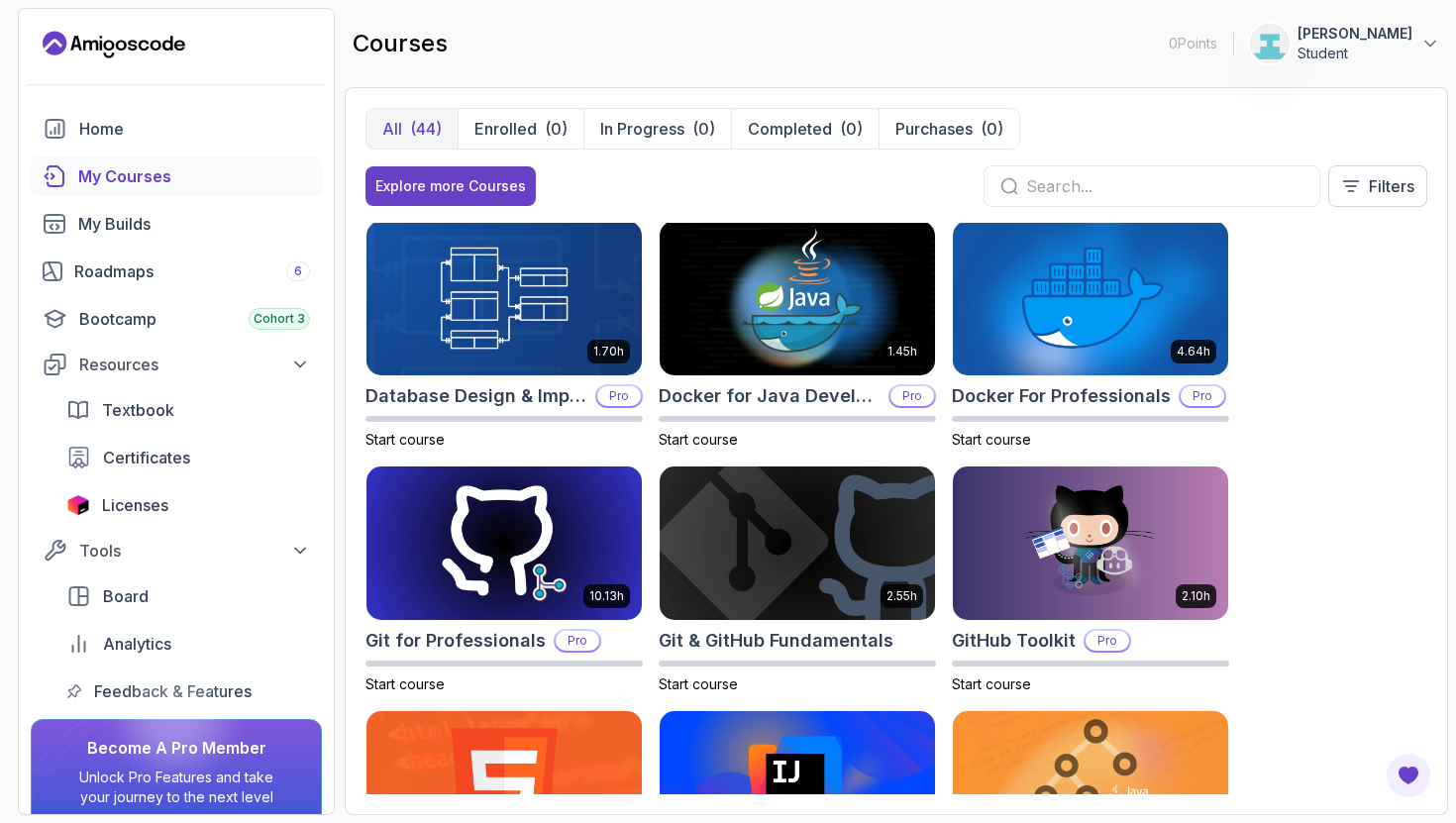 scroll, scrollTop: 524, scrollLeft: 0, axis: vertical 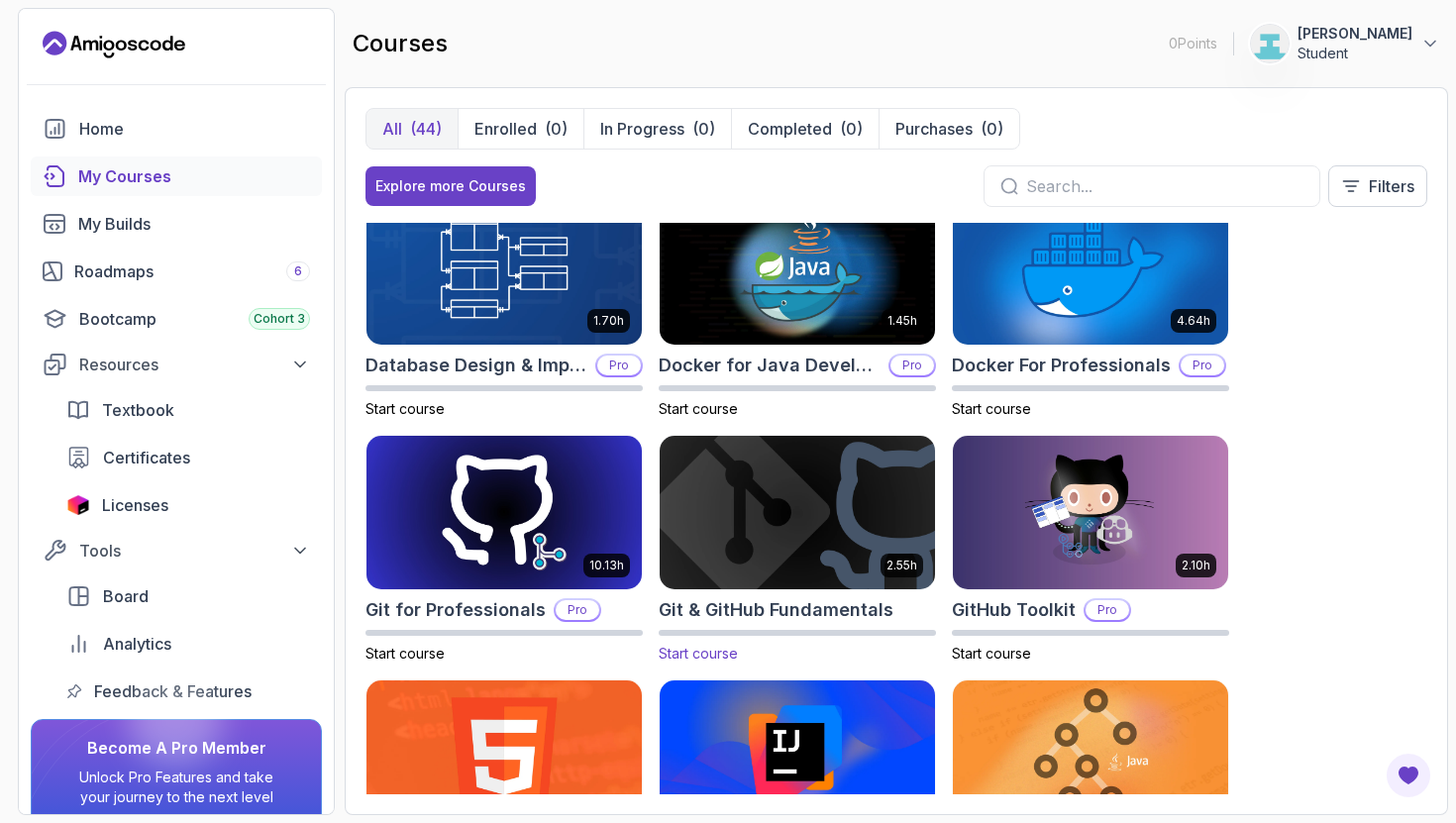 click at bounding box center [797, 512] 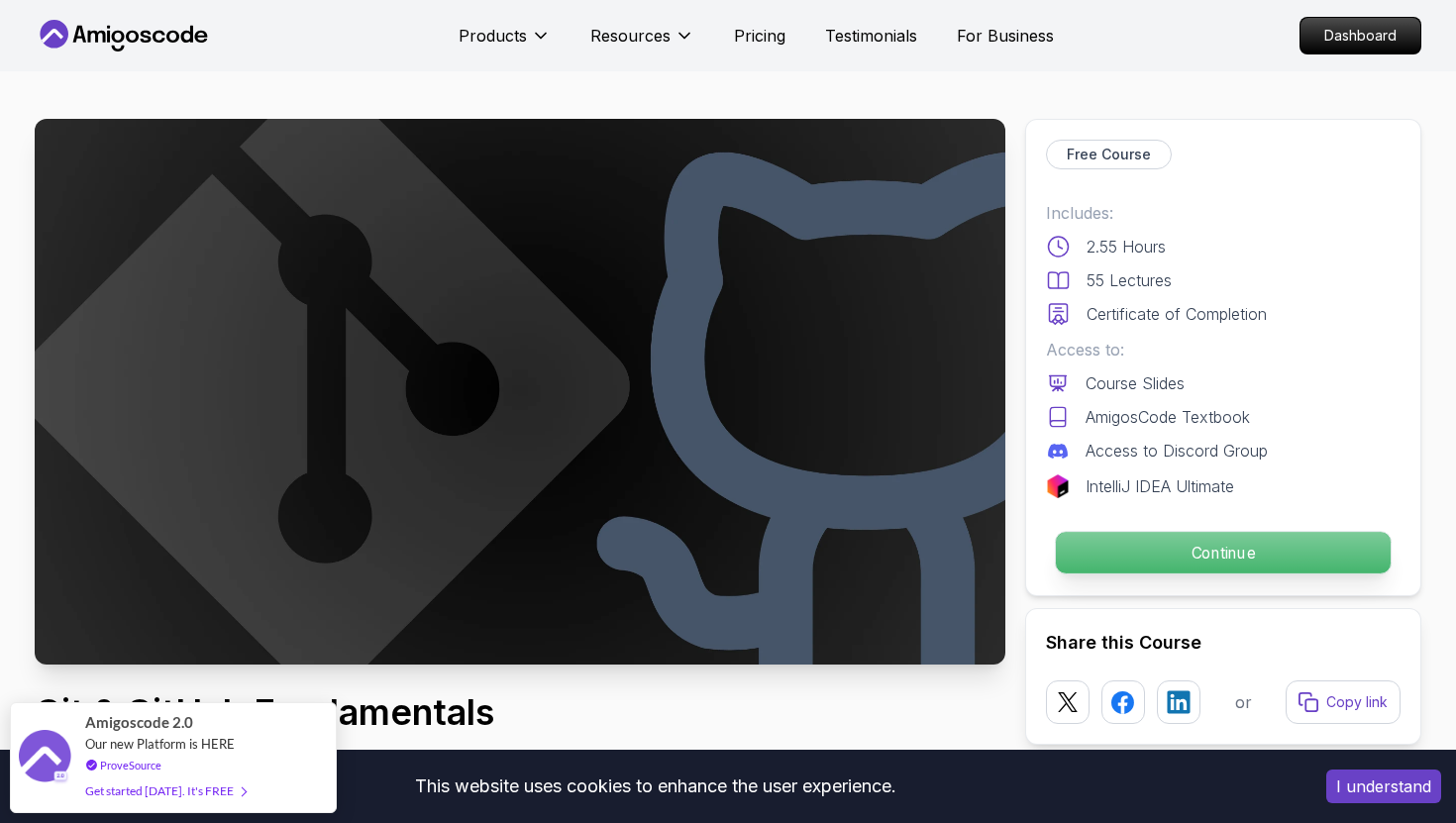 click on "Continue" at bounding box center (1223, 553) 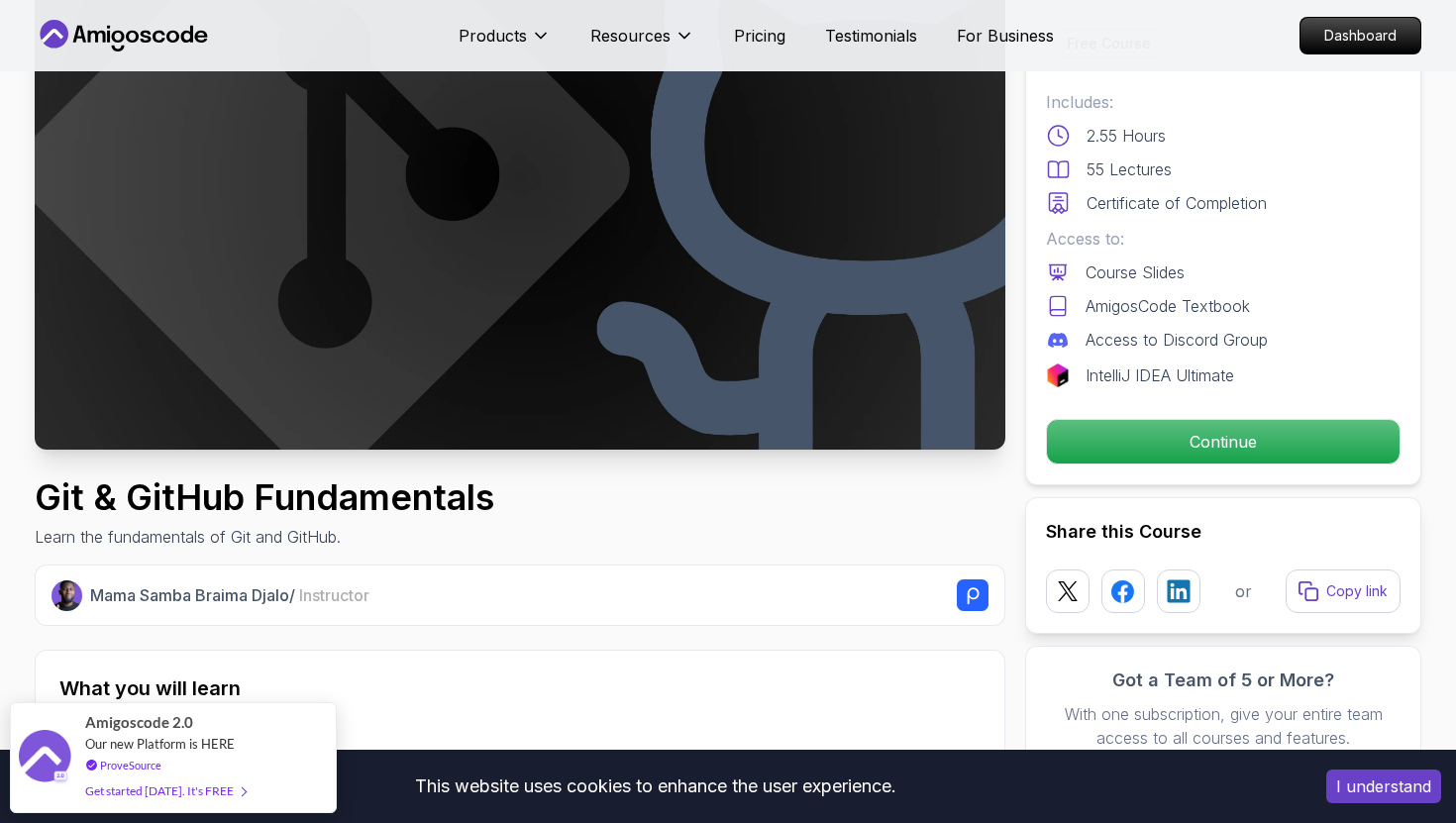 scroll, scrollTop: 229, scrollLeft: 0, axis: vertical 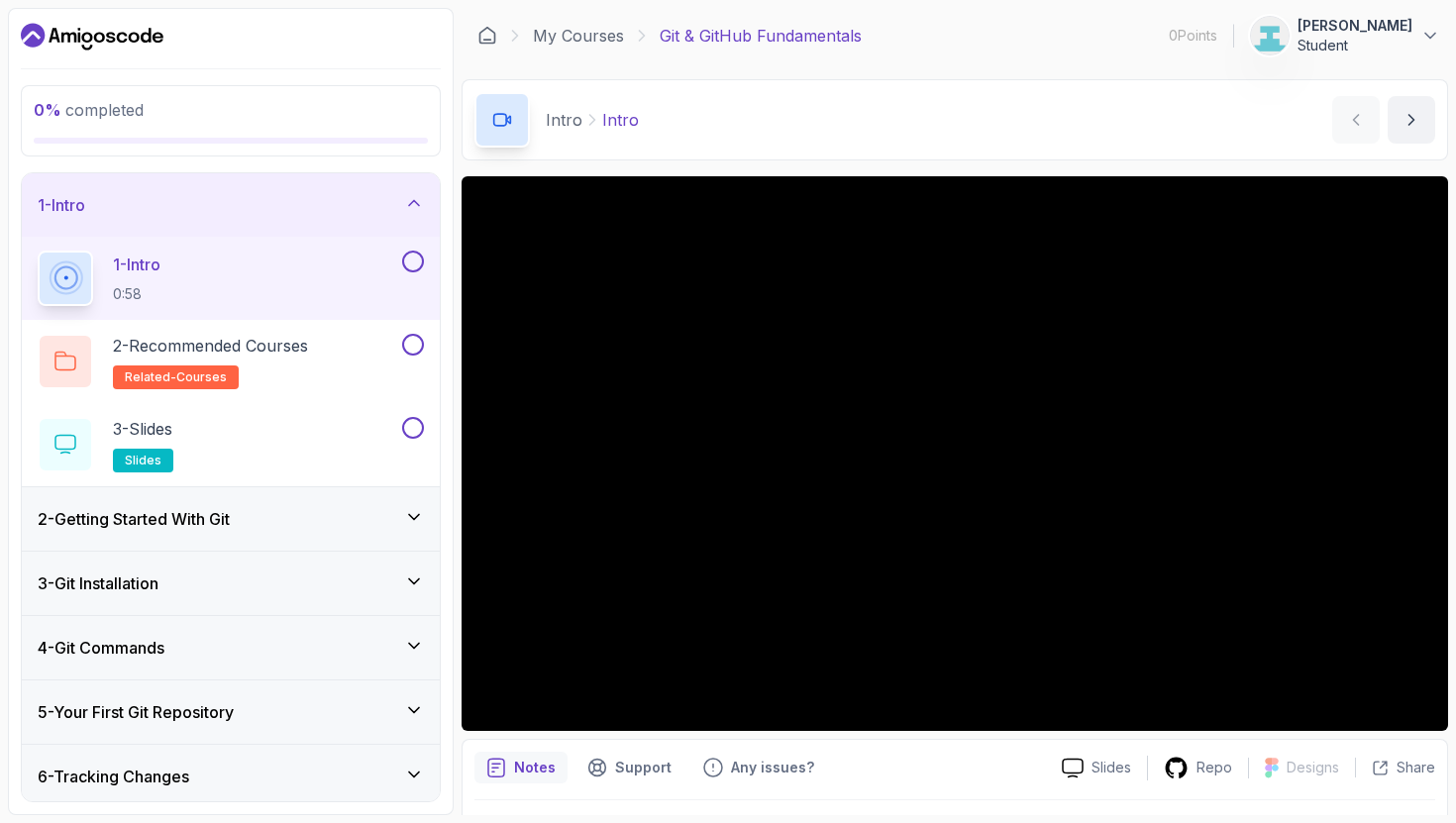 click at bounding box center (413, 261) 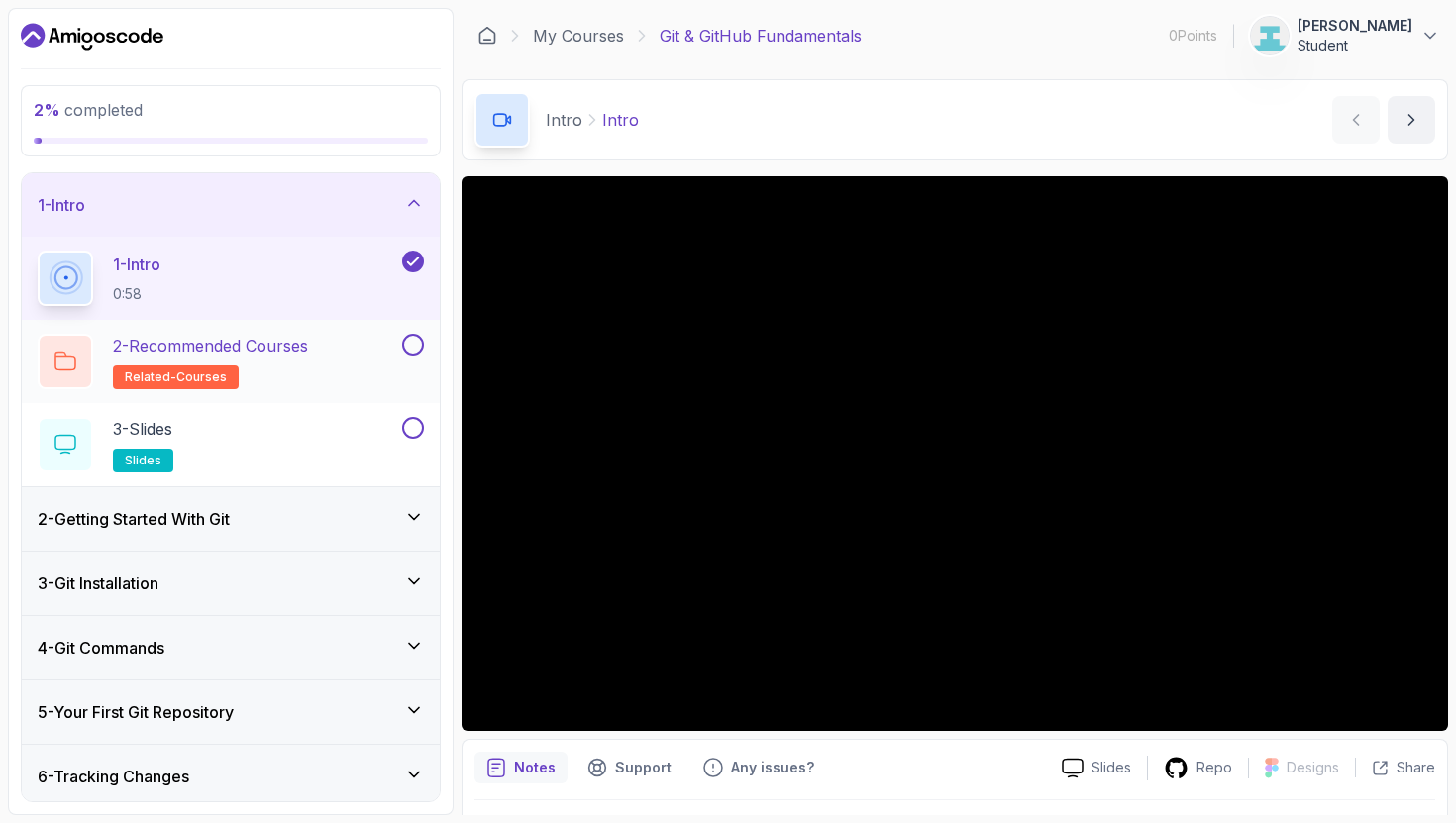 click at bounding box center (413, 345) 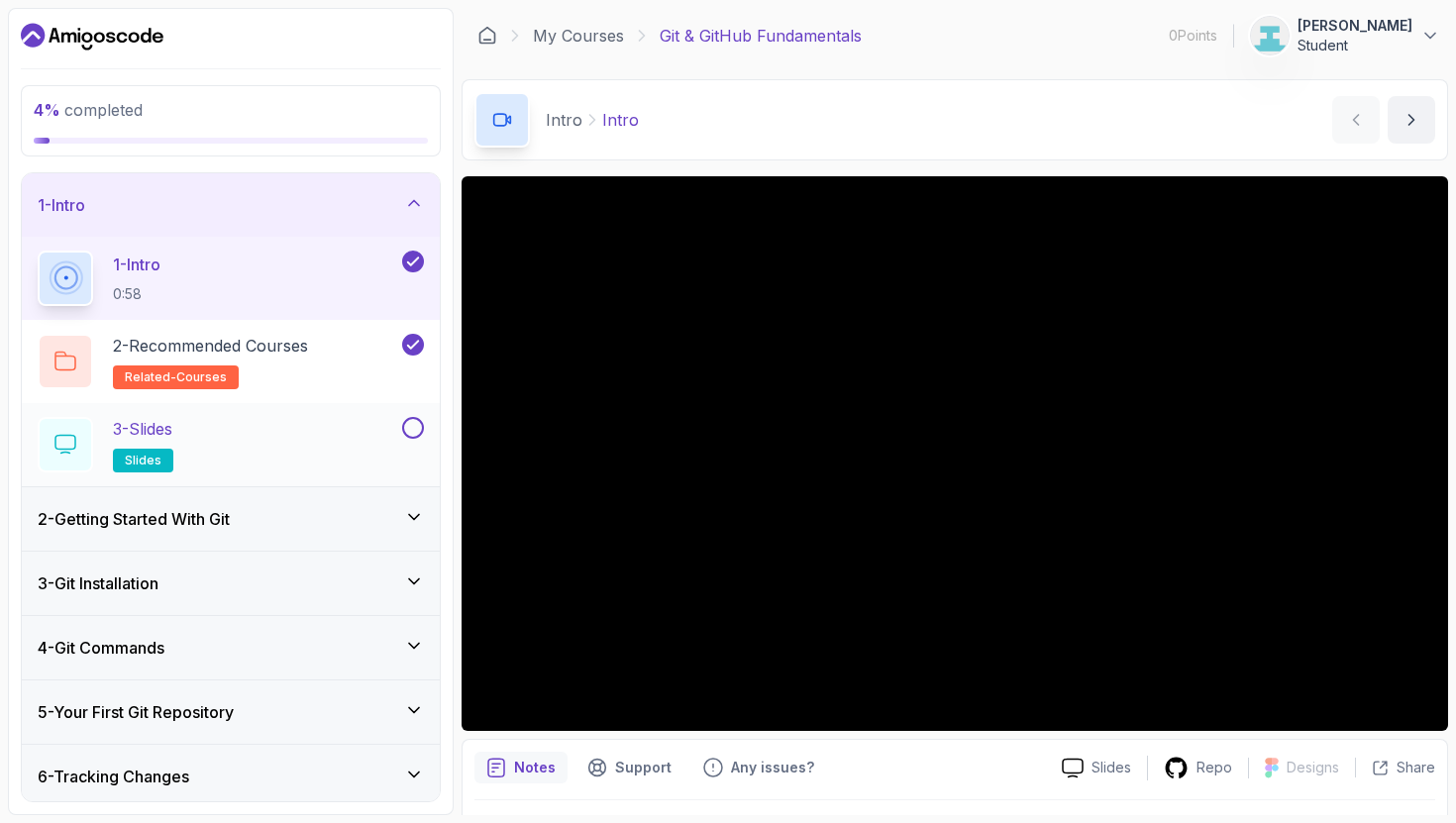 click at bounding box center [413, 428] 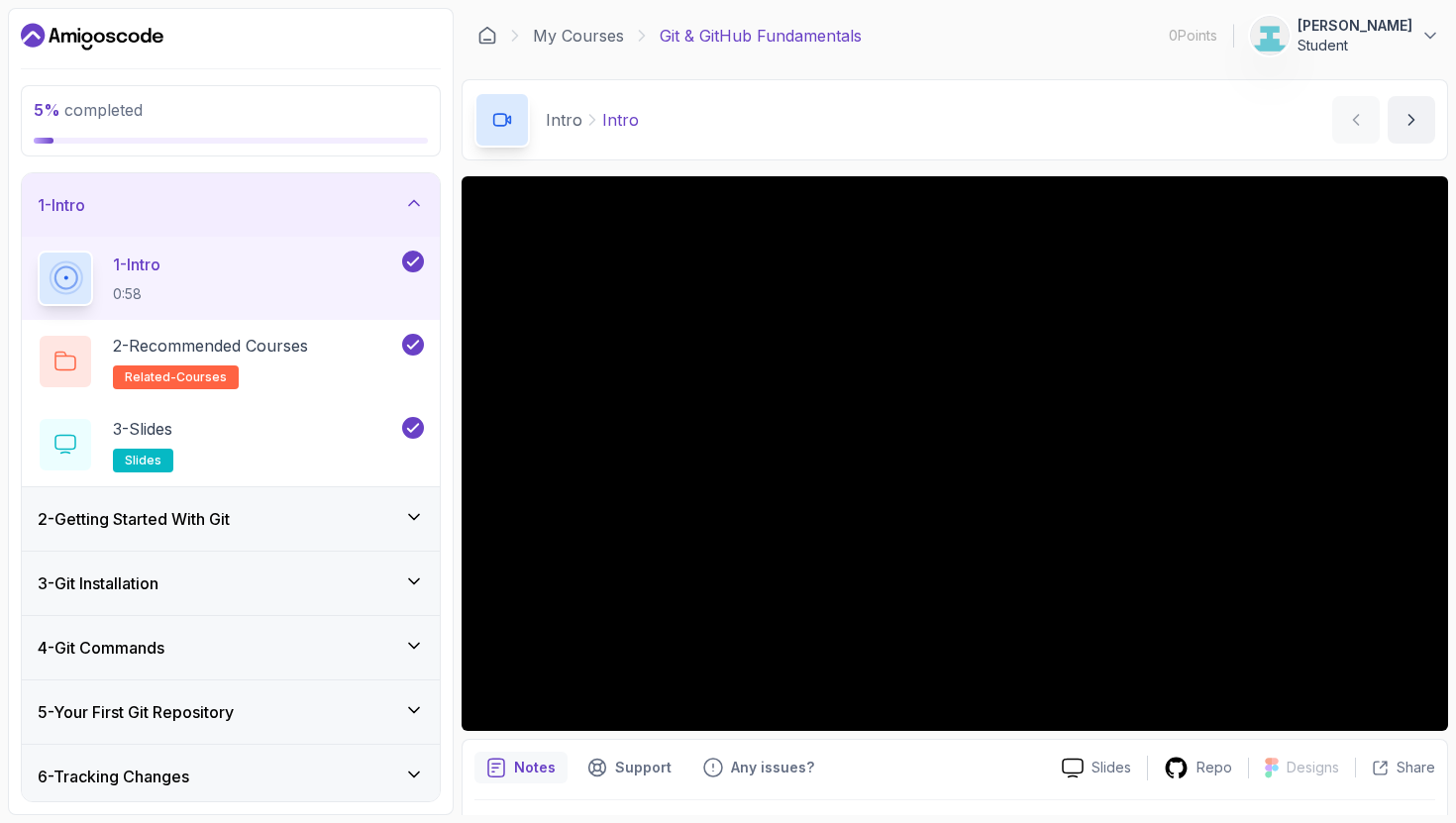 click 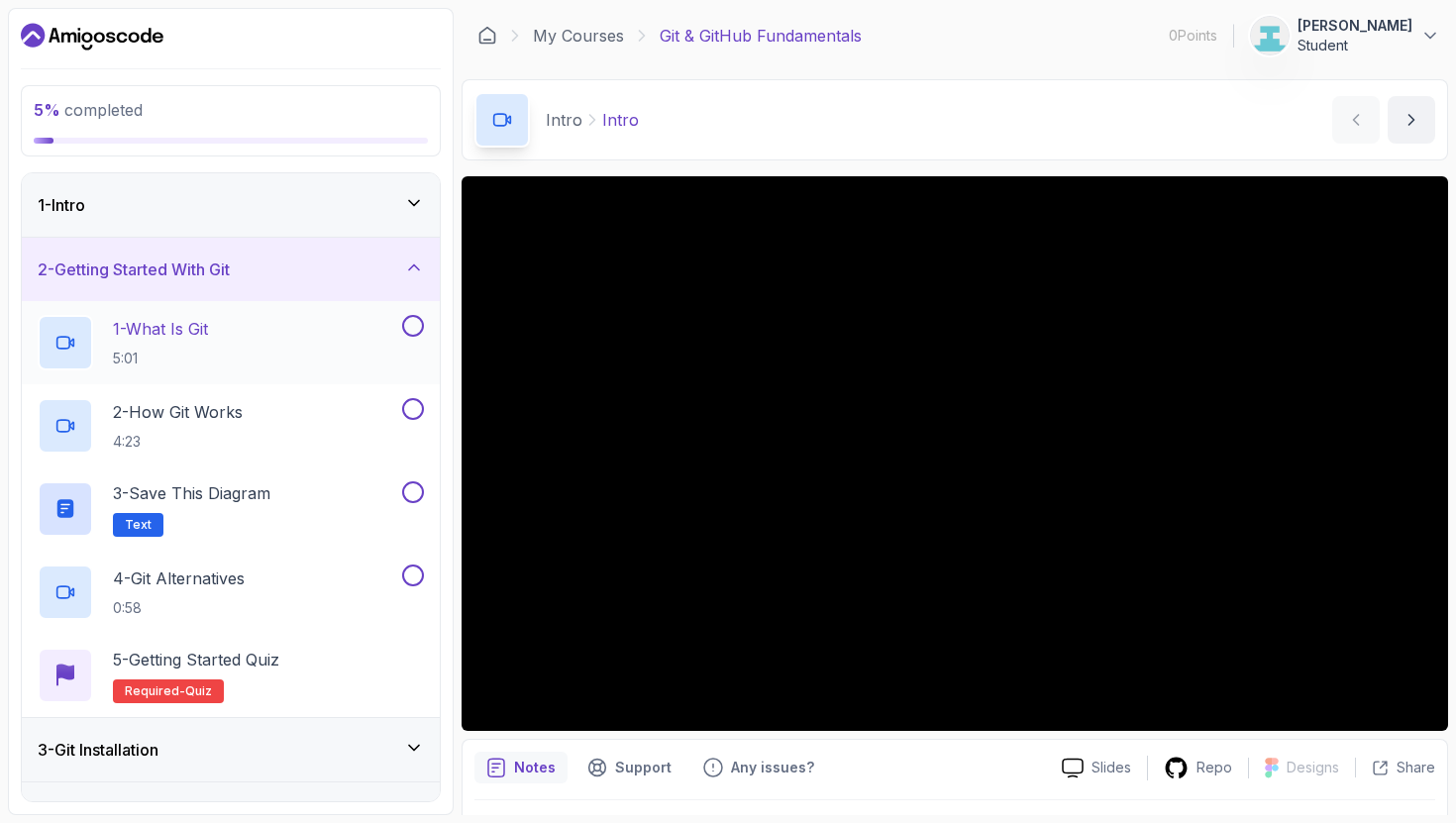 click at bounding box center [413, 326] 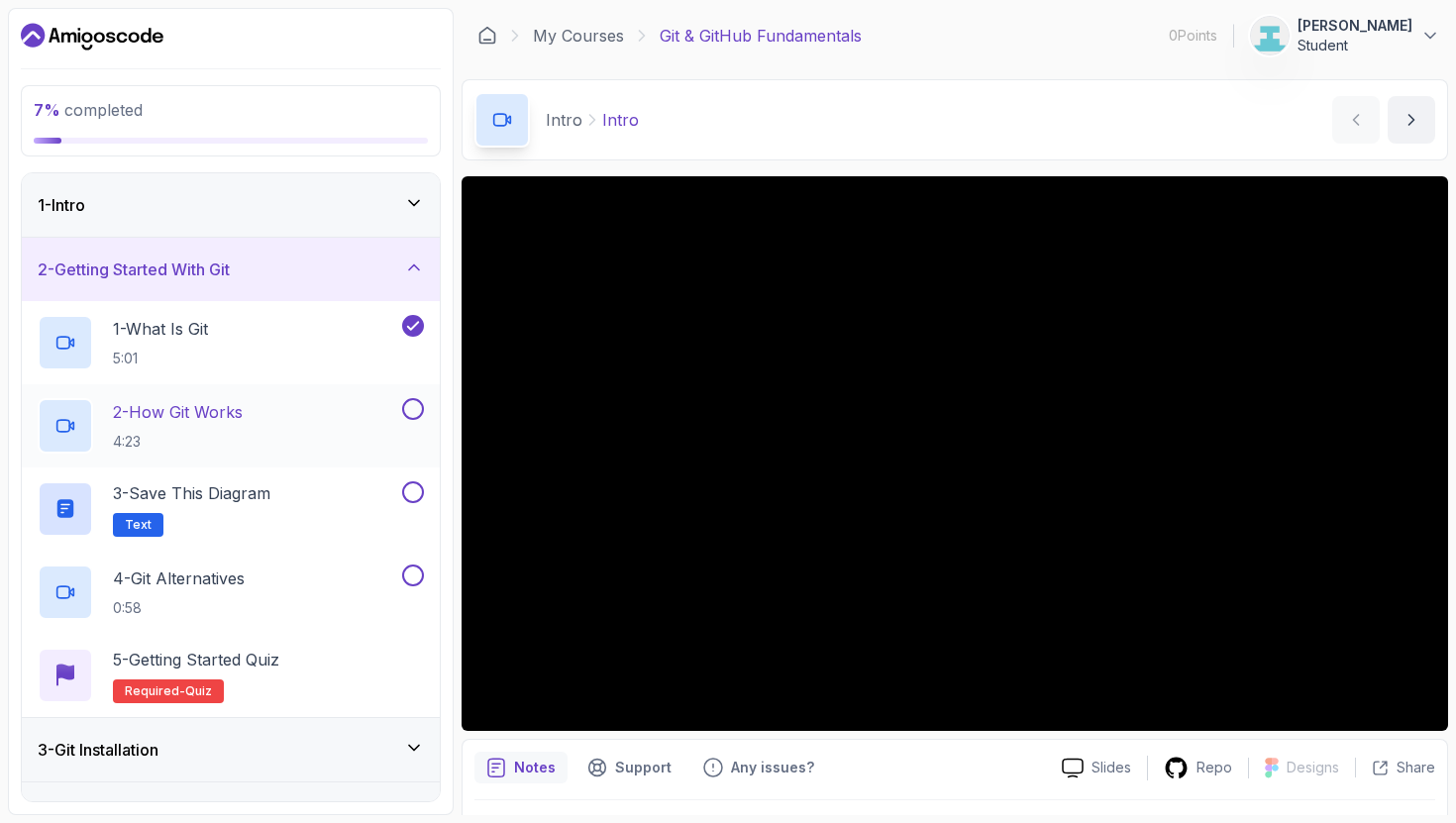 click at bounding box center (413, 409) 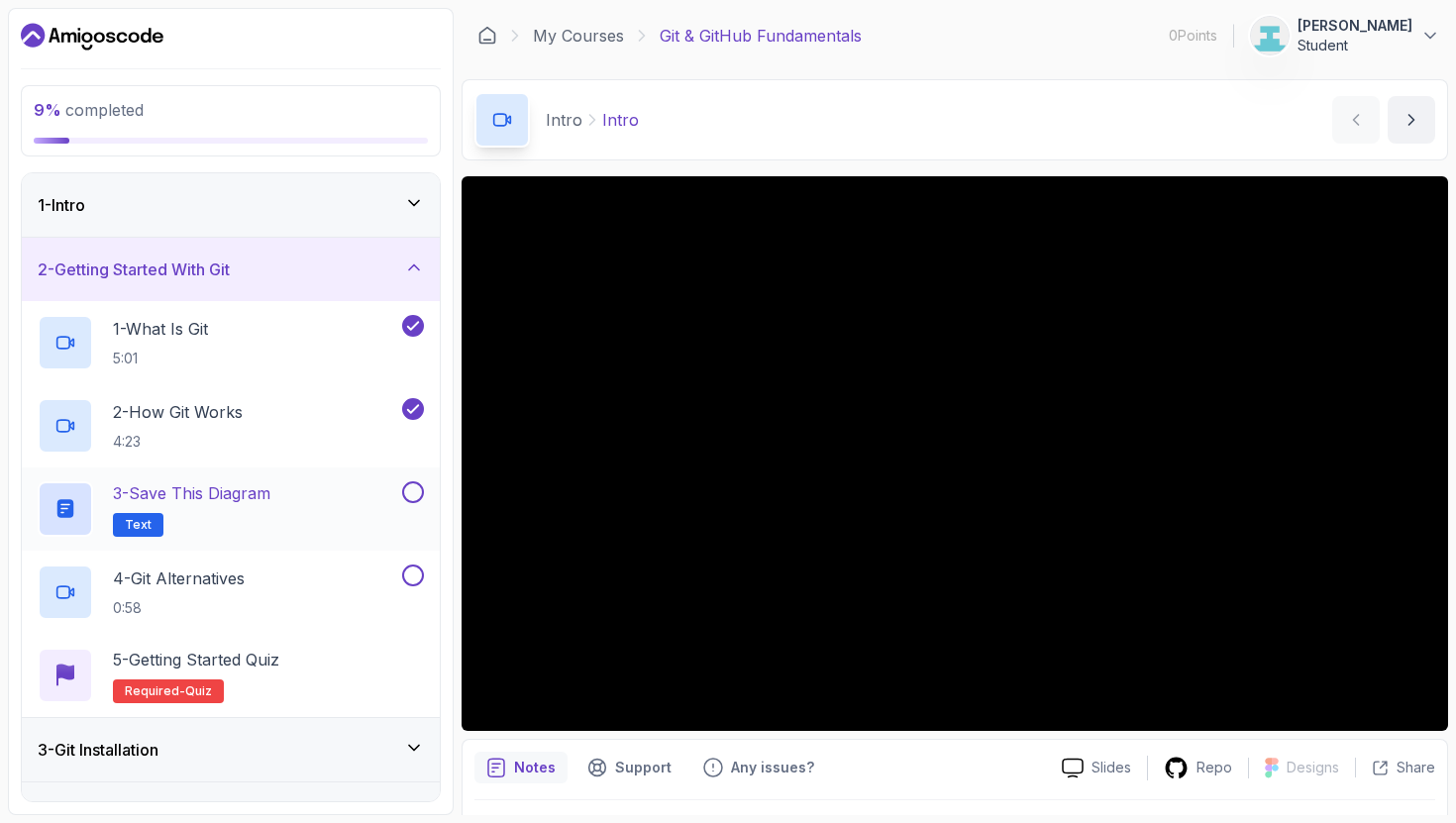 click at bounding box center (413, 492) 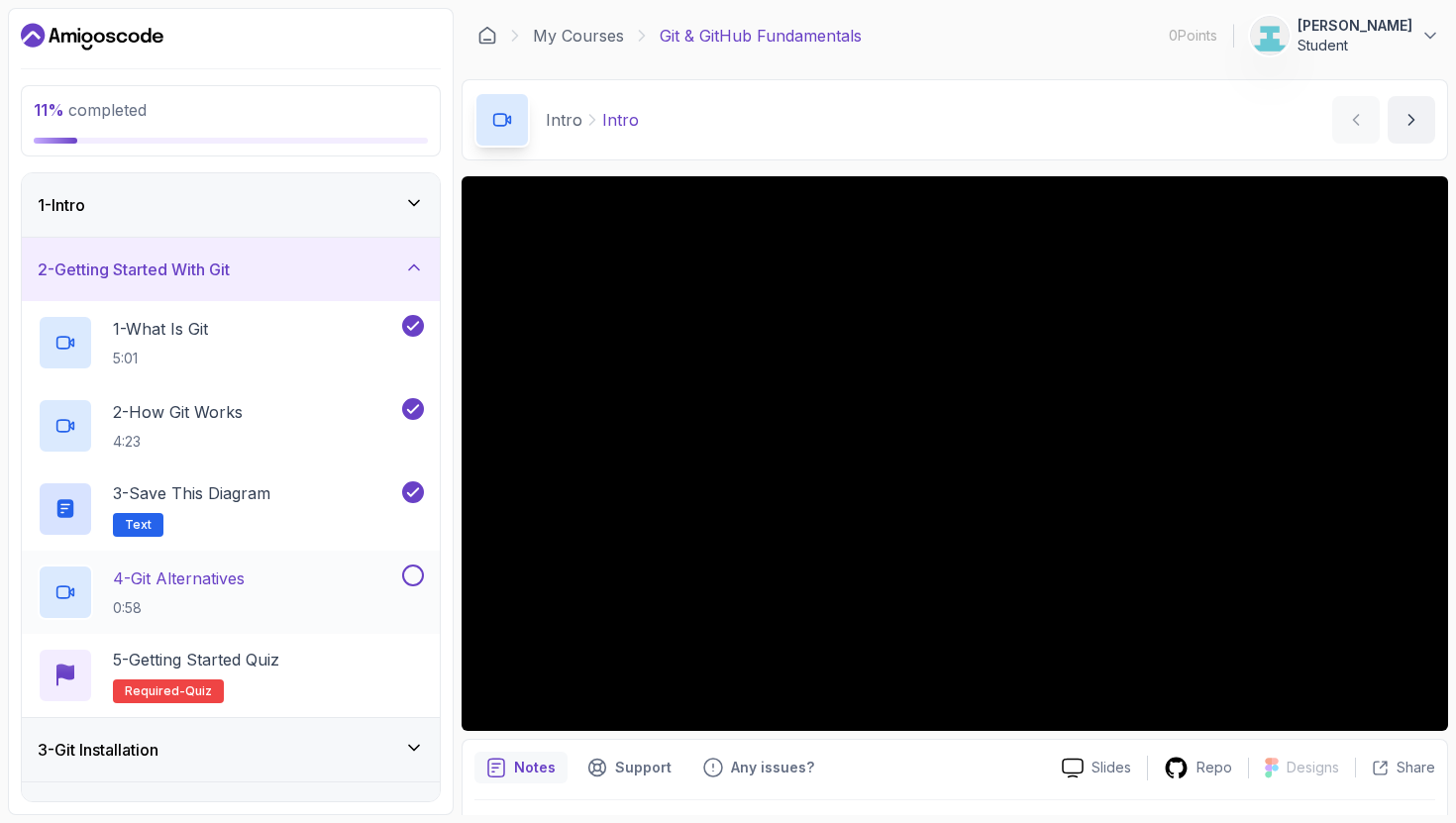 click at bounding box center (413, 575) 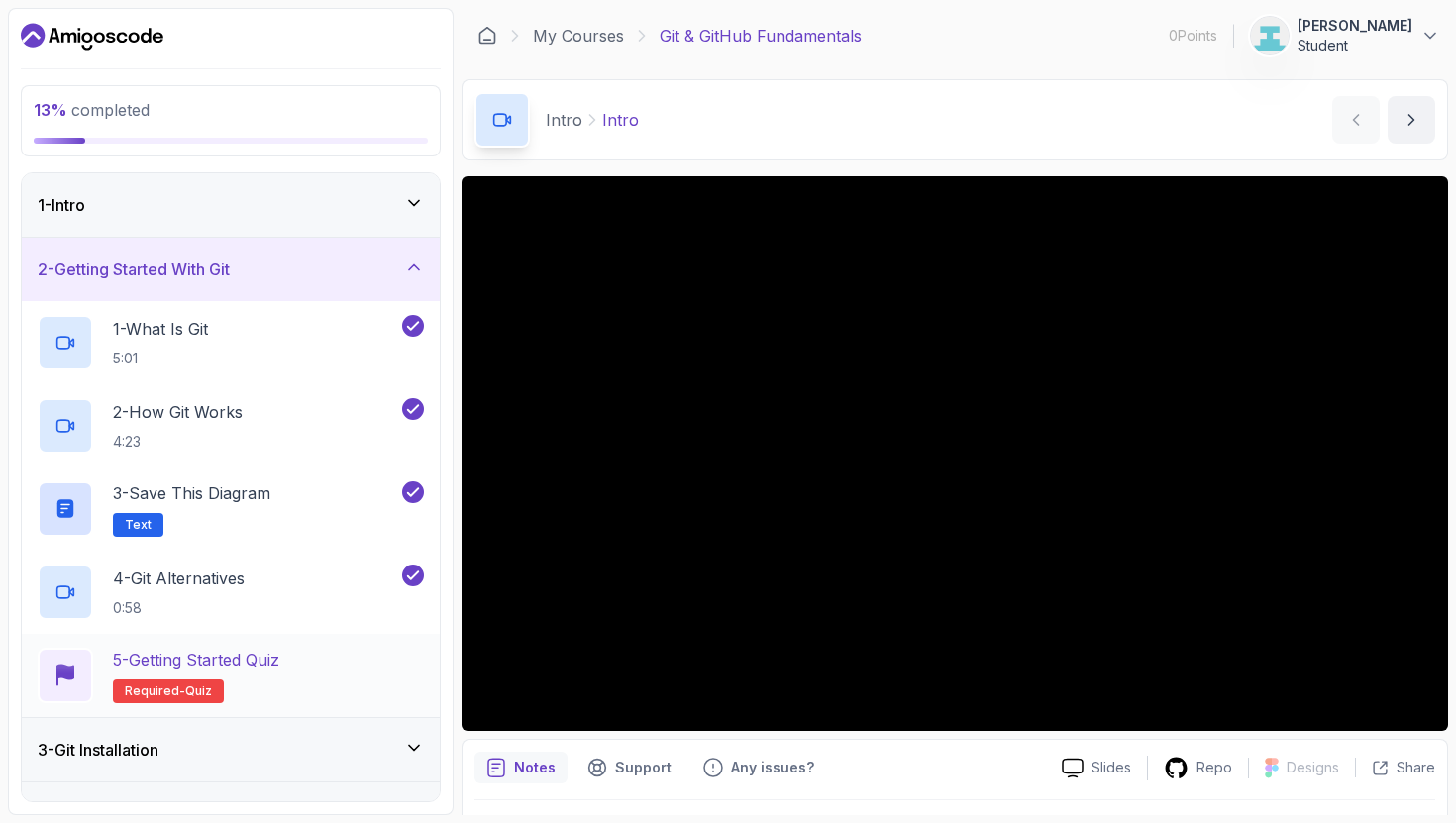 click on "5  -  Getting Started Quiz Required- quiz" at bounding box center [231, 675] 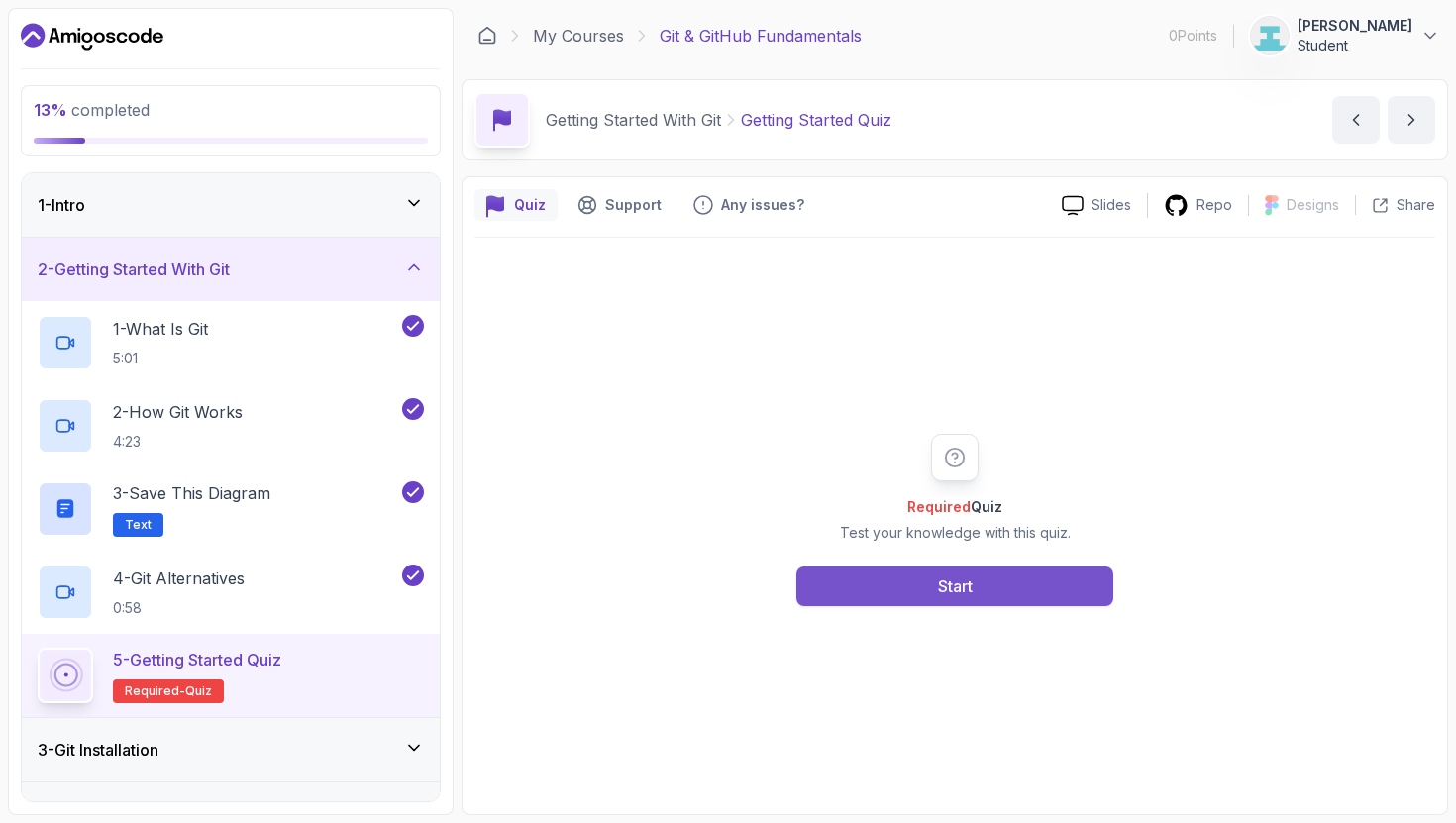 click on "Start" at bounding box center (955, 586) 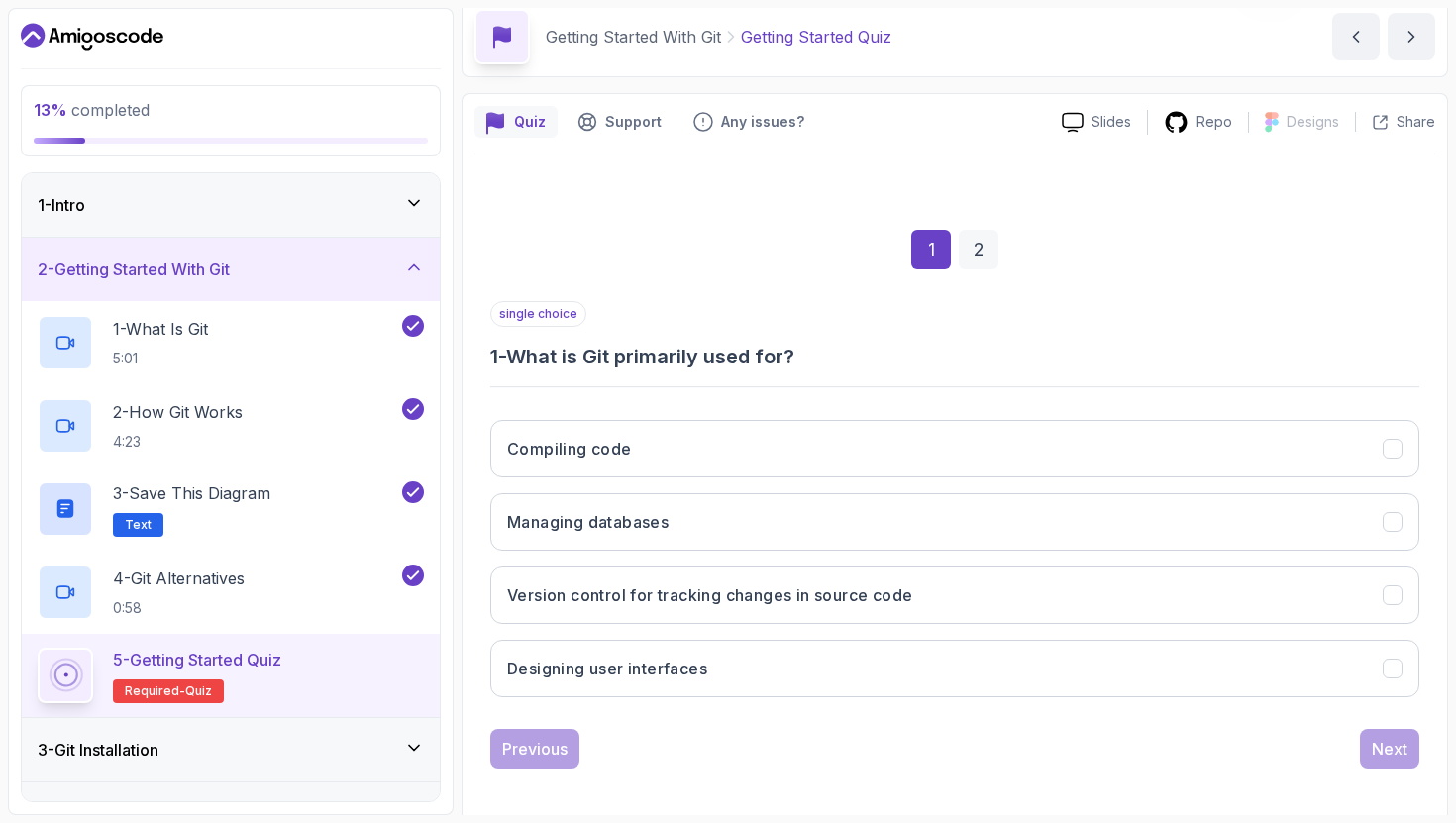 scroll, scrollTop: 93, scrollLeft: 0, axis: vertical 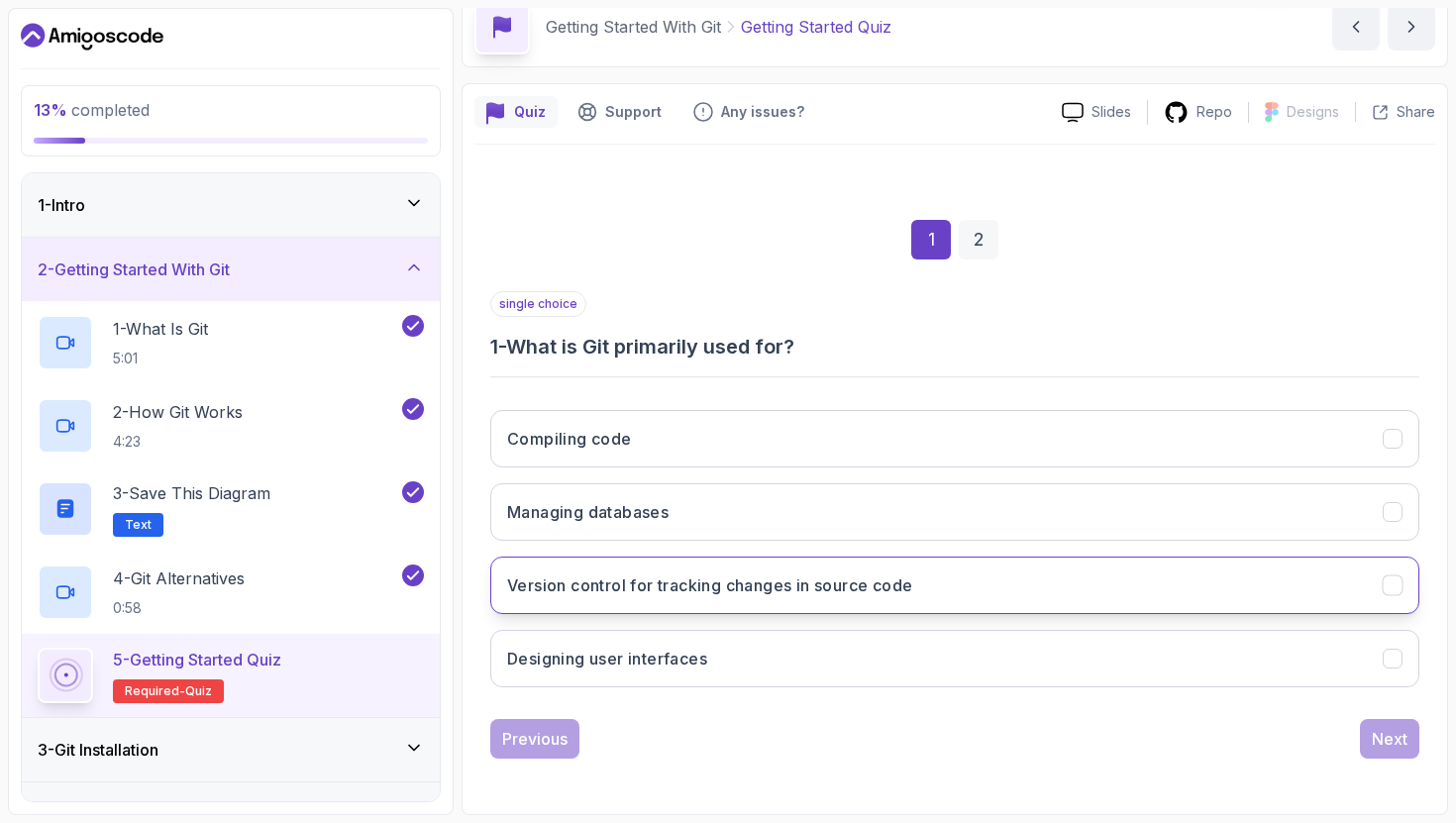 click on "Version control for tracking changes in source code" at bounding box center (709, 585) 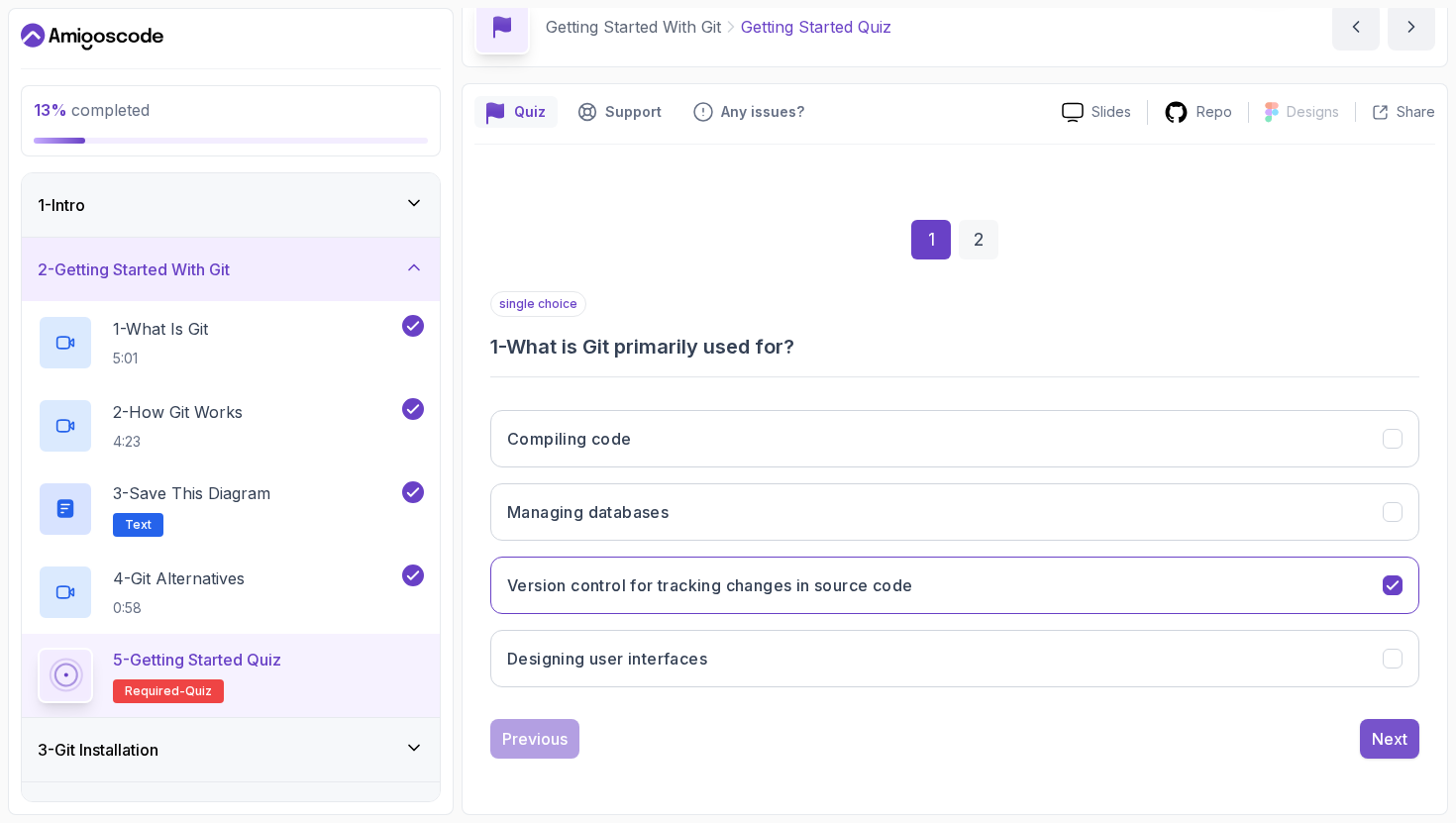 click on "Next" at bounding box center (1390, 739) 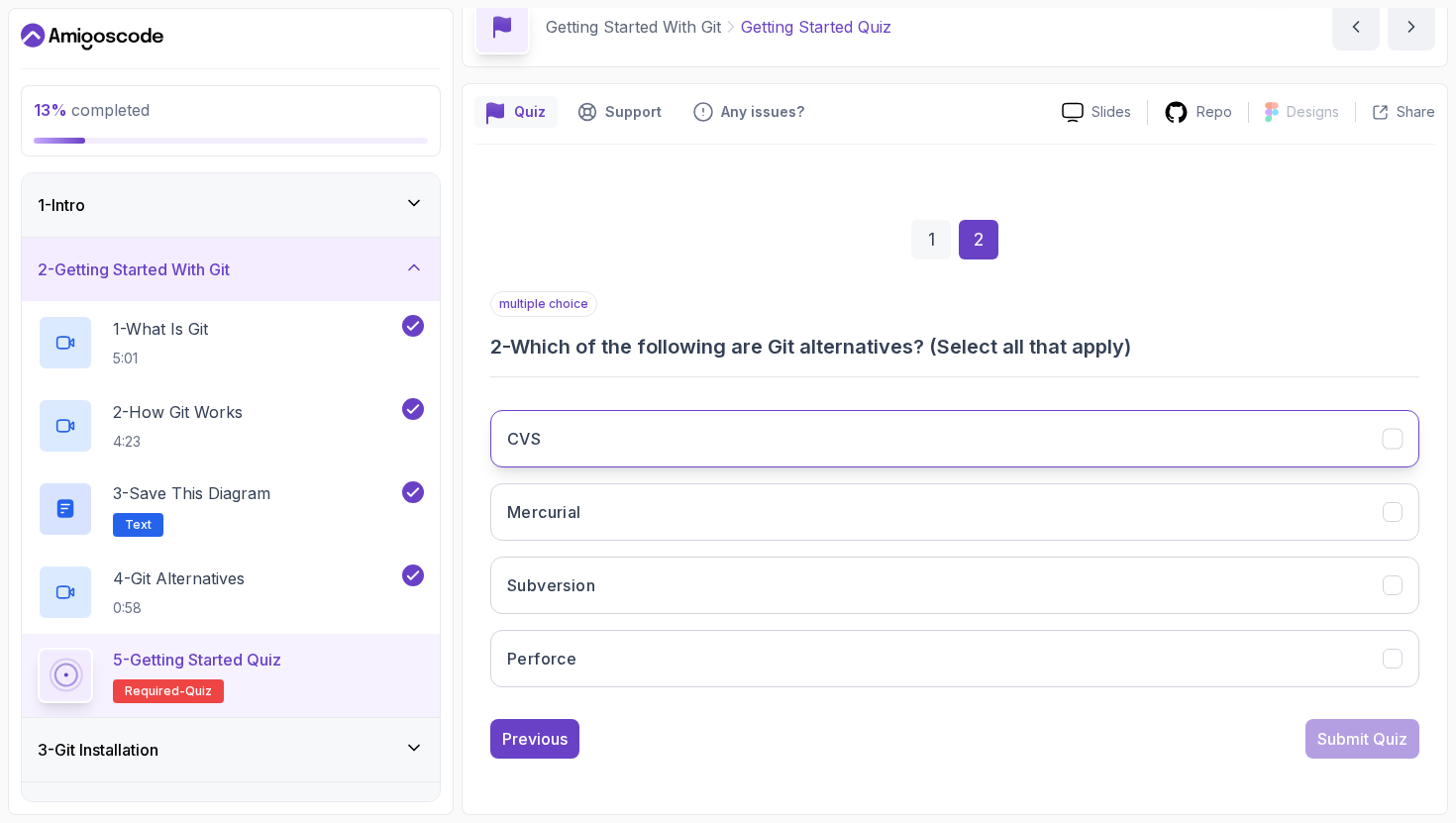 click on "CVS" at bounding box center [955, 439] 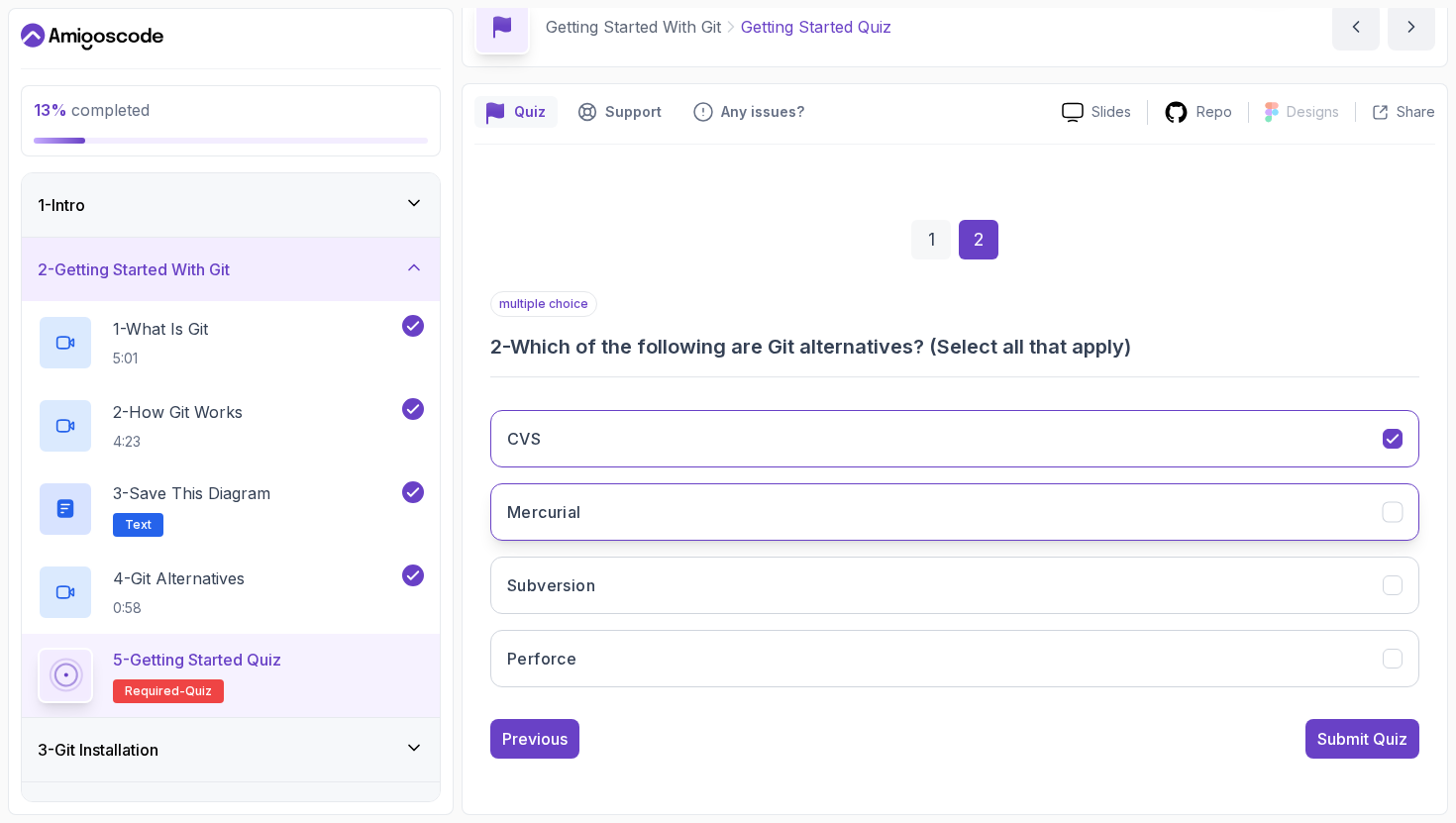 click on "Mercurial" at bounding box center [955, 512] 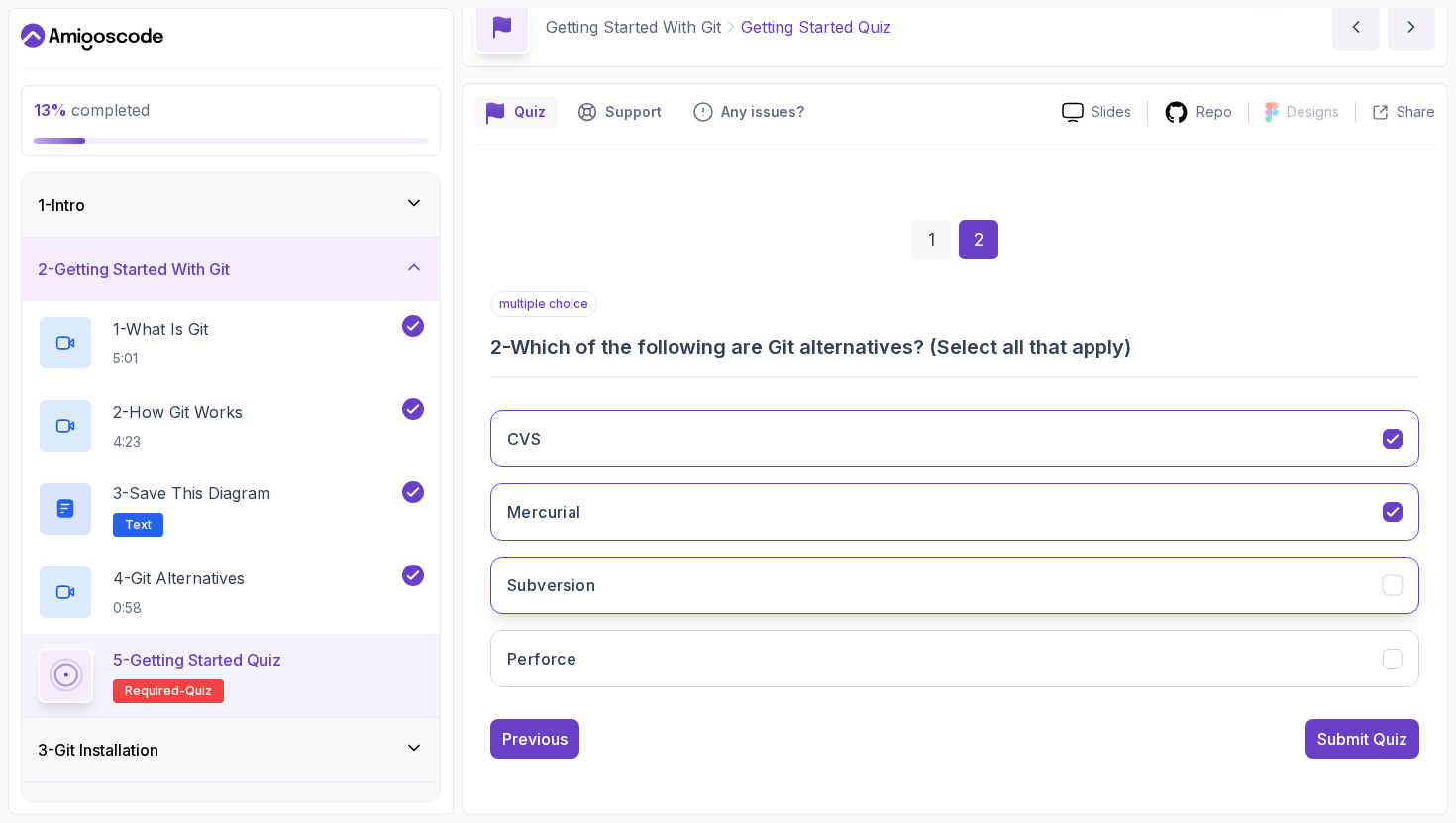 click on "Subversion" at bounding box center [955, 585] 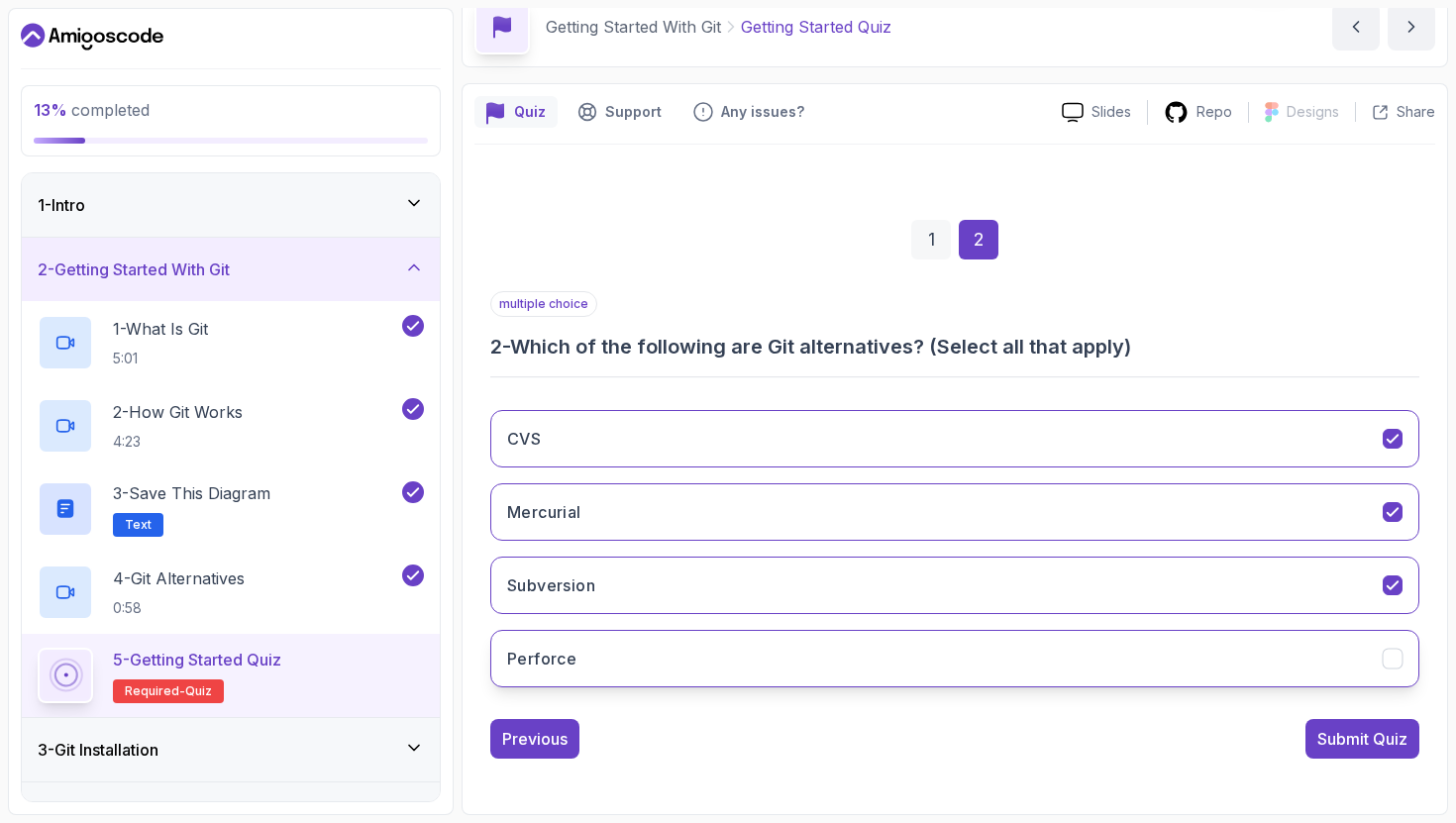 click on "Perforce" at bounding box center [955, 659] 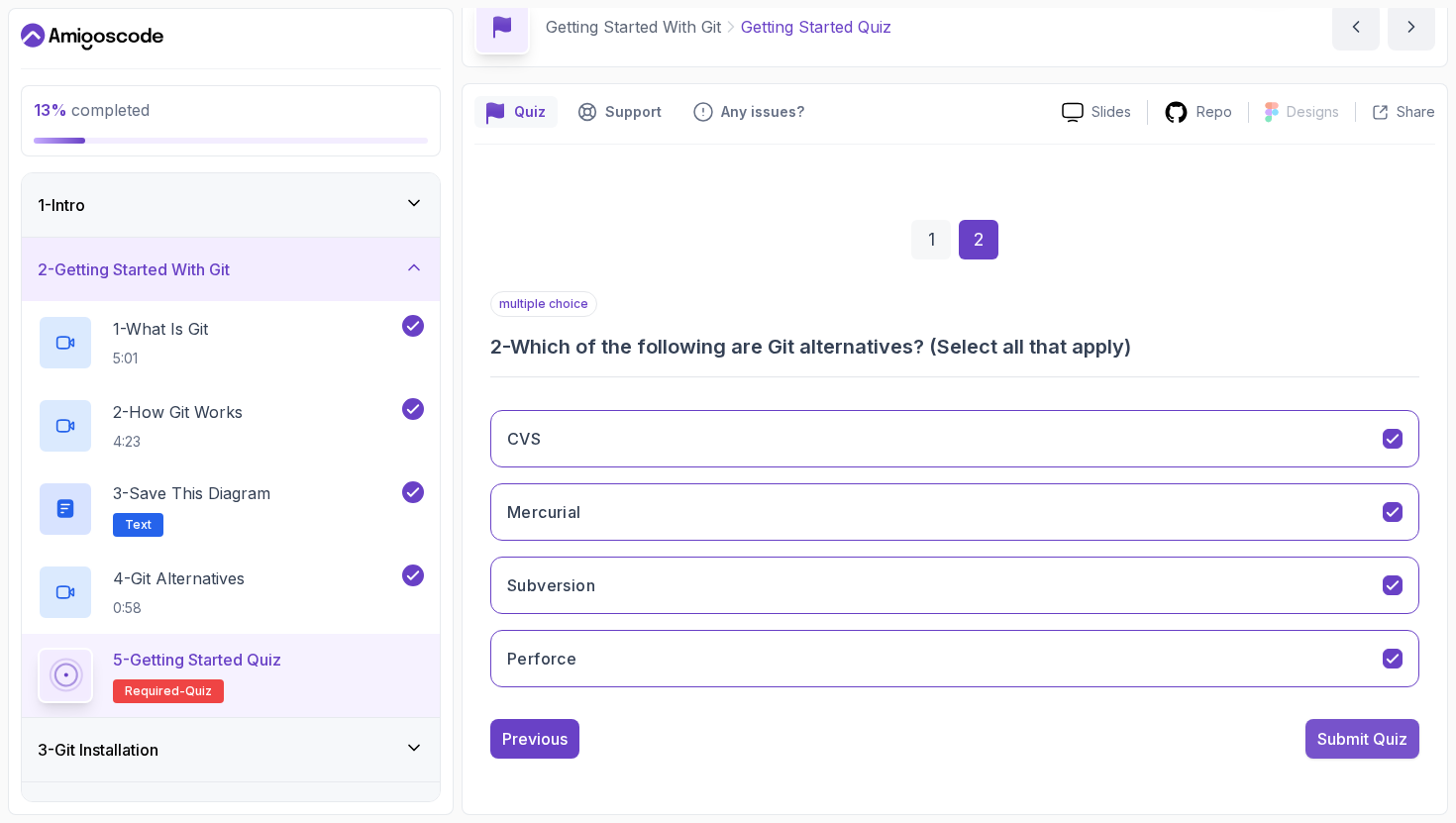click on "Submit Quiz" at bounding box center [1362, 739] 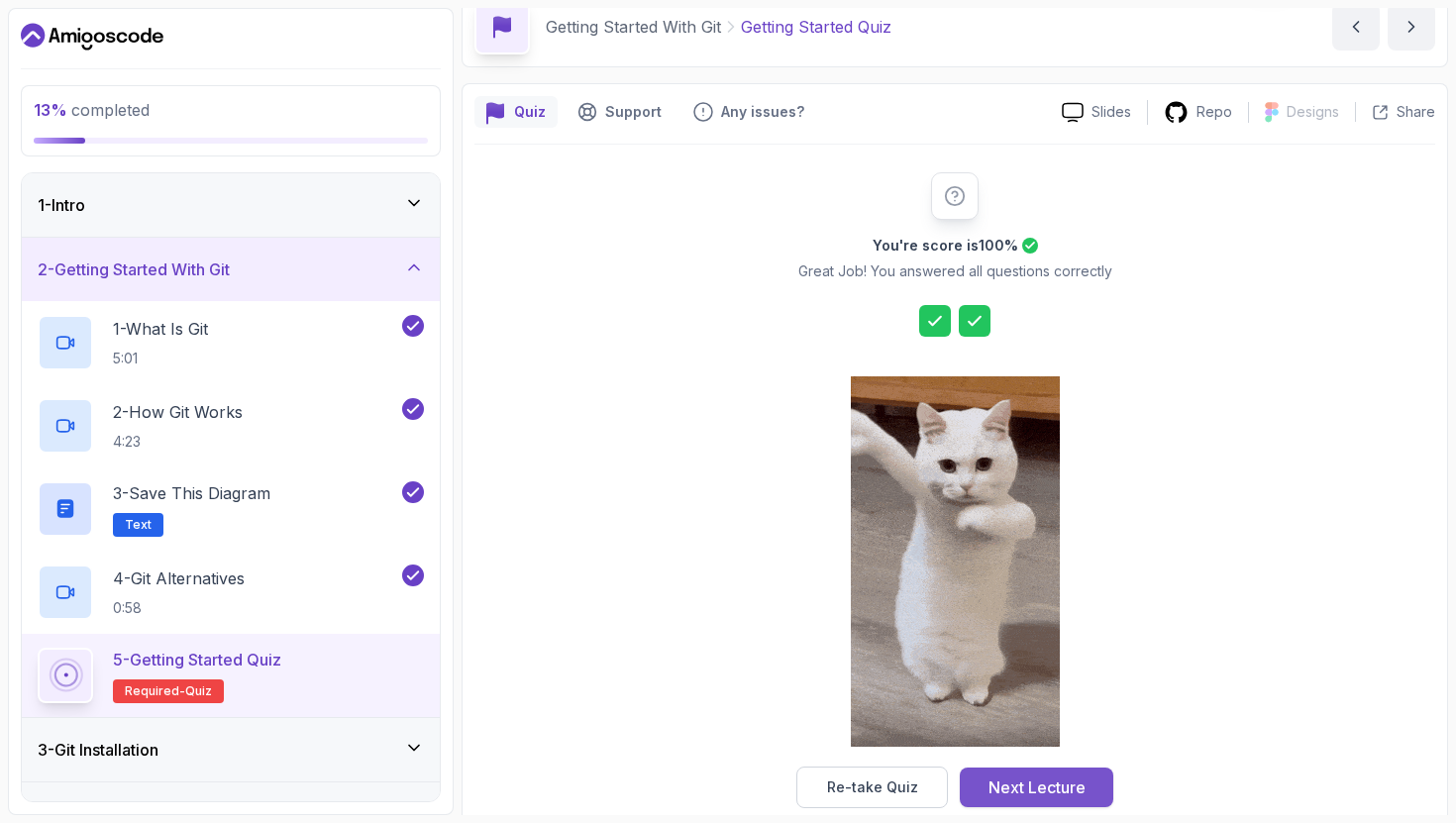 click on "Next Lecture" at bounding box center (1037, 787) 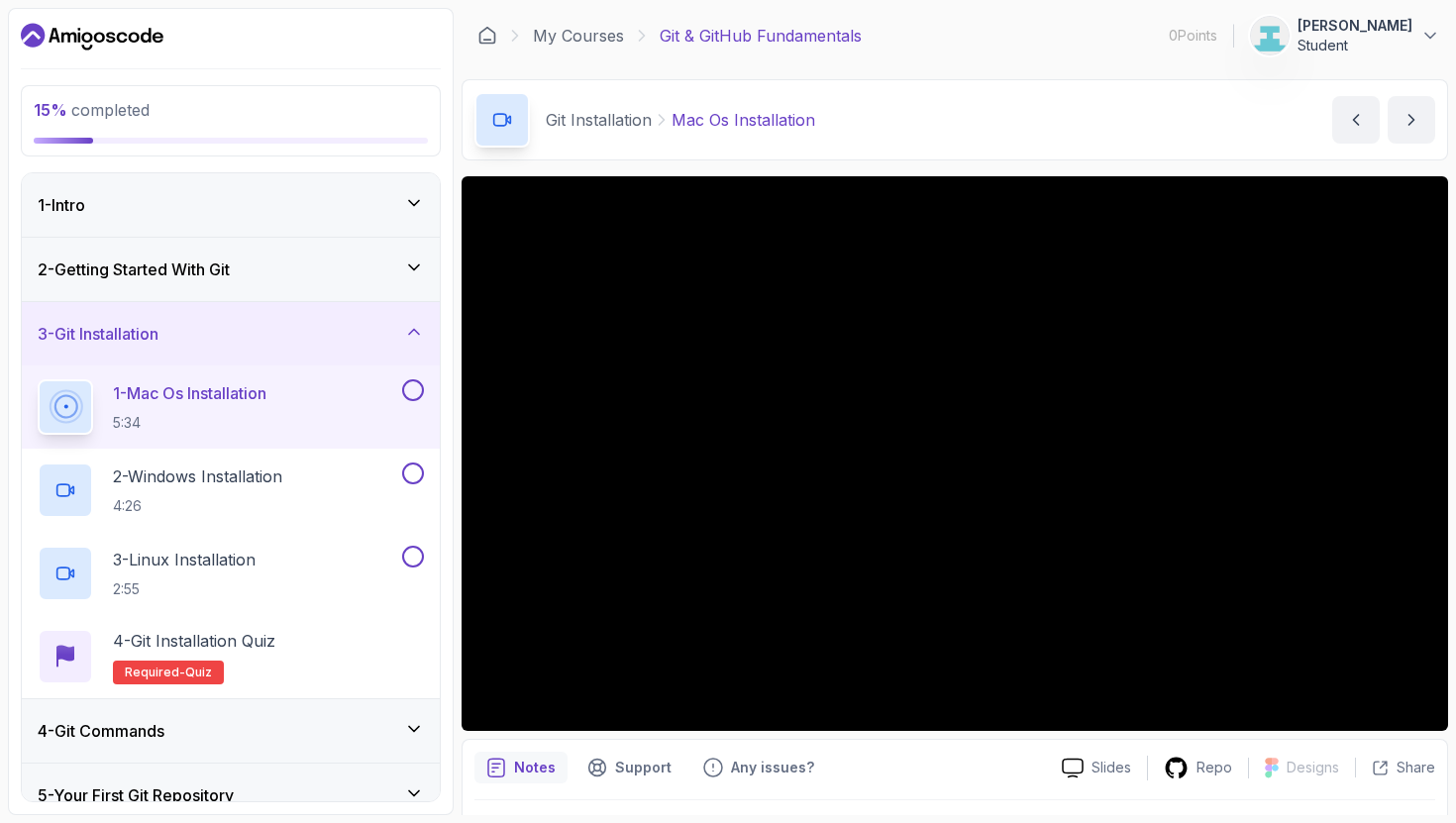 scroll, scrollTop: 49, scrollLeft: 0, axis: vertical 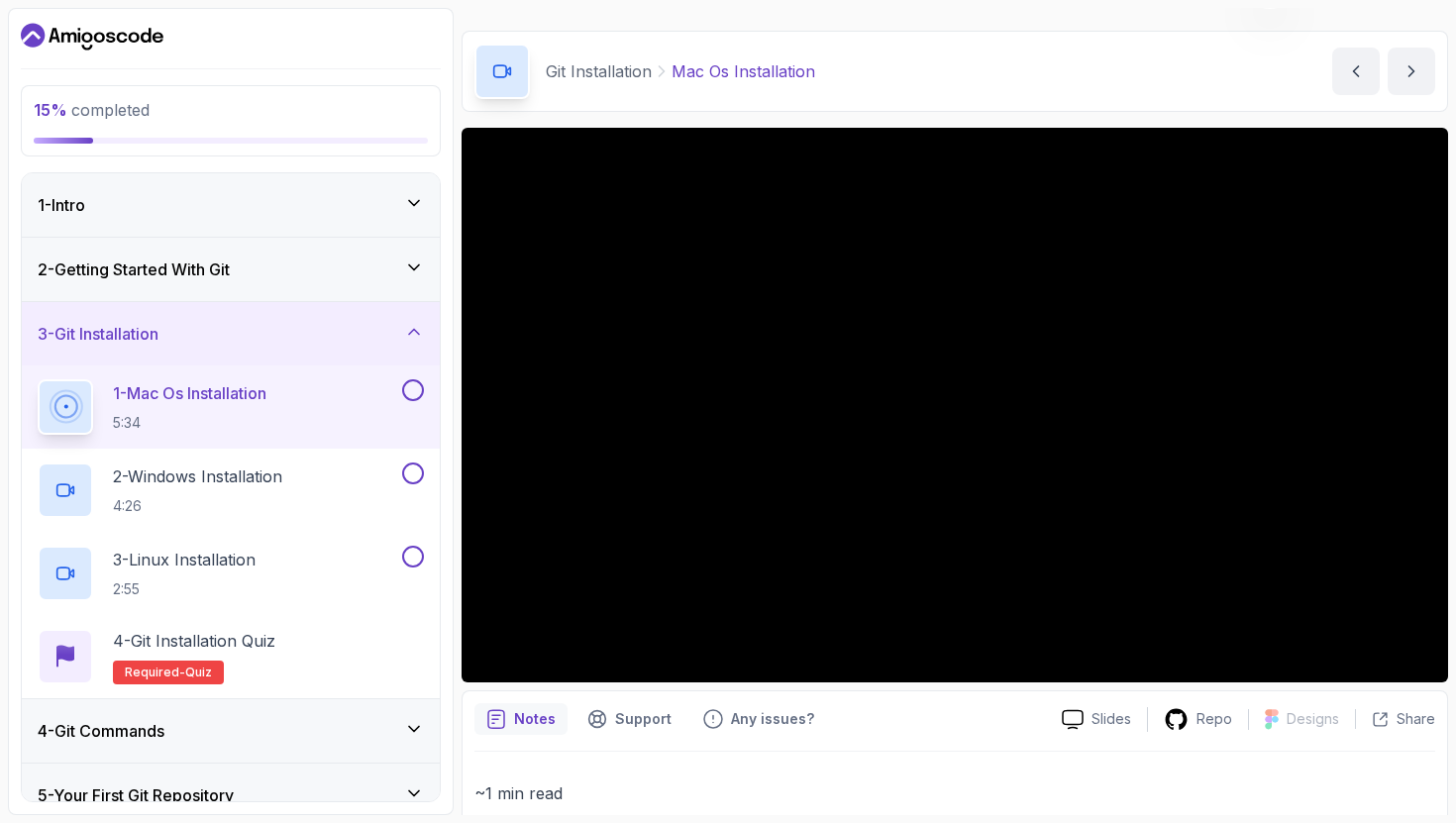 click at bounding box center (413, 390) 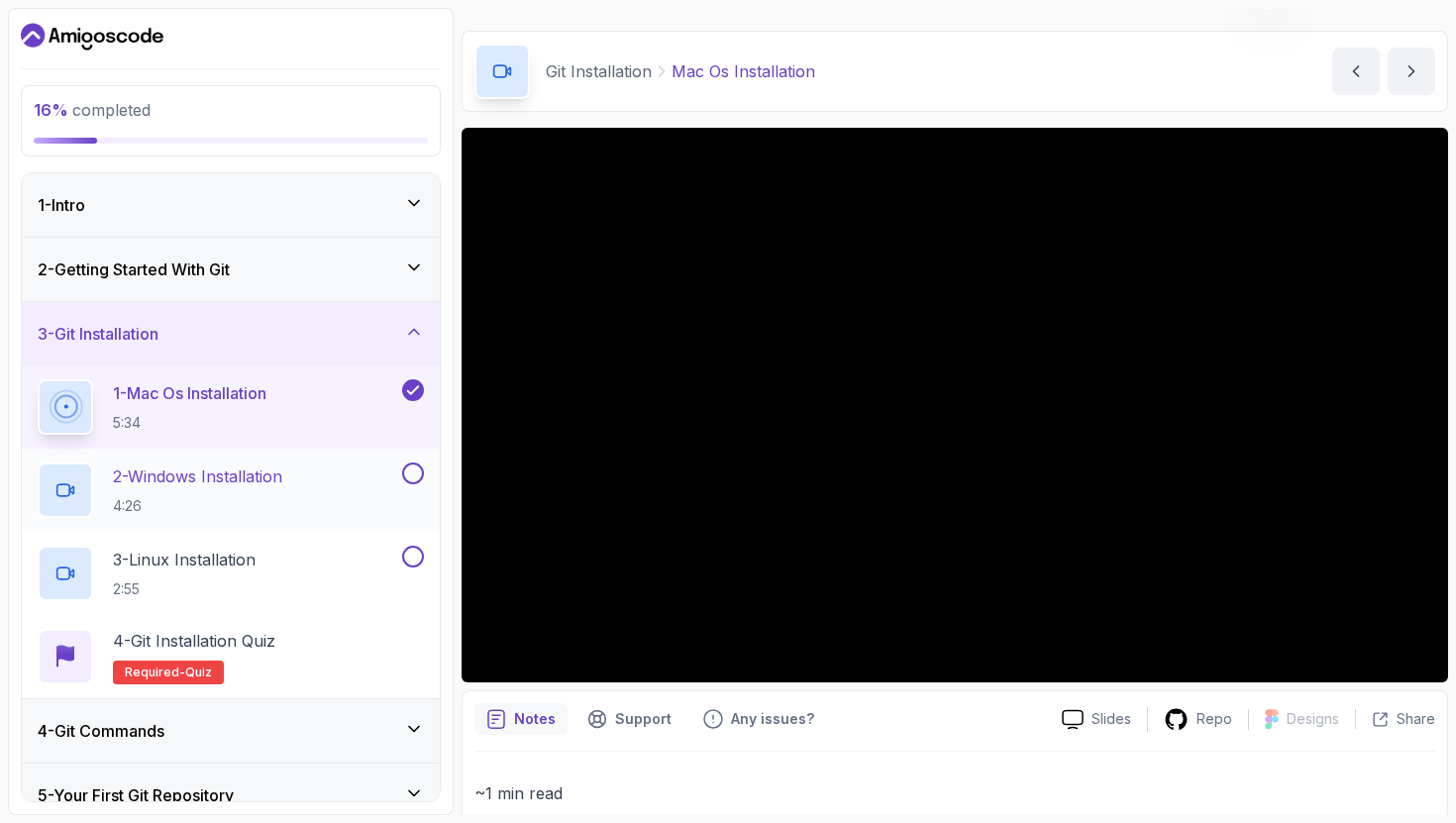 click at bounding box center (413, 473) 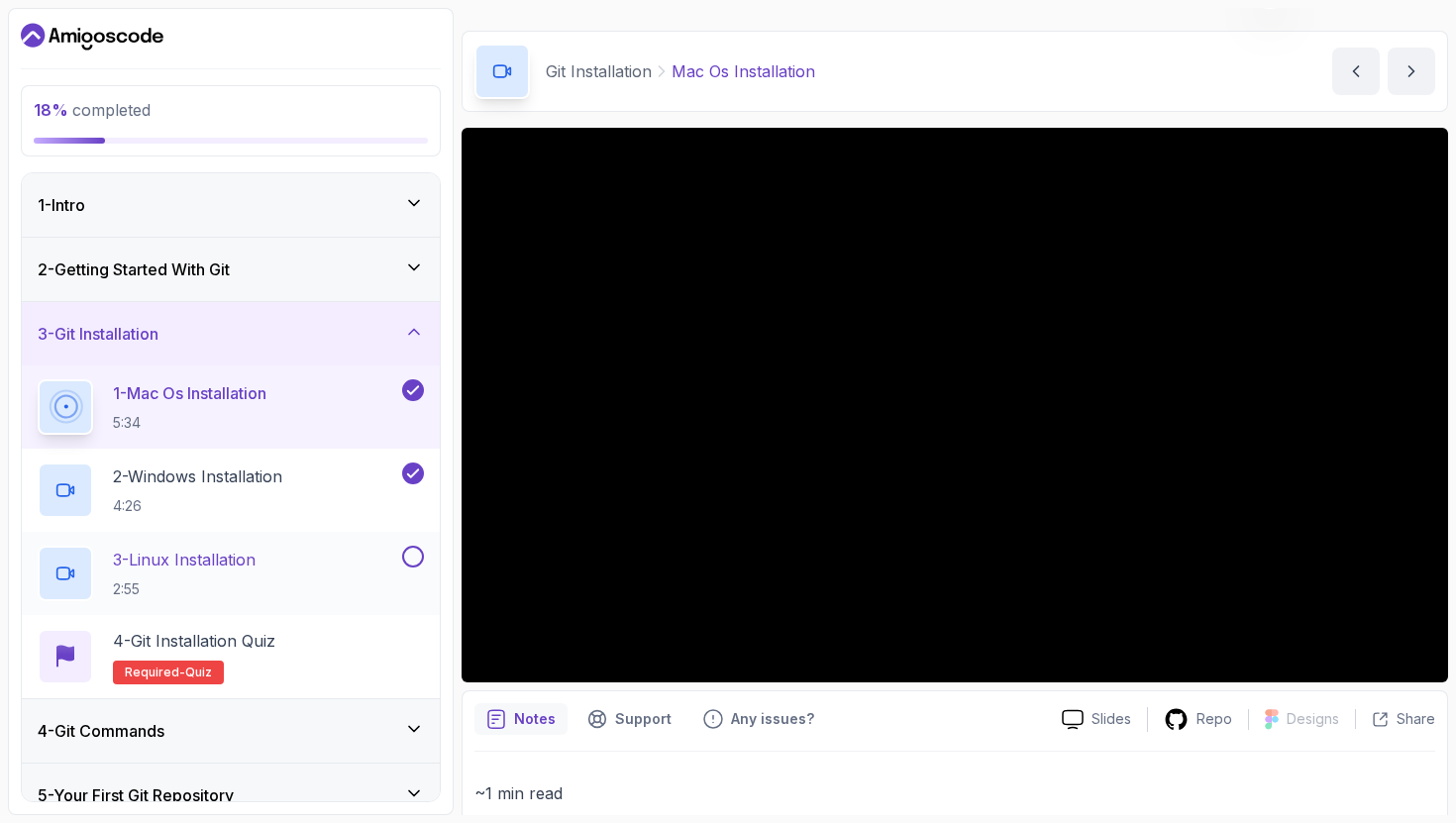 click at bounding box center (413, 557) 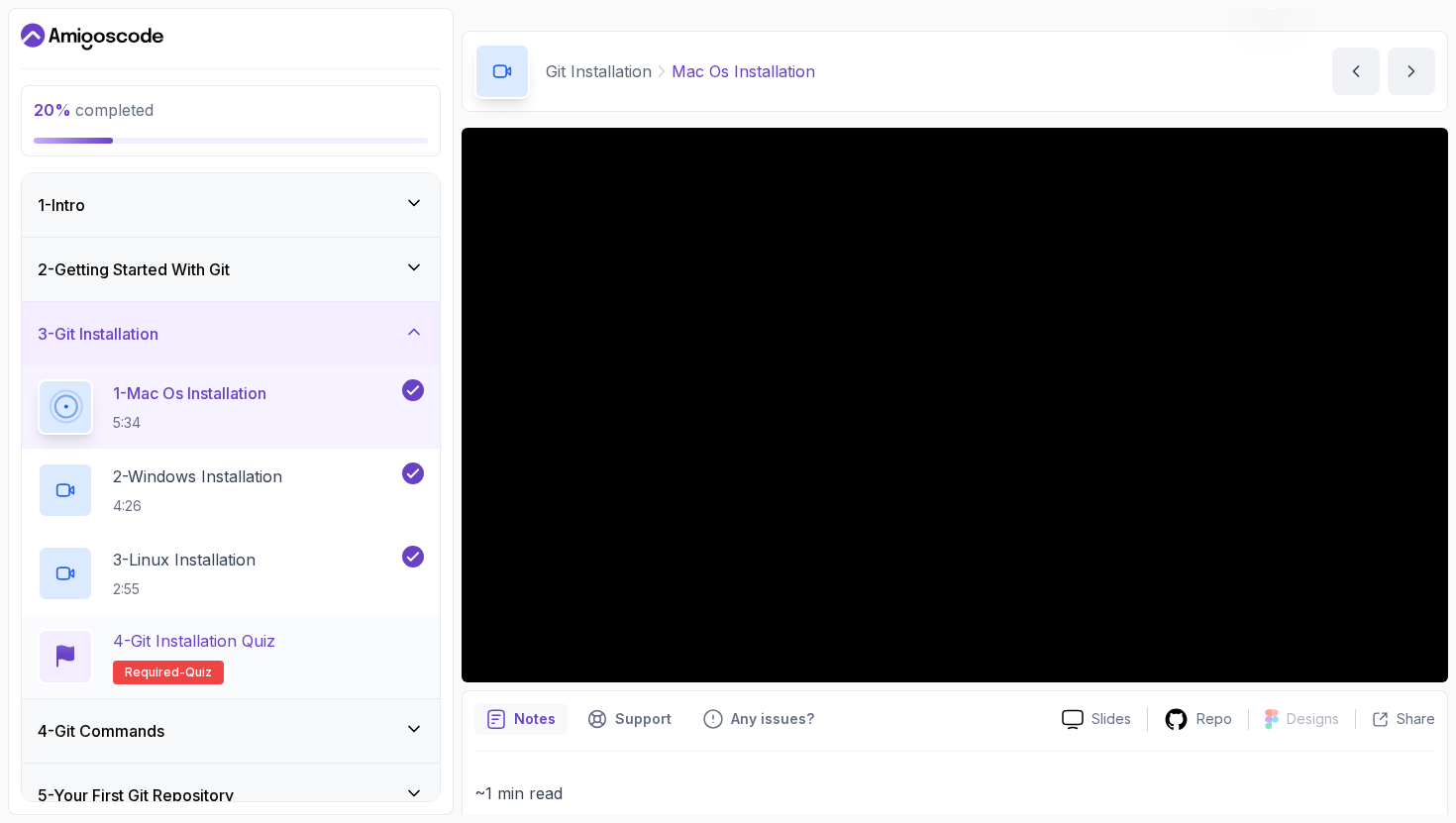 click on "4  -  Git Installation Quiz Required- quiz" at bounding box center (231, 657) 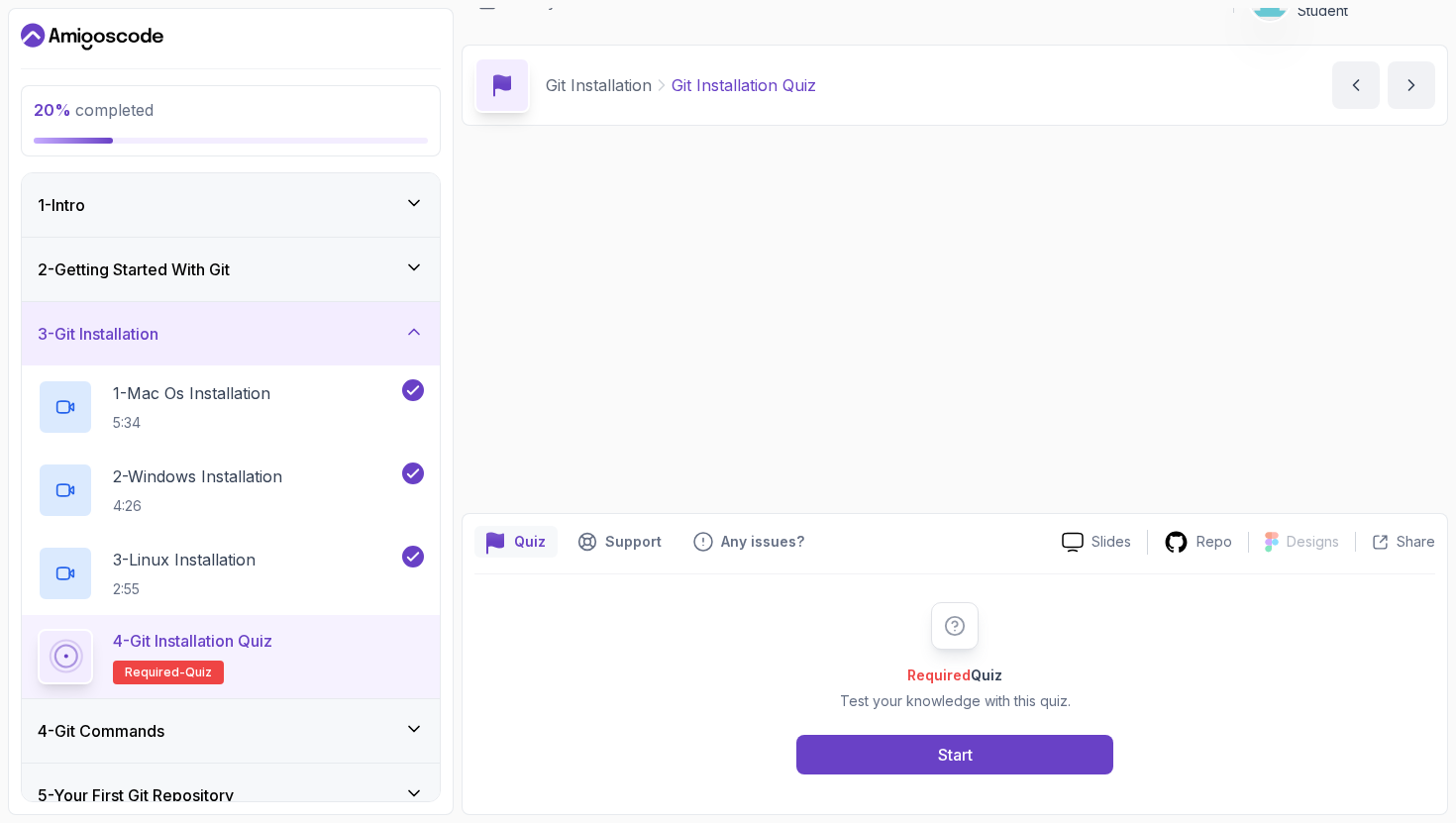 scroll, scrollTop: 0, scrollLeft: 0, axis: both 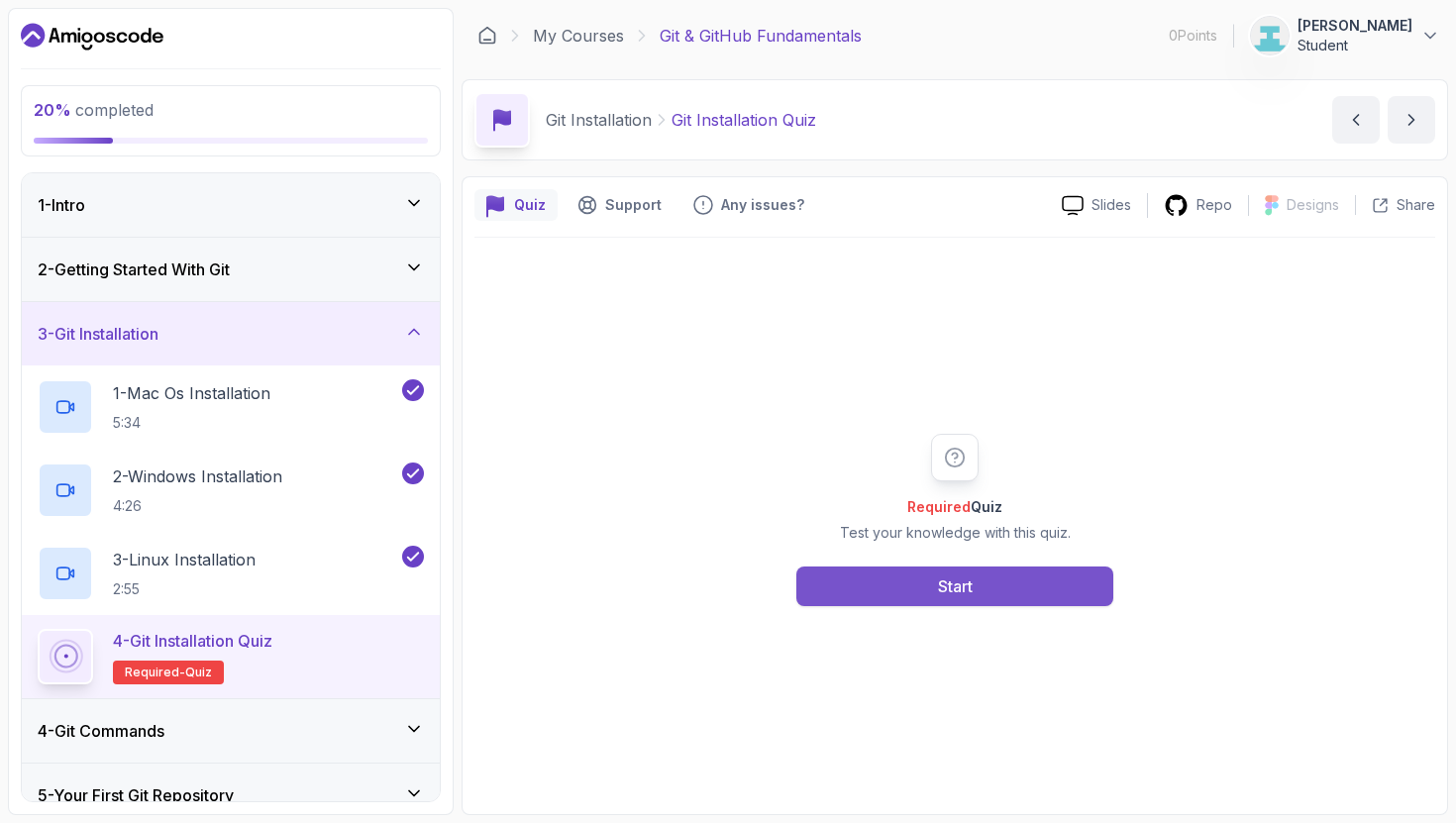 click on "Start" at bounding box center (955, 586) 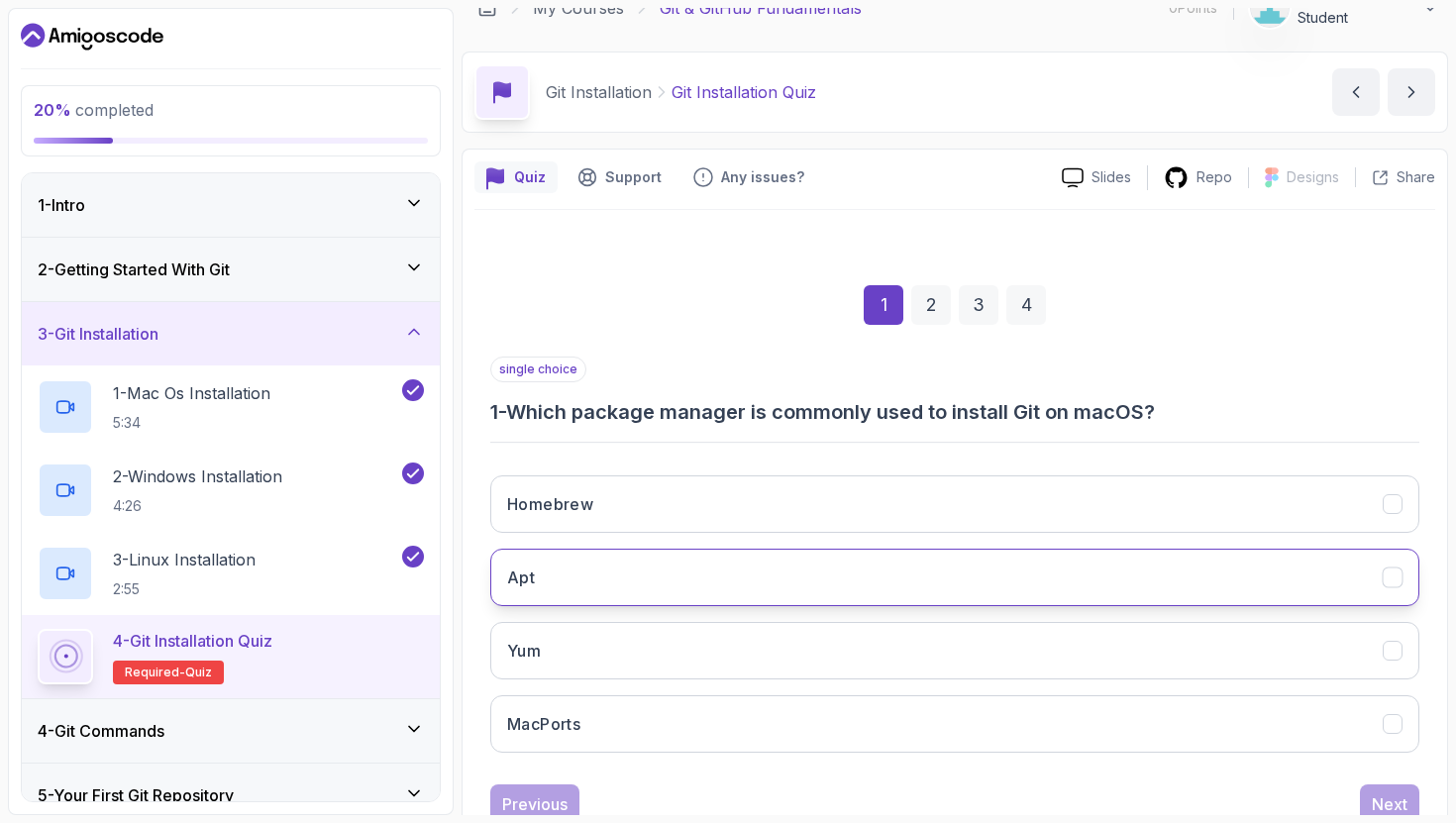 scroll, scrollTop: 31, scrollLeft: 0, axis: vertical 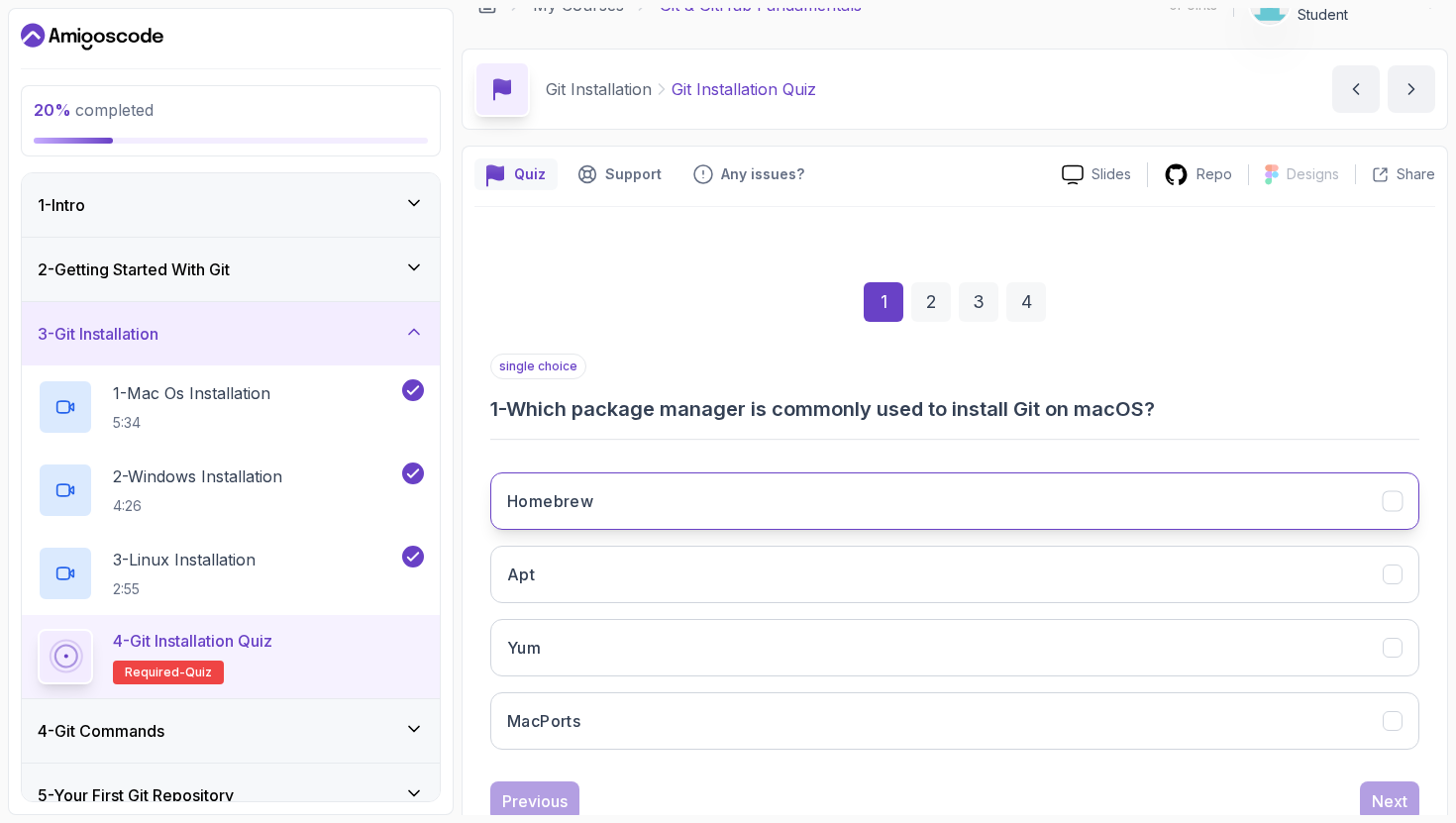 click on "Homebrew" at bounding box center [955, 501] 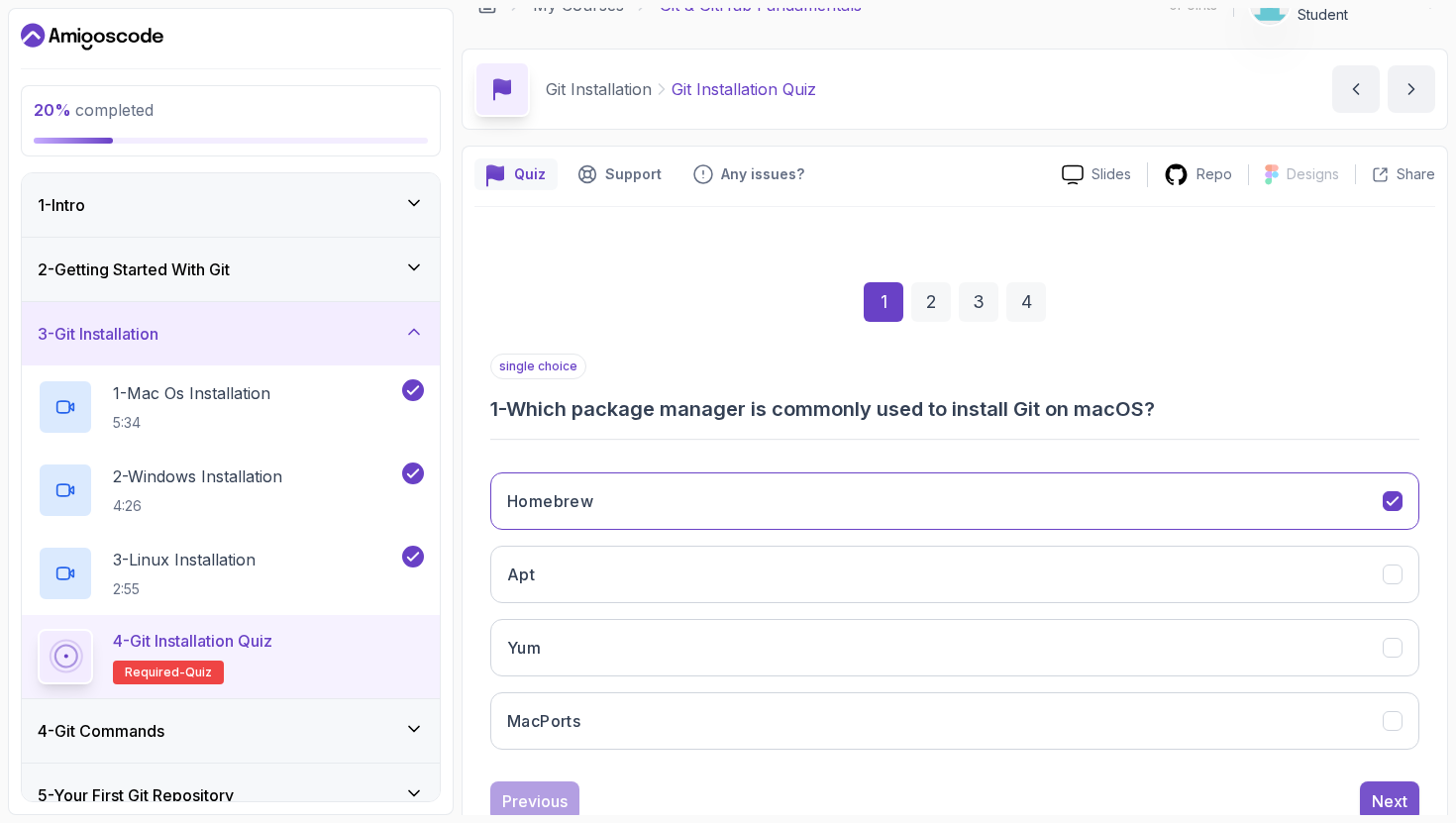 click on "Next" at bounding box center (1390, 801) 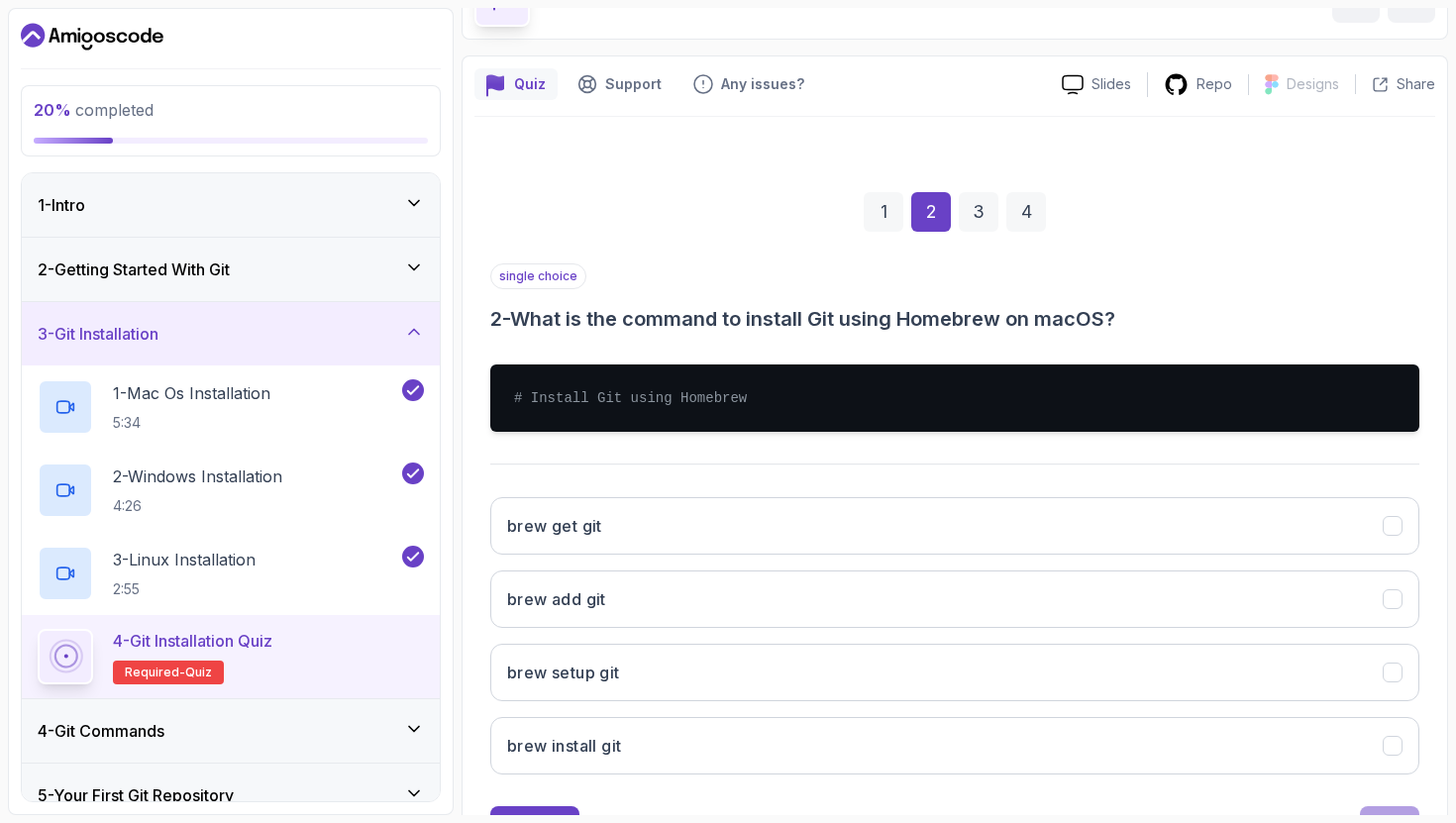 scroll, scrollTop: 208, scrollLeft: 0, axis: vertical 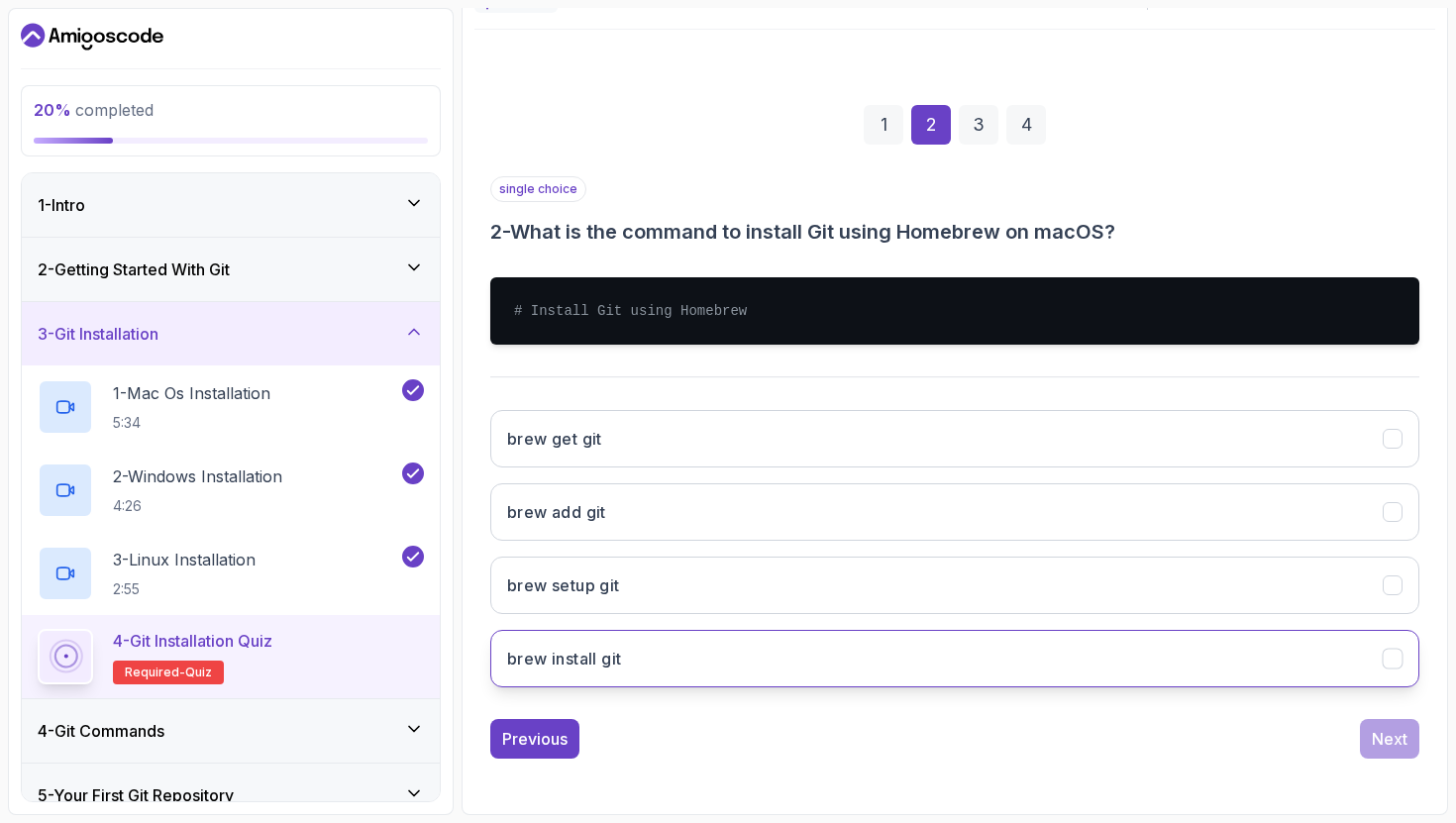click on "brew install git" at bounding box center [955, 659] 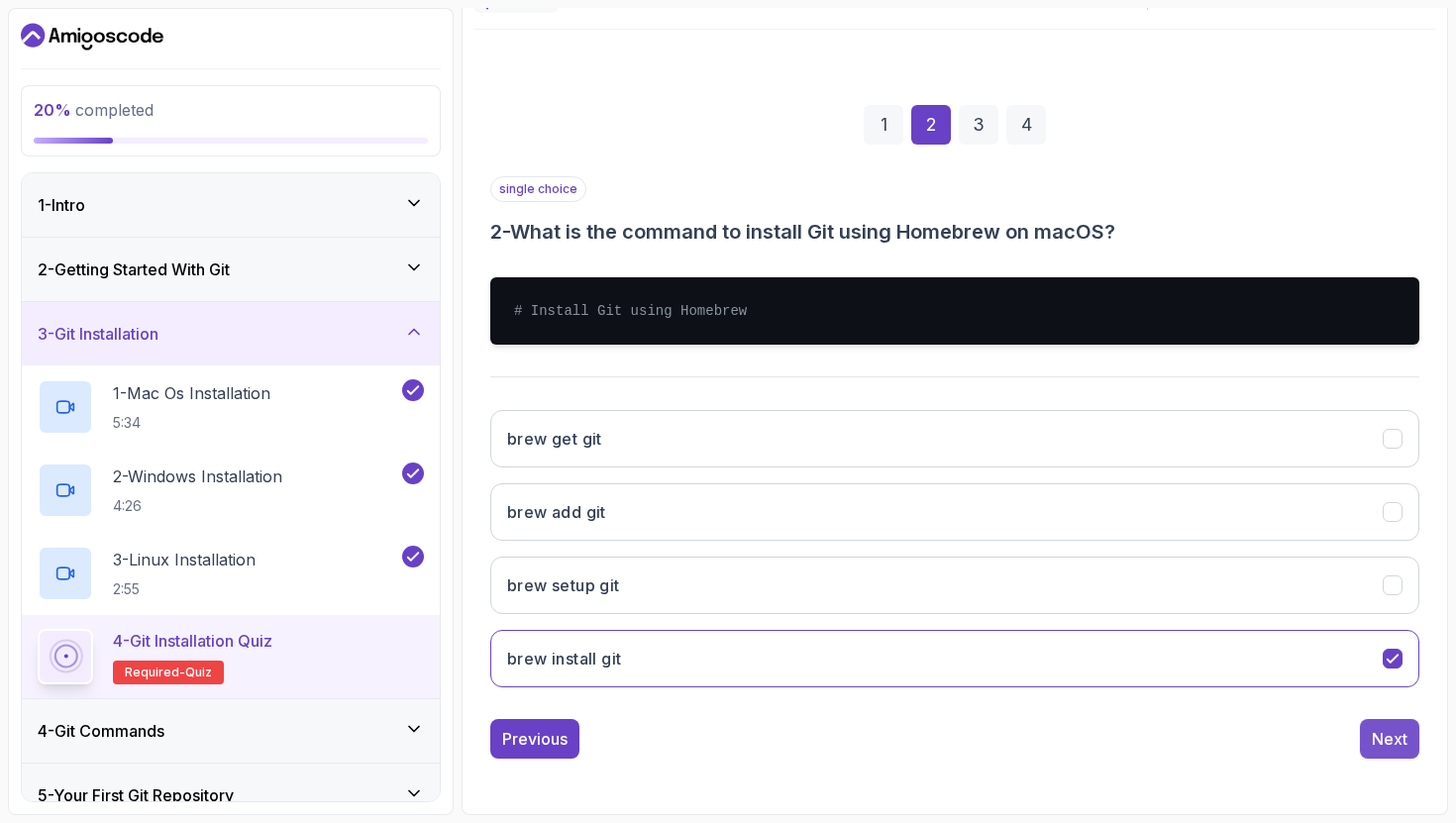click on "Next" at bounding box center [1390, 739] 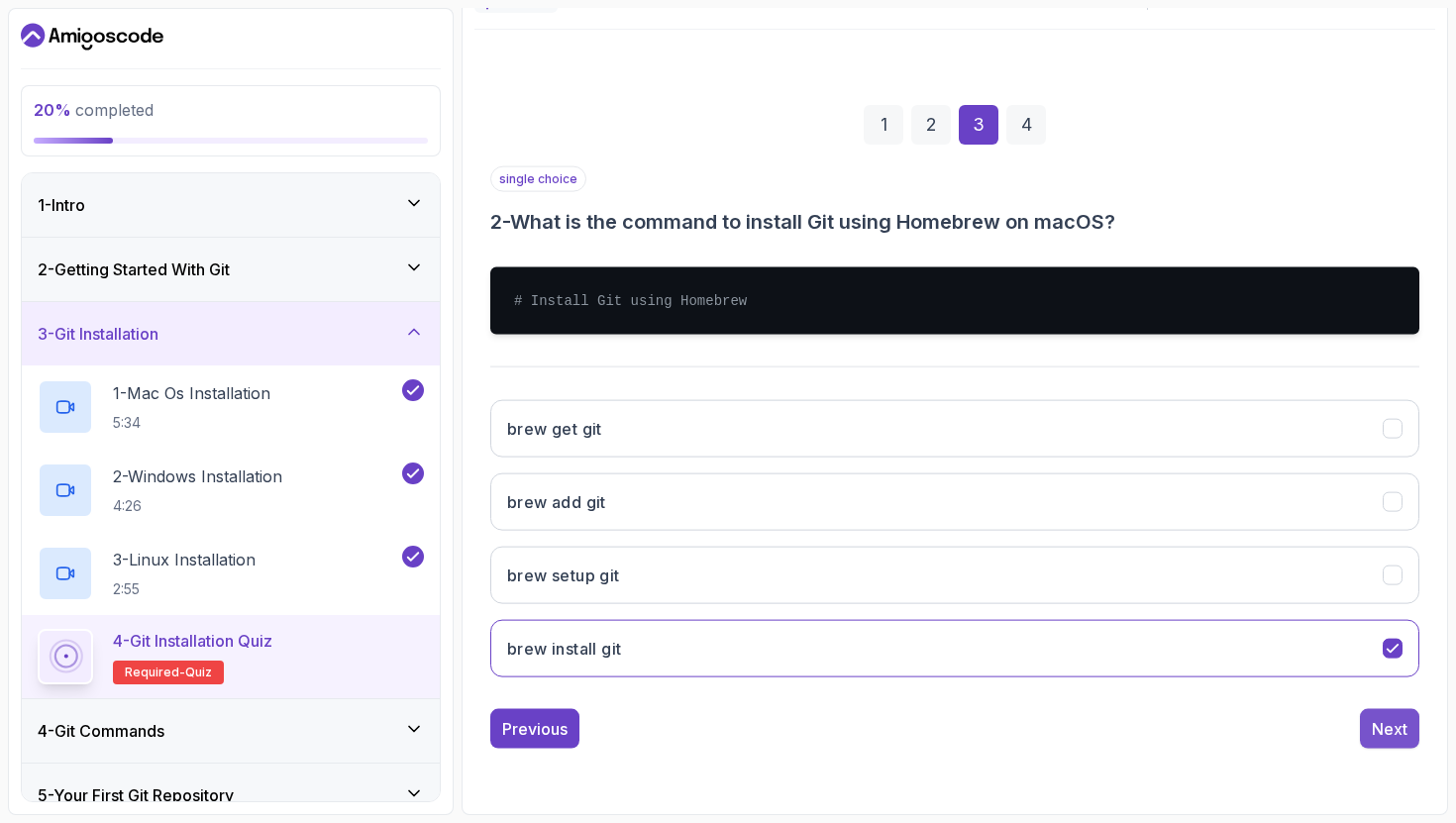 scroll, scrollTop: 93, scrollLeft: 0, axis: vertical 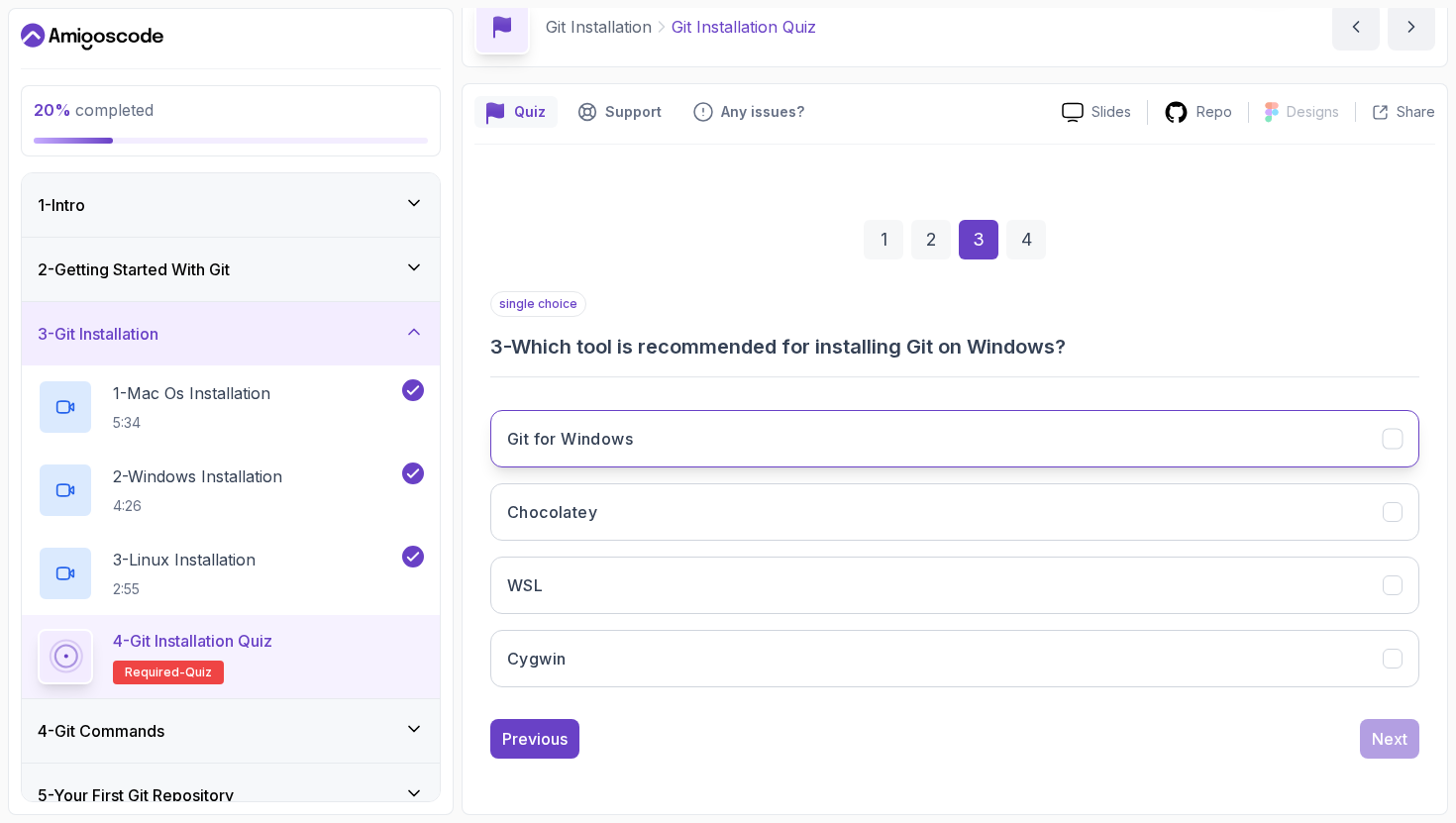 click on "Git for Windows" at bounding box center [955, 439] 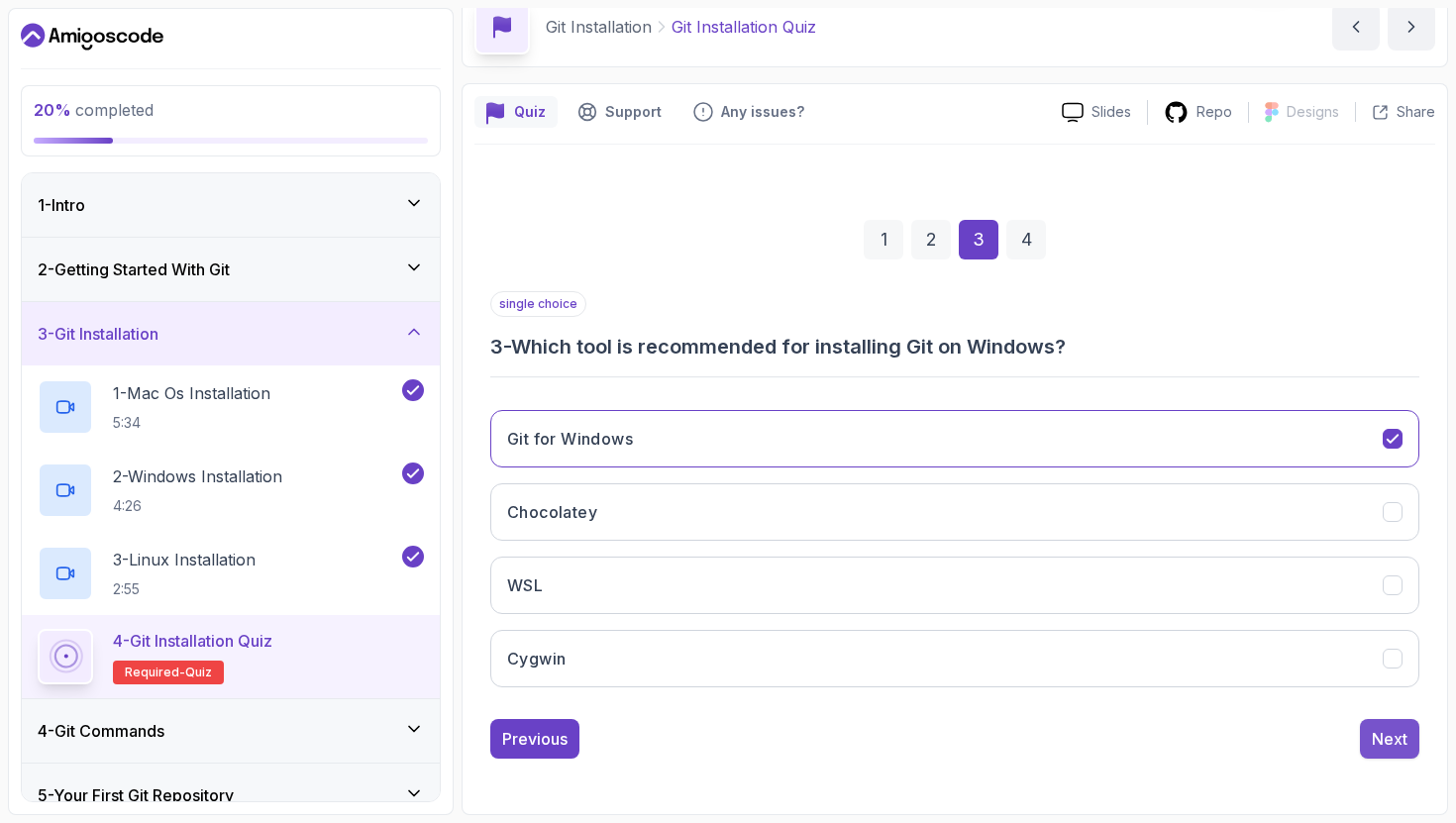 click on "Next" at bounding box center [1390, 739] 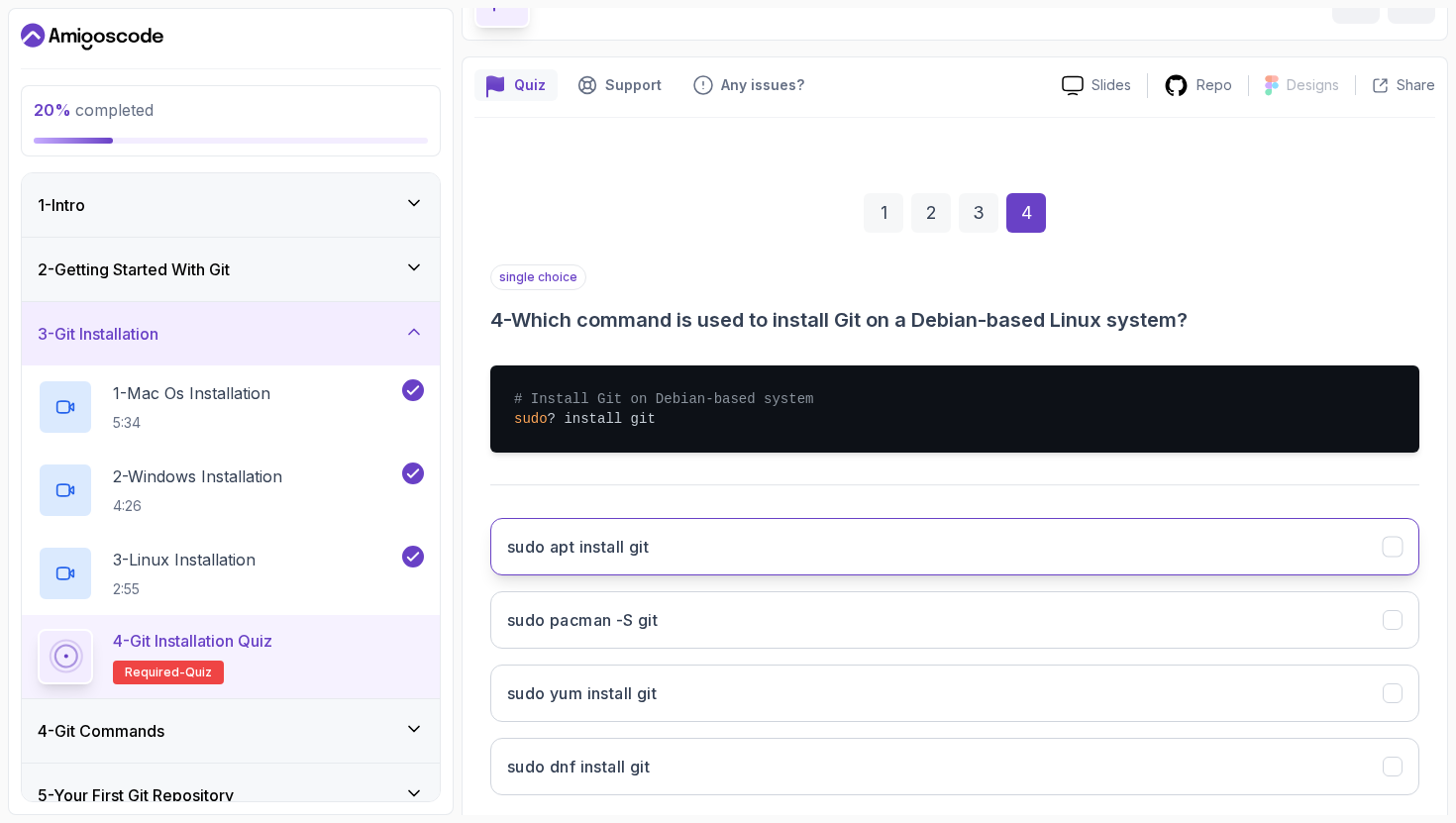 scroll, scrollTop: 138, scrollLeft: 0, axis: vertical 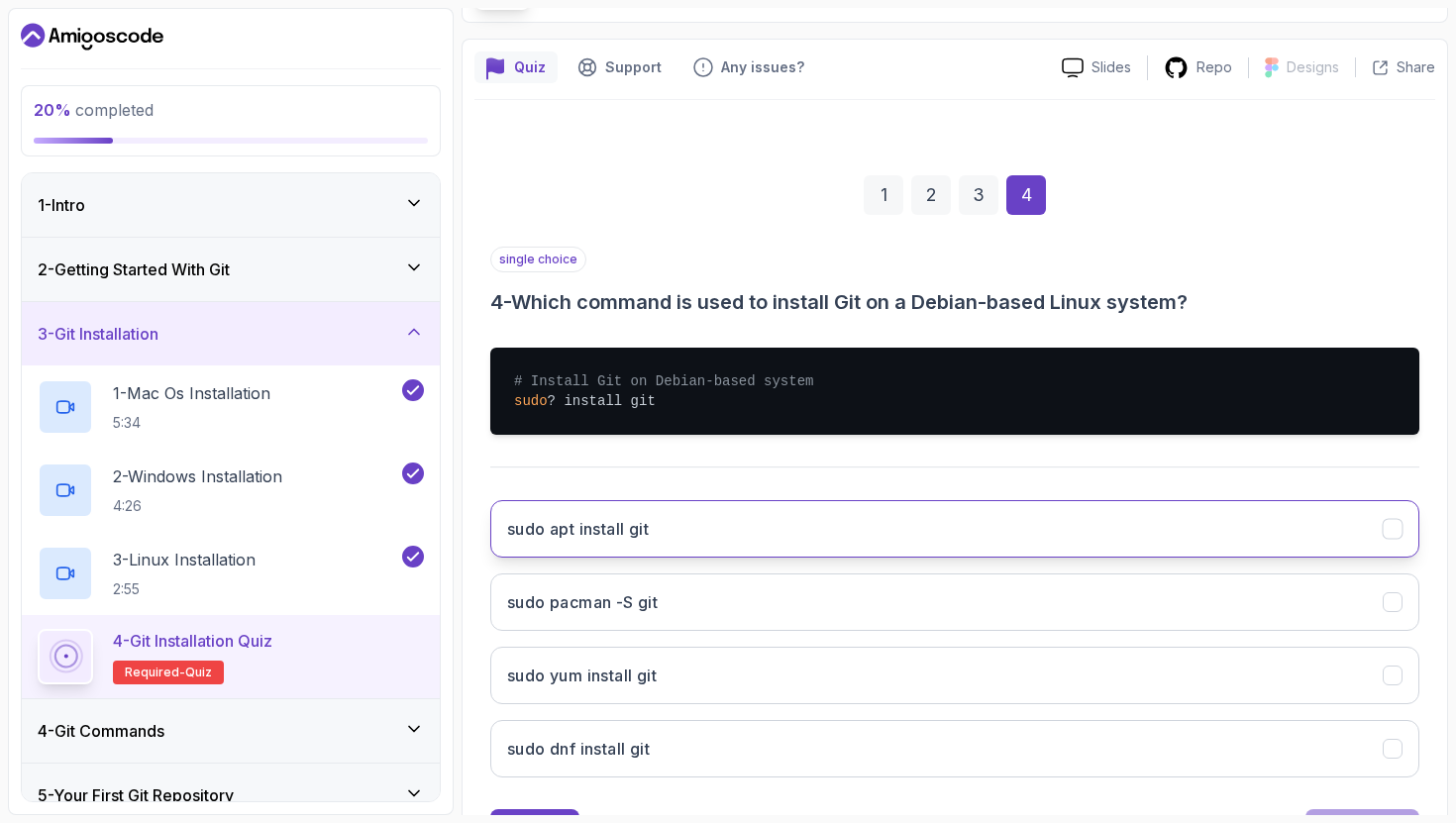 click on "sudo apt install git" at bounding box center (955, 529) 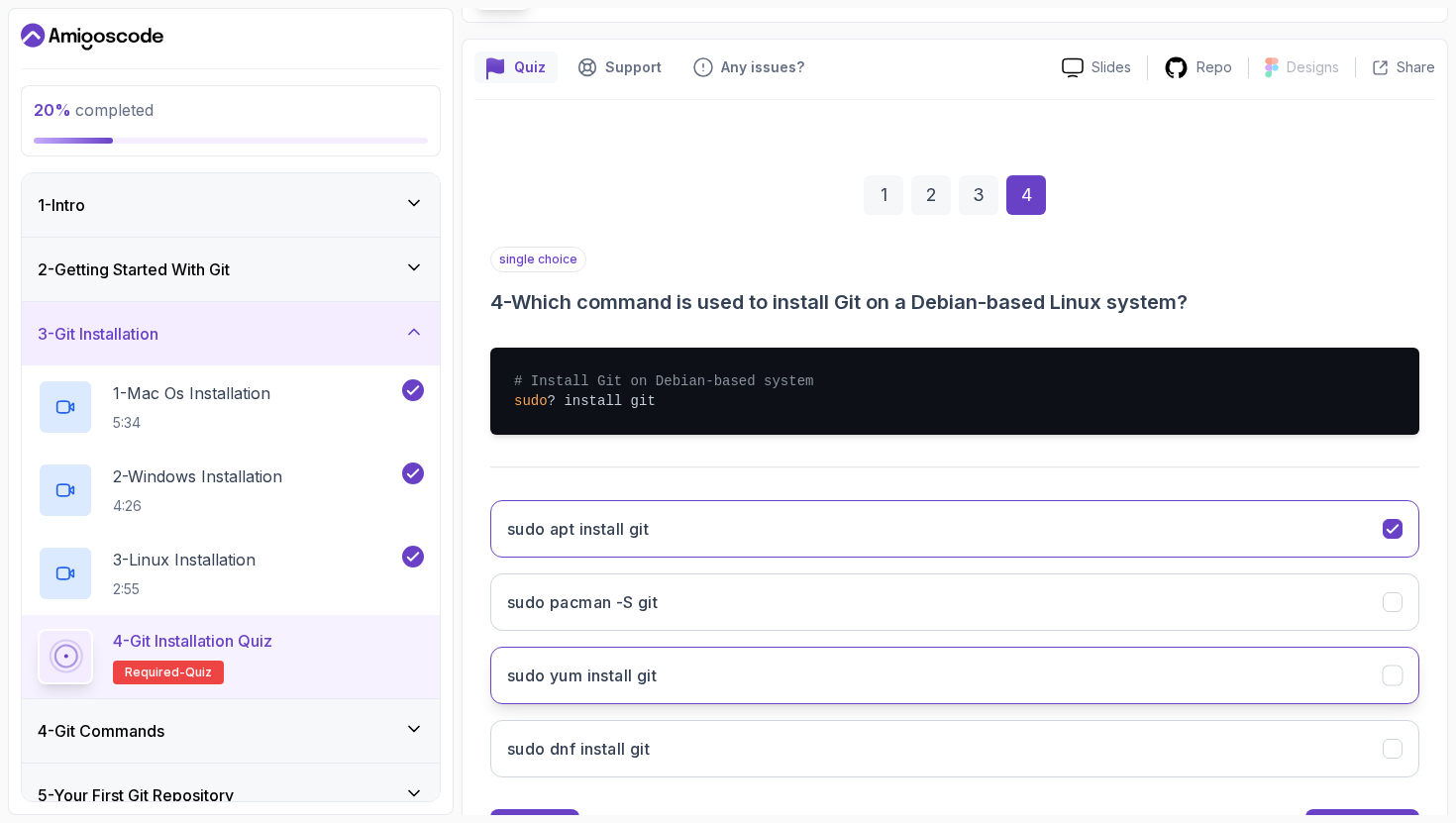 scroll, scrollTop: 228, scrollLeft: 0, axis: vertical 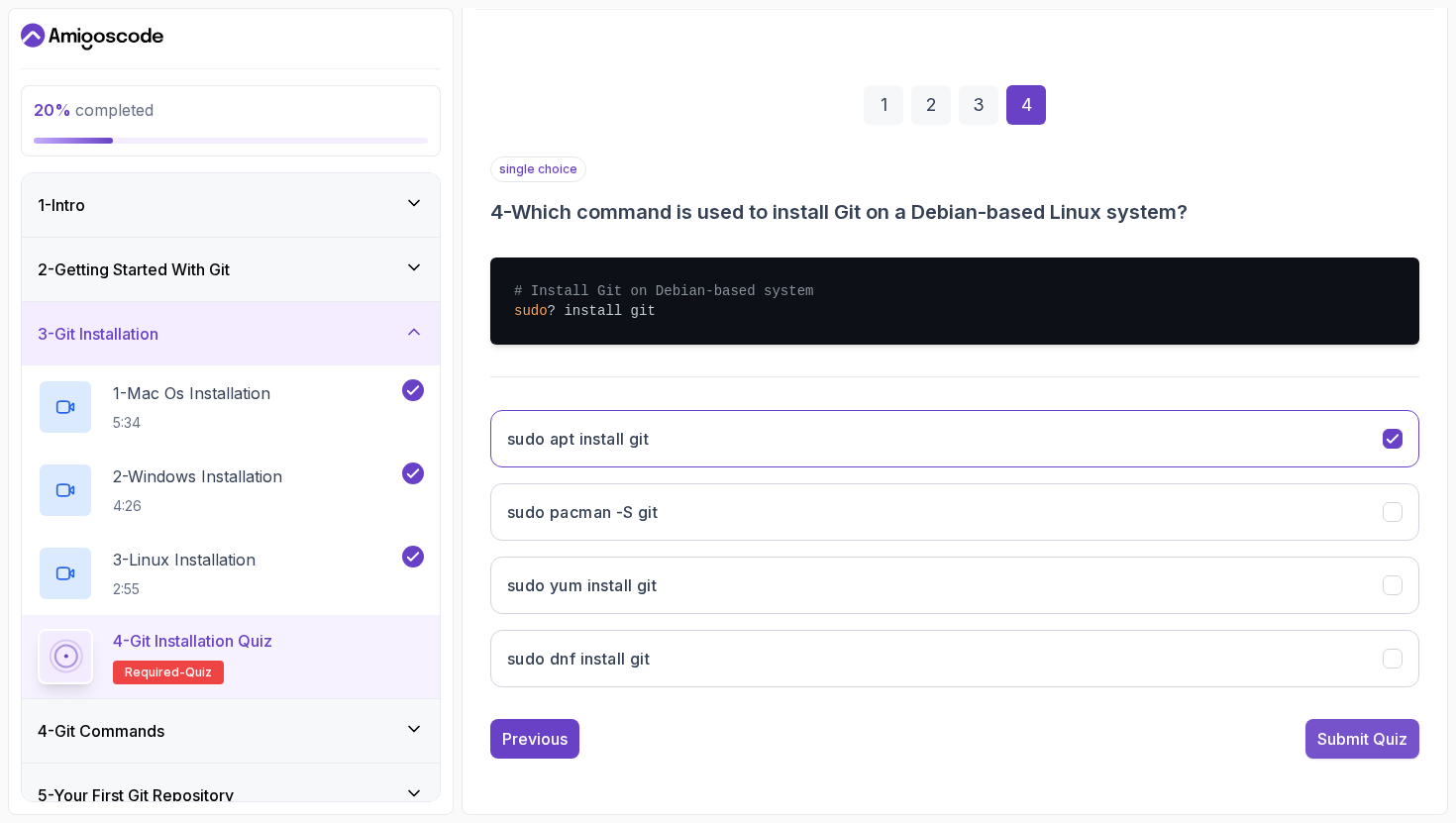 click on "Submit Quiz" at bounding box center (1362, 739) 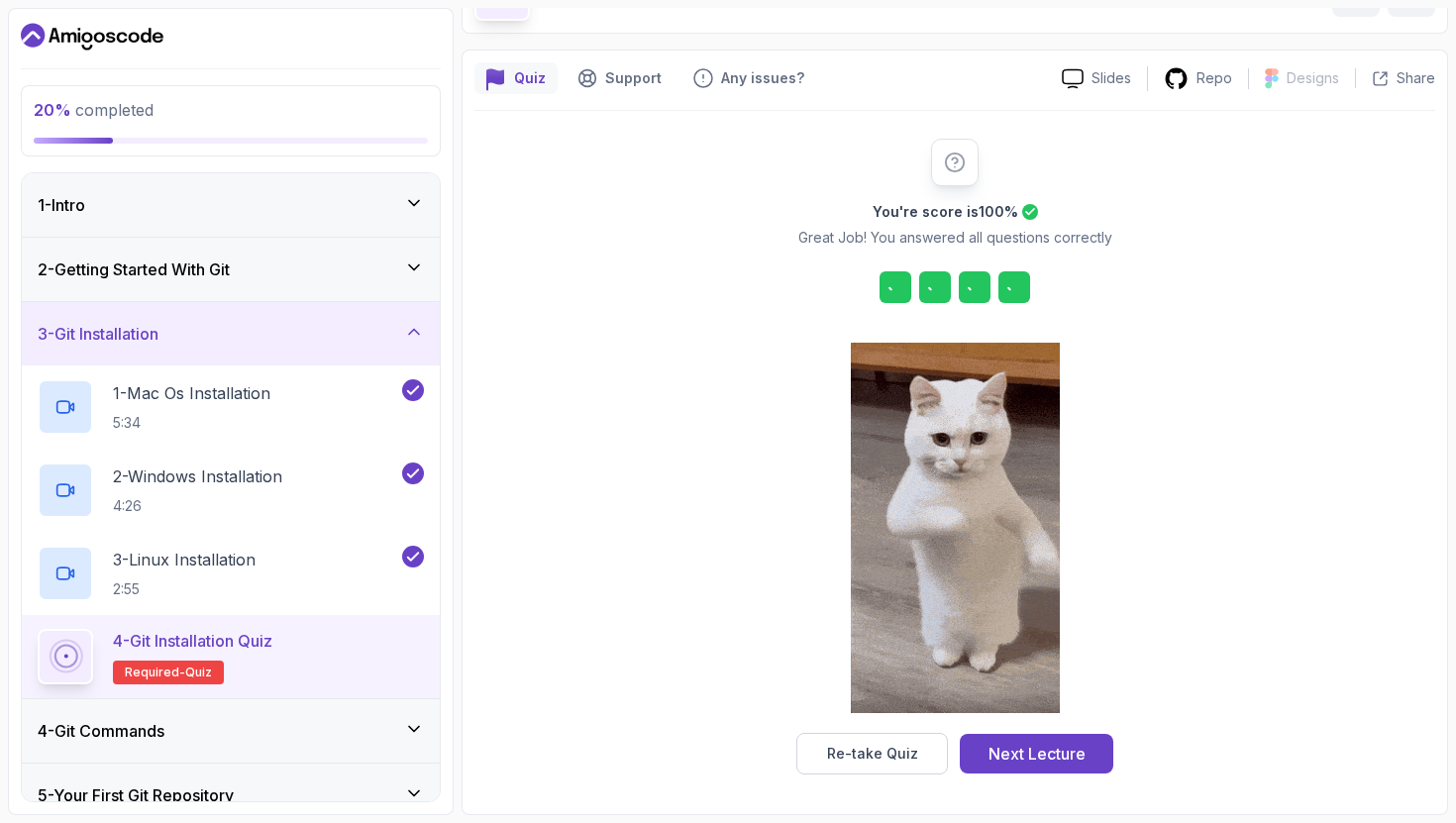 scroll, scrollTop: 127, scrollLeft: 0, axis: vertical 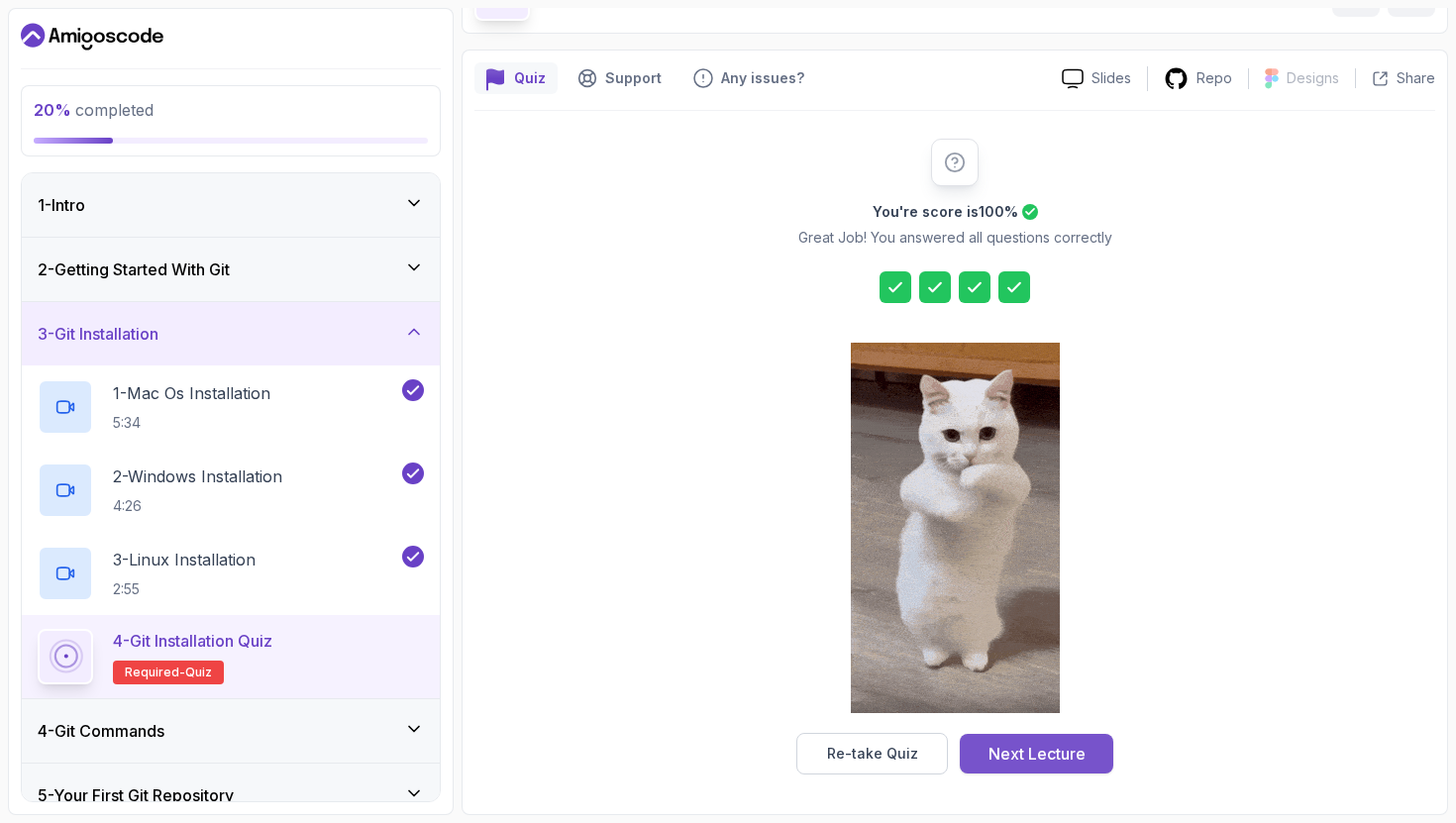 click on "Next Lecture" at bounding box center (1036, 754) 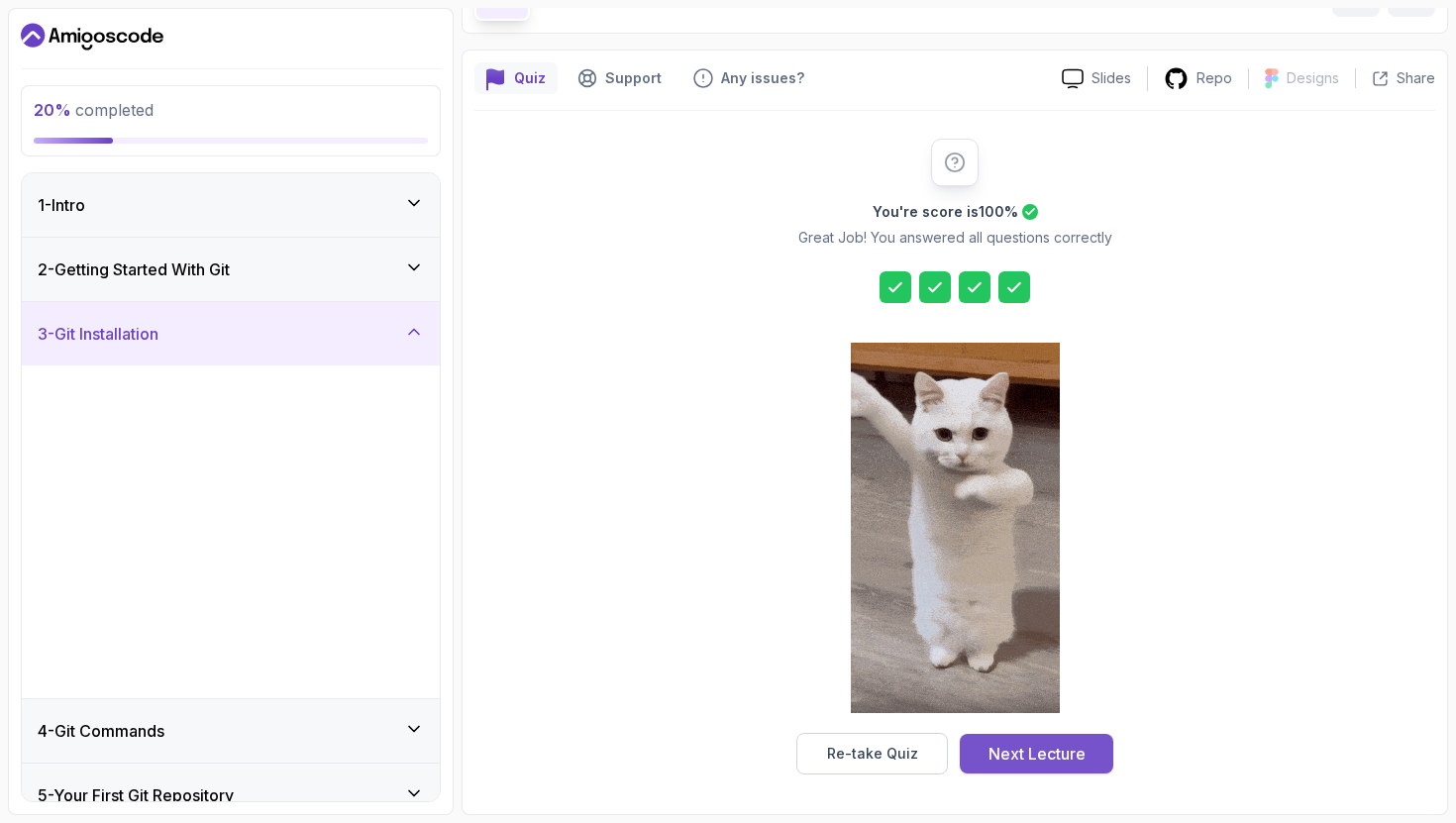 scroll, scrollTop: 0, scrollLeft: 0, axis: both 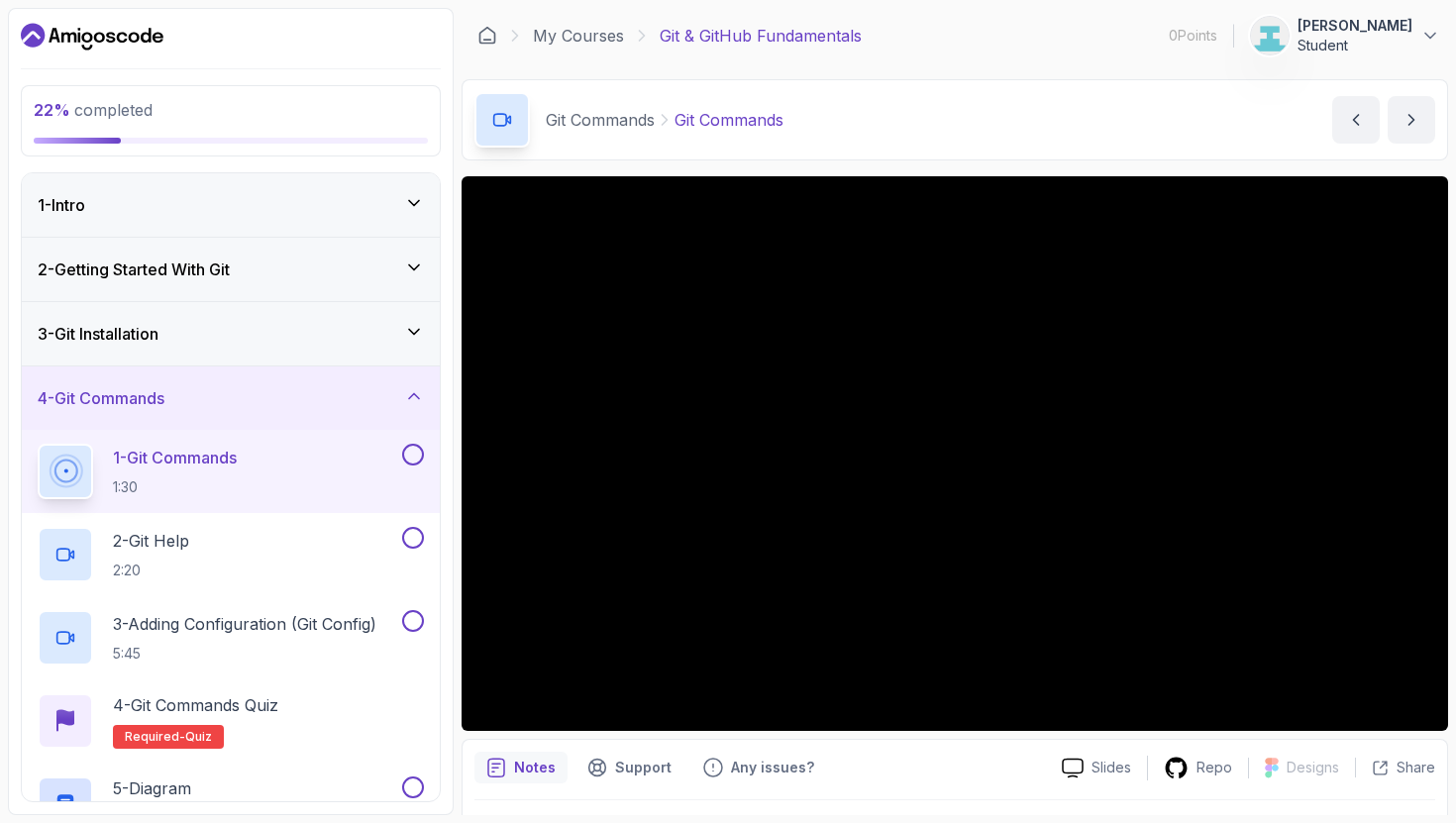 click at bounding box center [413, 455] 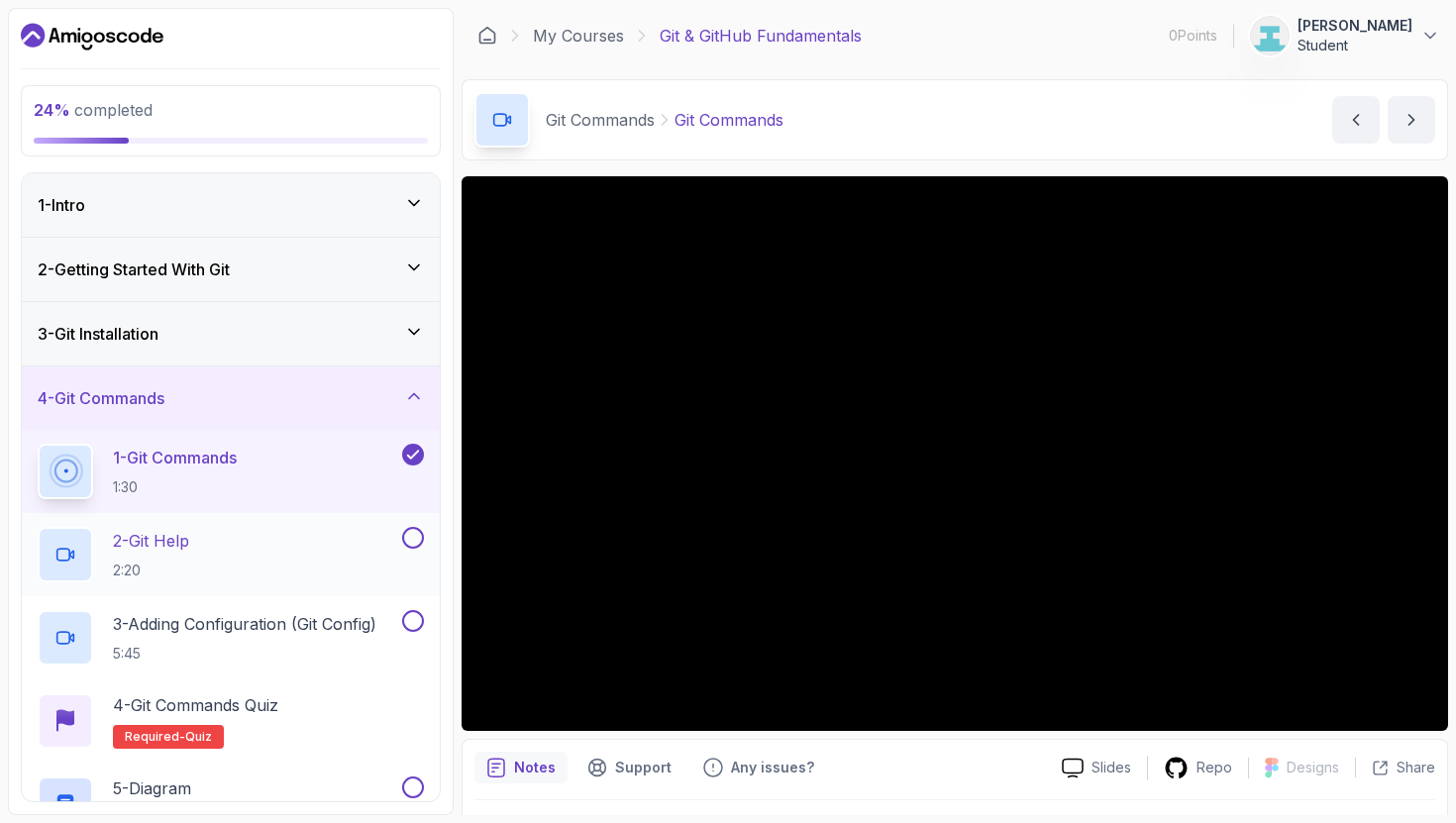 click on "2  -  Git Help 2:20" at bounding box center (218, 555) 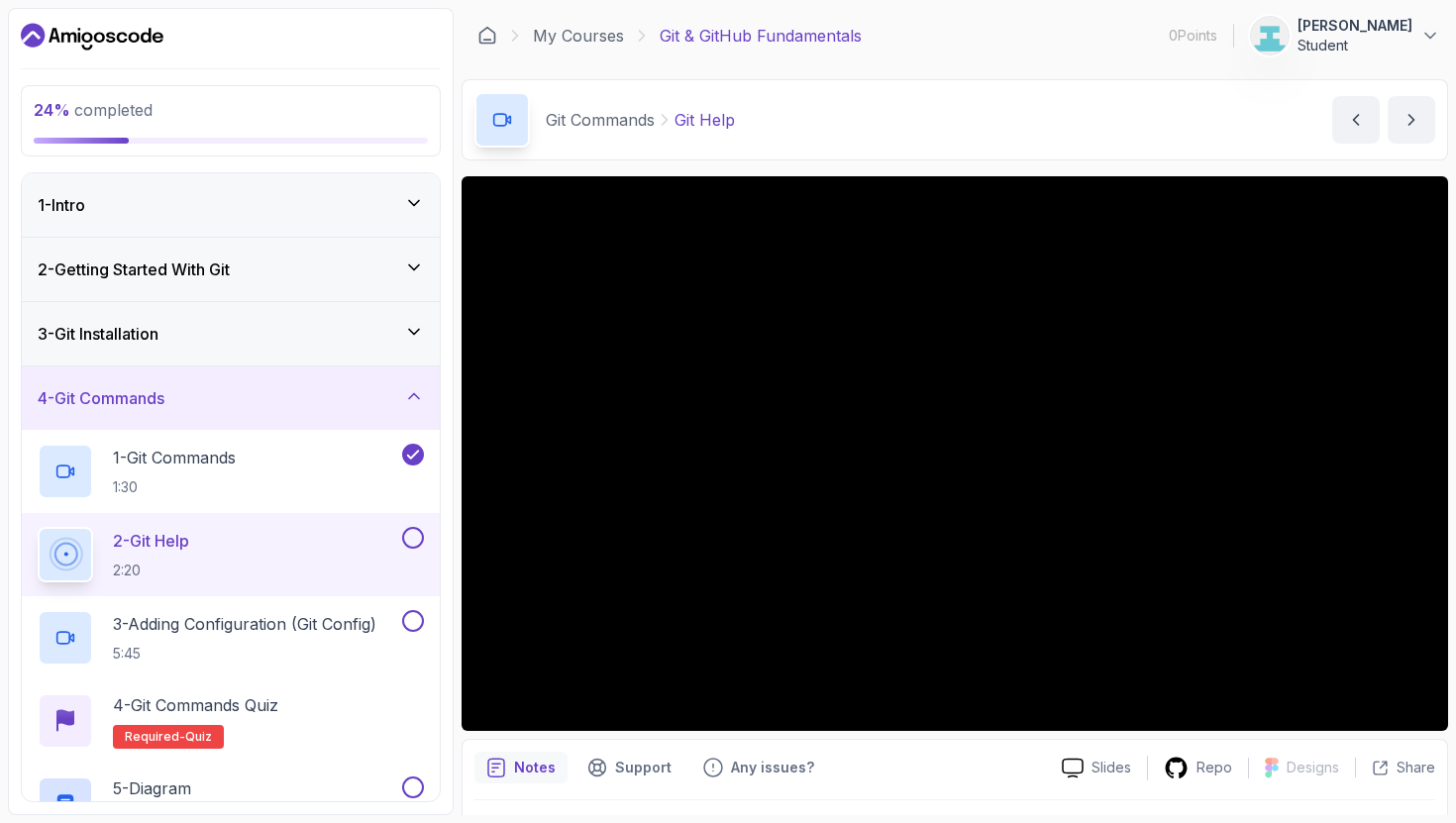 scroll, scrollTop: 53, scrollLeft: 0, axis: vertical 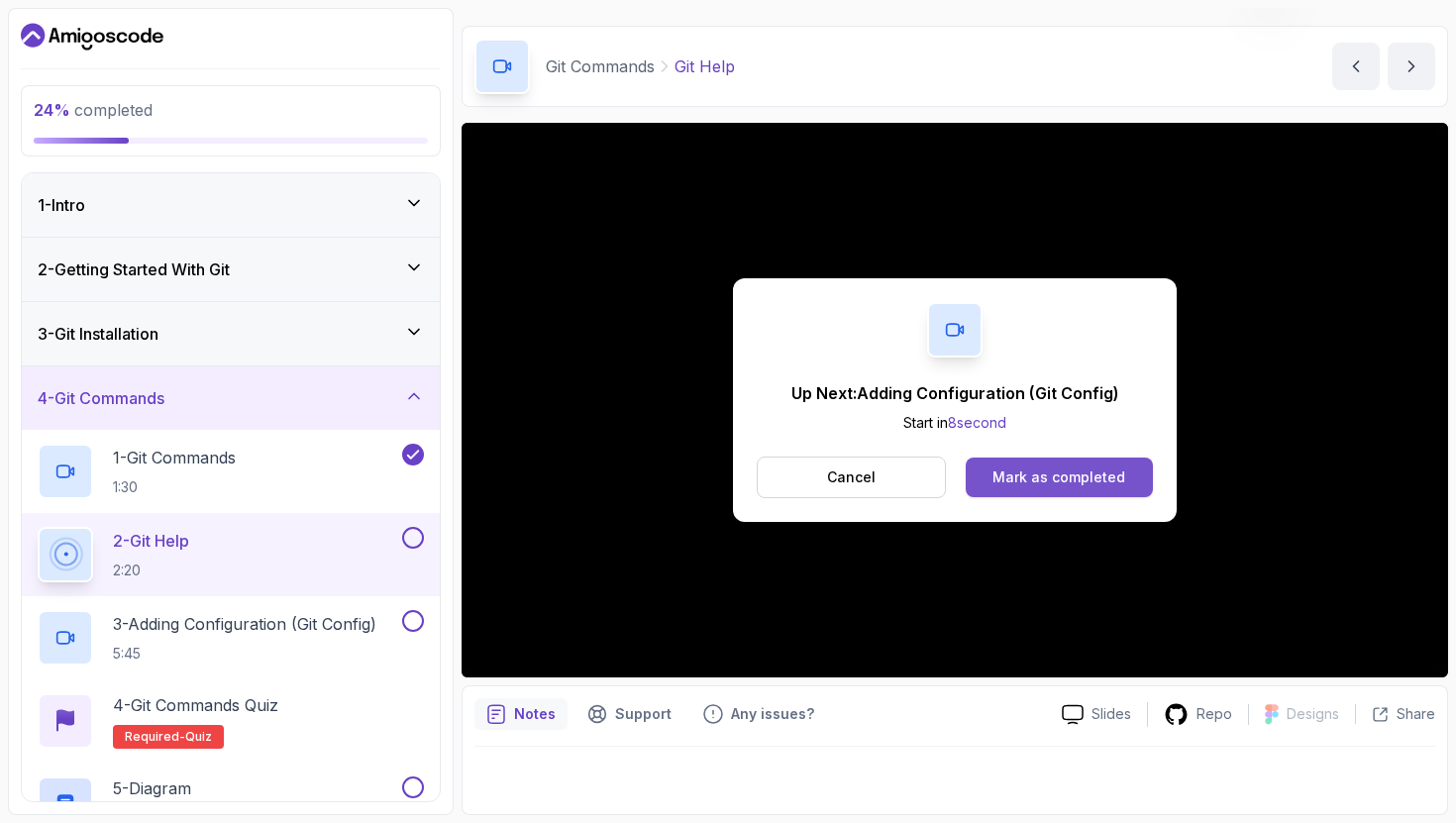 click on "Mark as completed" at bounding box center [1059, 477] 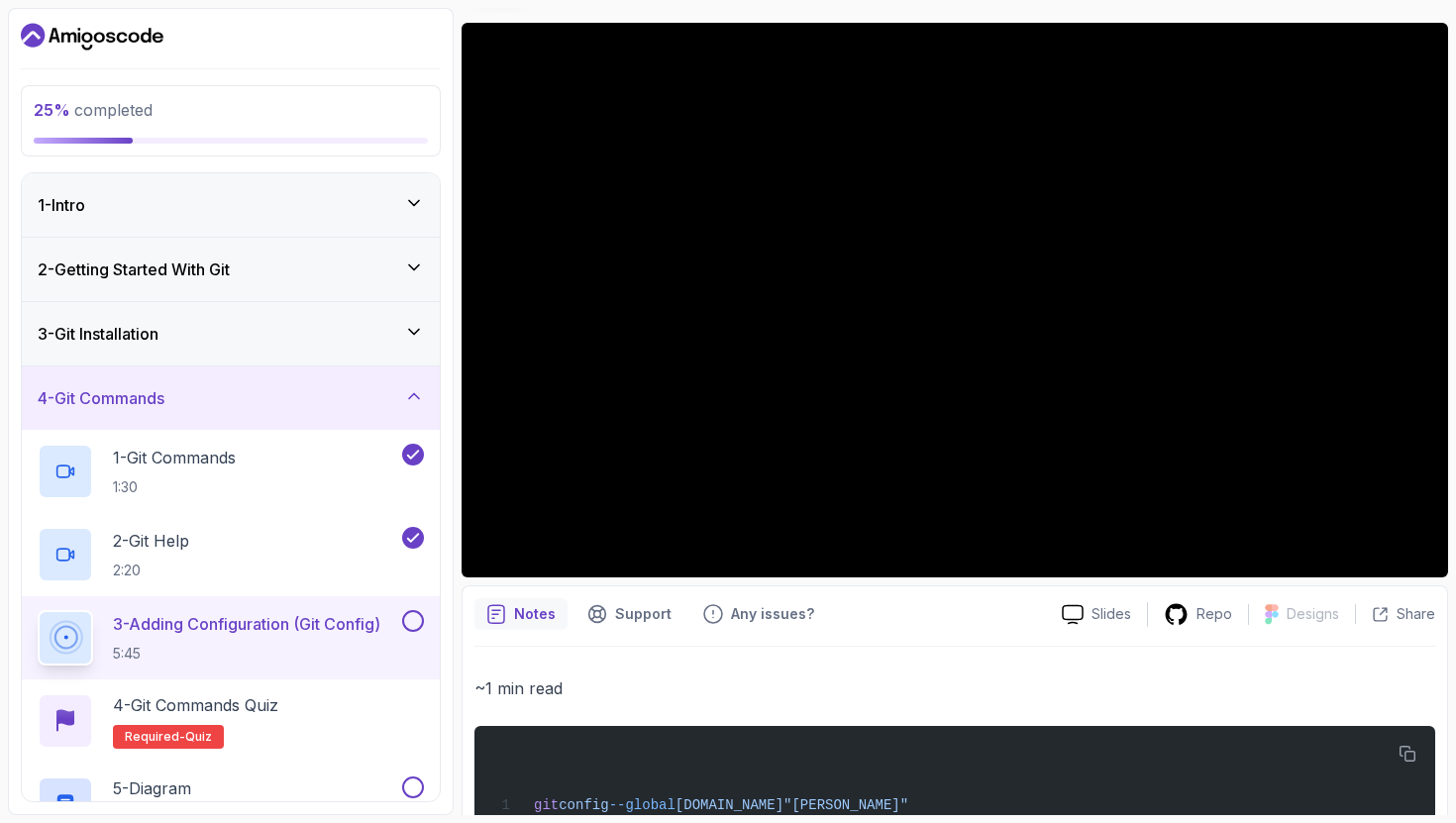 scroll, scrollTop: 0, scrollLeft: 0, axis: both 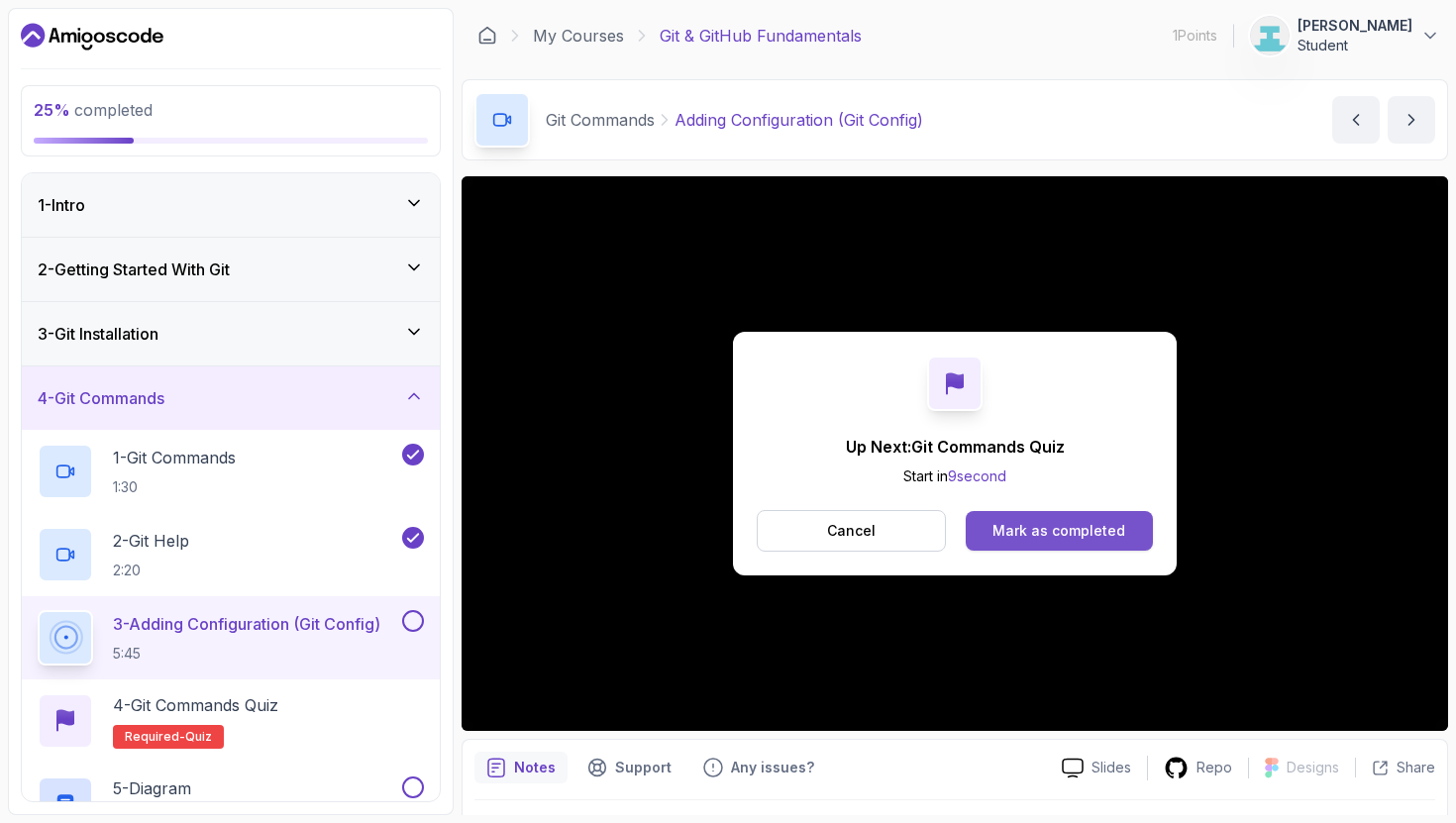 click on "Mark as completed" at bounding box center [1059, 531] 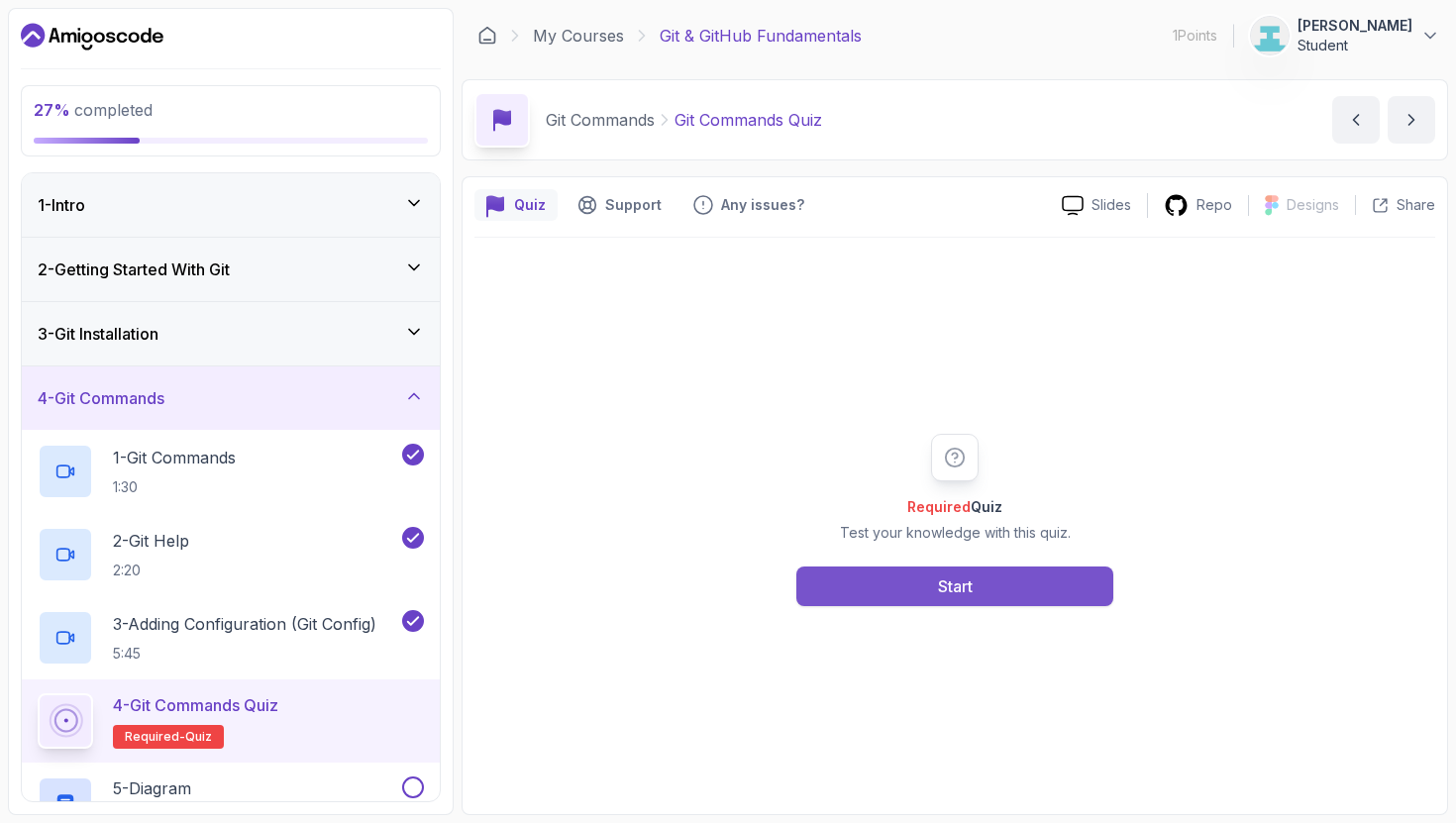 click on "Start" at bounding box center (955, 586) 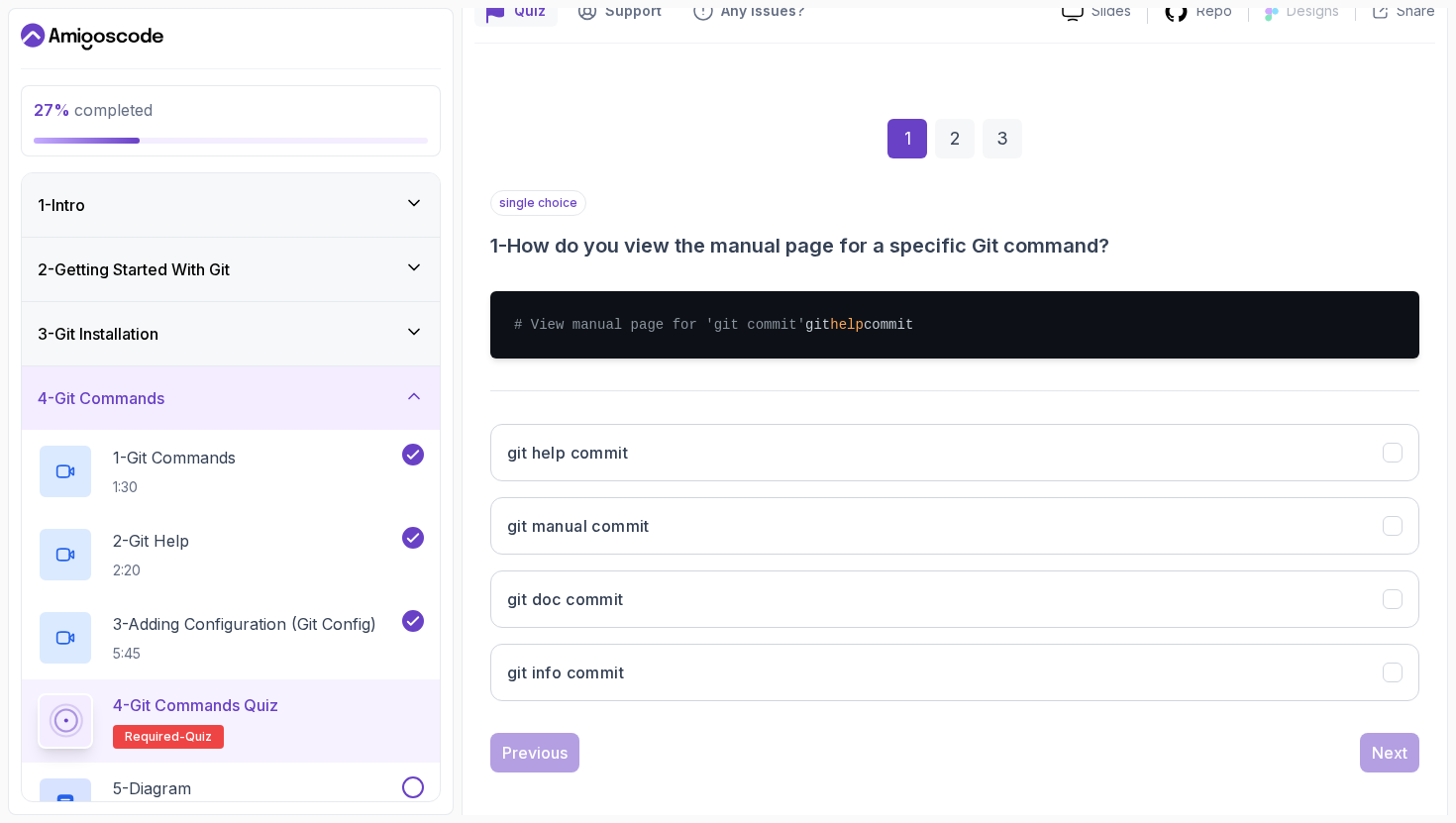 scroll, scrollTop: 228, scrollLeft: 0, axis: vertical 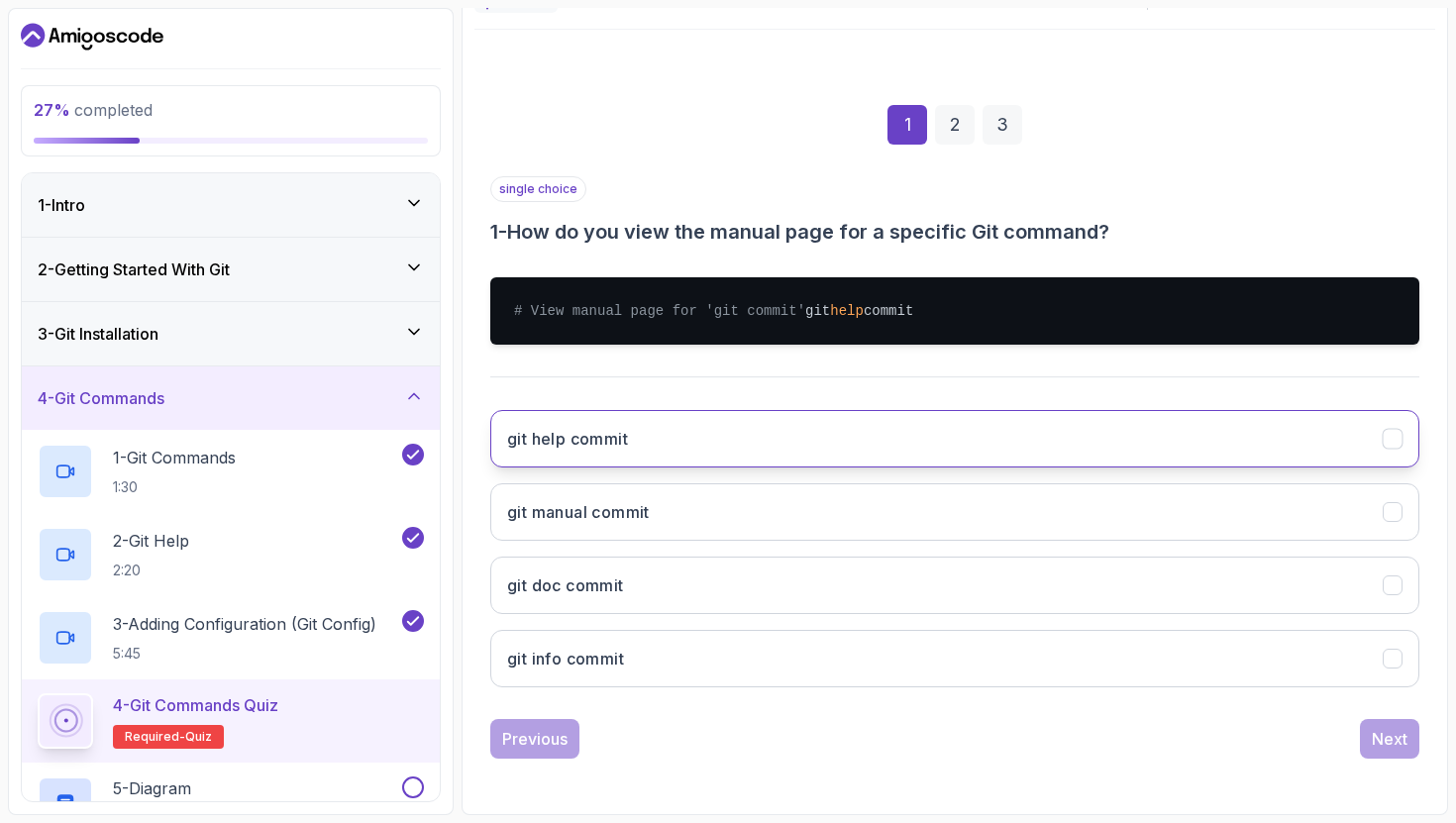 click on "git help commit" at bounding box center (955, 439) 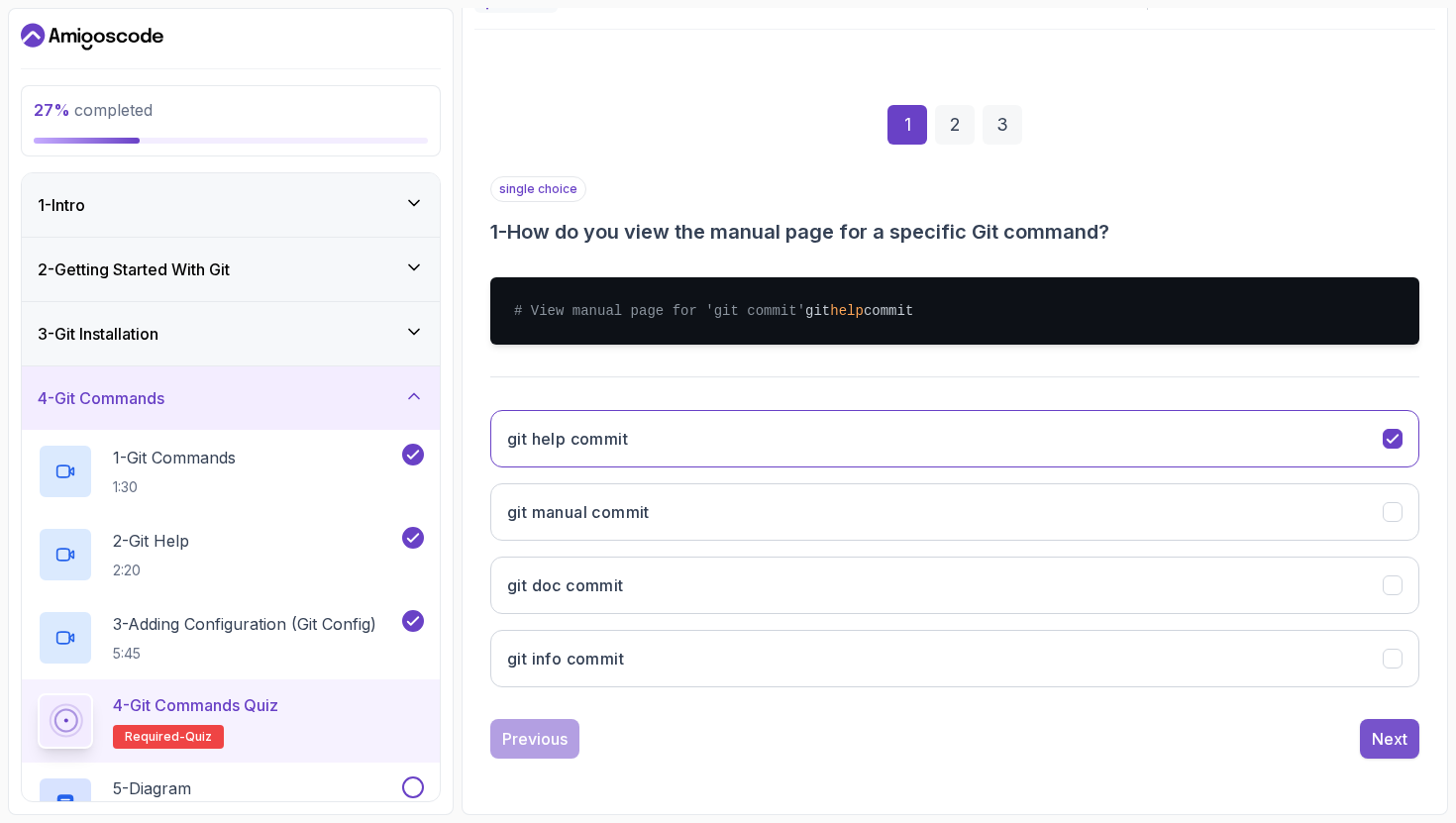 click on "Next" at bounding box center [1390, 739] 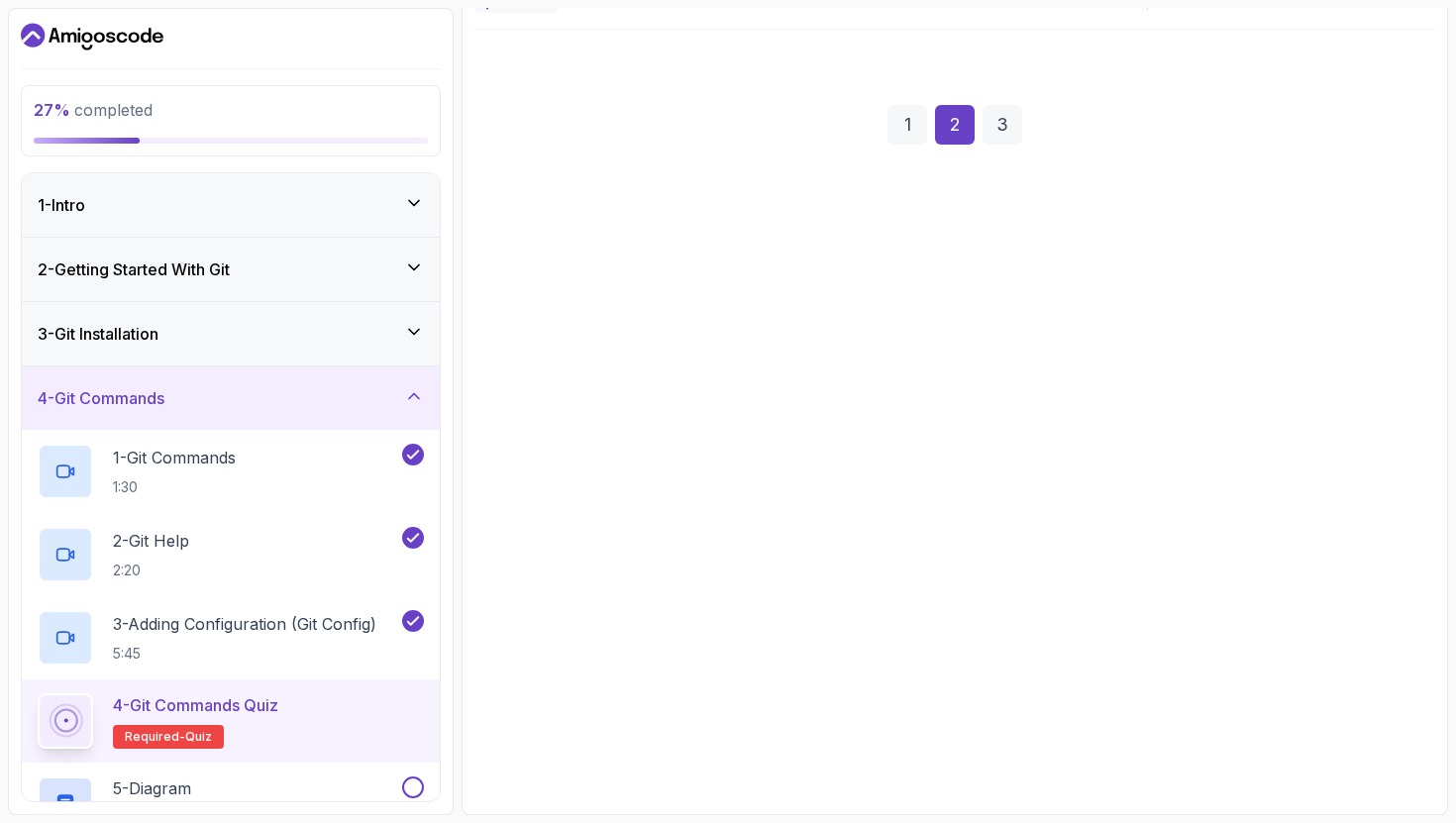 scroll, scrollTop: 208, scrollLeft: 0, axis: vertical 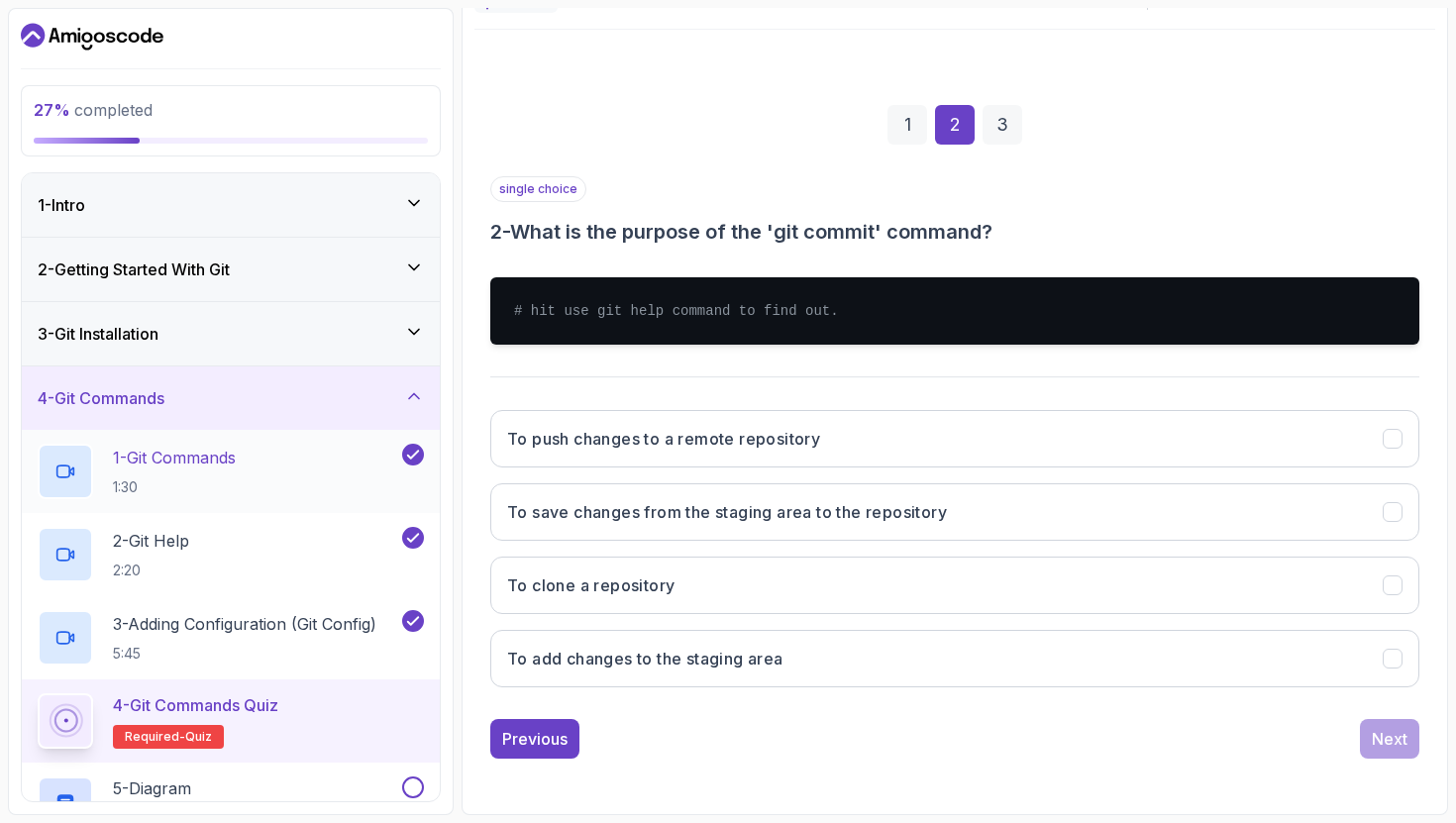 click on "1  -  Git Commands 1:30" at bounding box center (218, 471) 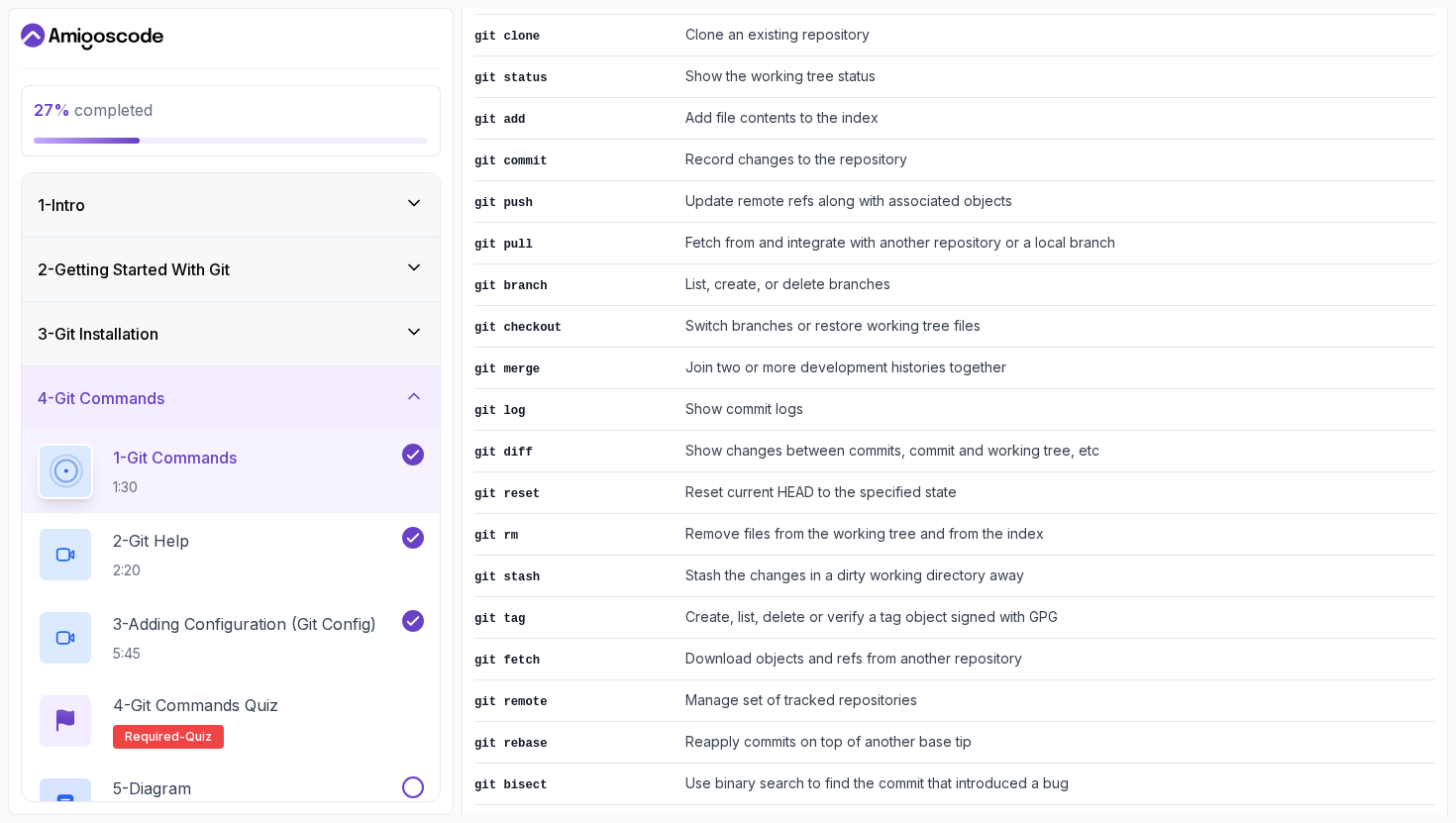 scroll, scrollTop: 997, scrollLeft: 0, axis: vertical 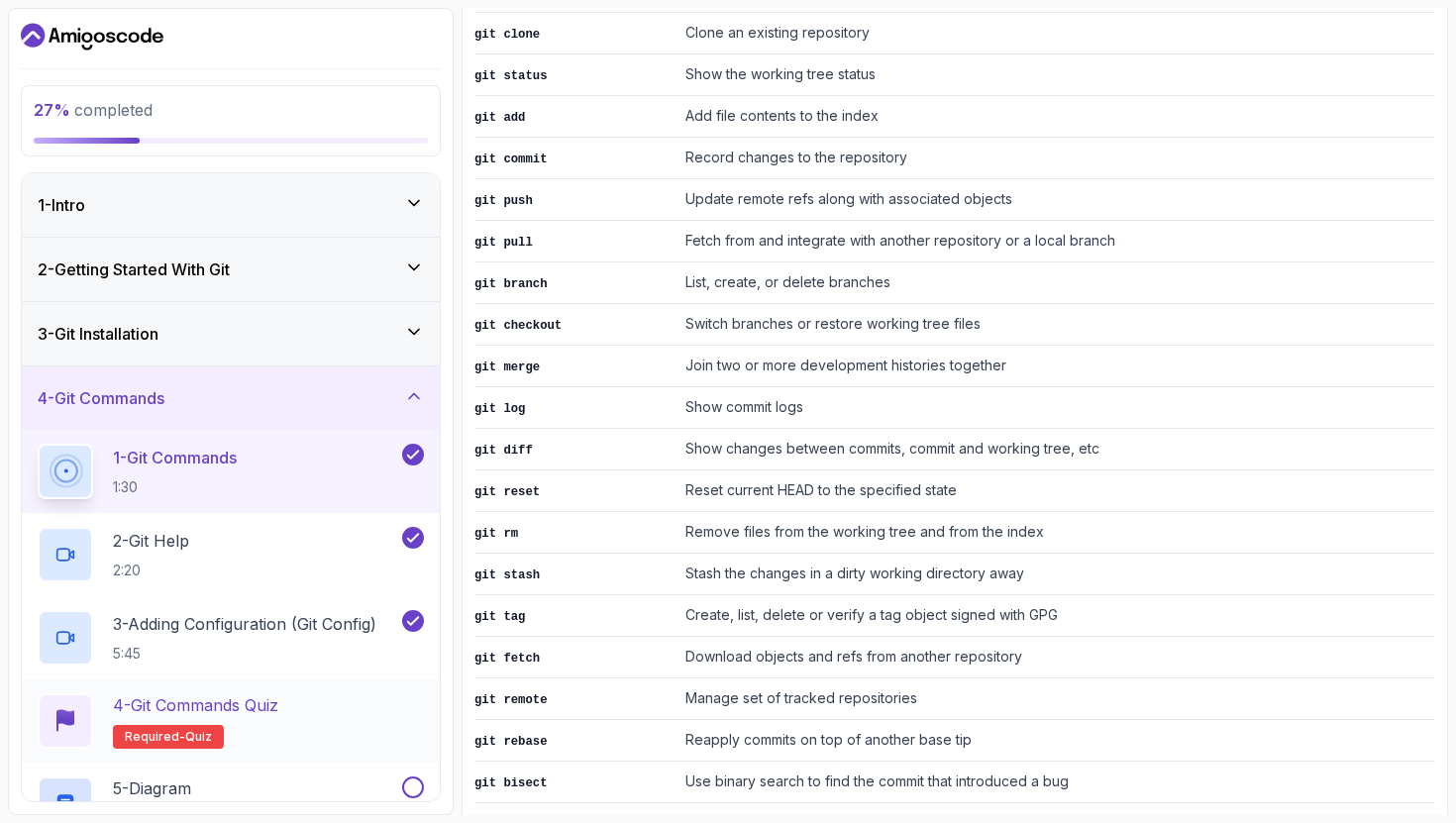 click on "4  -  Git Commands Quiz Required- quiz" at bounding box center (231, 721) 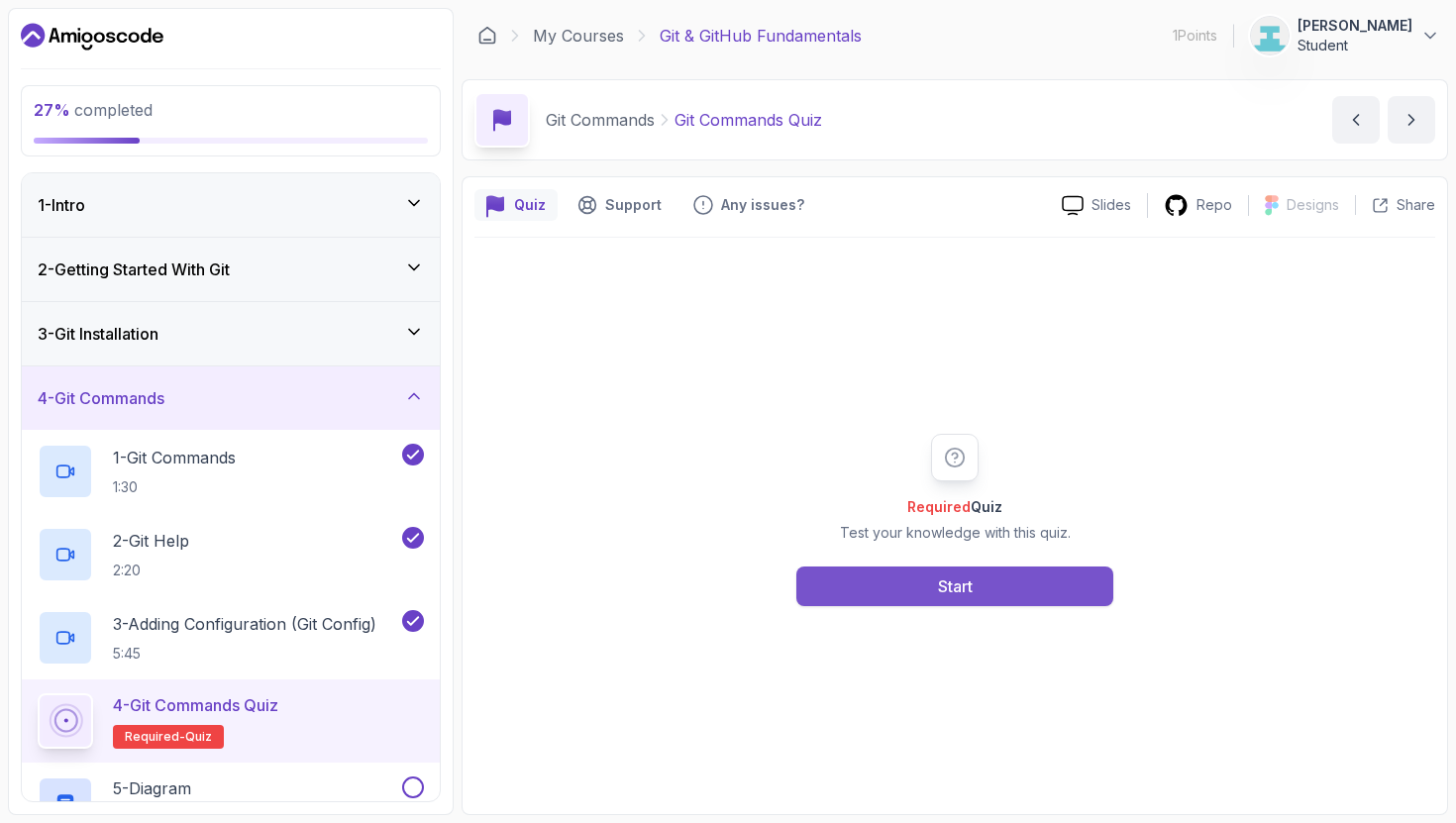 click on "Start" at bounding box center [955, 586] 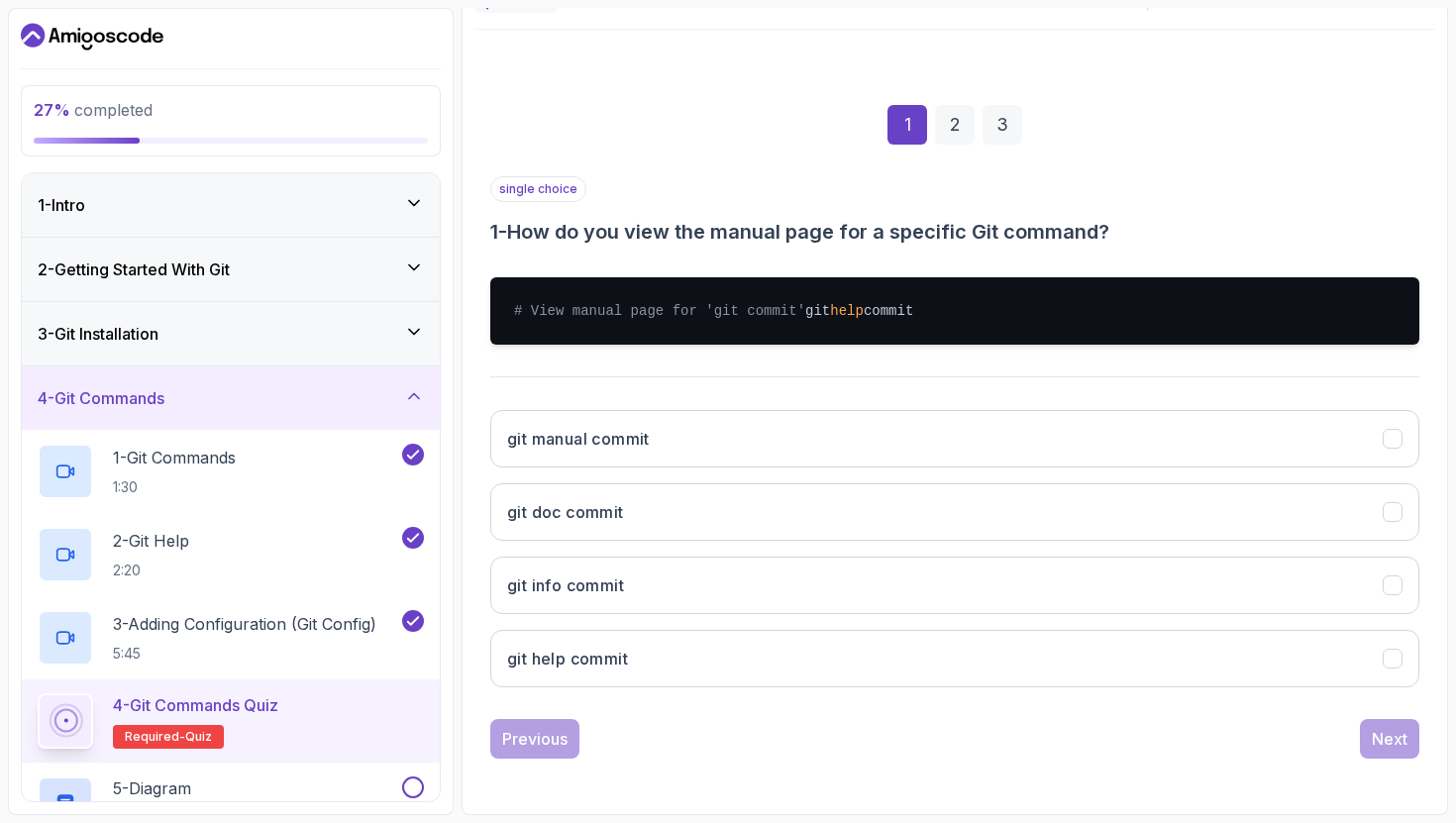 scroll, scrollTop: 228, scrollLeft: 0, axis: vertical 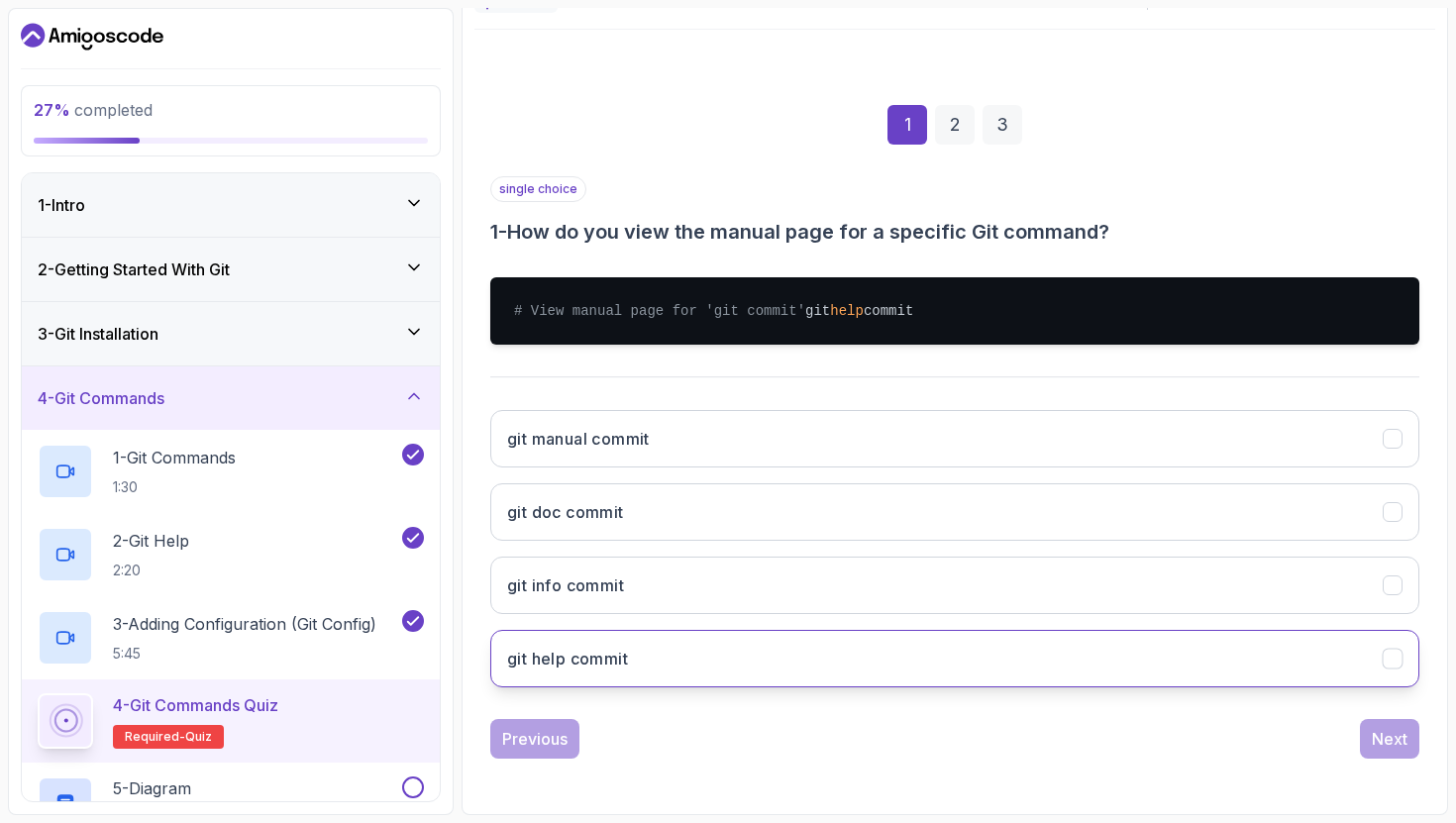 click on "git help commit" at bounding box center (955, 659) 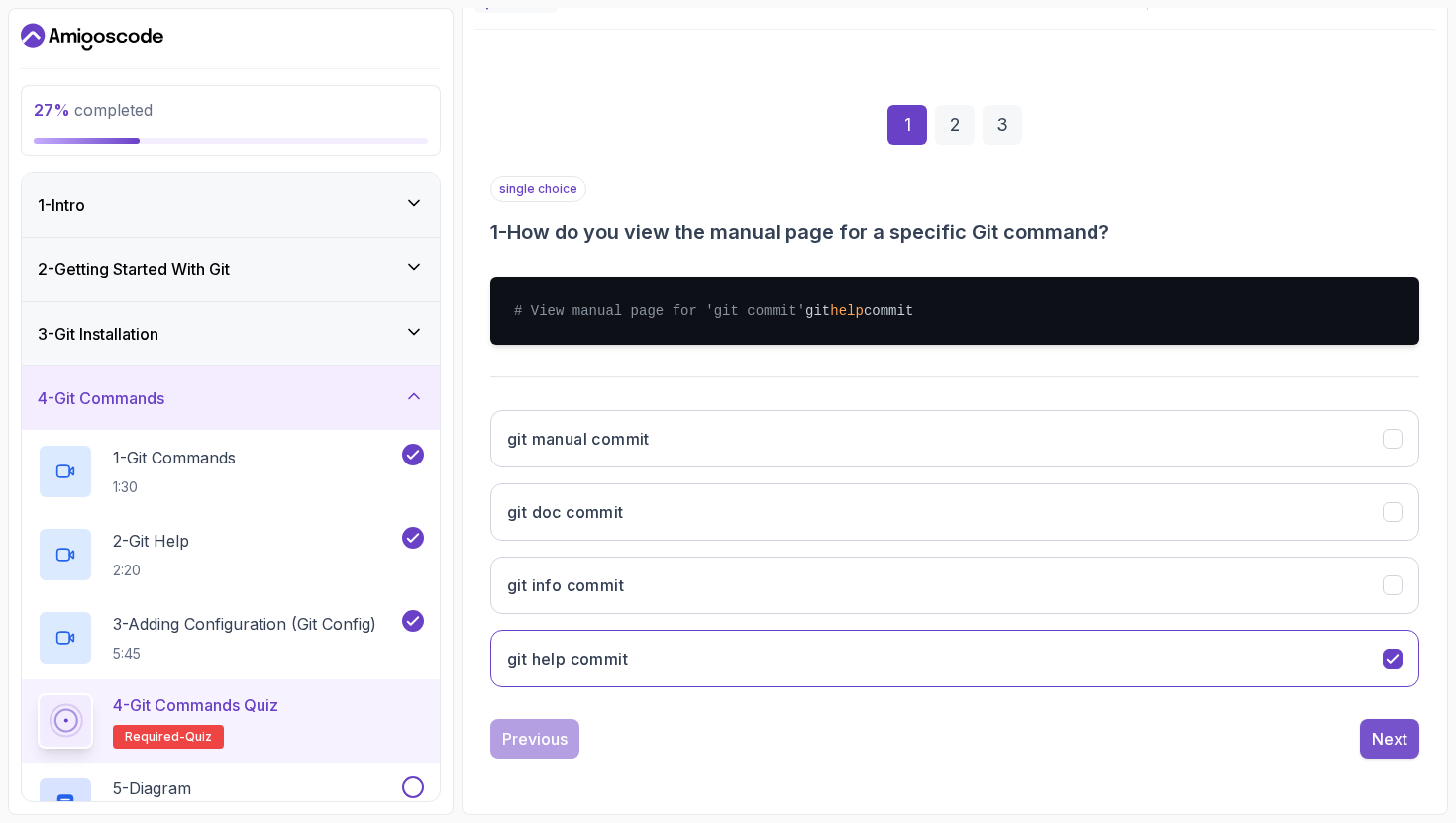 click on "Next" at bounding box center (1390, 739) 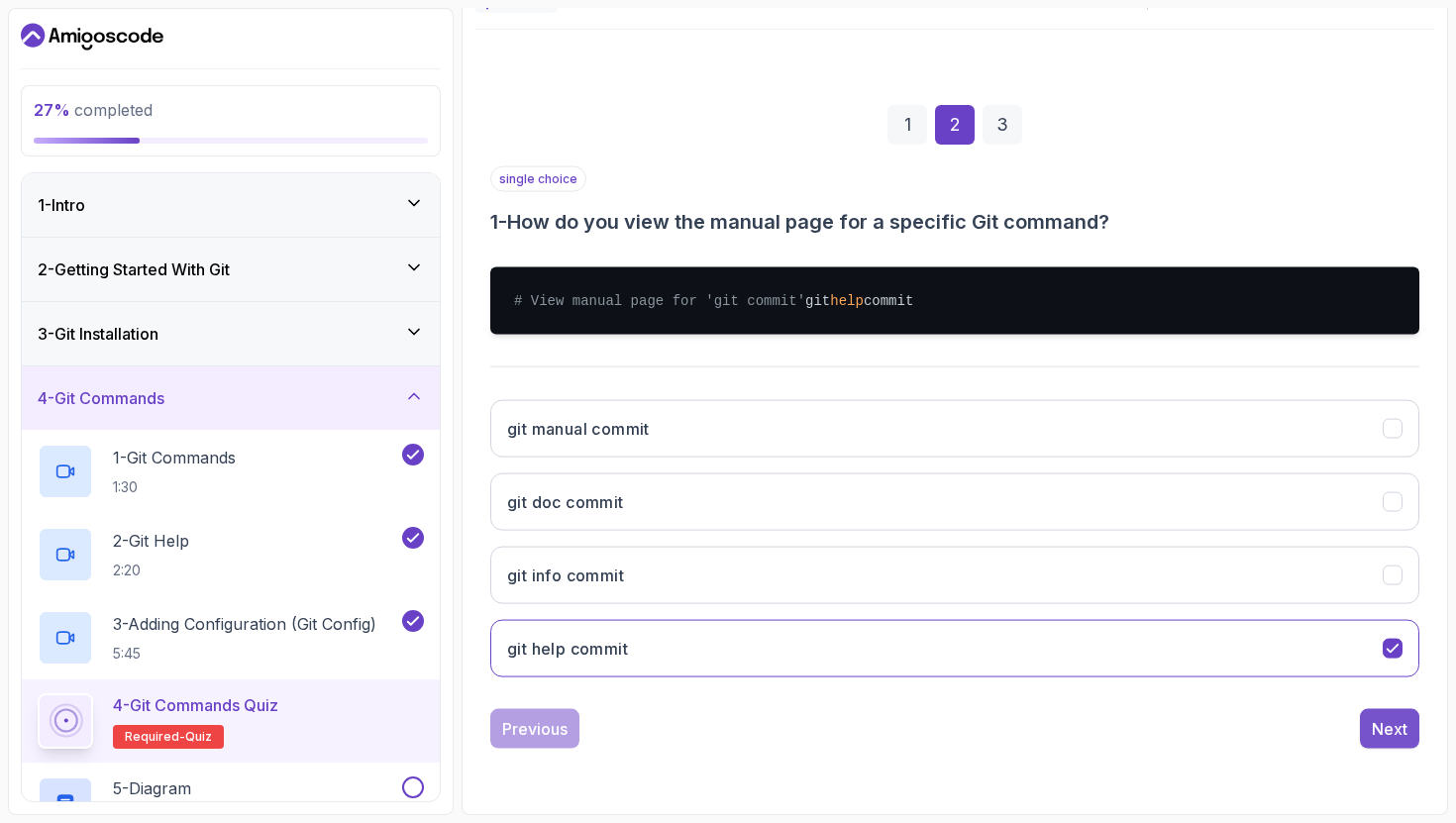 scroll, scrollTop: 208, scrollLeft: 0, axis: vertical 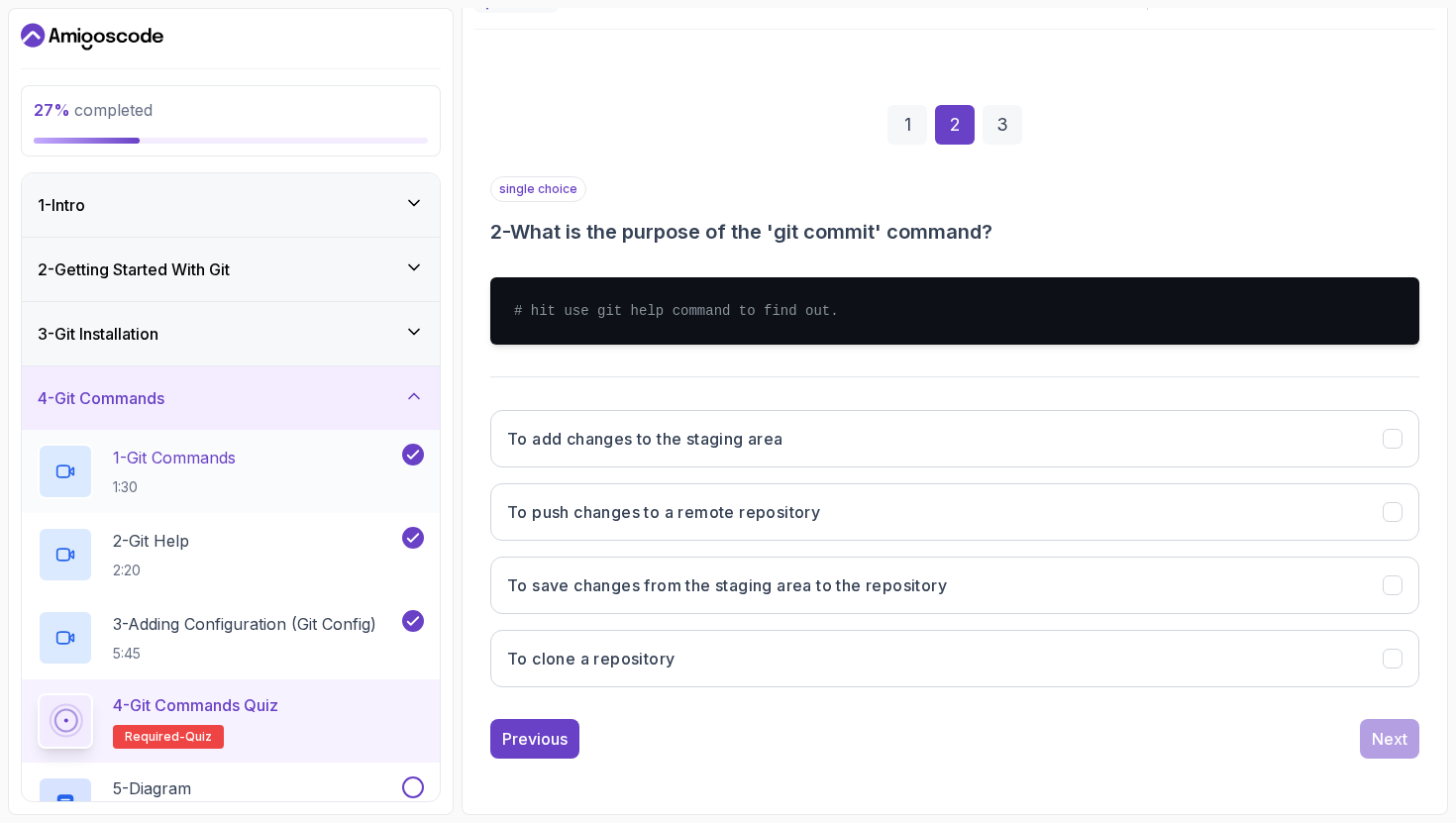click on "1  -  Git Commands 1:30" at bounding box center (174, 471) 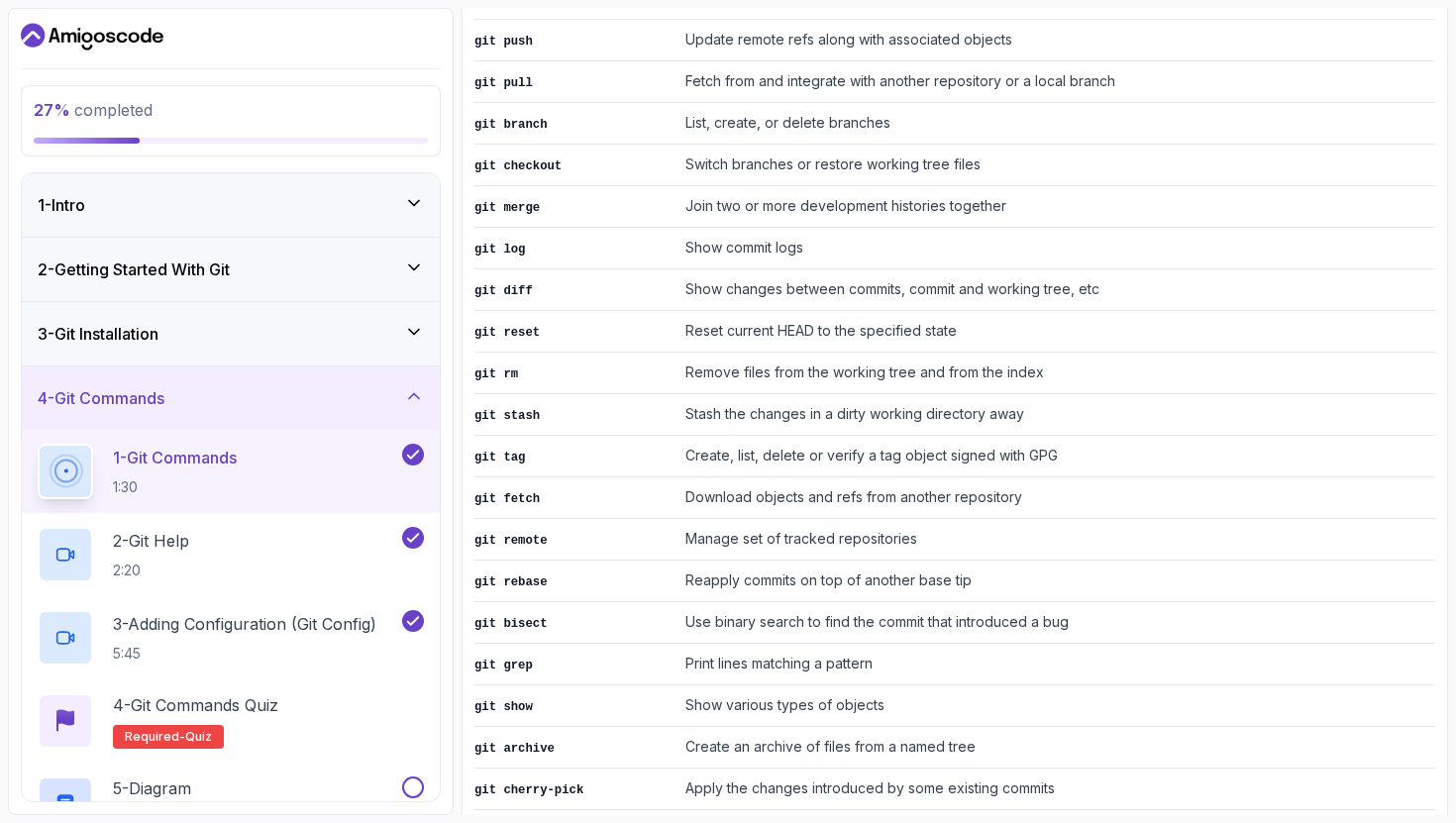 scroll, scrollTop: 1249, scrollLeft: 0, axis: vertical 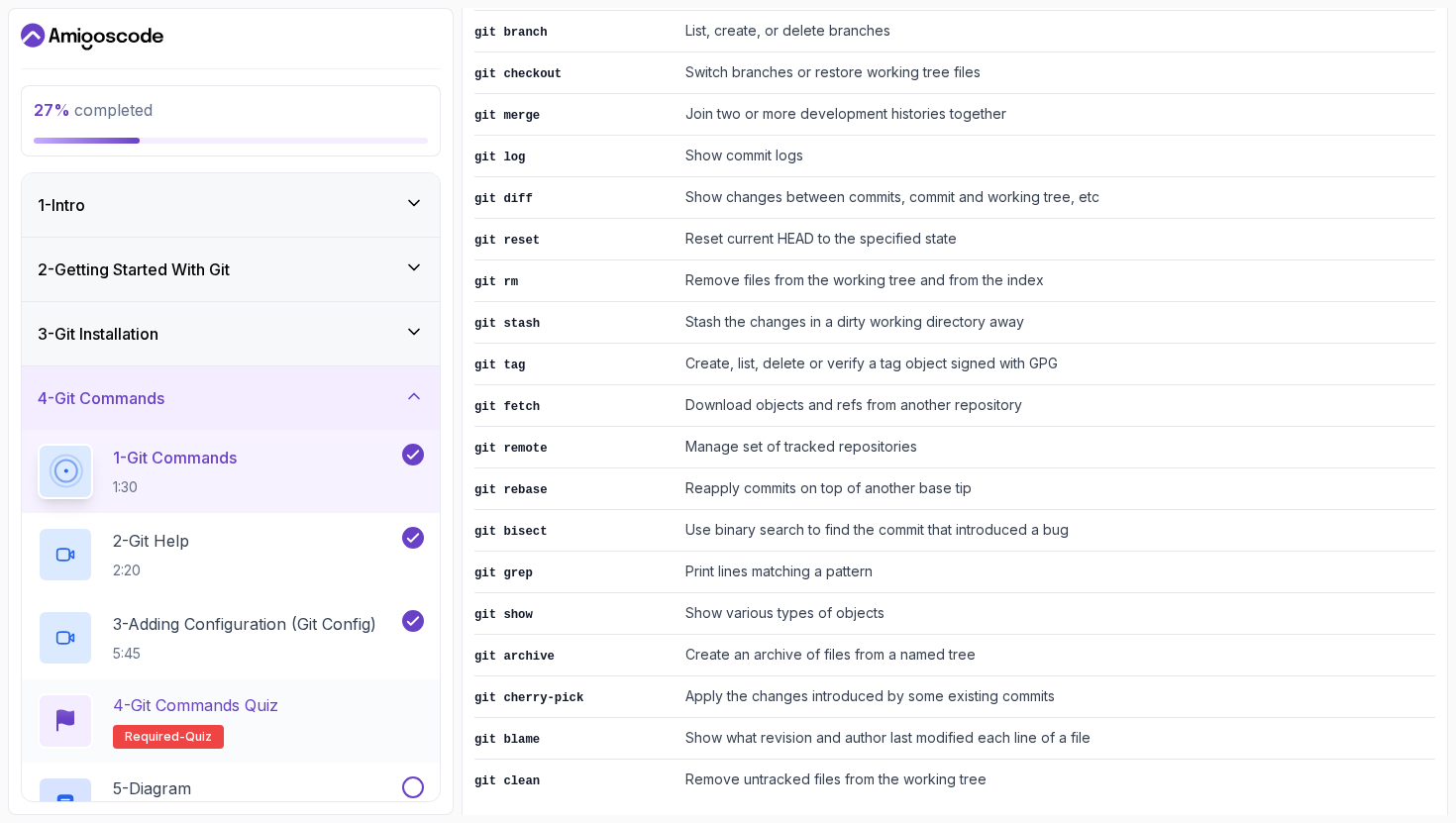 click on "4  -  Git Commands Quiz Required- quiz" at bounding box center [231, 721] 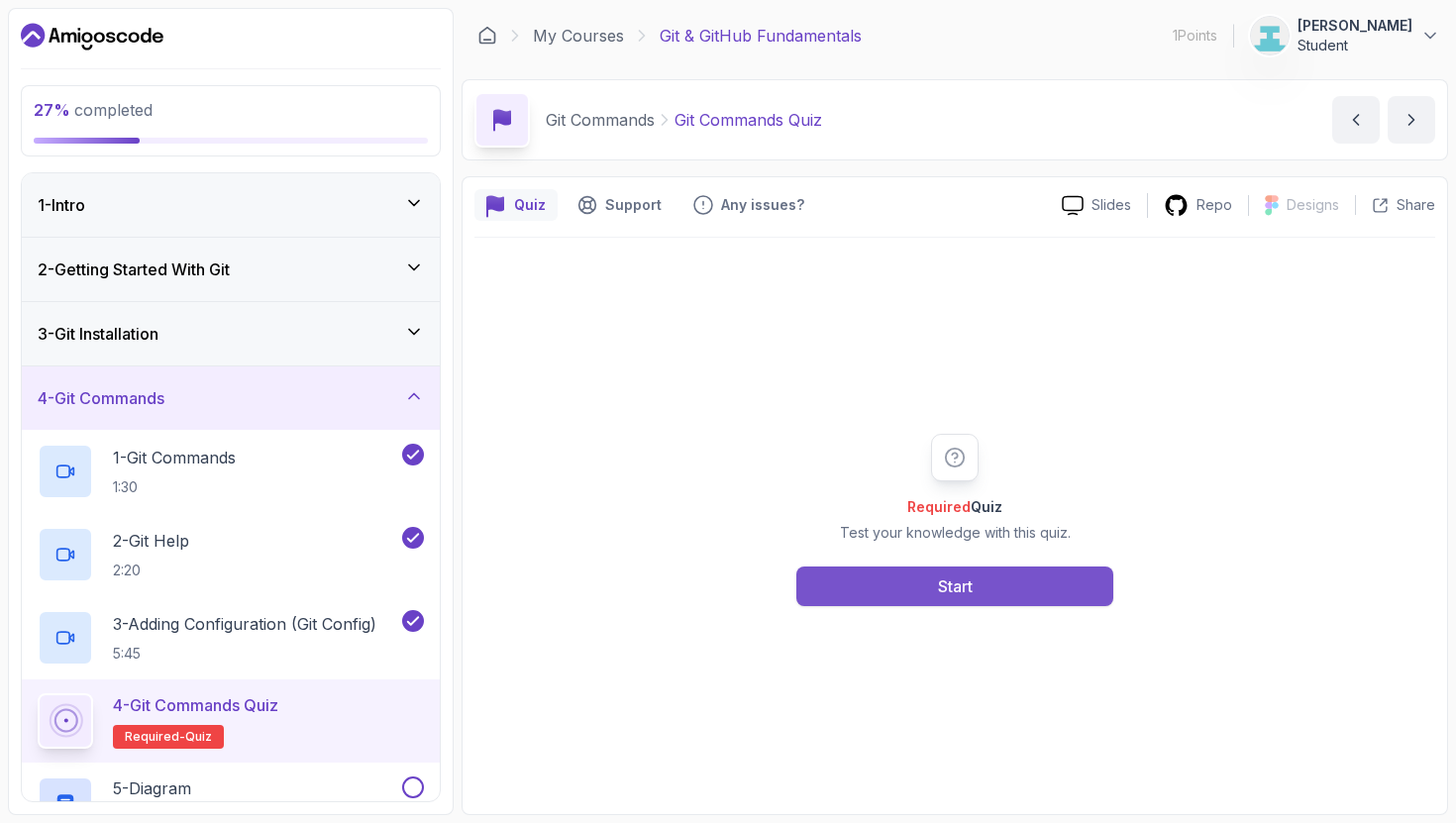 click on "Start" at bounding box center [955, 586] 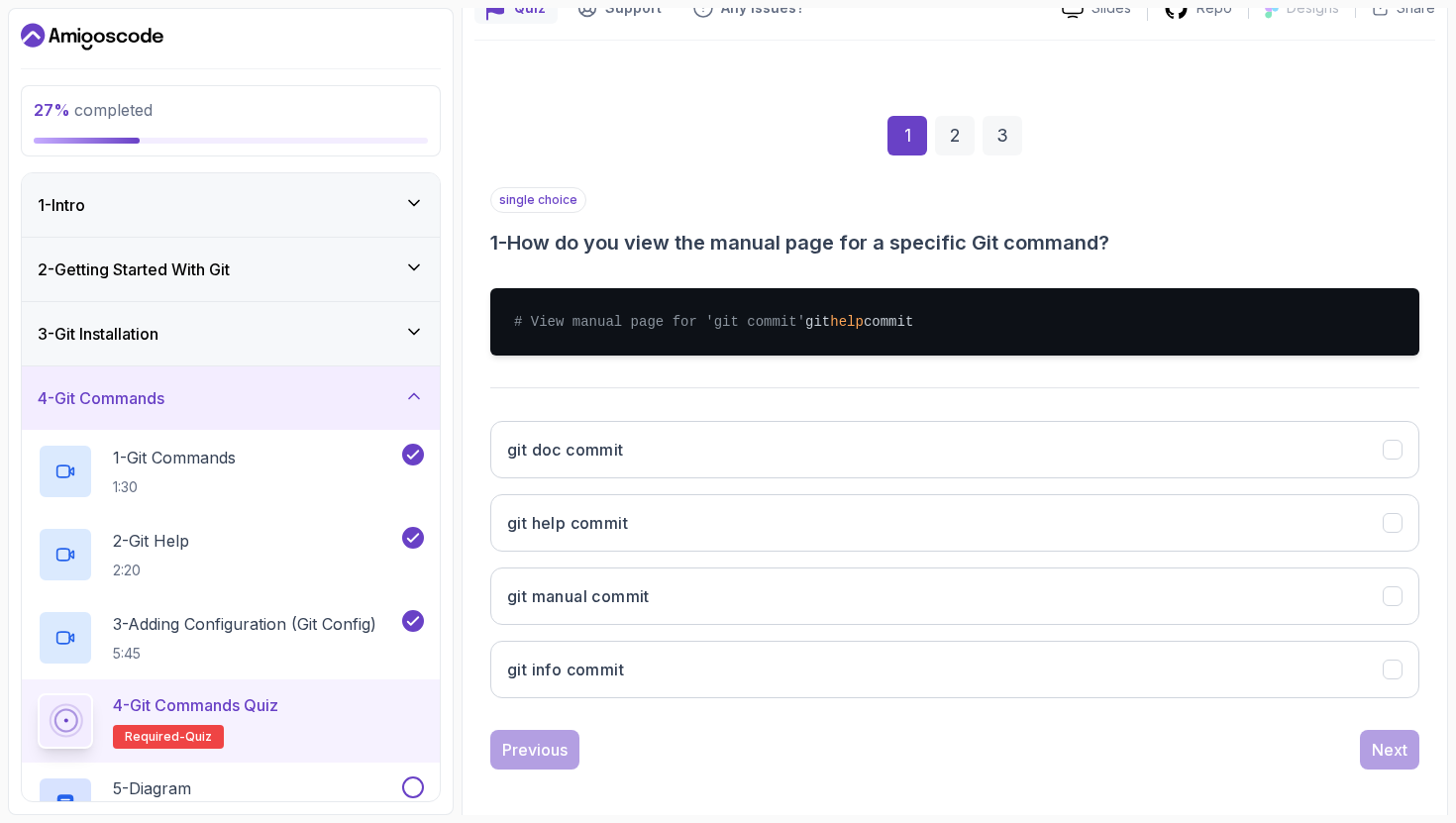 scroll, scrollTop: 228, scrollLeft: 0, axis: vertical 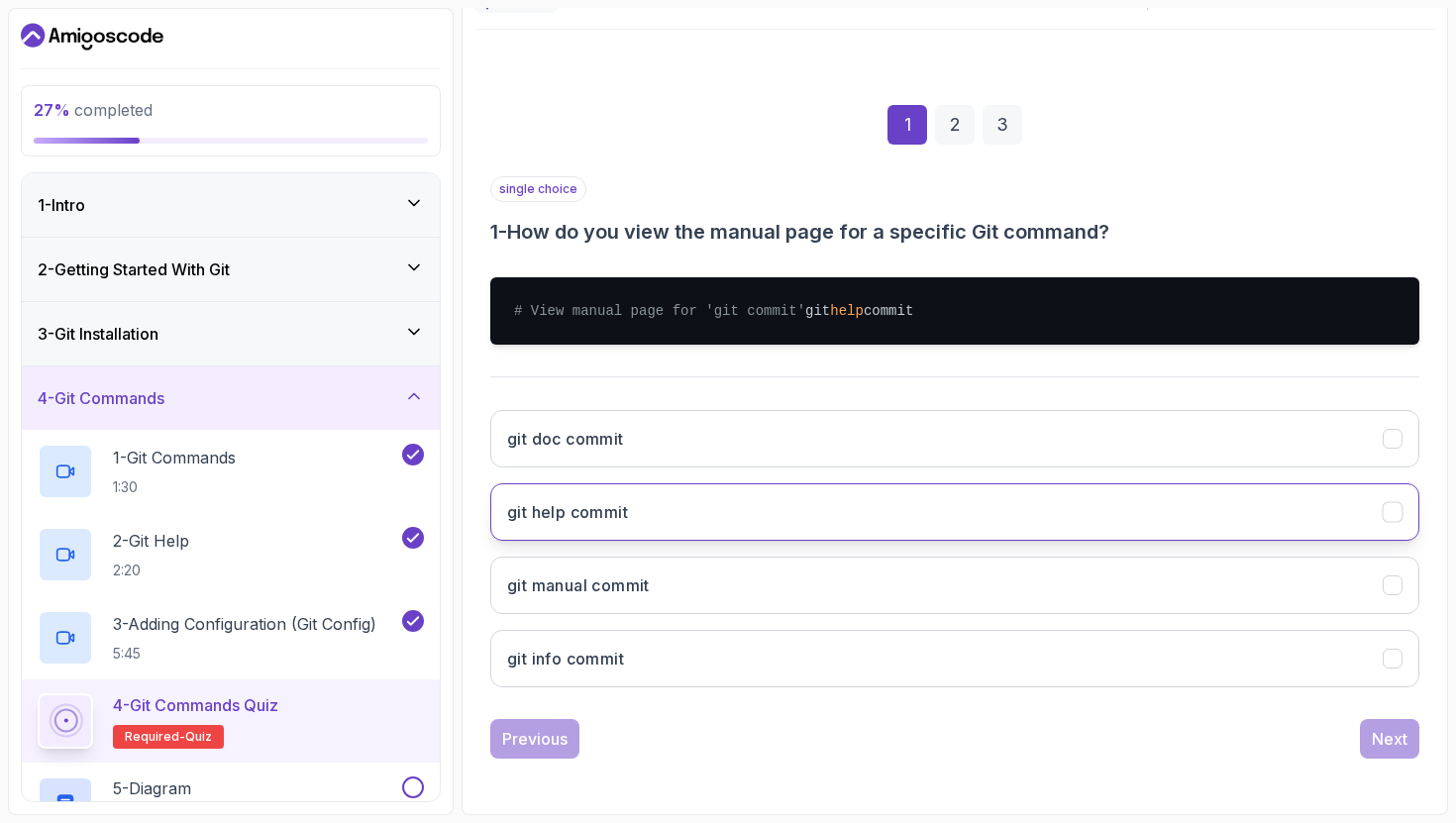 click on "git help commit" at bounding box center (955, 512) 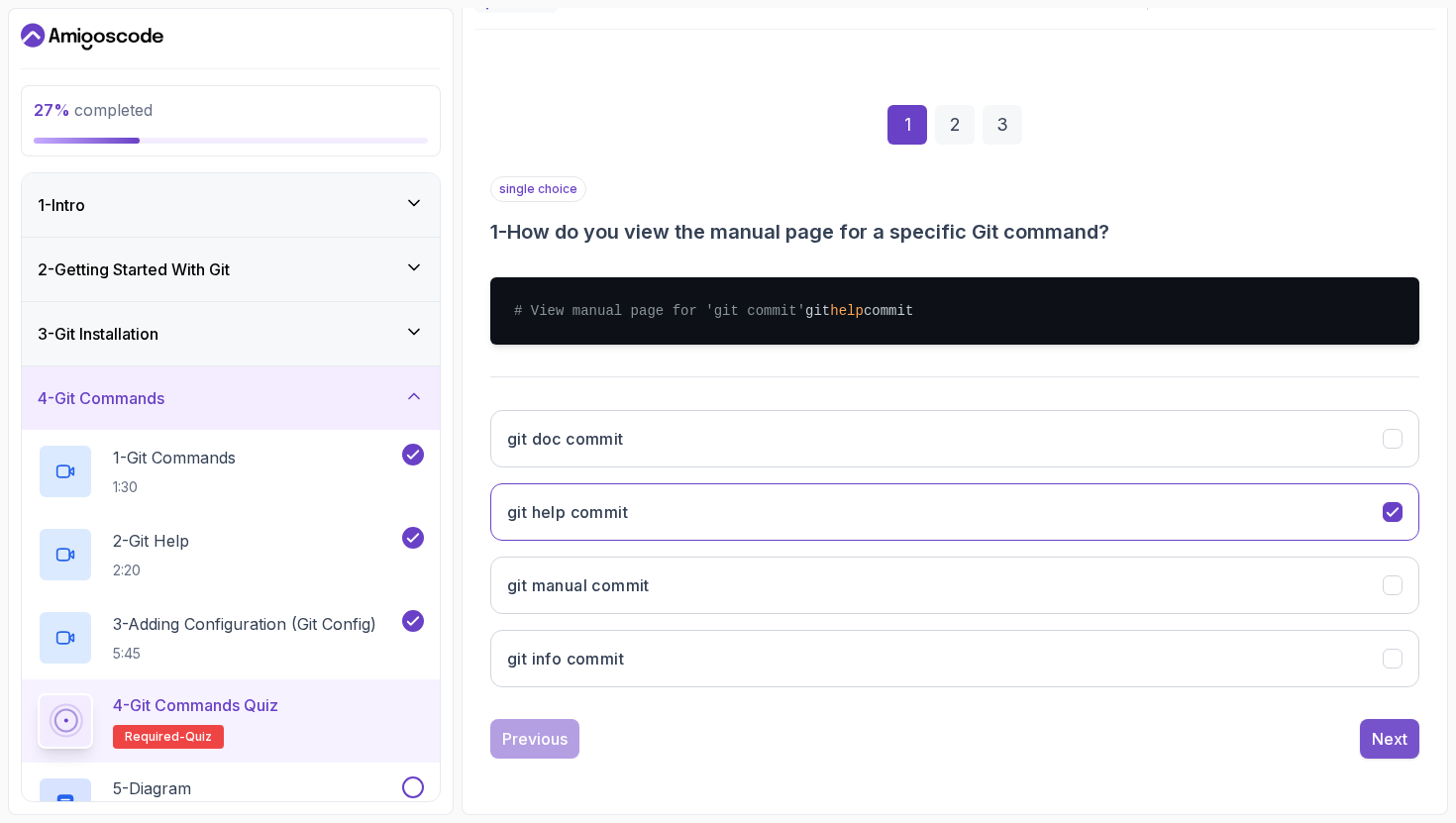 click on "Next" at bounding box center (1390, 739) 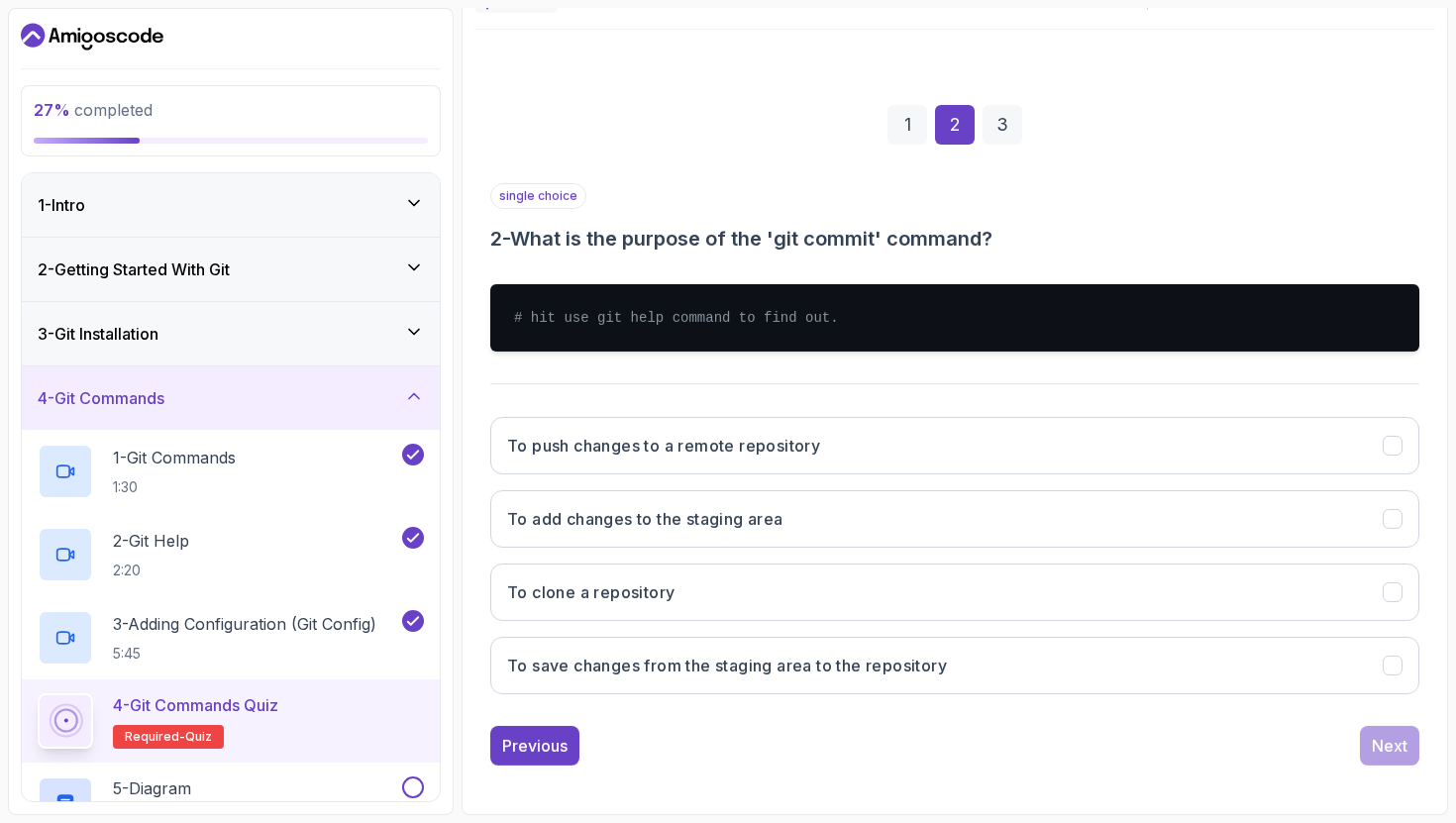 scroll, scrollTop: 208, scrollLeft: 0, axis: vertical 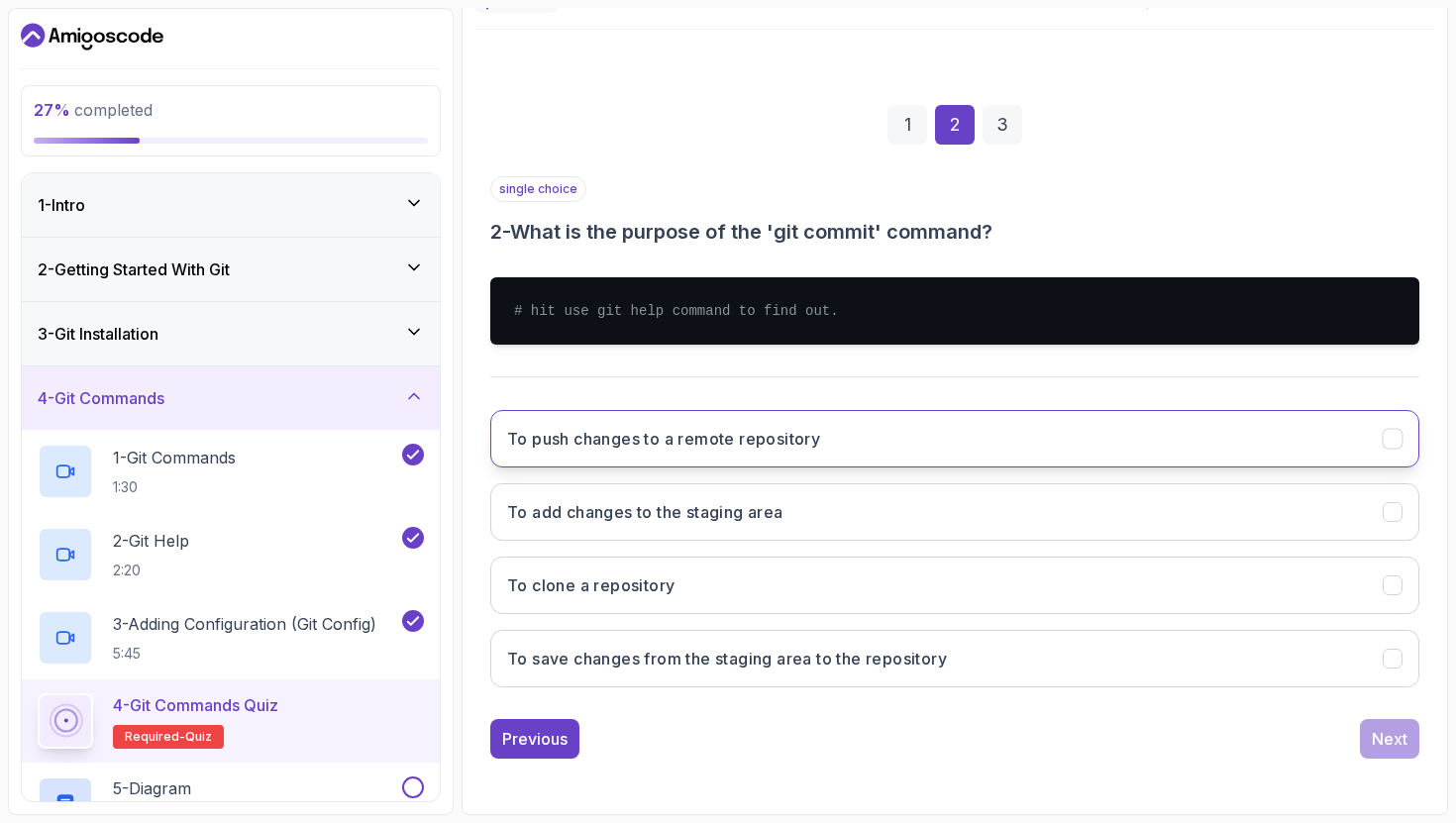 click on "To push changes to a remote repository" at bounding box center [955, 439] 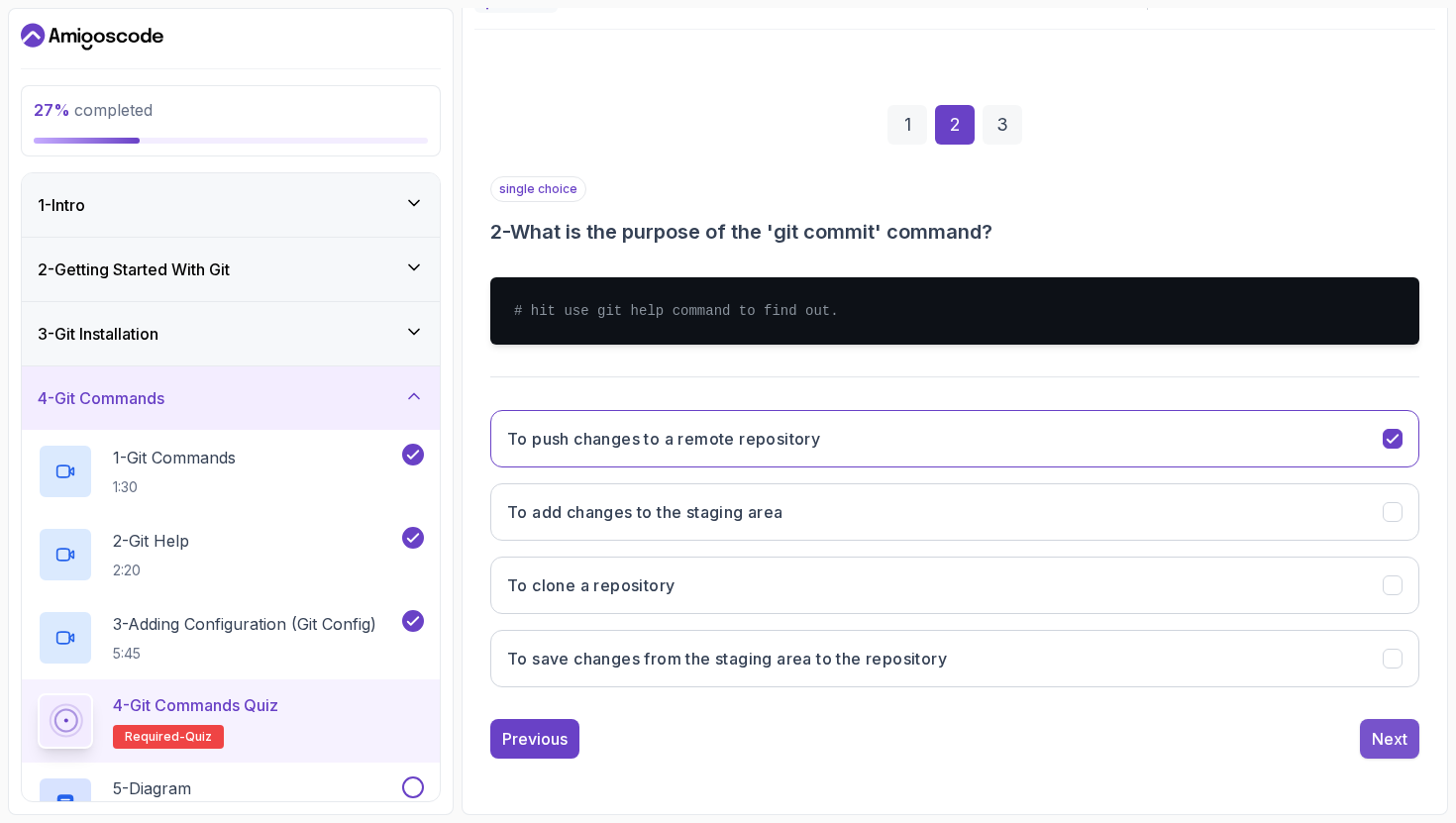 click on "Next" at bounding box center (1390, 739) 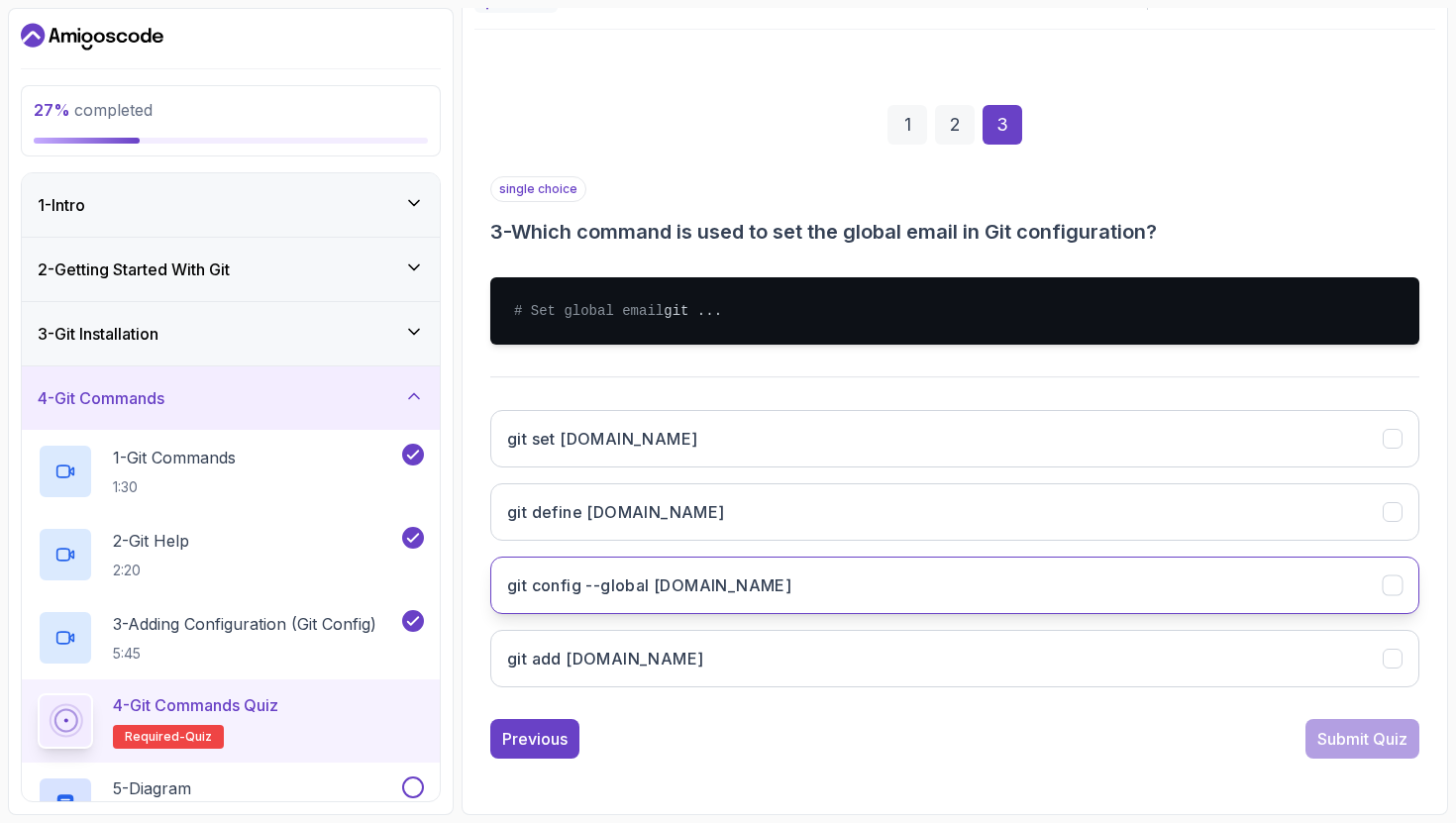 click on "git config --global user.email" at bounding box center (955, 585) 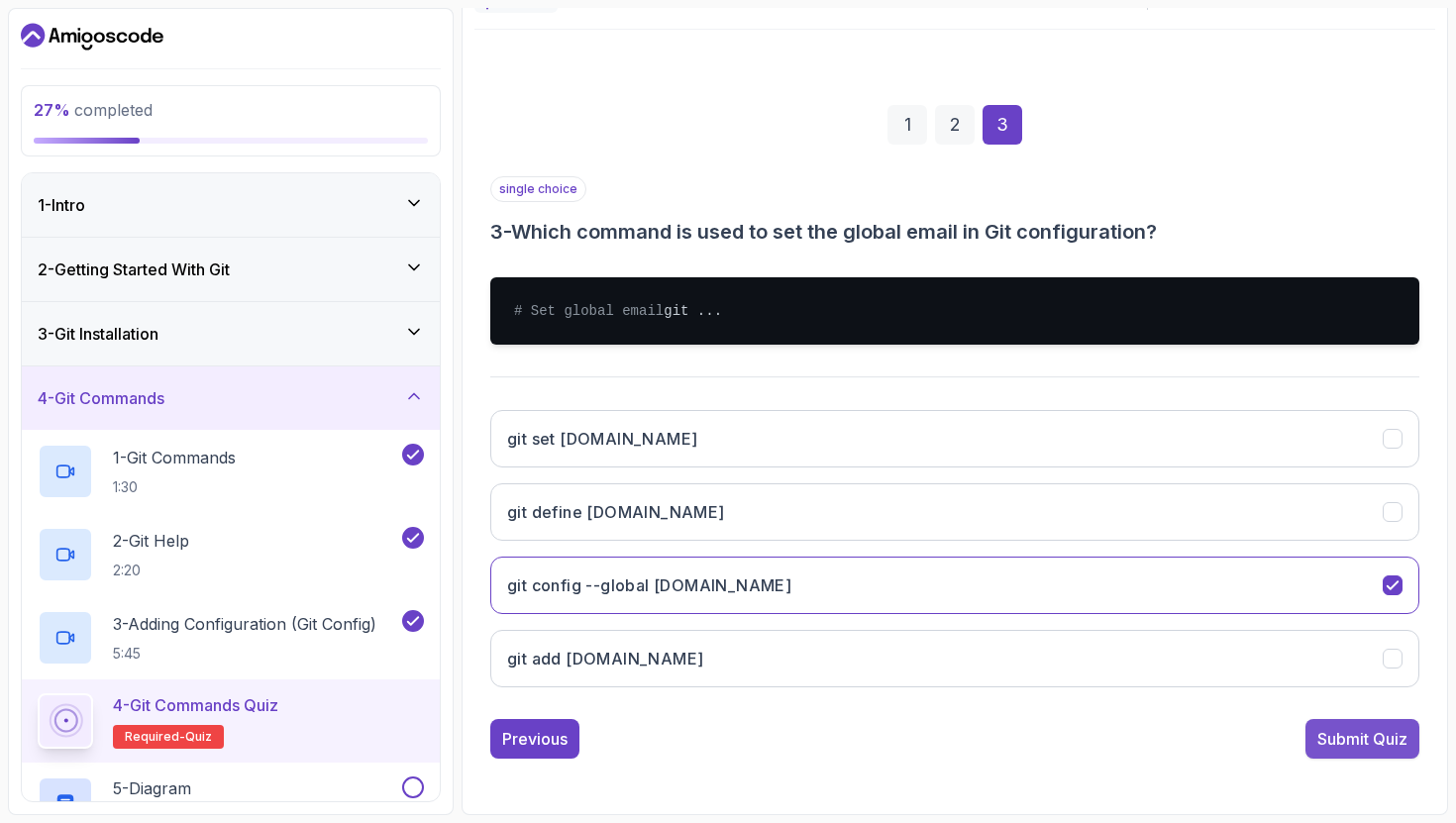 click on "Submit Quiz" at bounding box center [1362, 739] 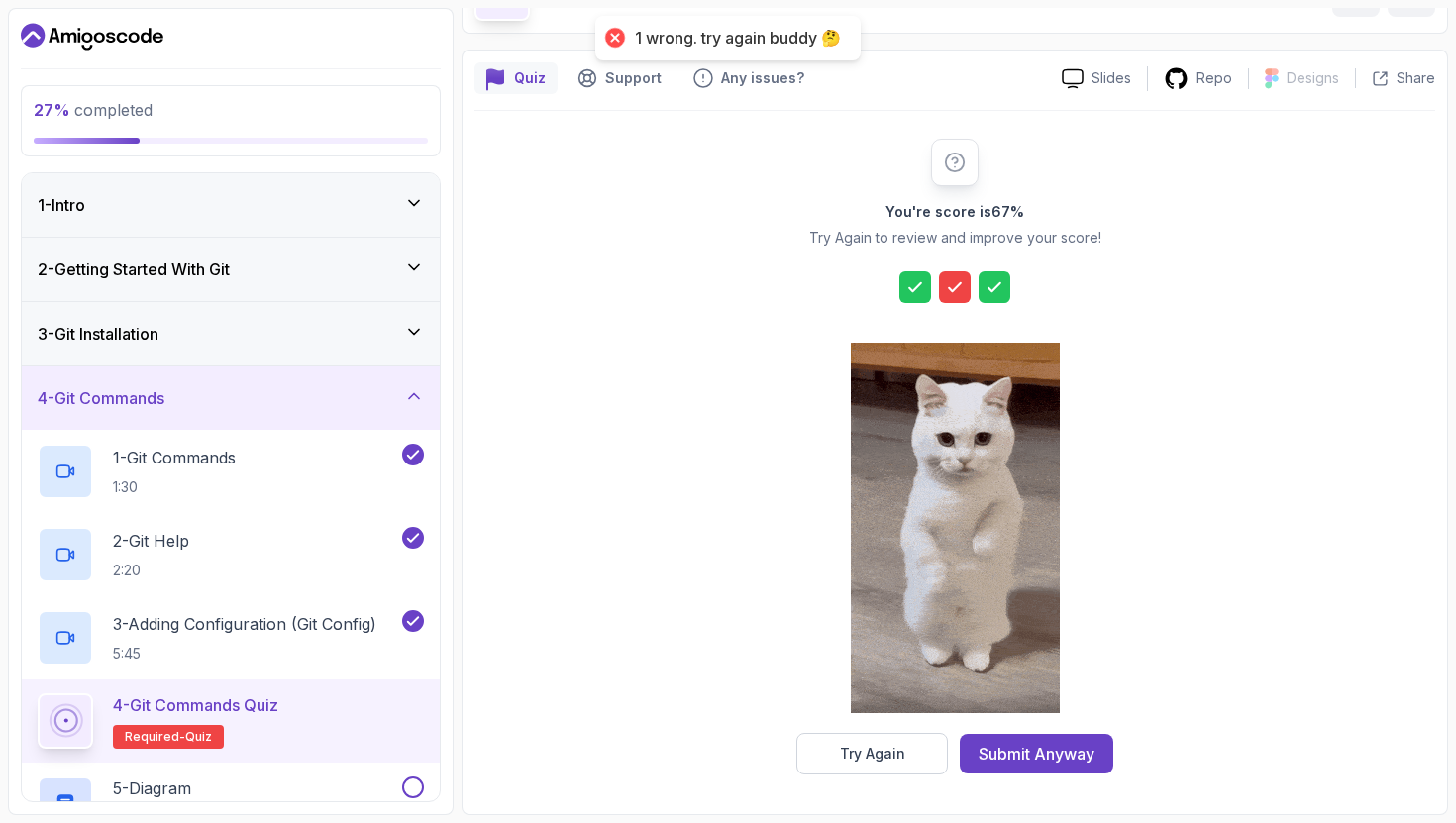 click at bounding box center (955, 287) 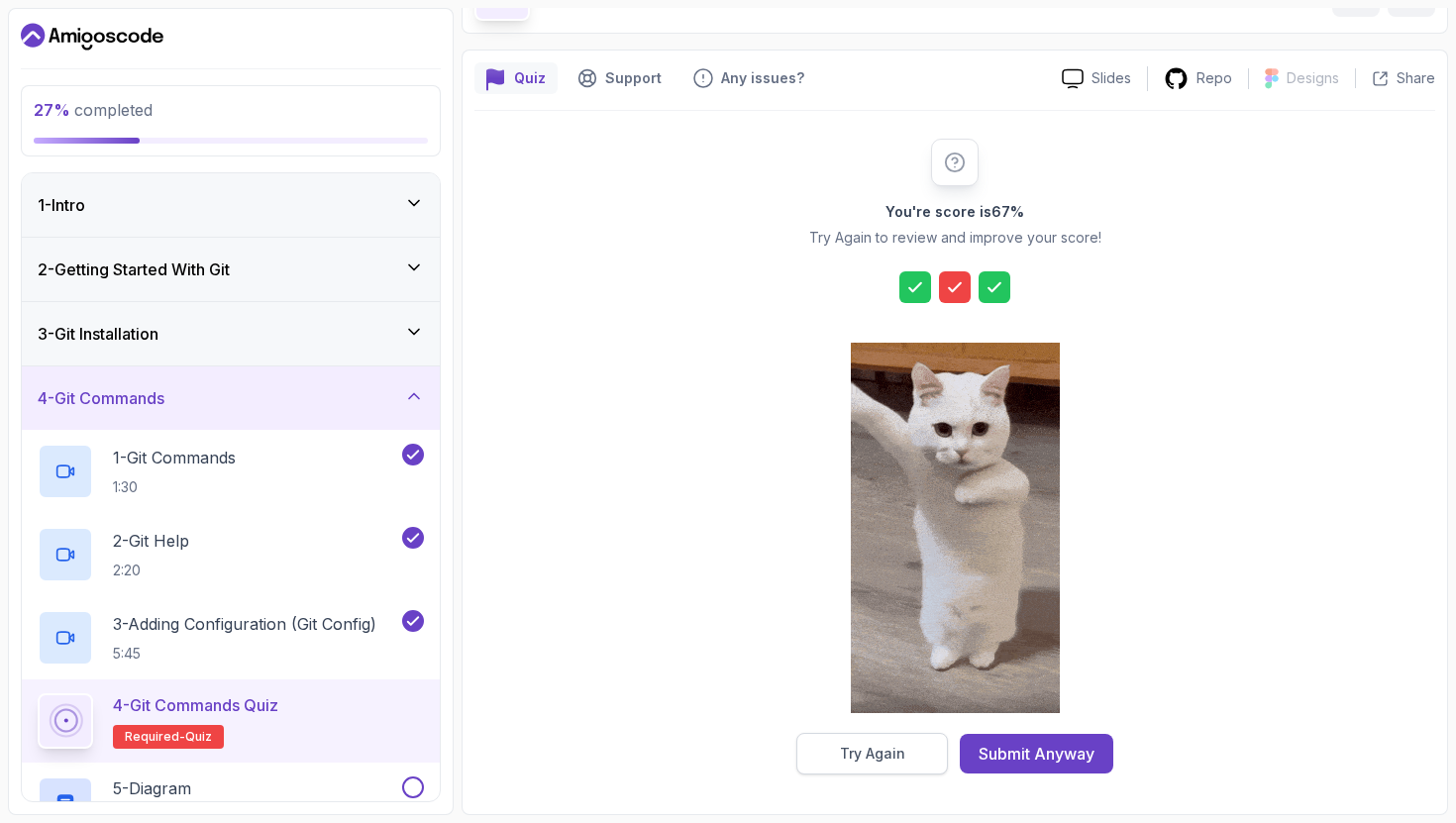 click on "Try Again" at bounding box center (873, 754) 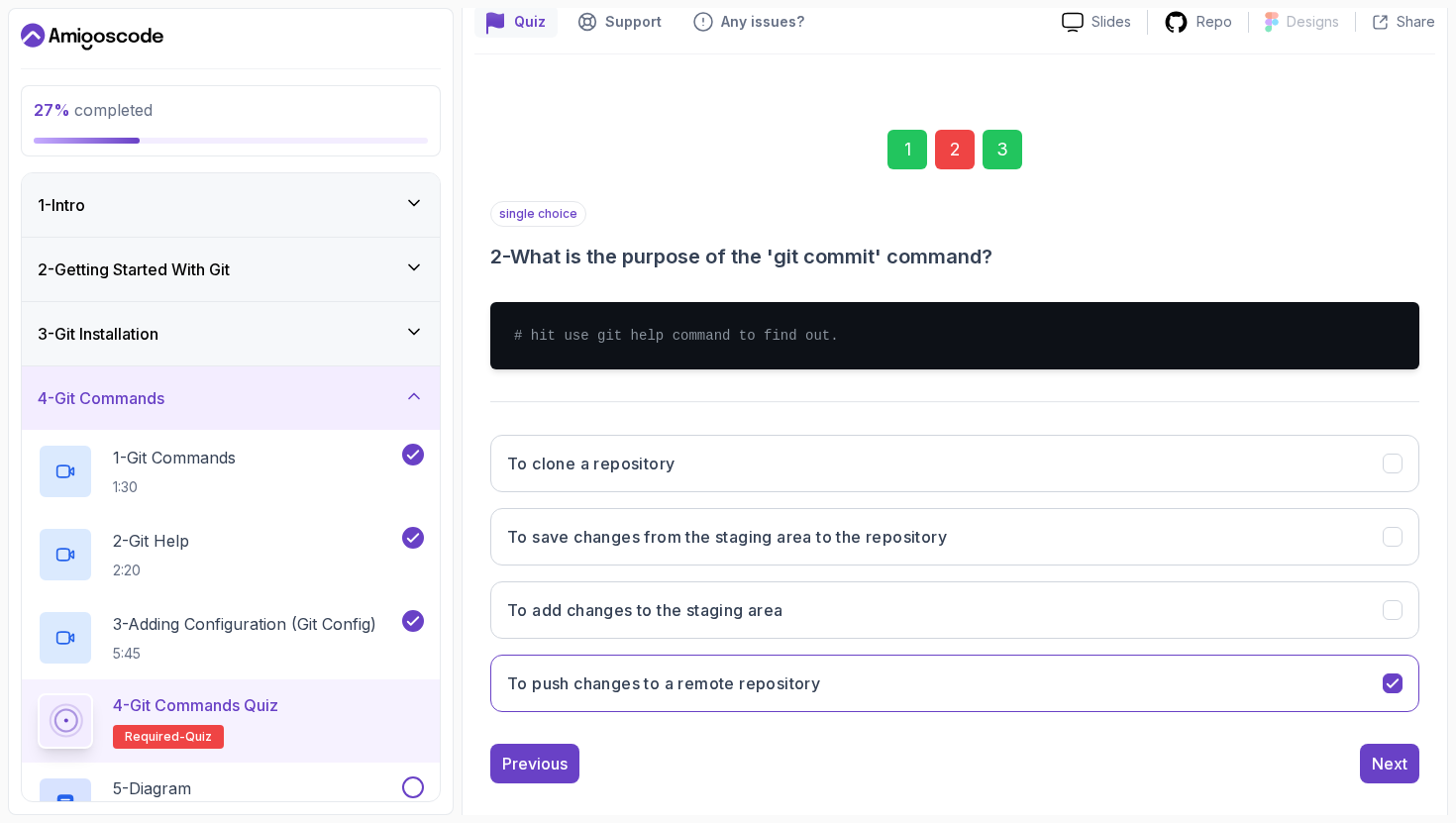 scroll, scrollTop: 208, scrollLeft: 0, axis: vertical 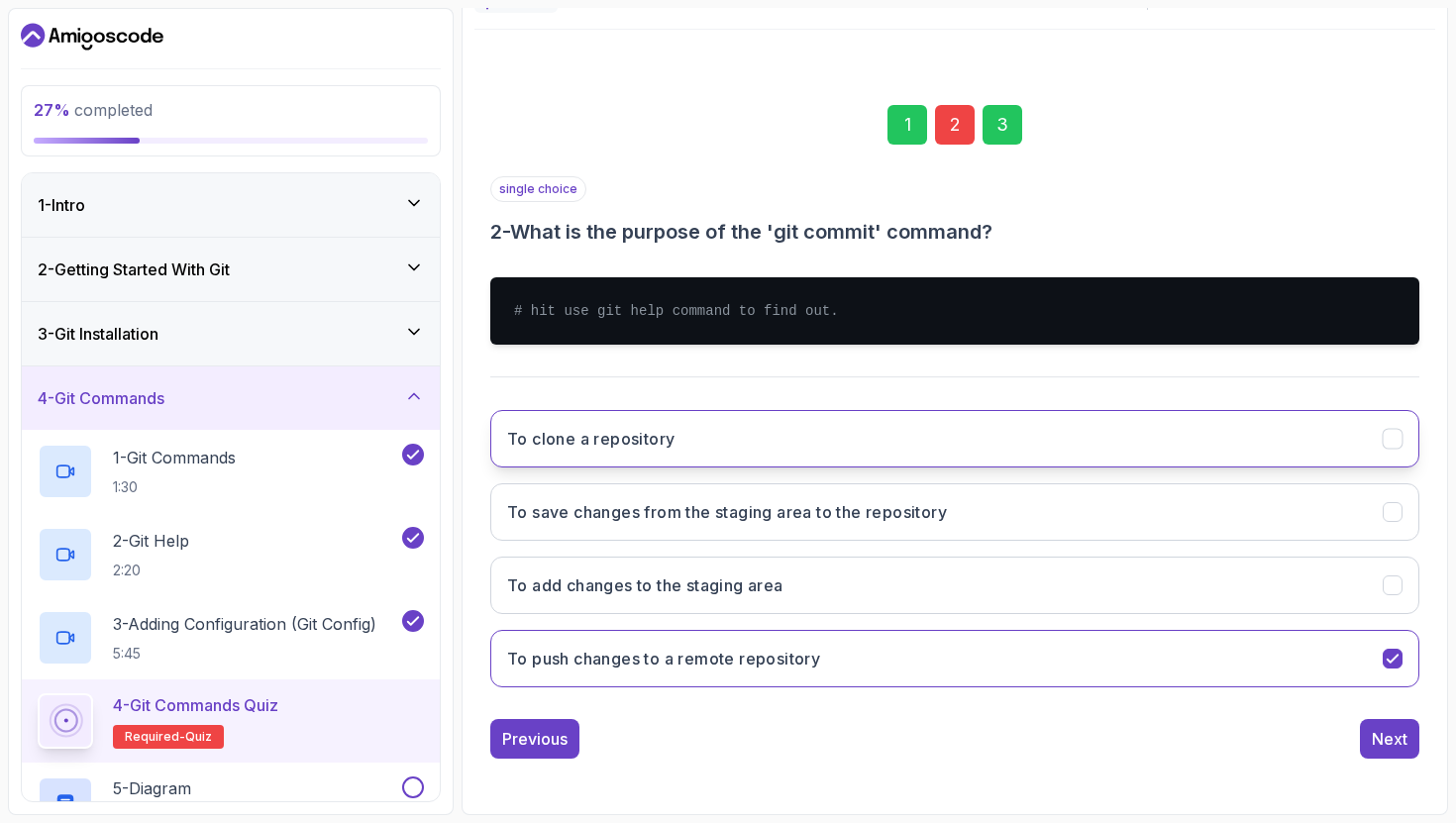 click on "To clone a repository" at bounding box center (955, 439) 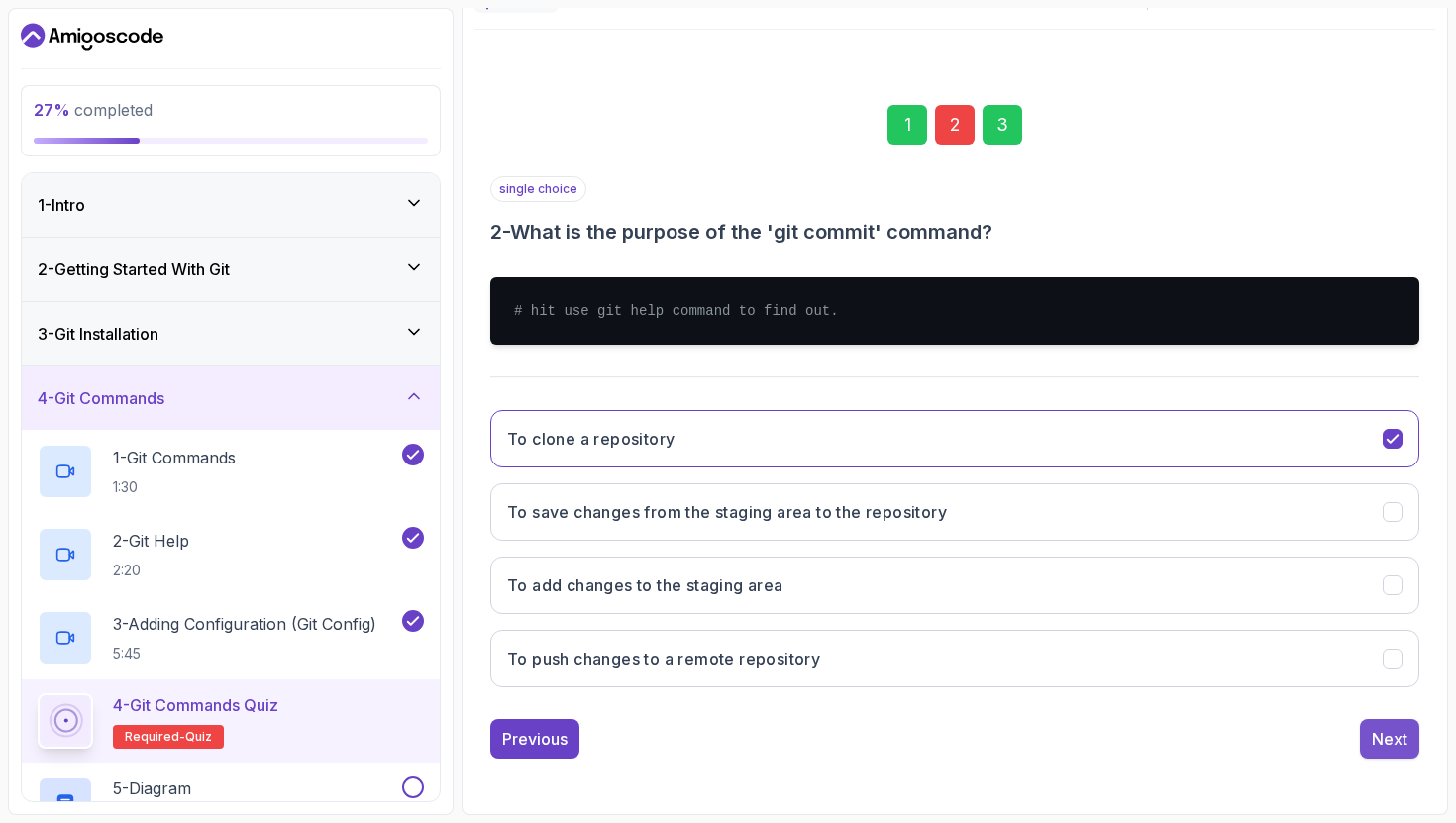 click on "Next" at bounding box center (1390, 739) 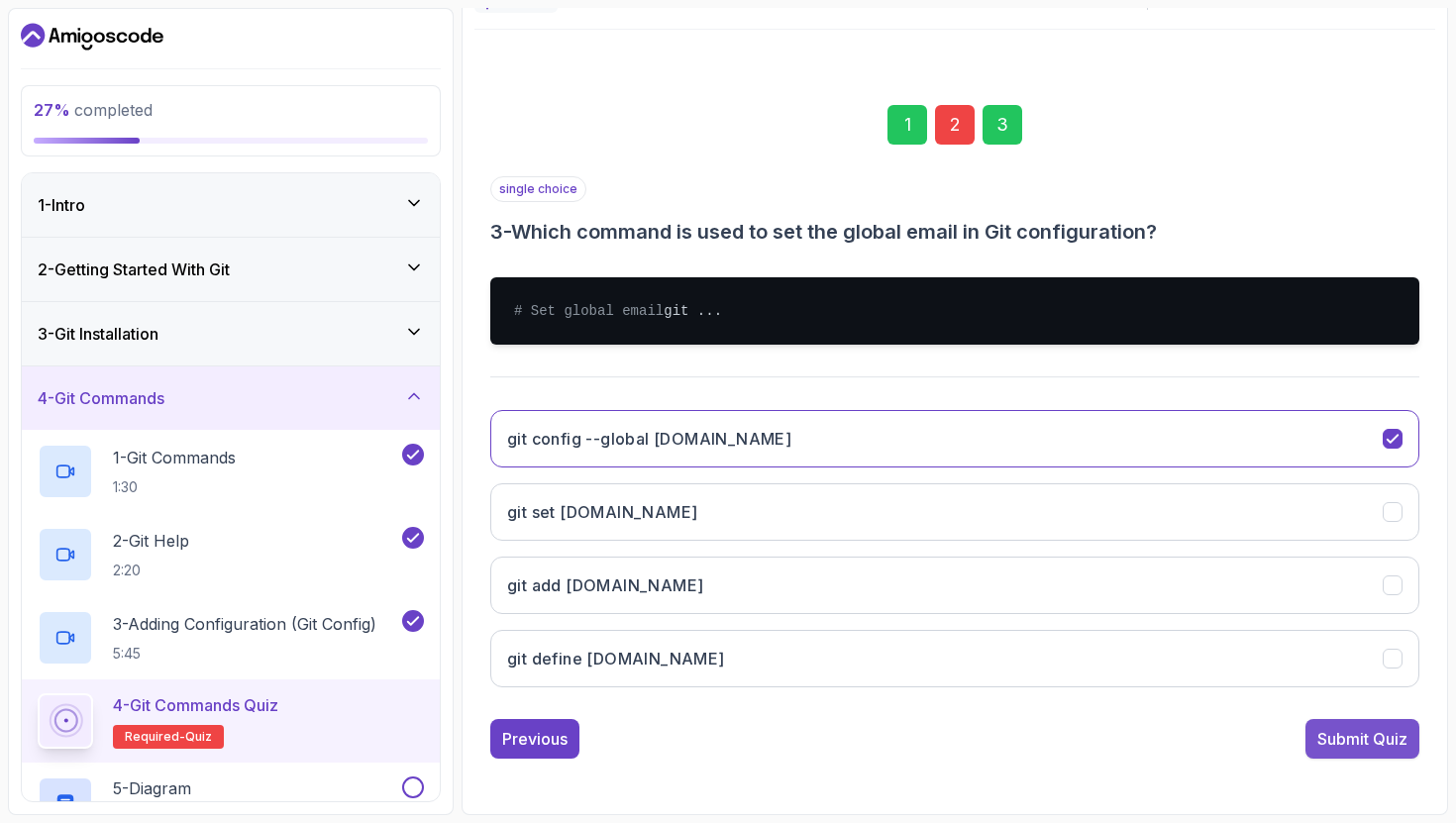 click on "Submit Quiz" at bounding box center (1362, 739) 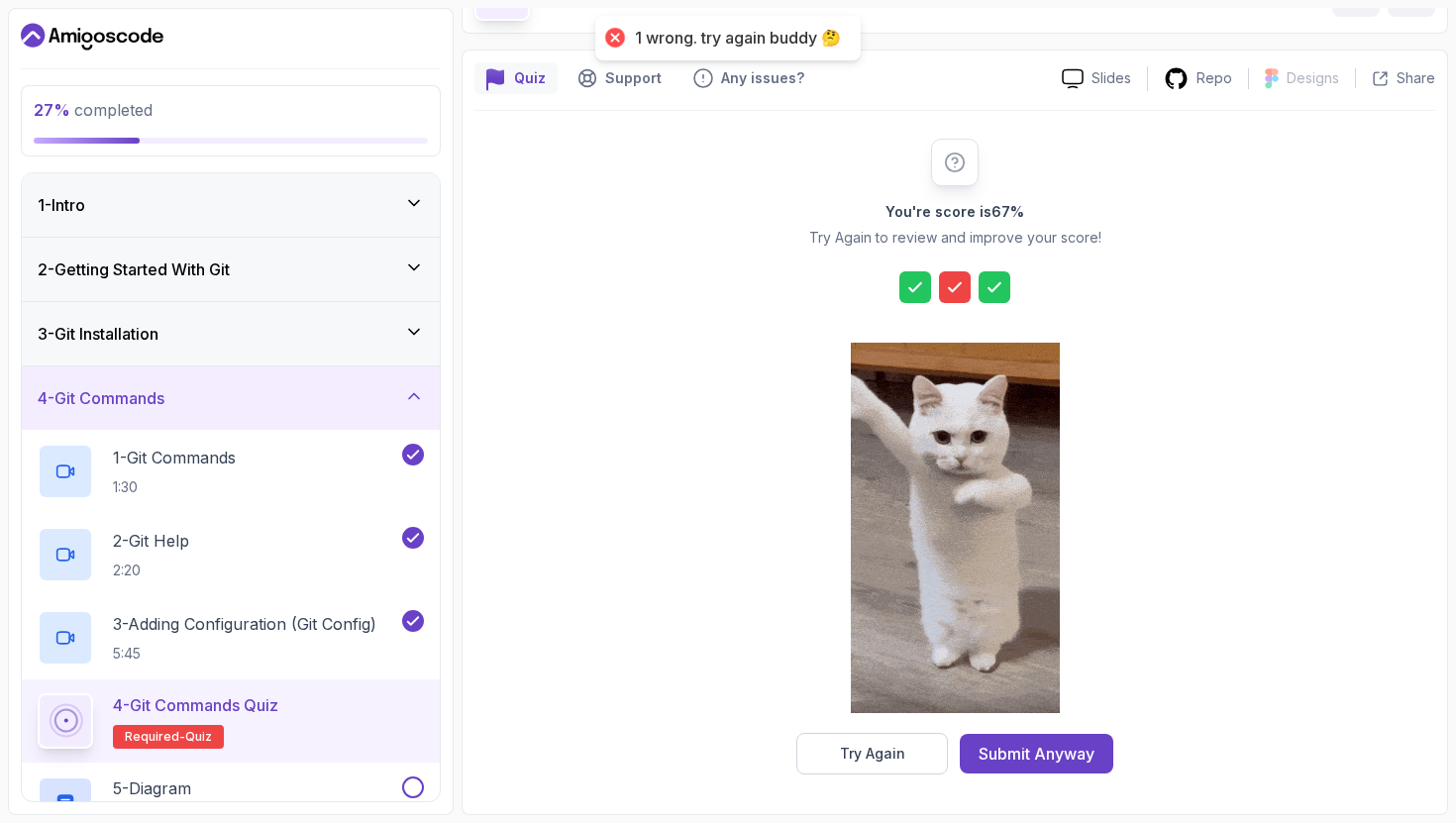 click 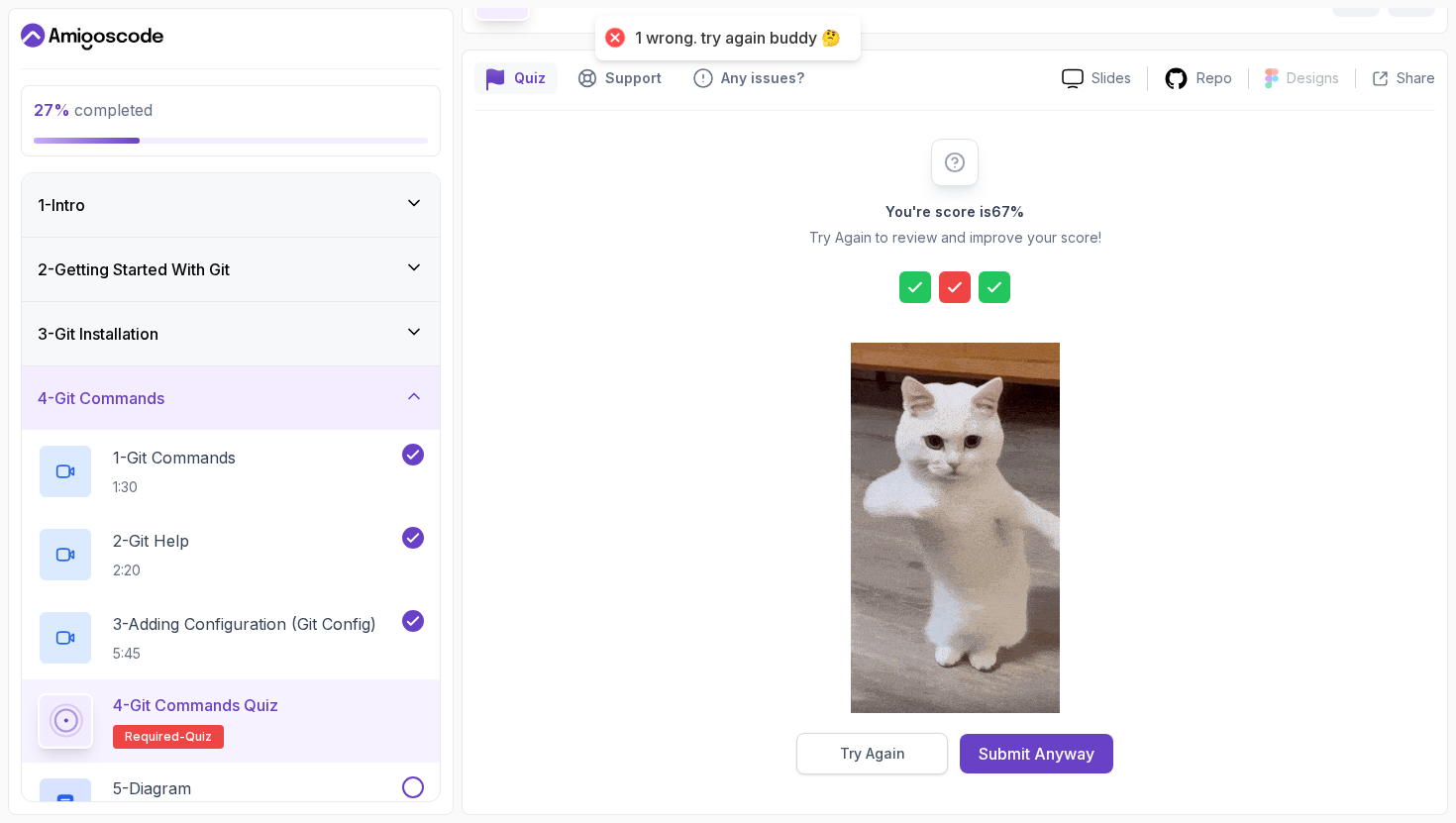 click on "Try Again" at bounding box center (872, 754) 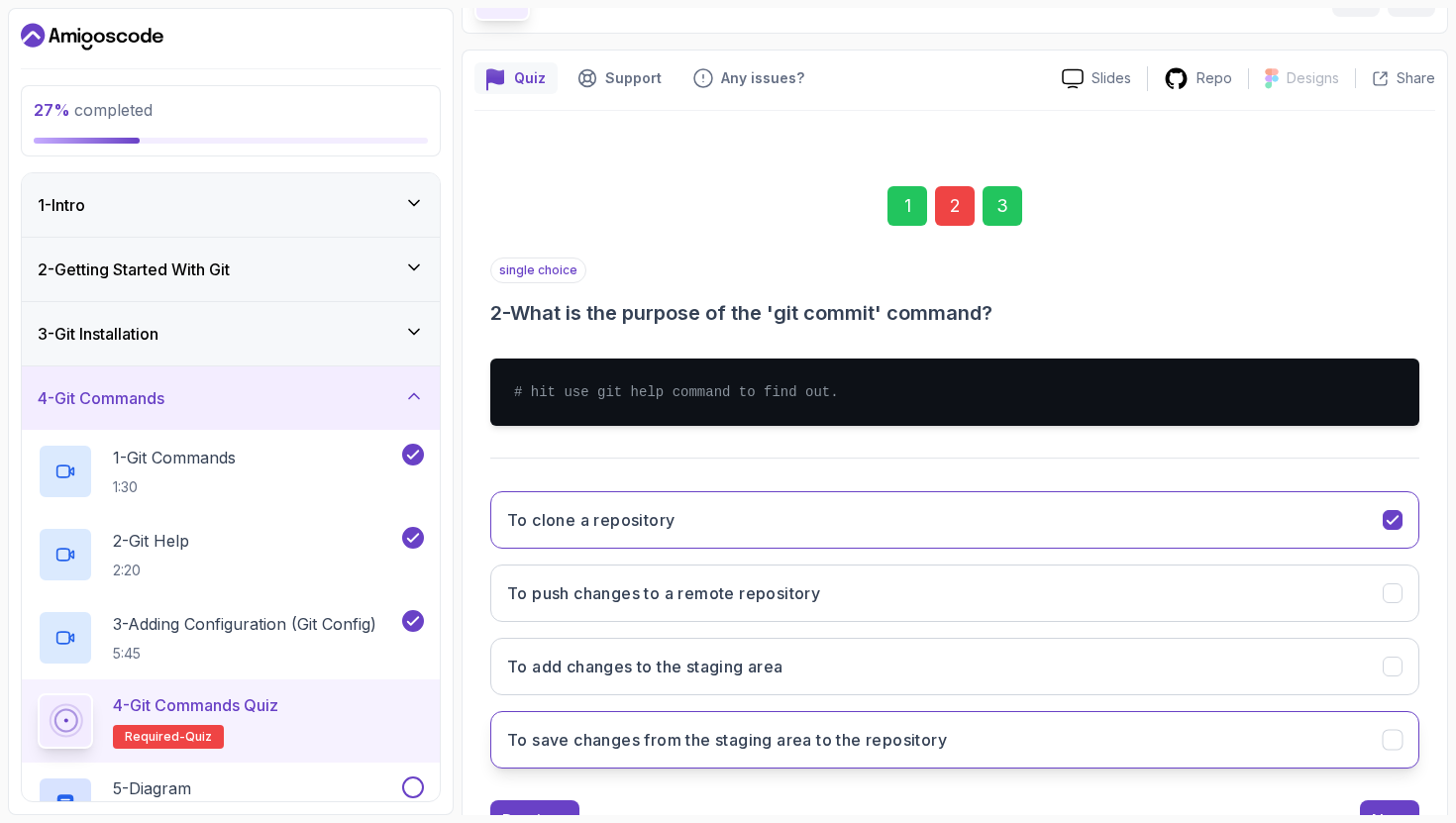 click on "To save changes from the staging area to the repository" at bounding box center [955, 740] 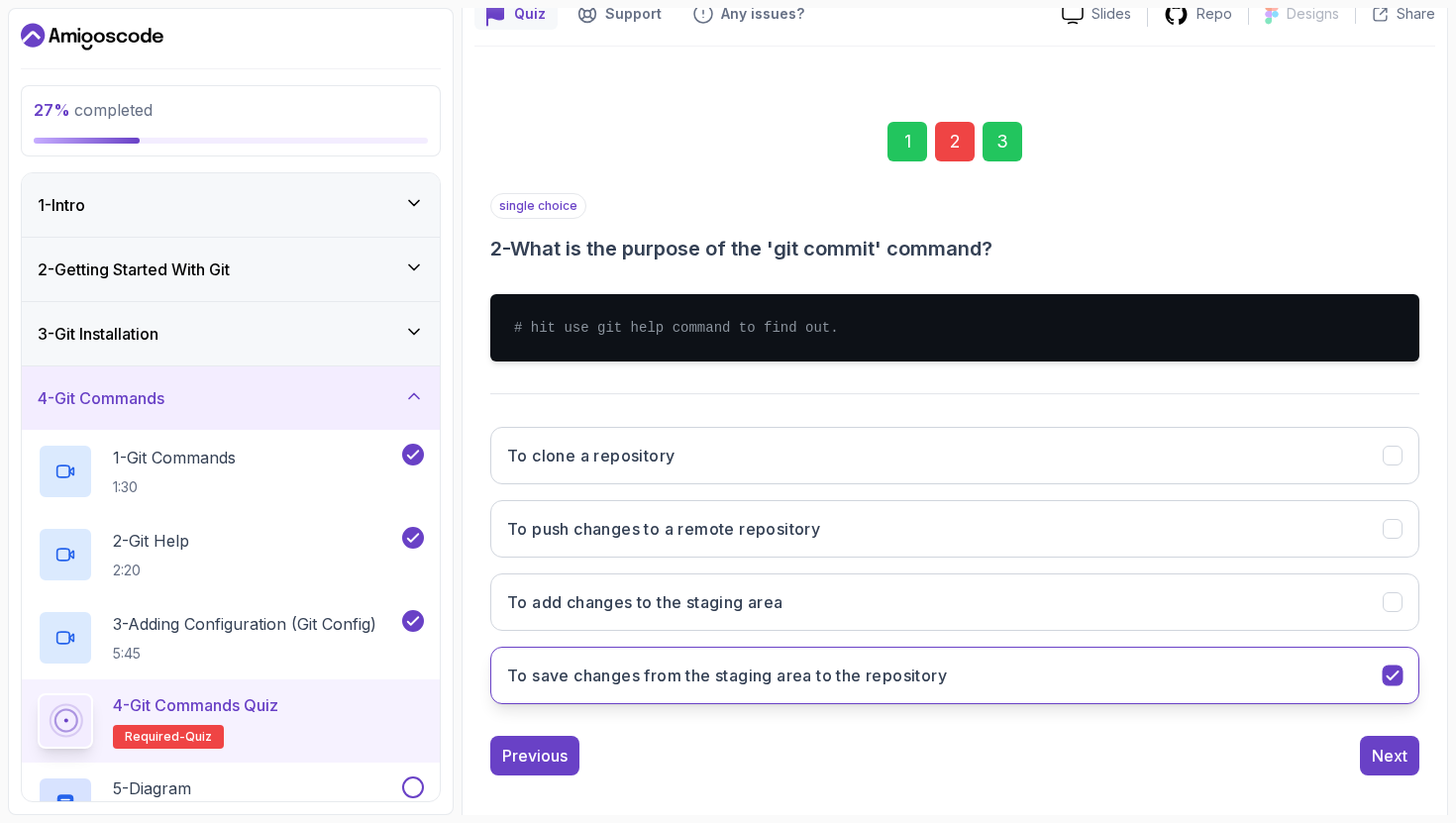scroll, scrollTop: 208, scrollLeft: 0, axis: vertical 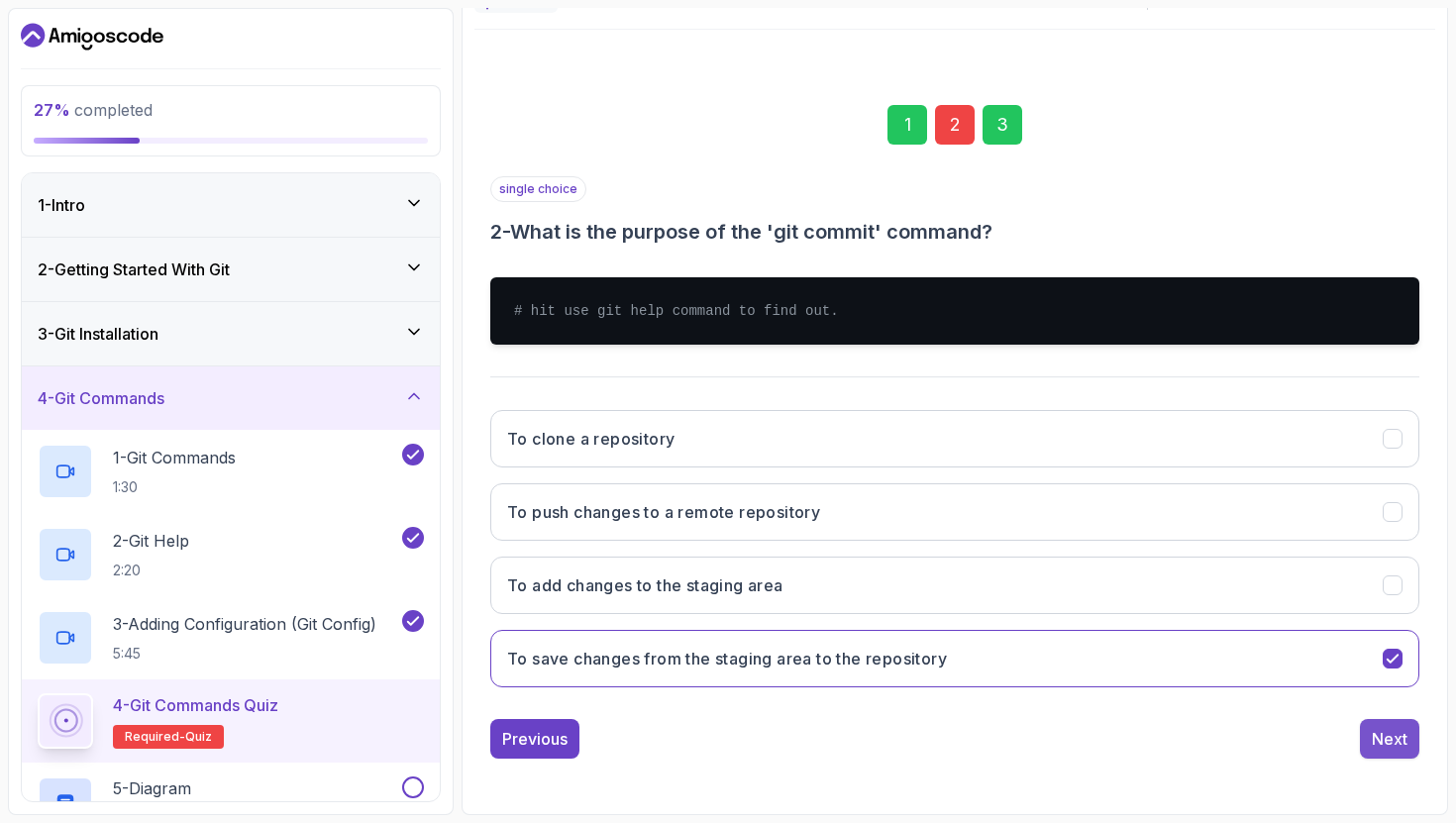 click on "Next" at bounding box center [1390, 739] 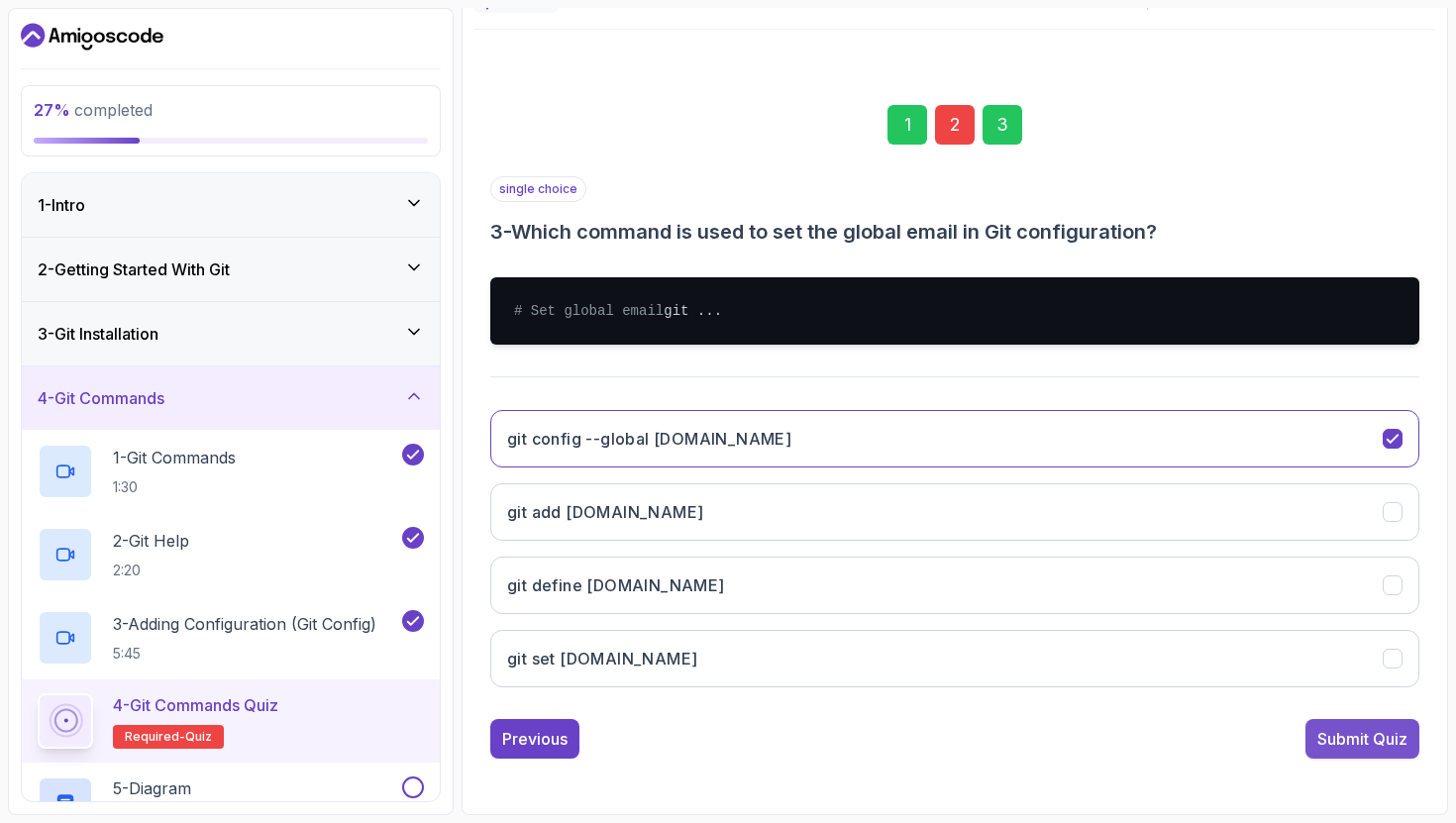 click on "Submit Quiz" at bounding box center (1362, 739) 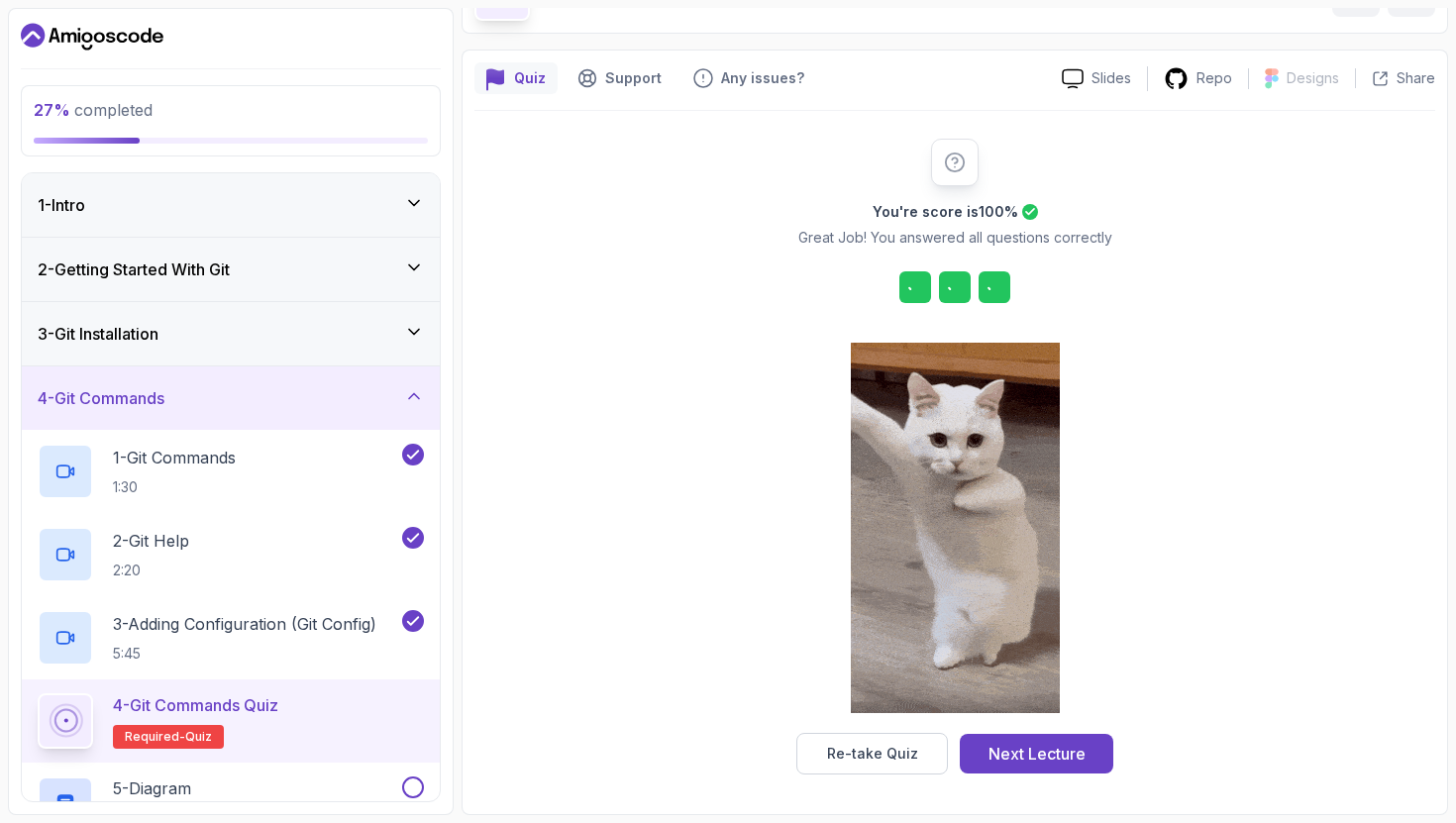 scroll, scrollTop: 127, scrollLeft: 0, axis: vertical 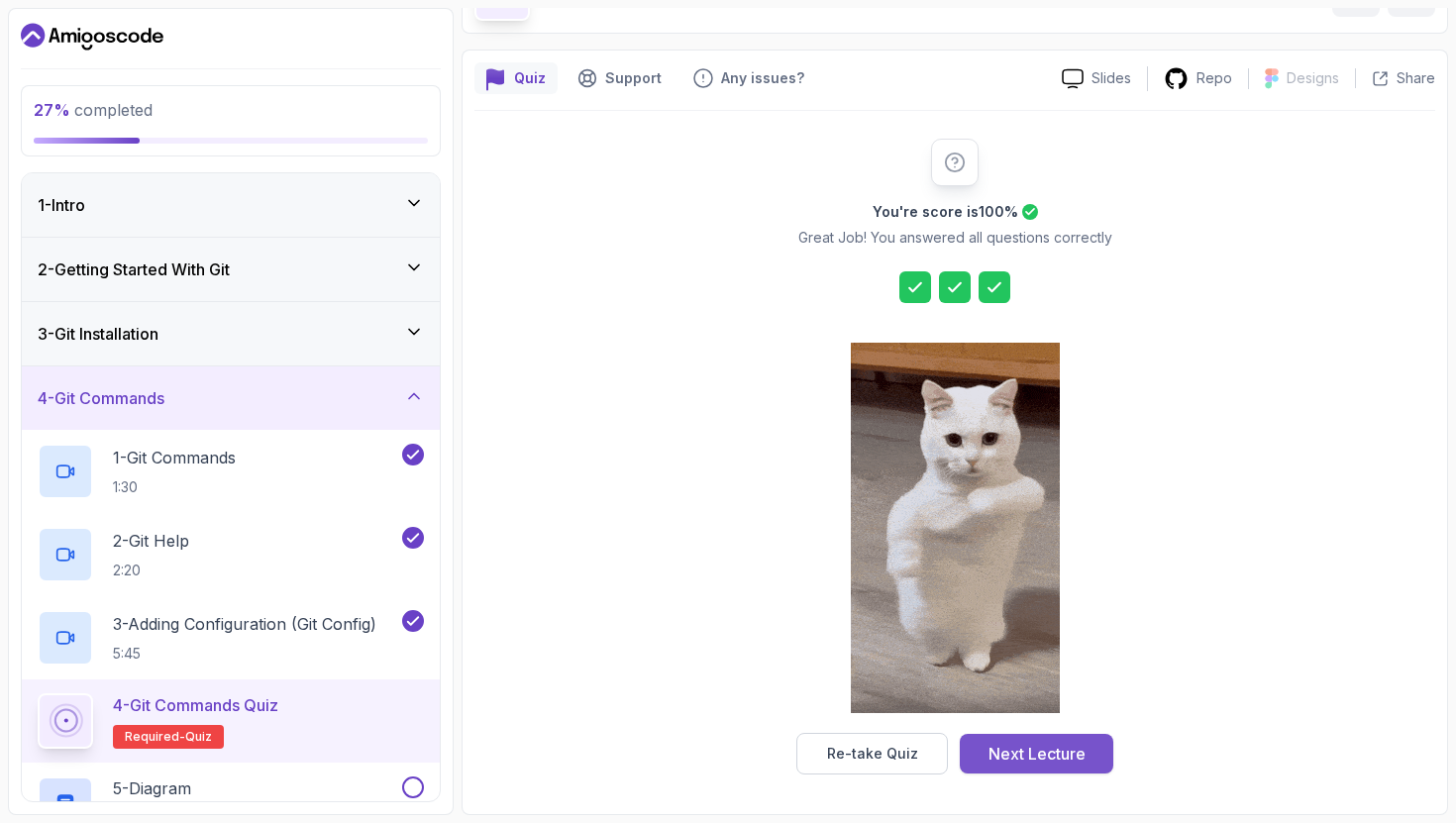 click on "Next Lecture" at bounding box center (1037, 754) 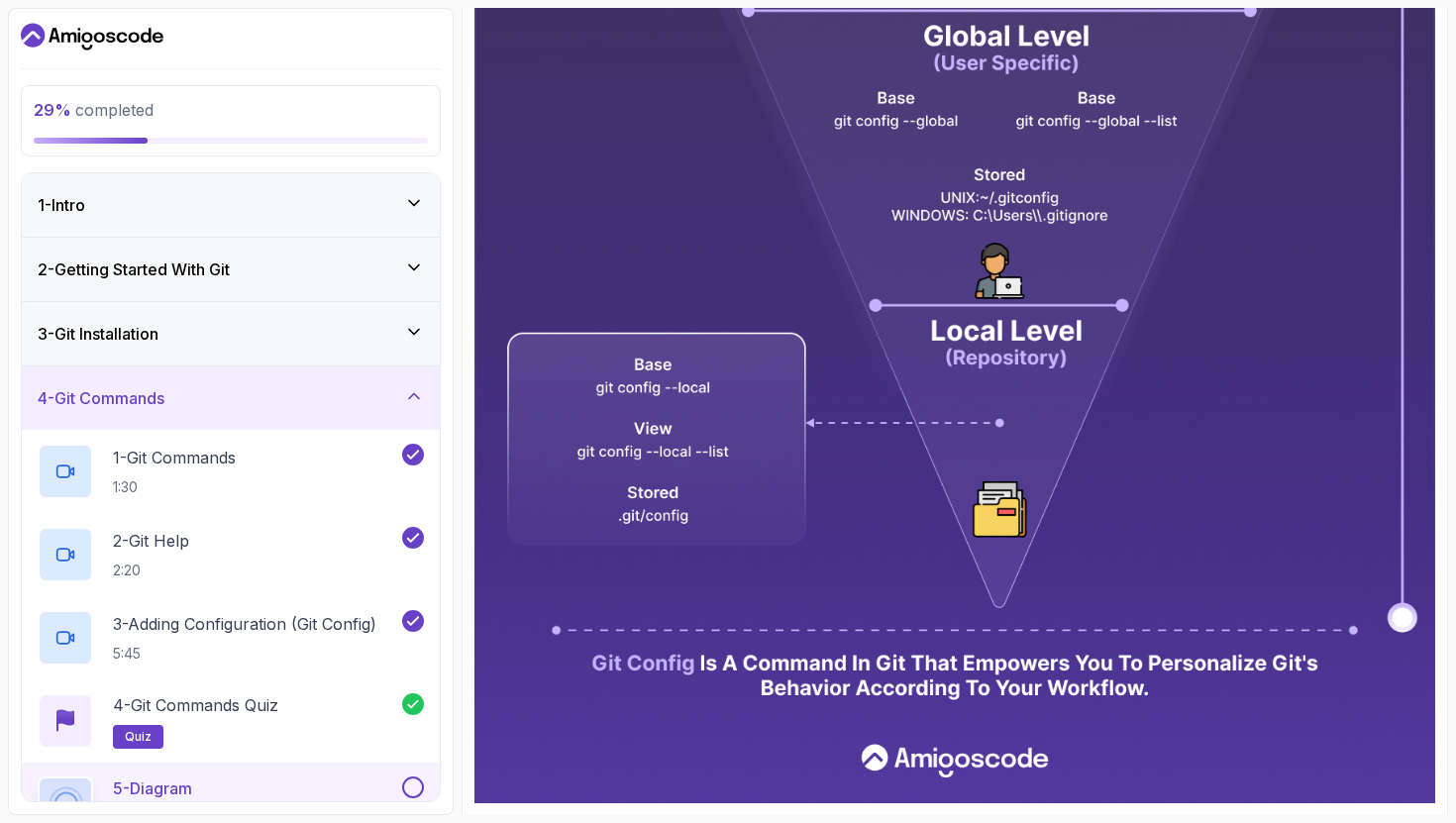 scroll, scrollTop: 772, scrollLeft: 0, axis: vertical 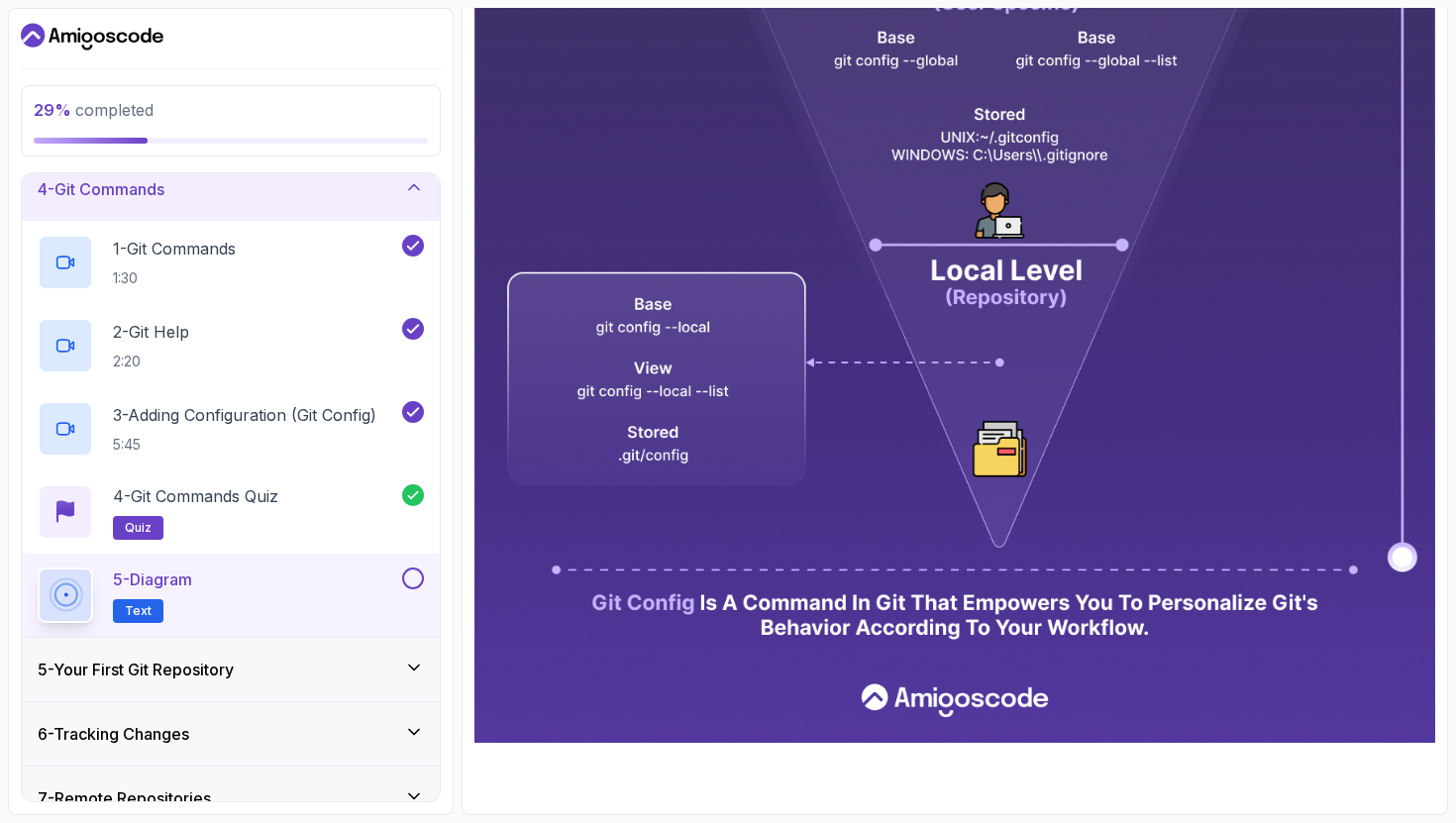 click at bounding box center (413, 578) 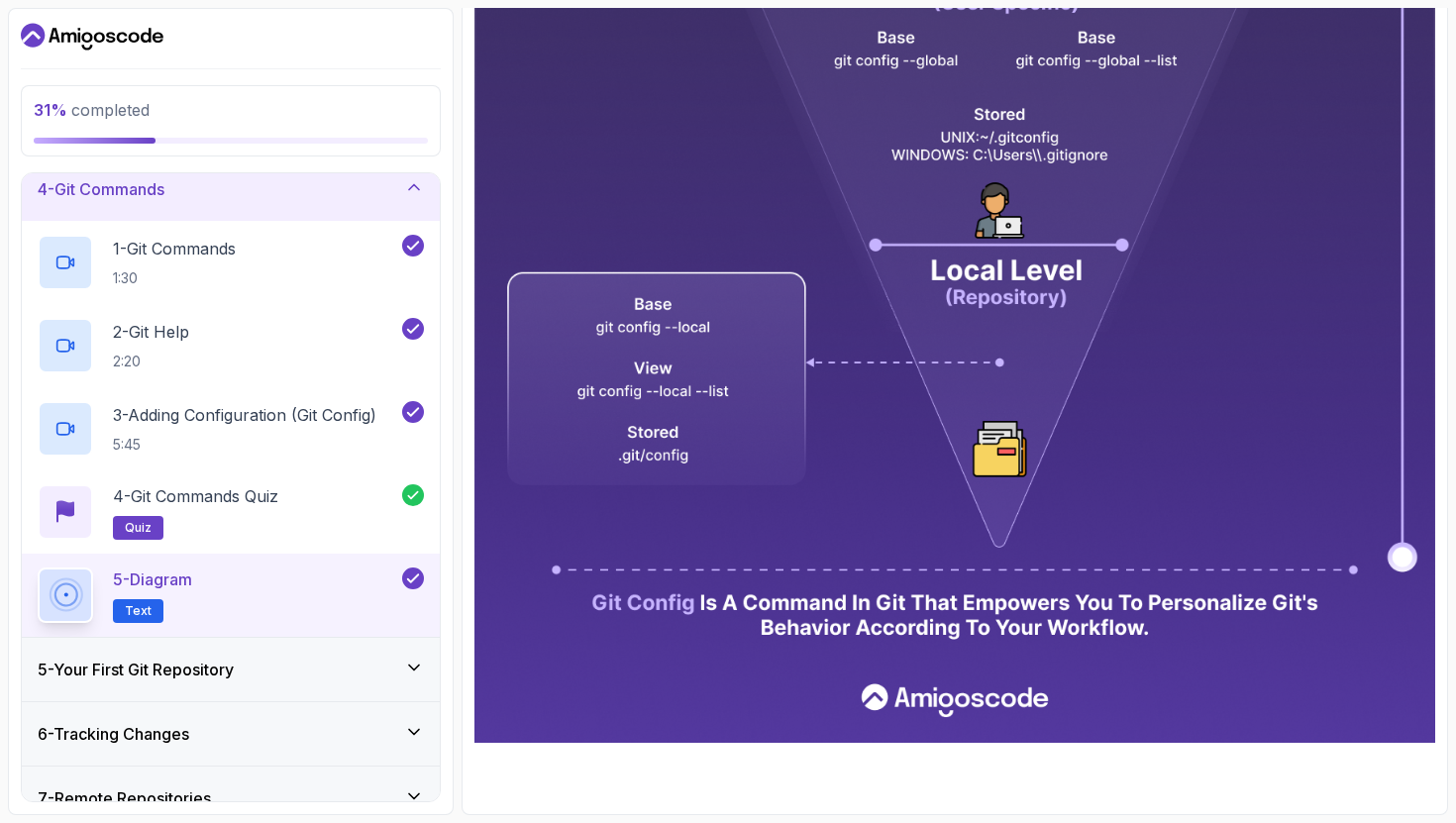 scroll, scrollTop: 0, scrollLeft: 0, axis: both 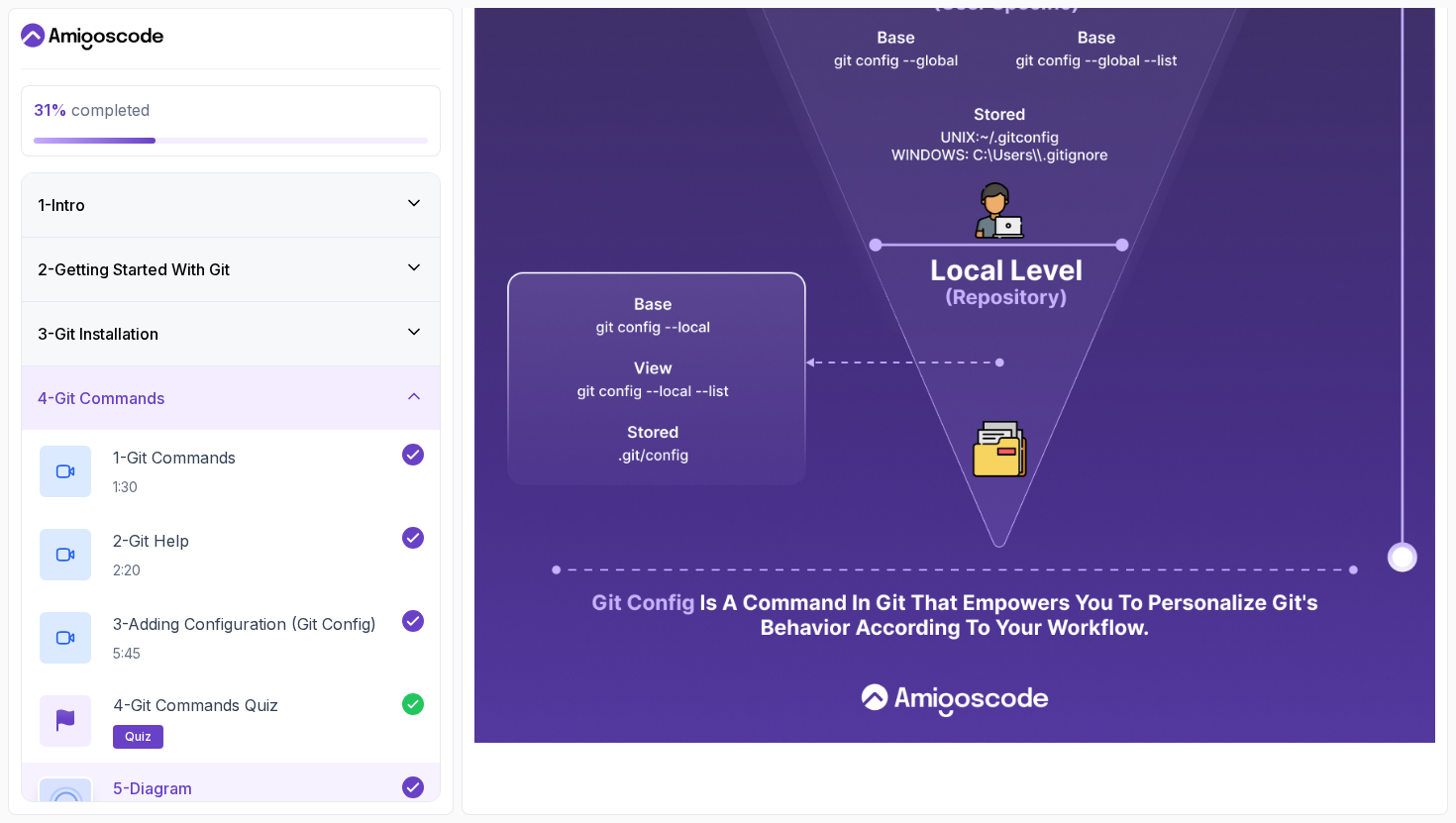 click 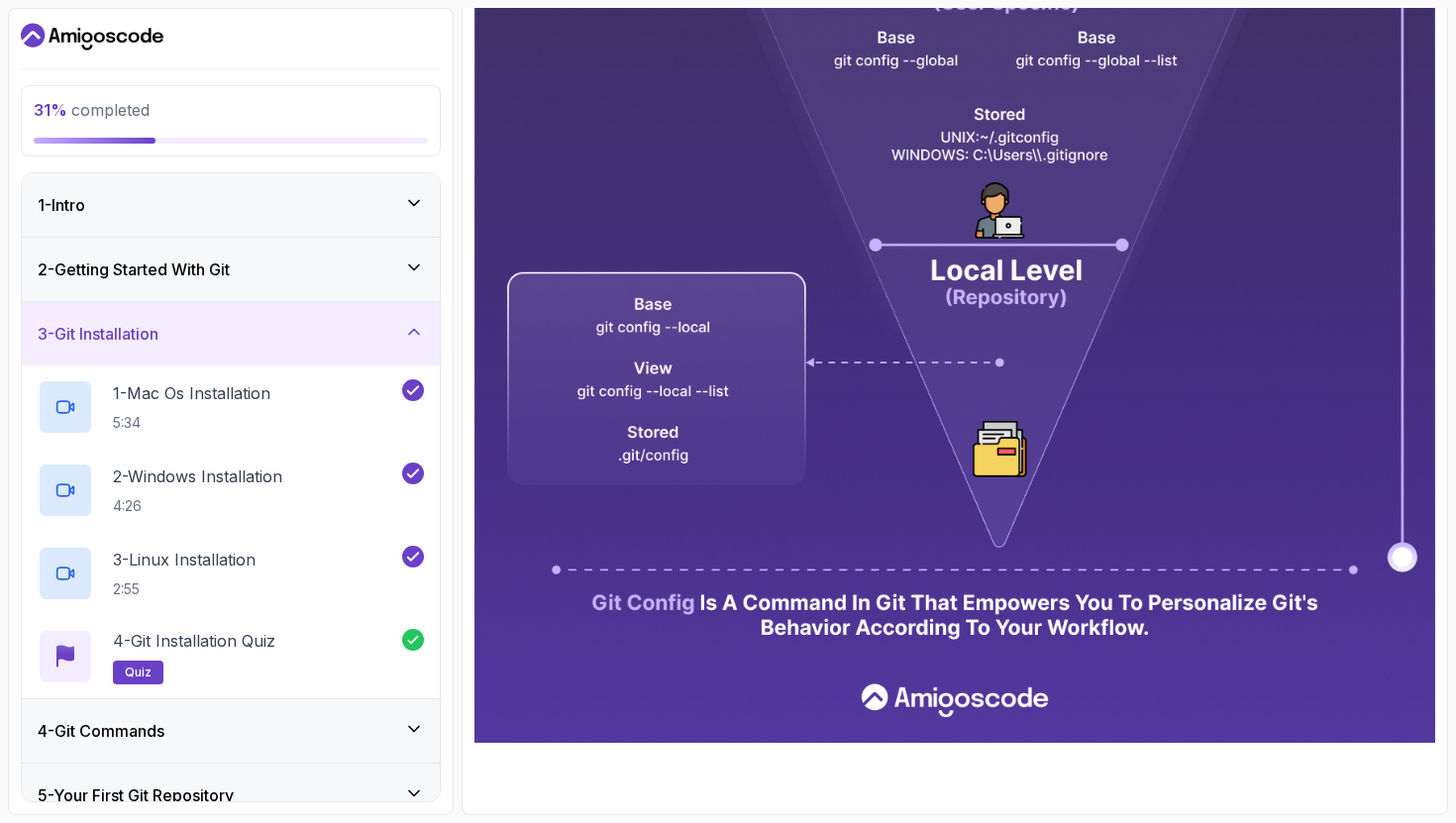 click 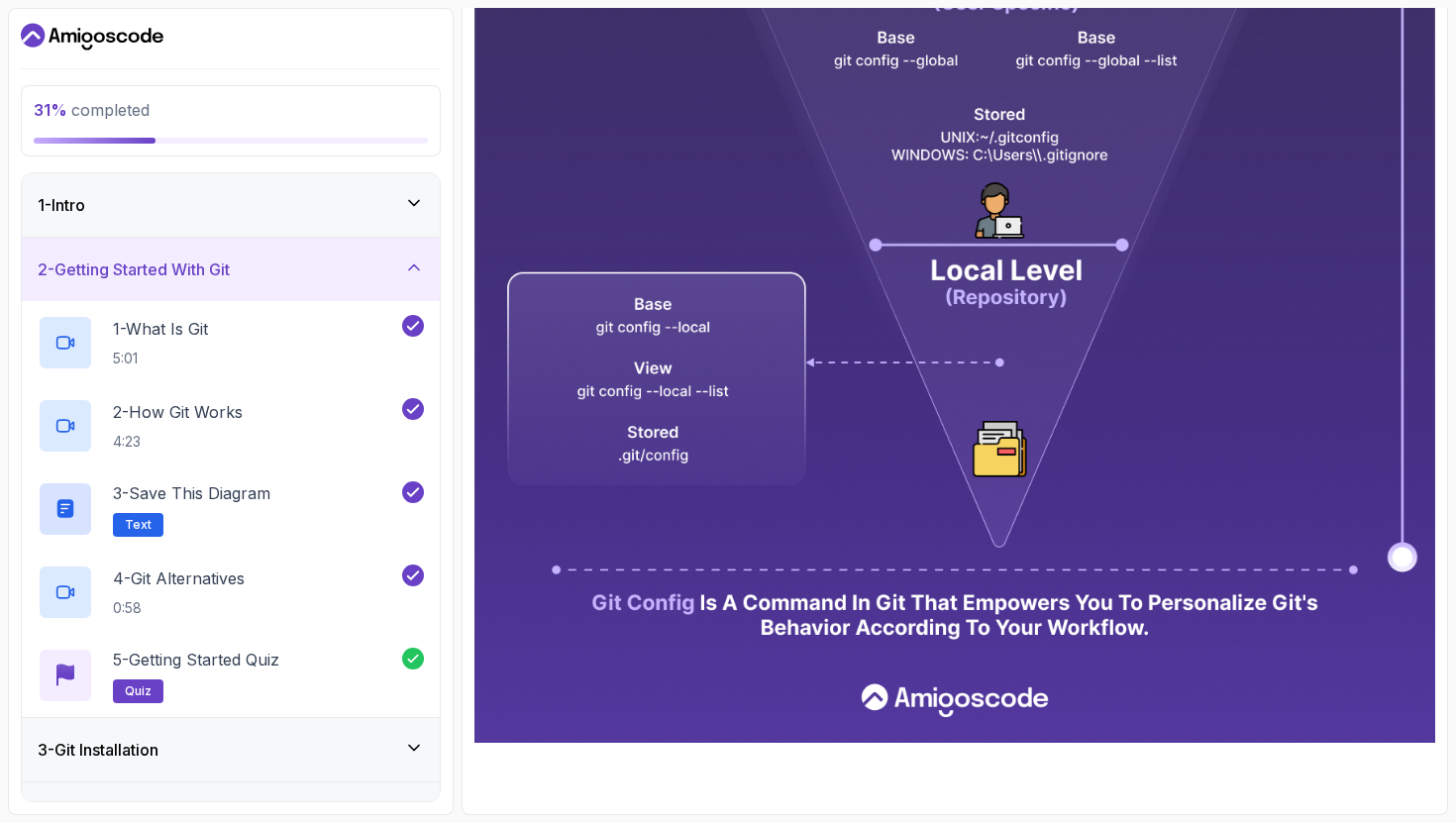 click 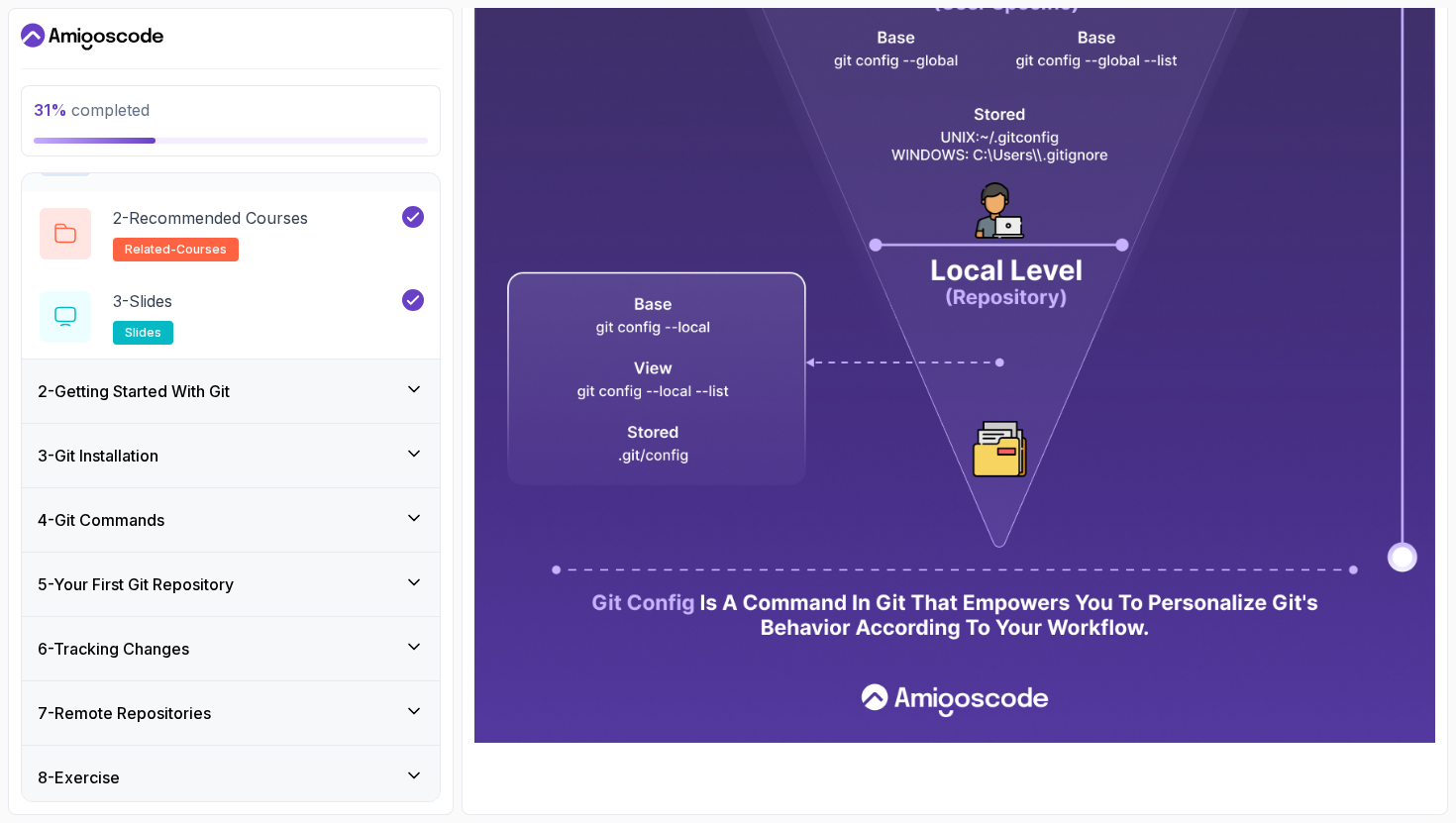 scroll, scrollTop: 200, scrollLeft: 0, axis: vertical 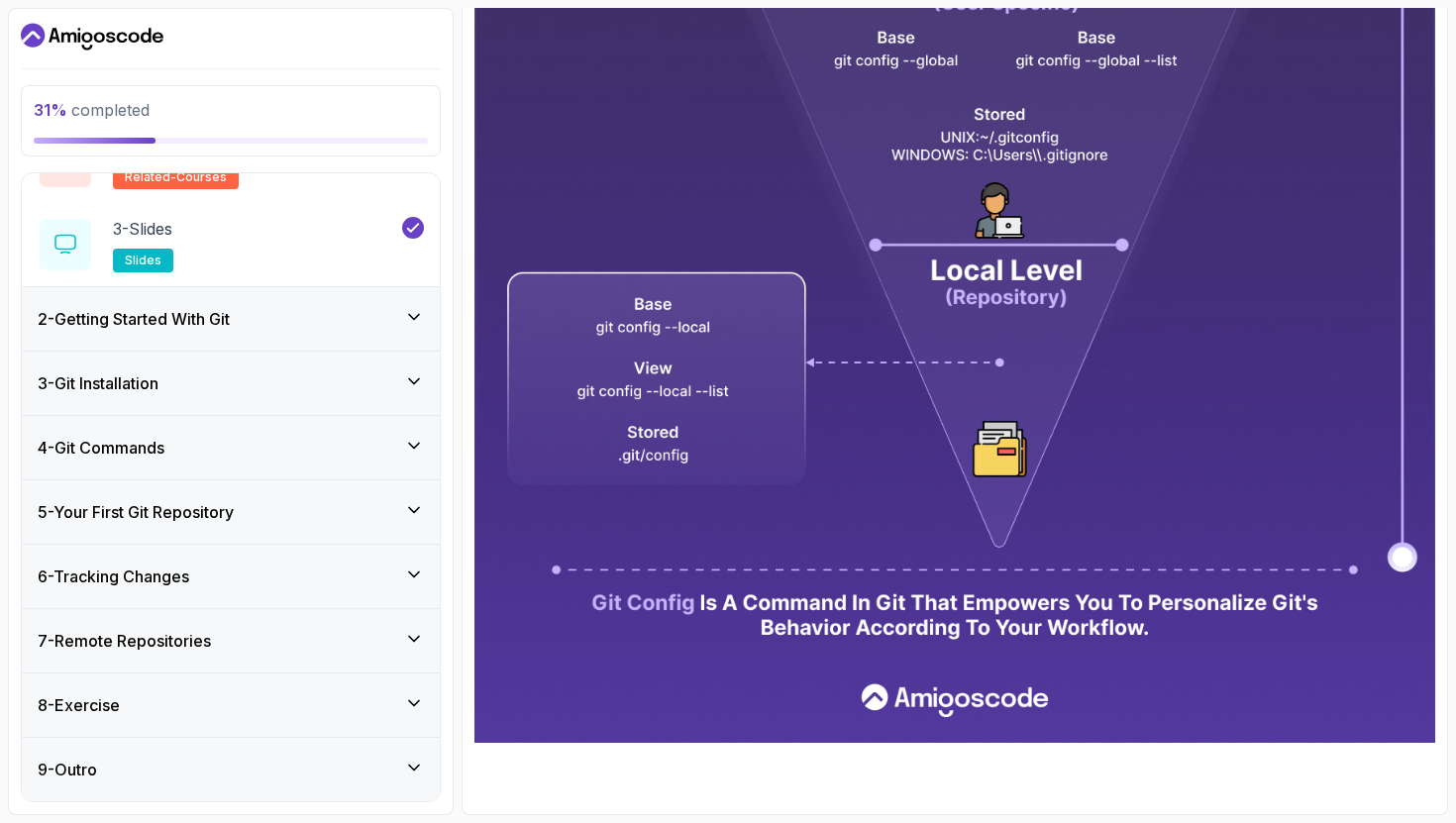 click 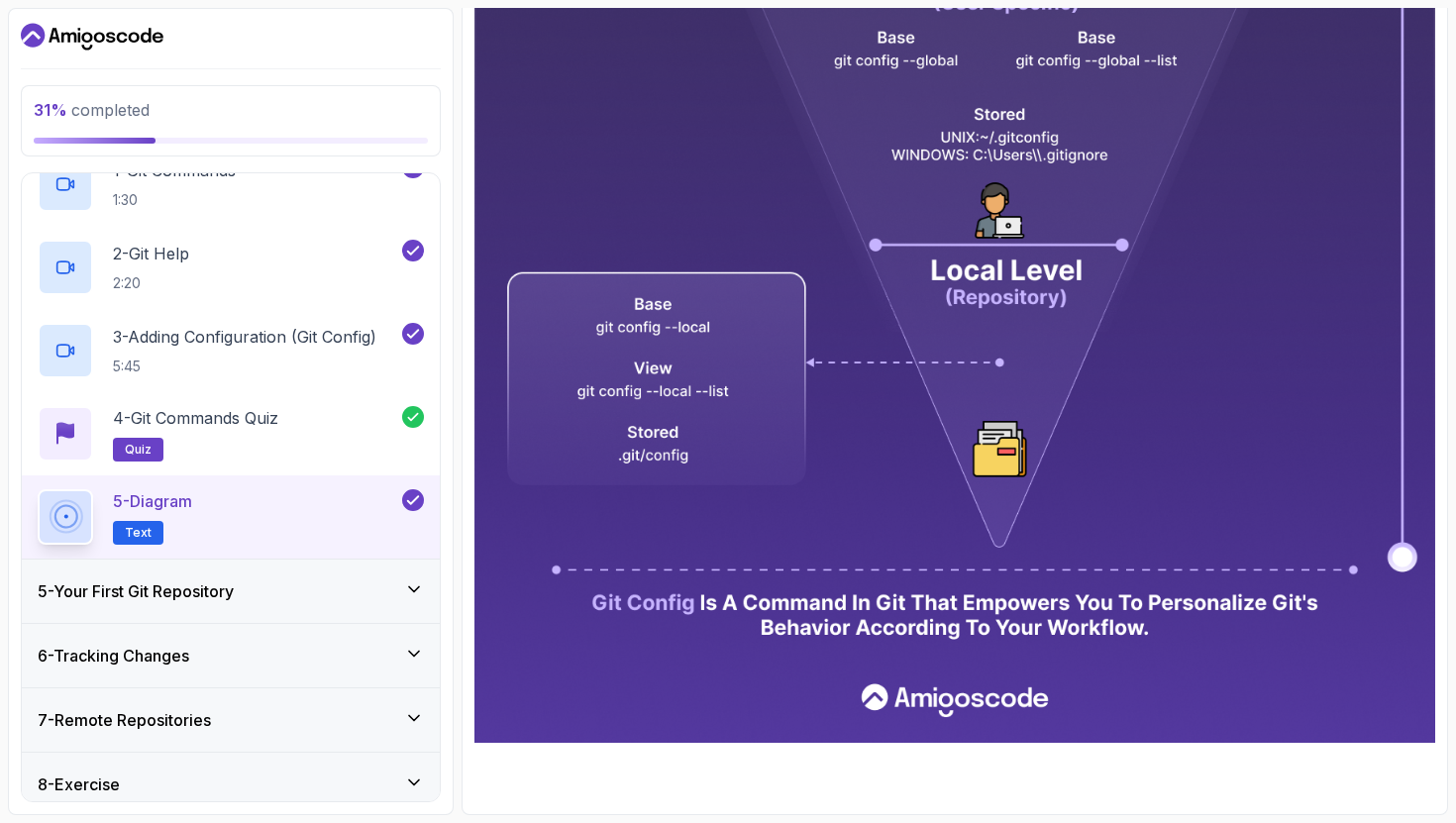 scroll, scrollTop: 365, scrollLeft: 0, axis: vertical 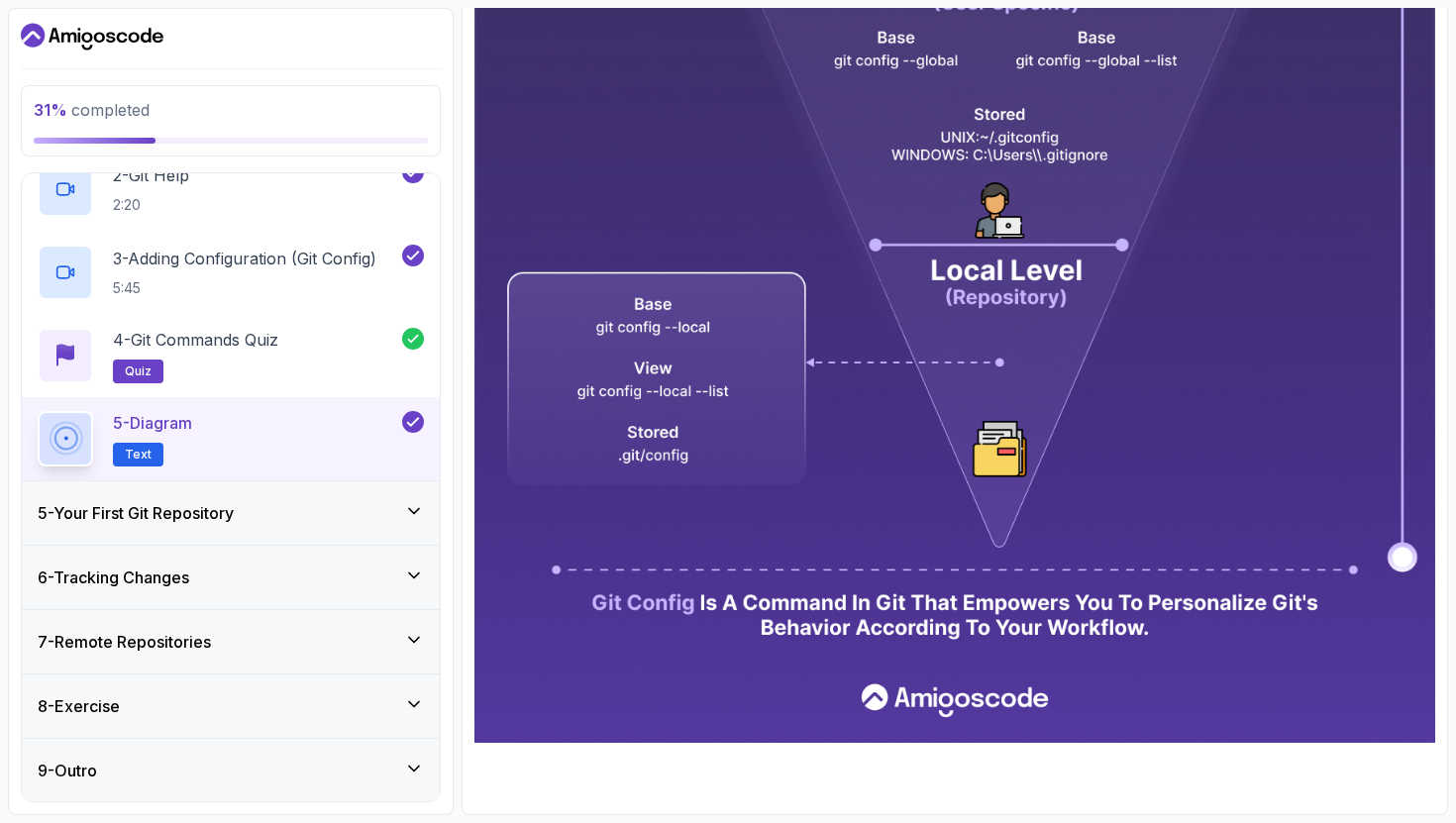 click 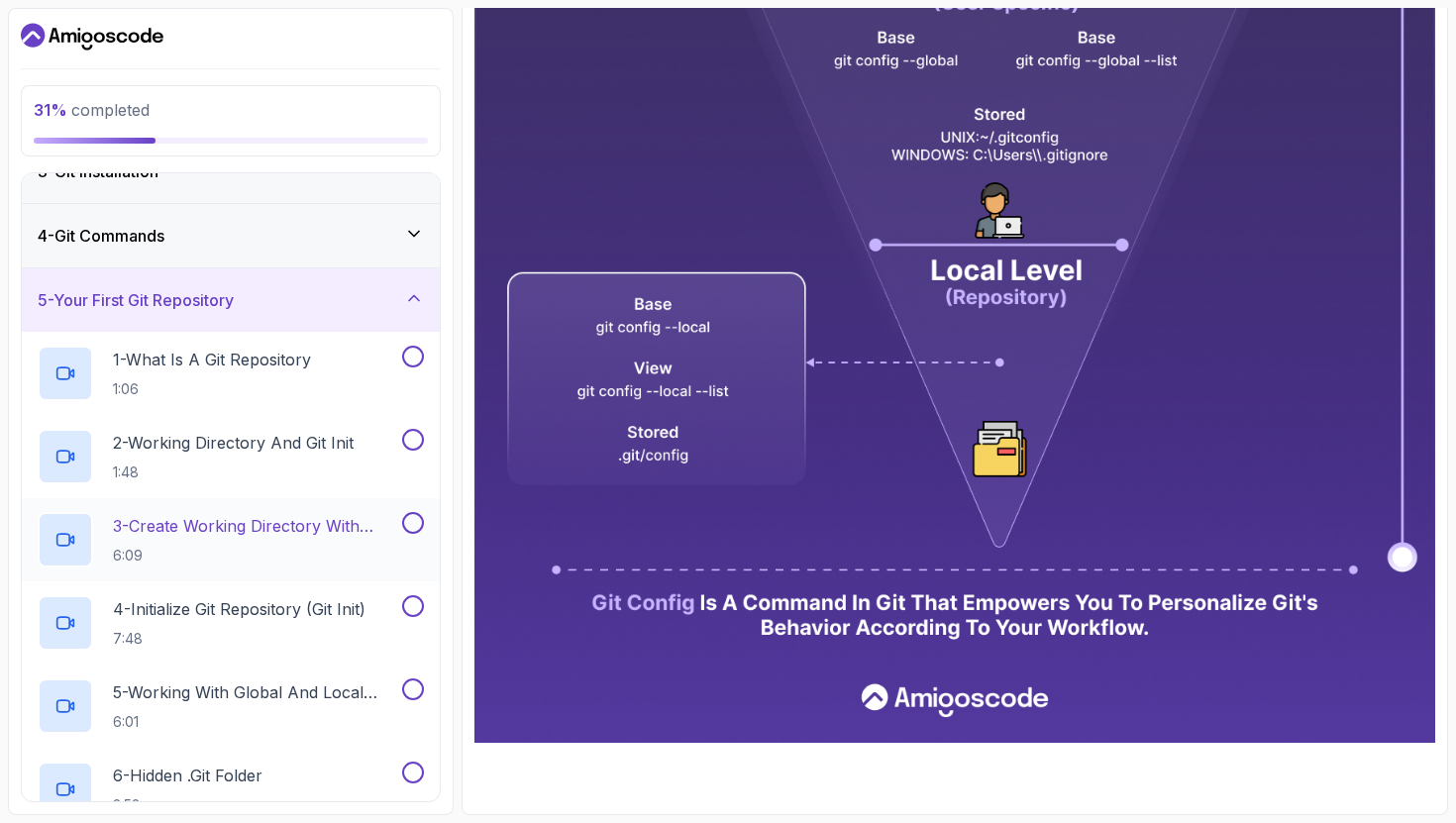 scroll, scrollTop: 120, scrollLeft: 0, axis: vertical 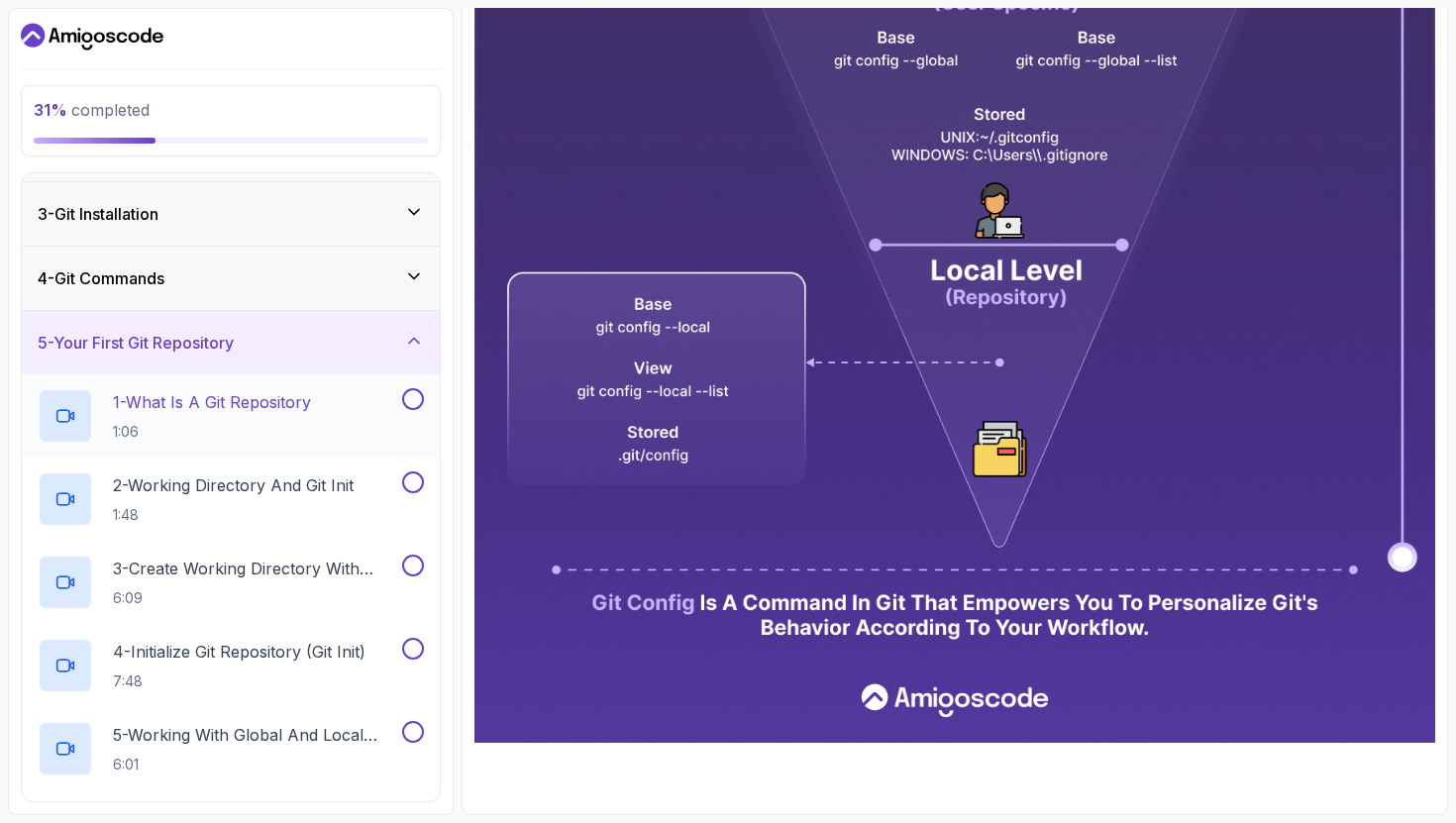 click on "1  -  What Is A Git Repository" at bounding box center [212, 402] 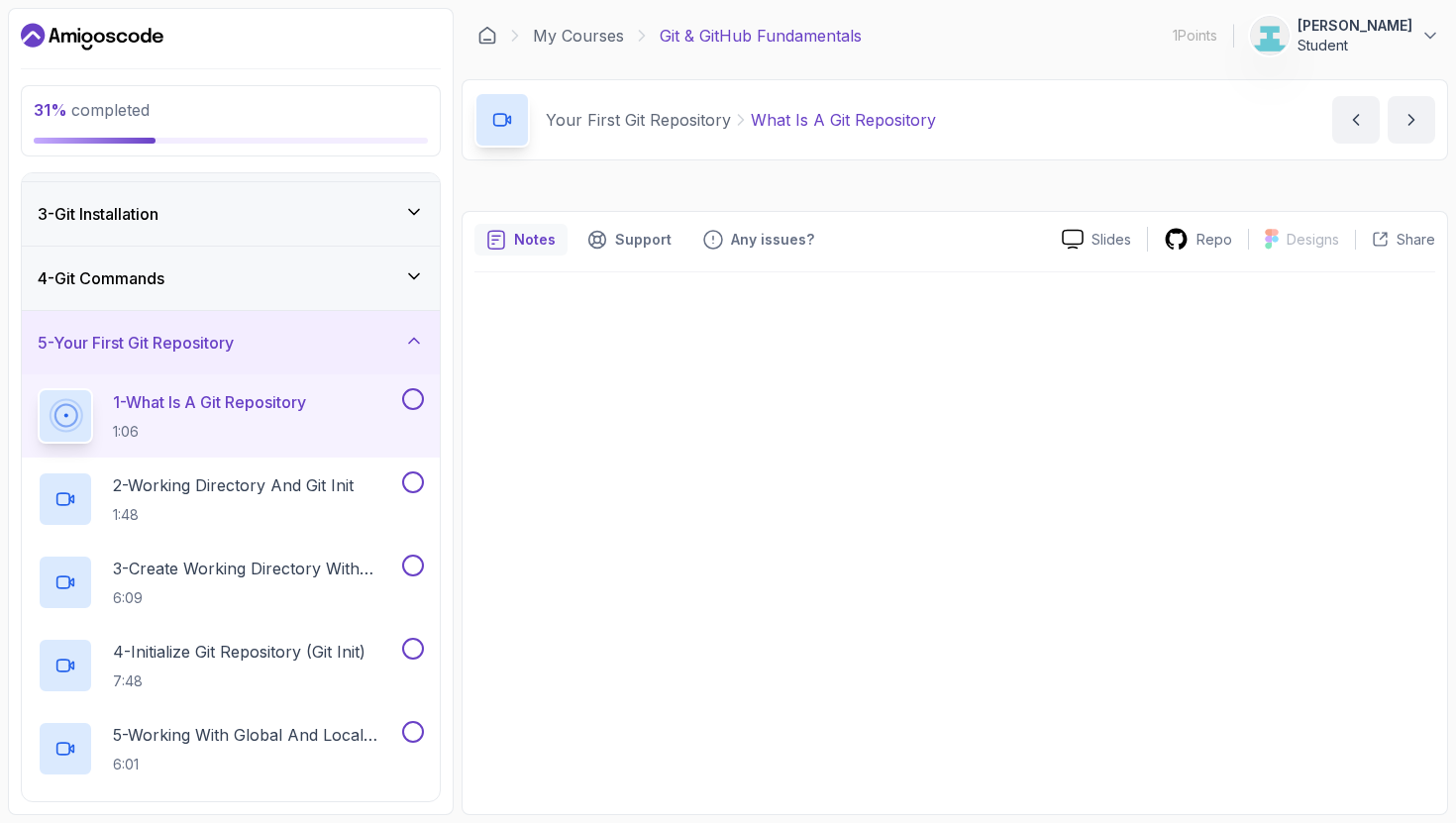 scroll, scrollTop: 0, scrollLeft: 0, axis: both 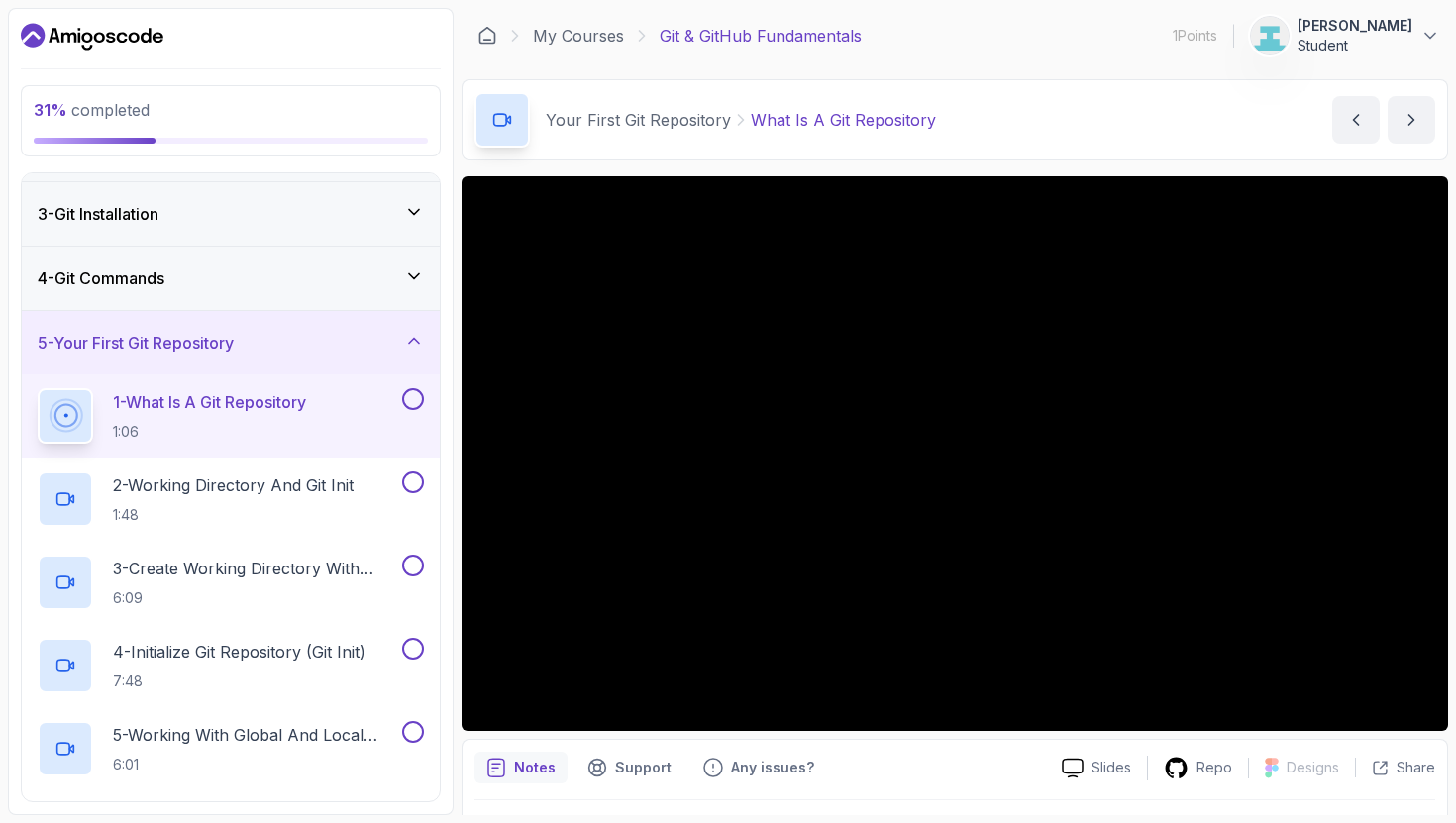 click on "4  -  Git Commands" at bounding box center (231, 278) 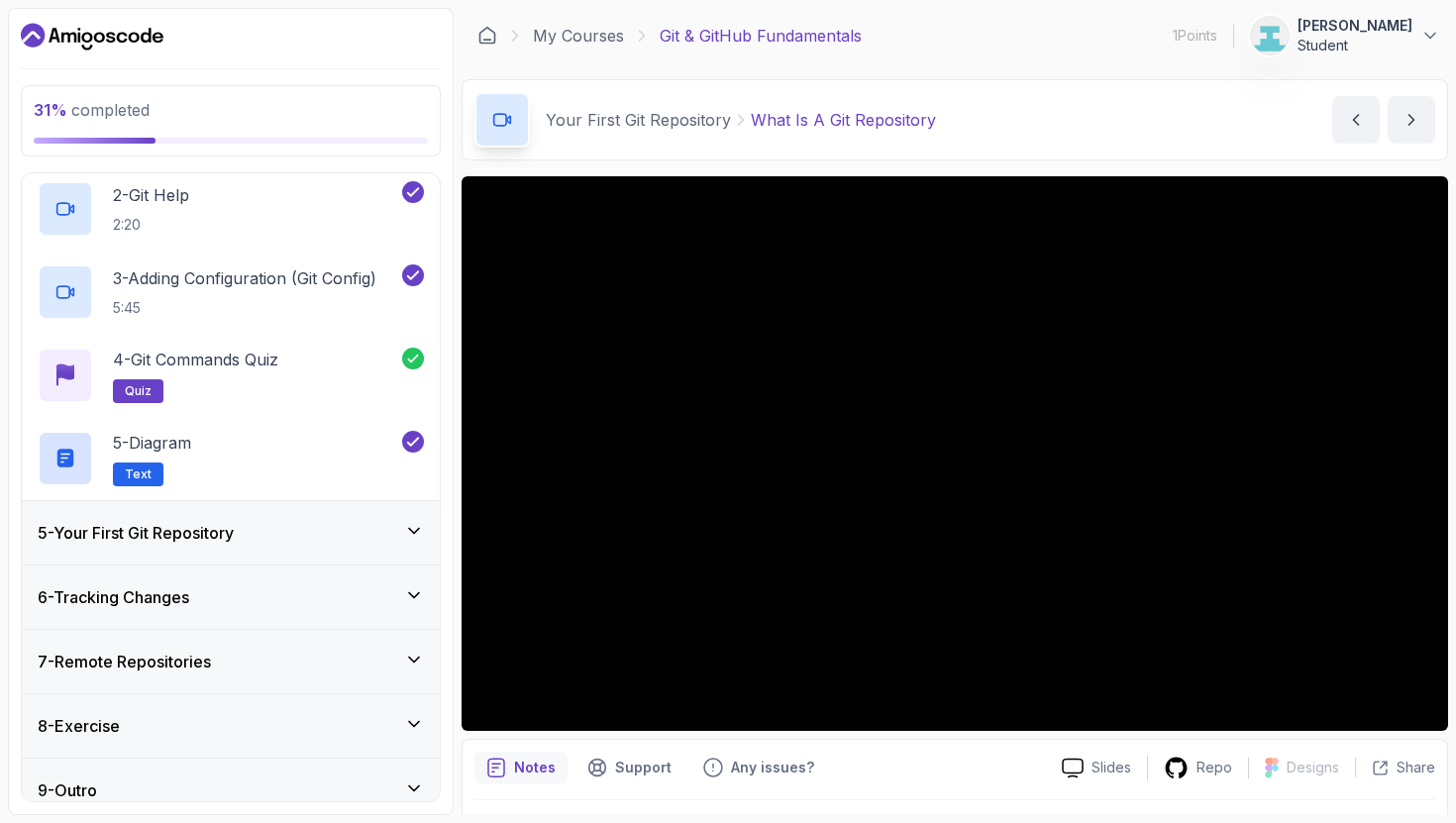 scroll, scrollTop: 365, scrollLeft: 0, axis: vertical 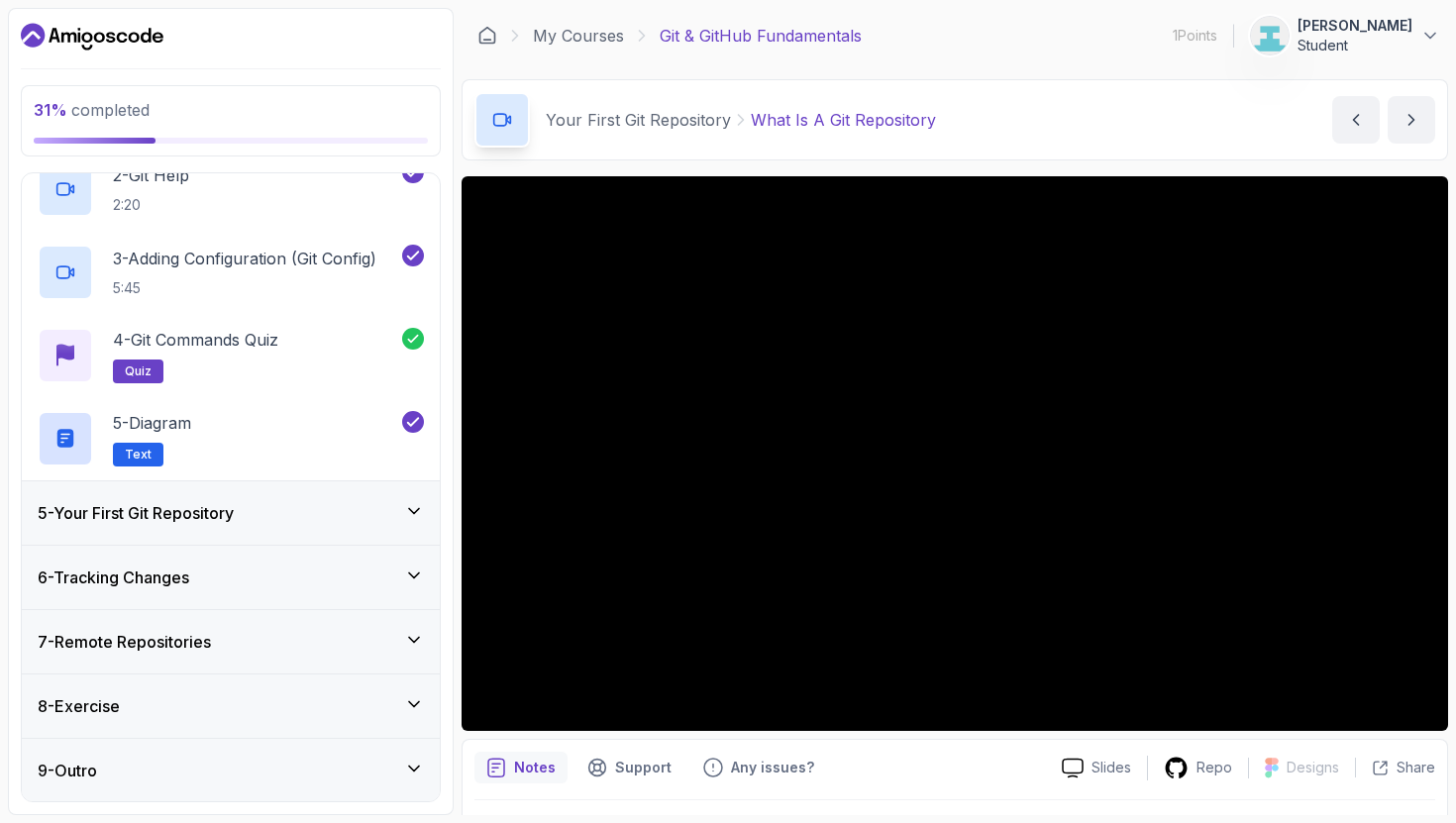 click 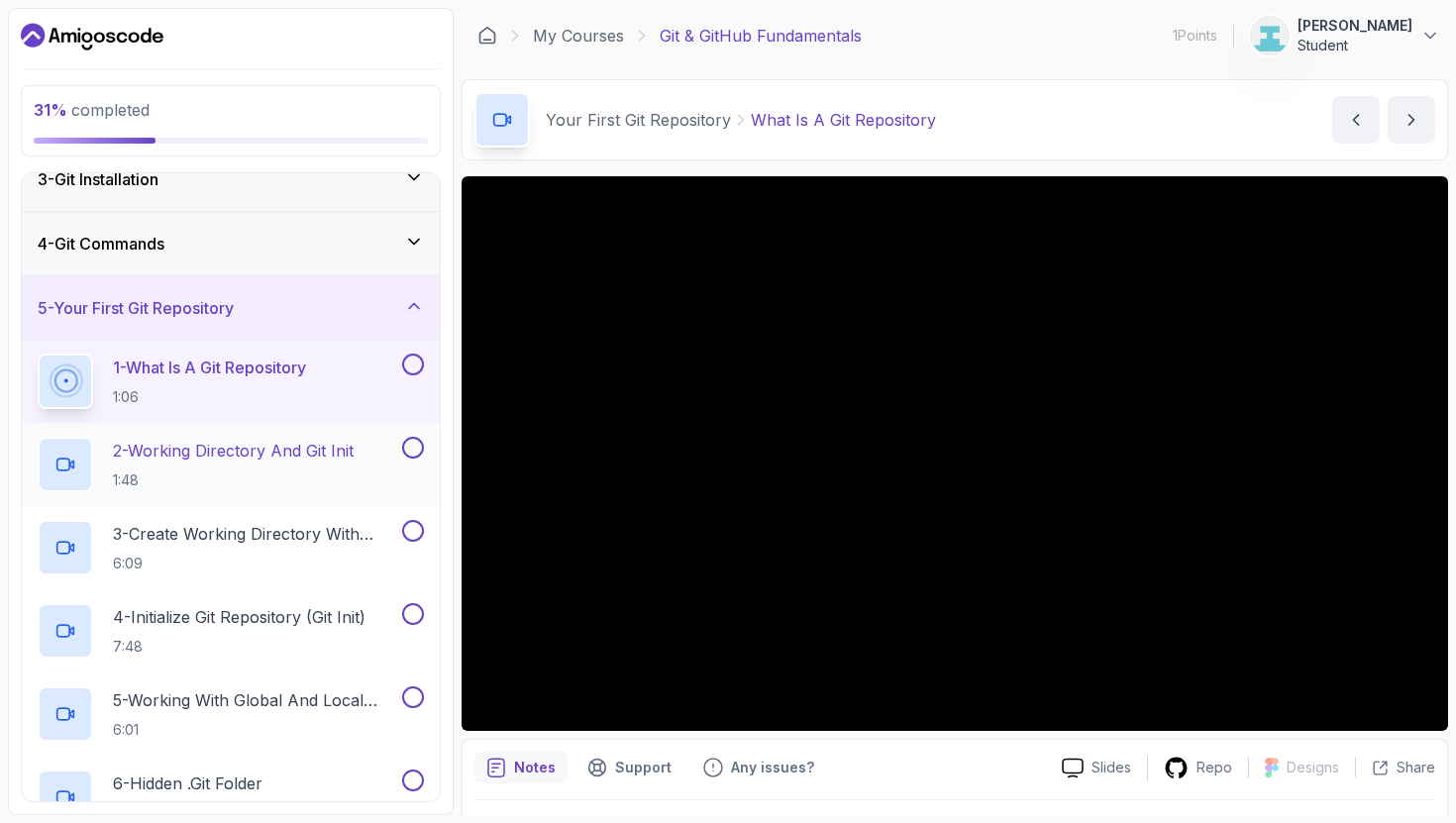 scroll, scrollTop: 151, scrollLeft: 0, axis: vertical 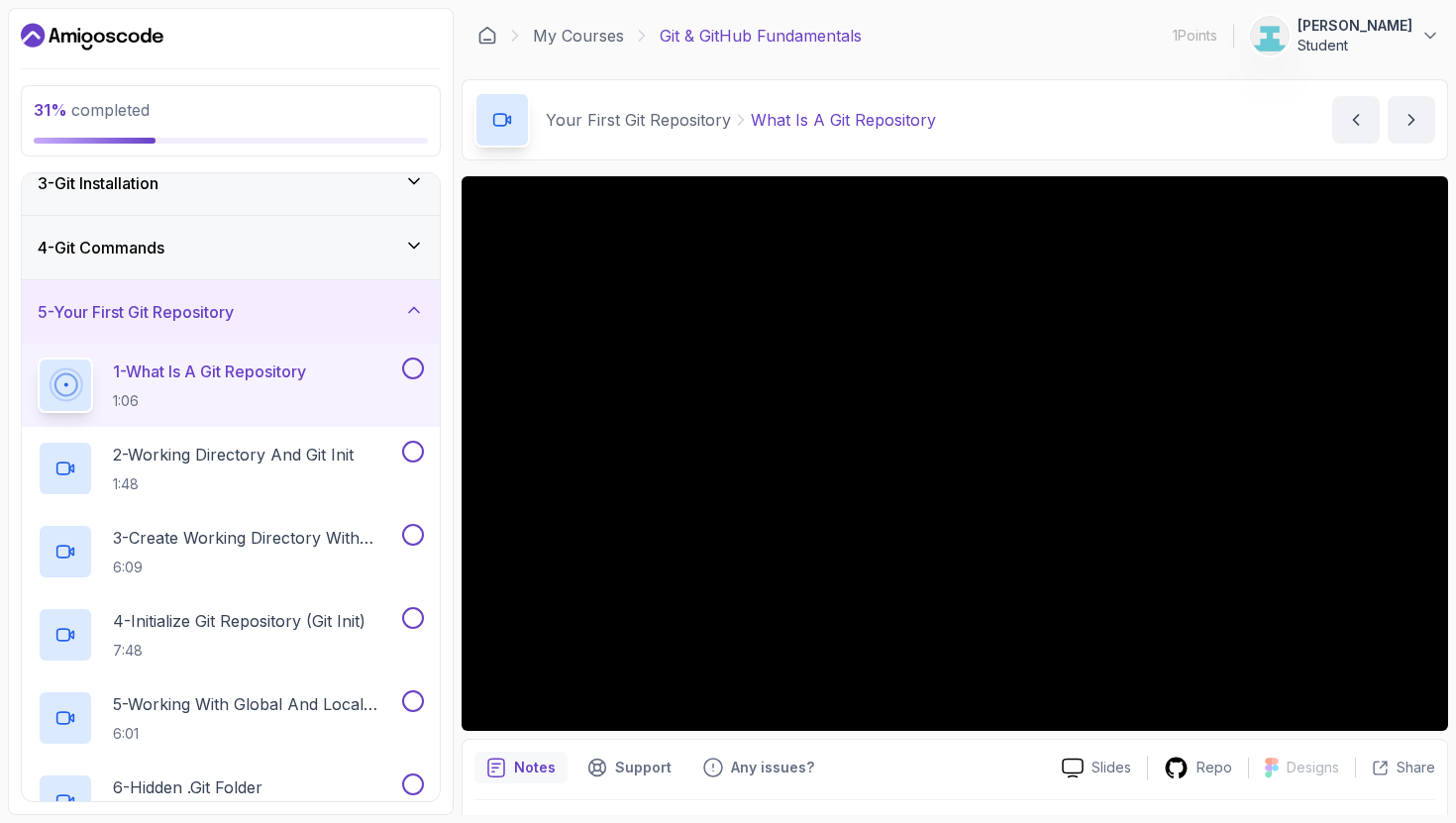 type 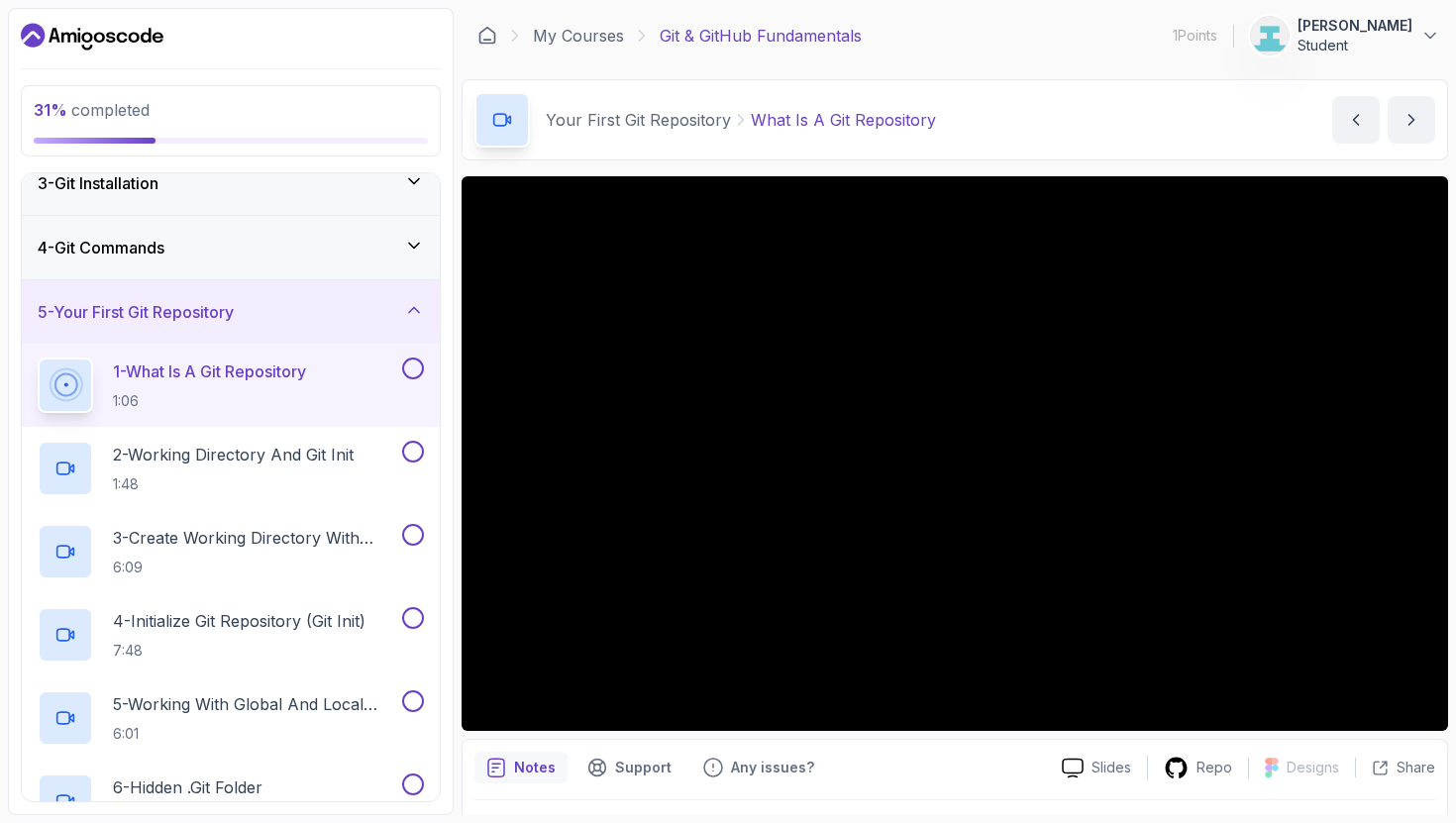 click on "5  -  Your First Git Repository" at bounding box center [231, 312] 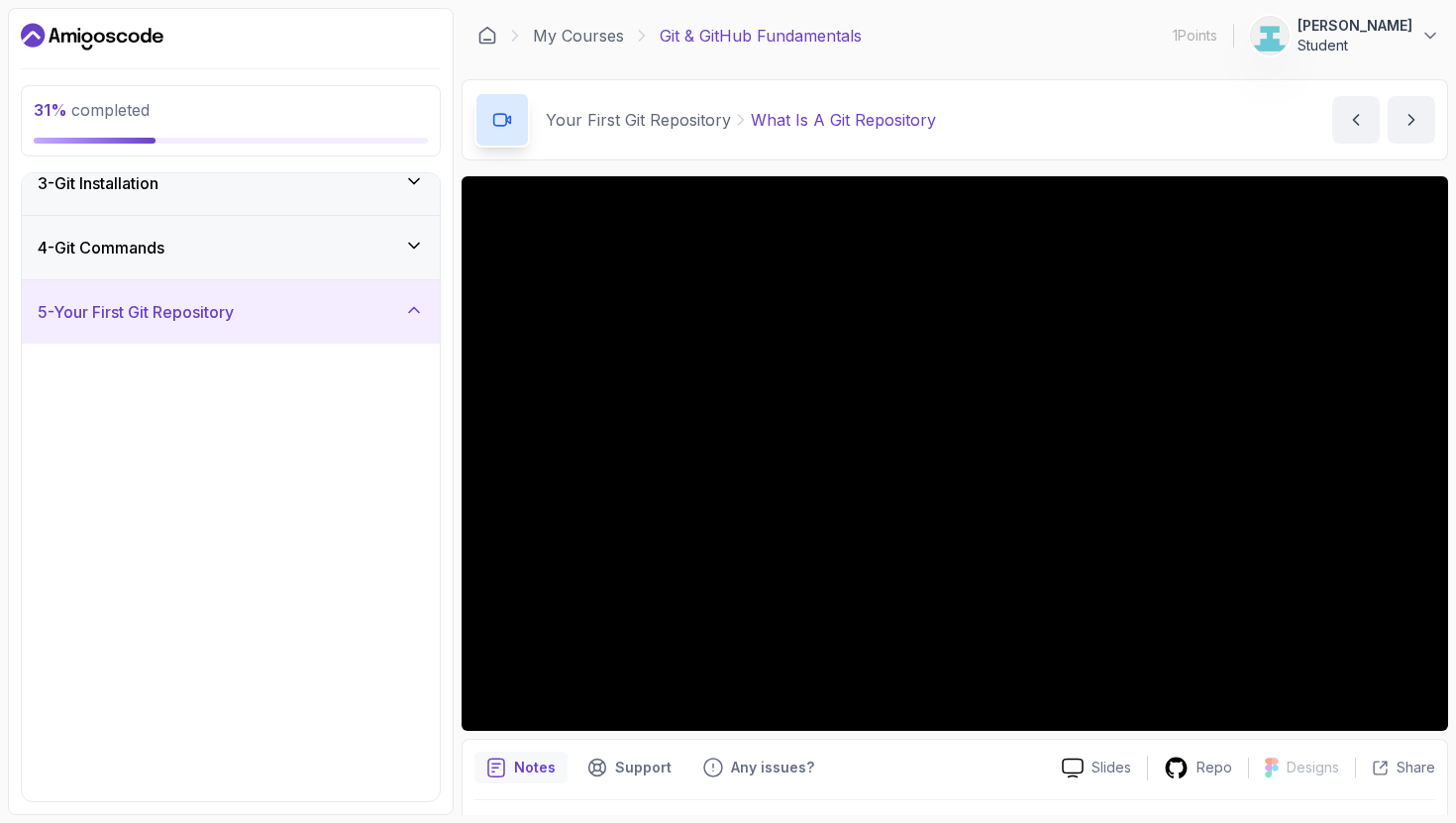 scroll, scrollTop: 0, scrollLeft: 0, axis: both 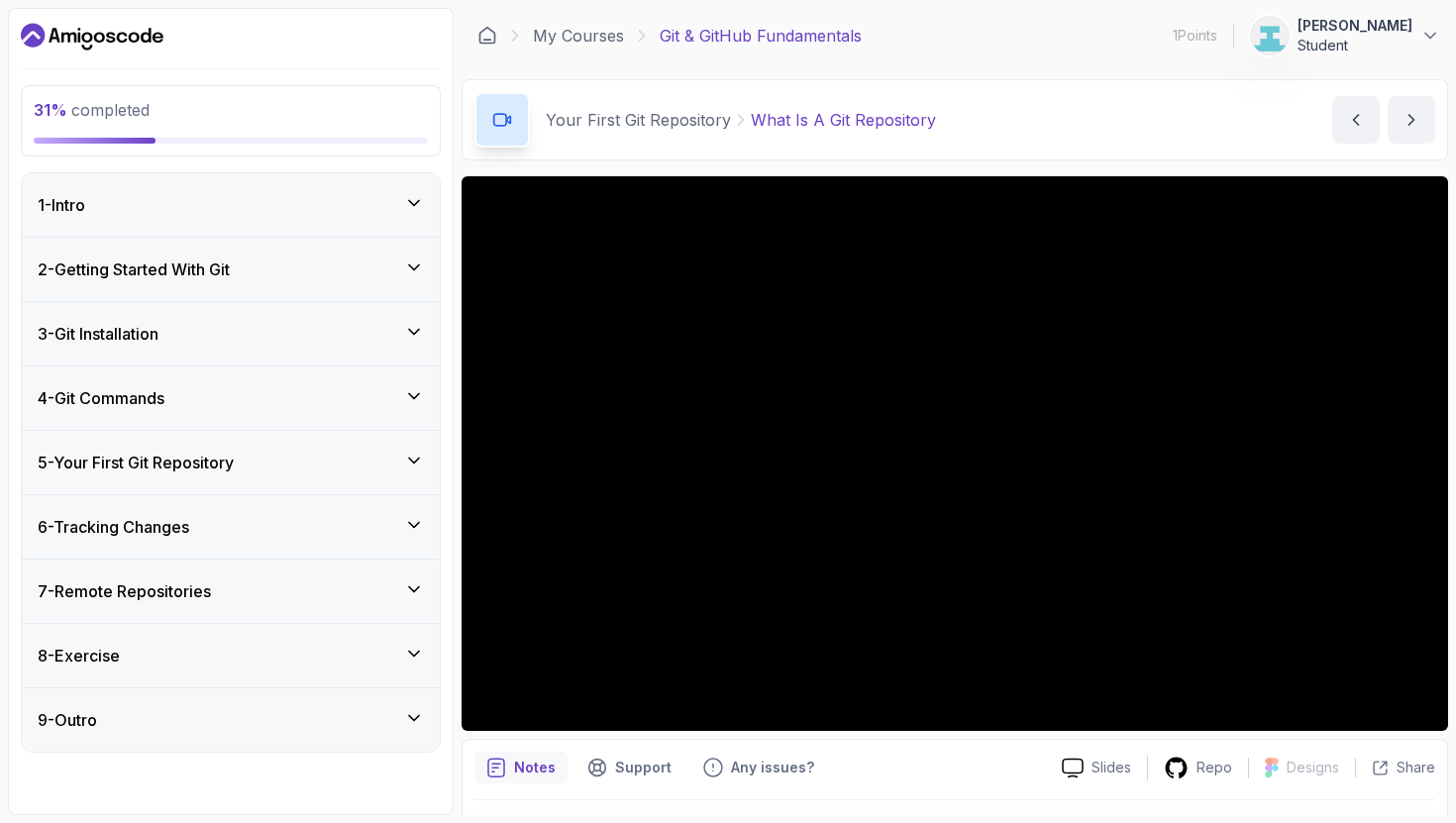 click 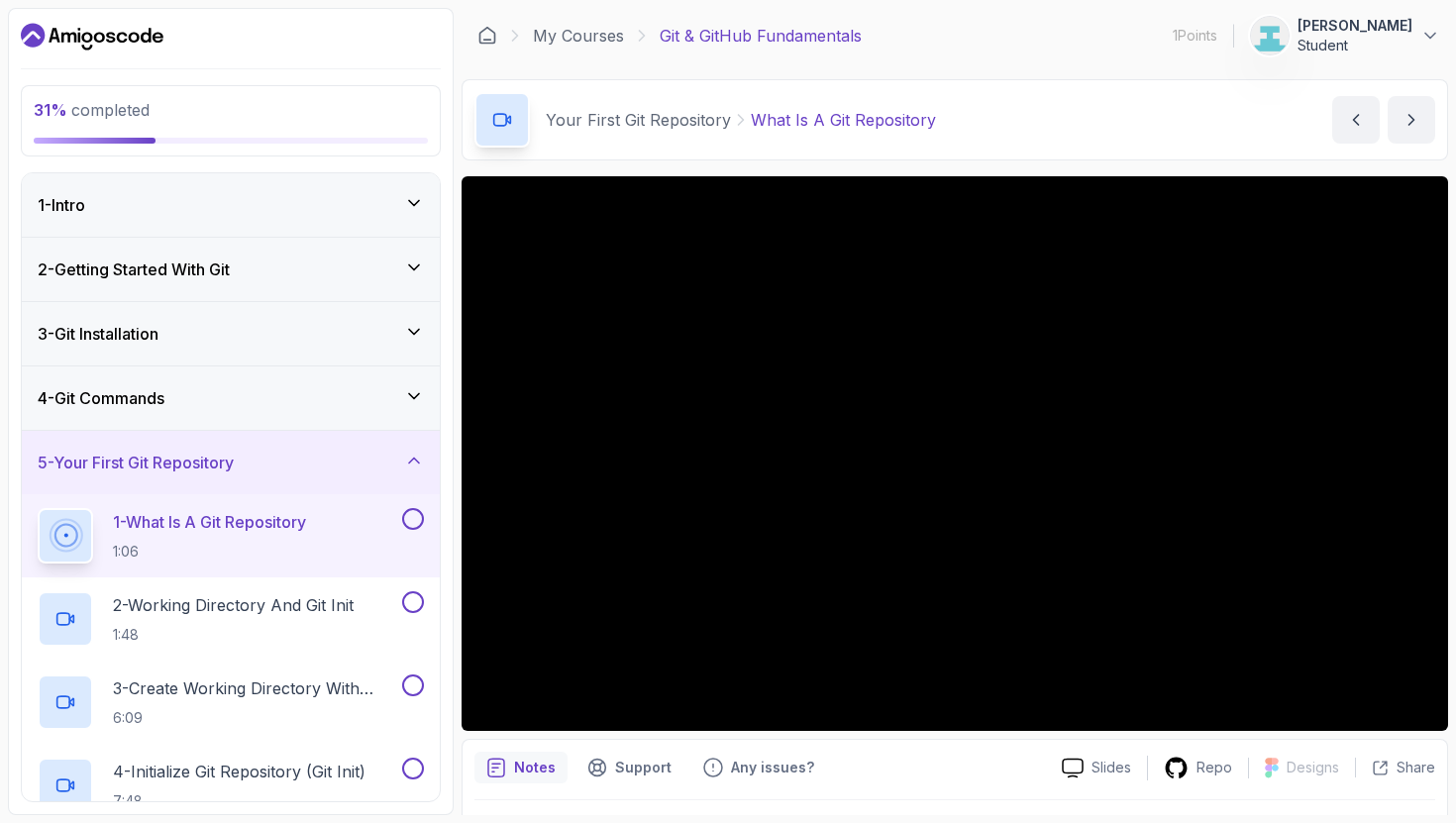 click on "5  -  Your First Git Repository" at bounding box center [231, 463] 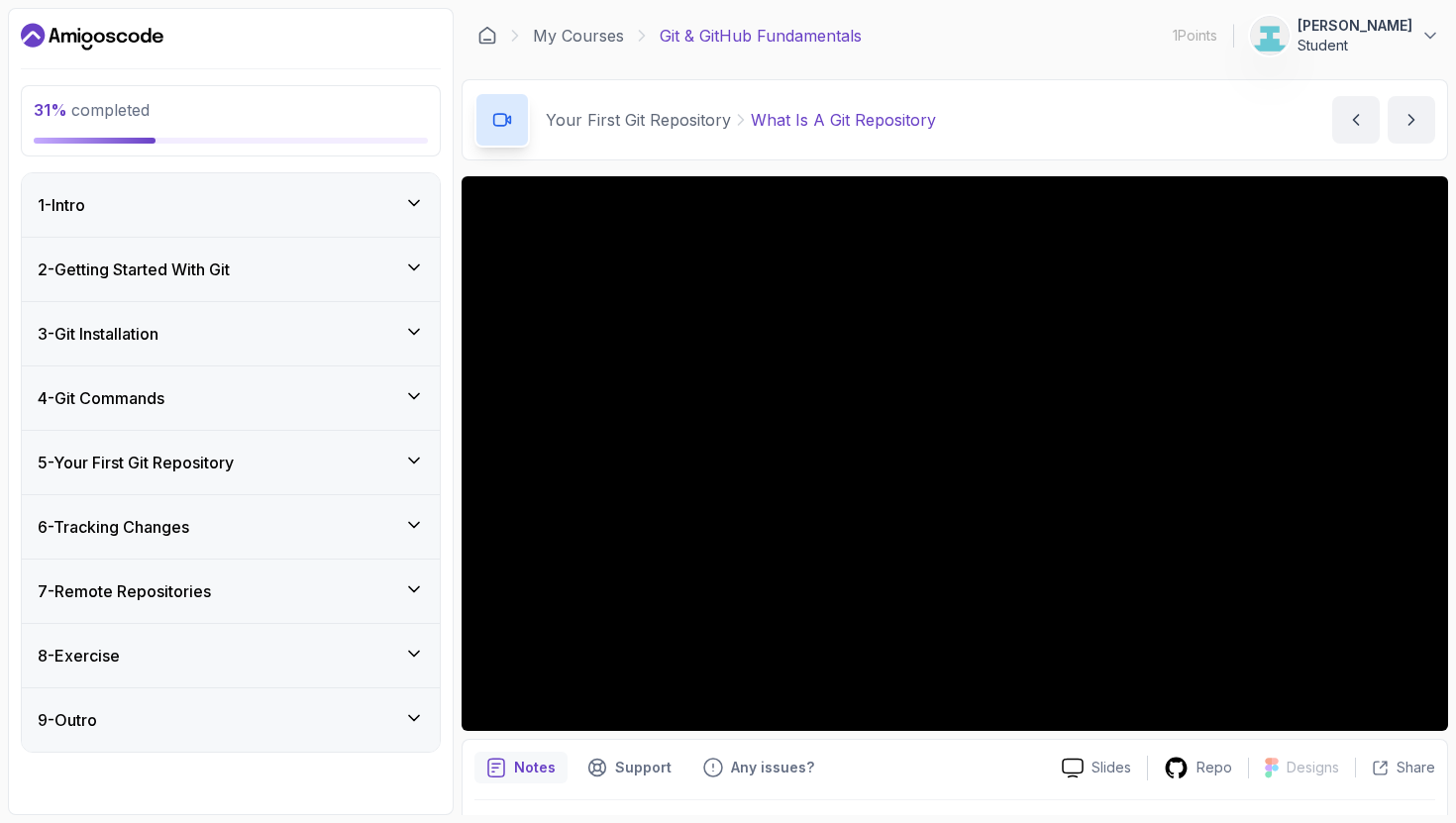click on "5  -  Your First Git Repository" at bounding box center [231, 463] 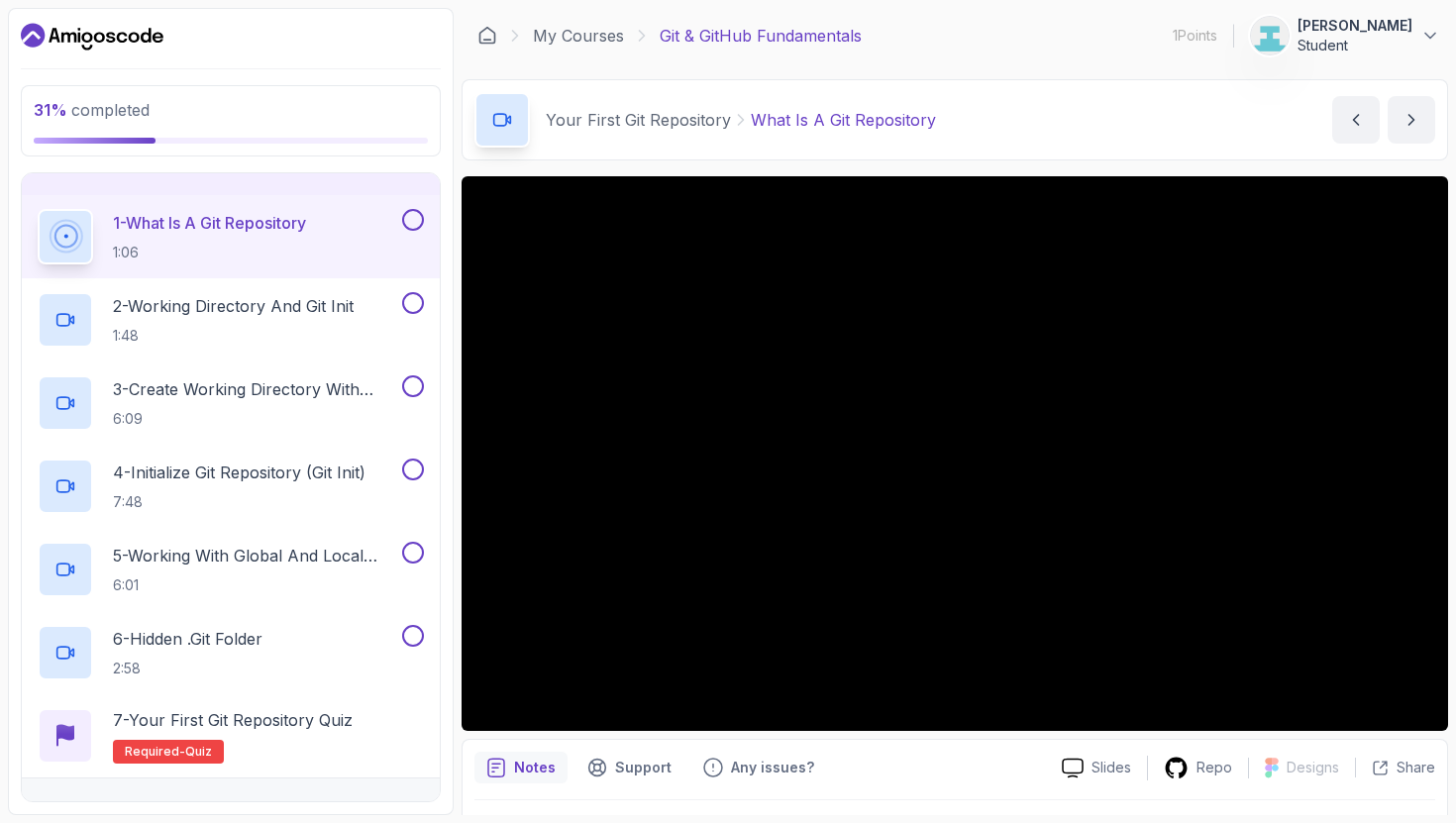 scroll, scrollTop: 269, scrollLeft: 0, axis: vertical 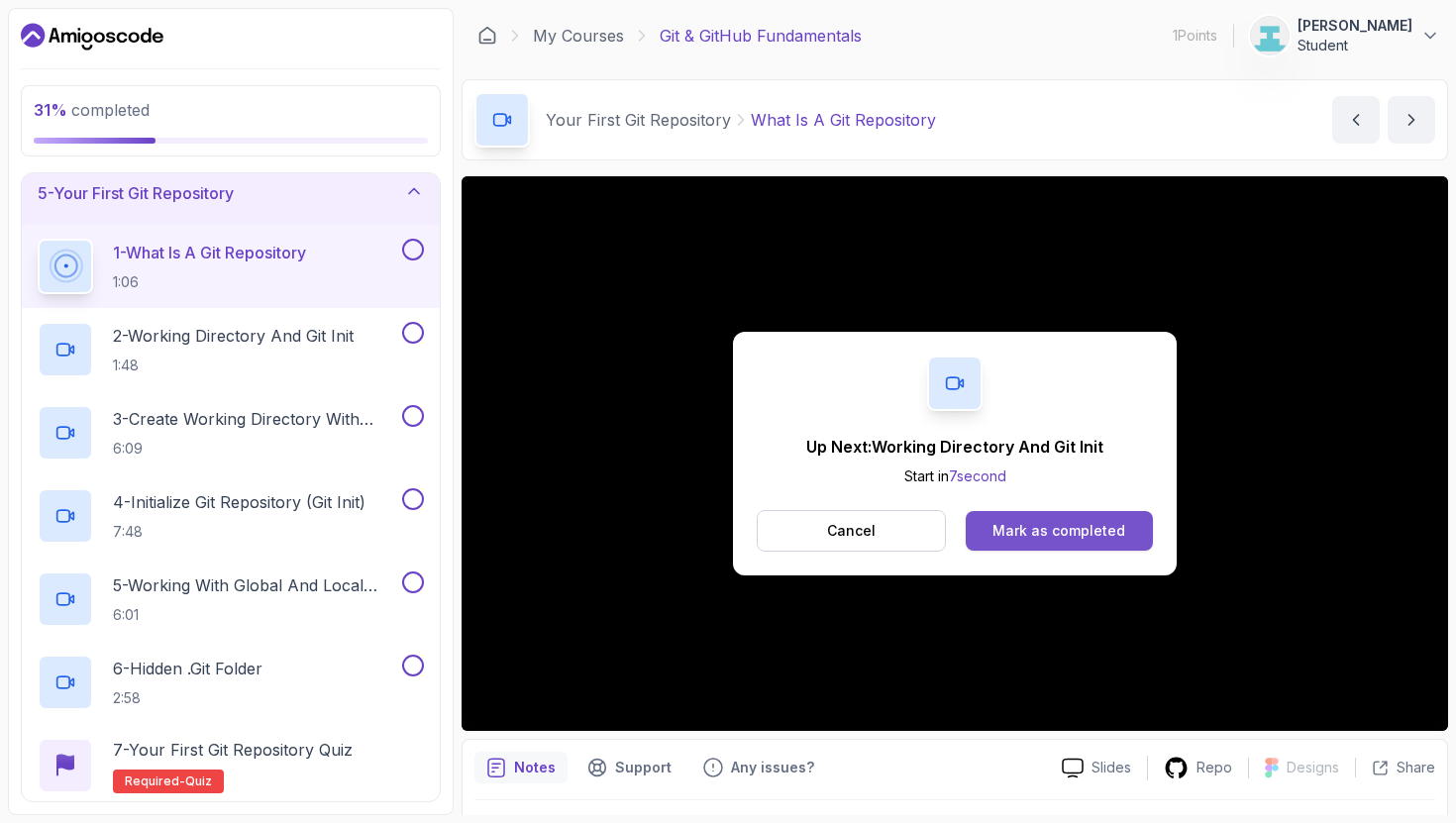 click on "Mark as completed" at bounding box center [1059, 531] 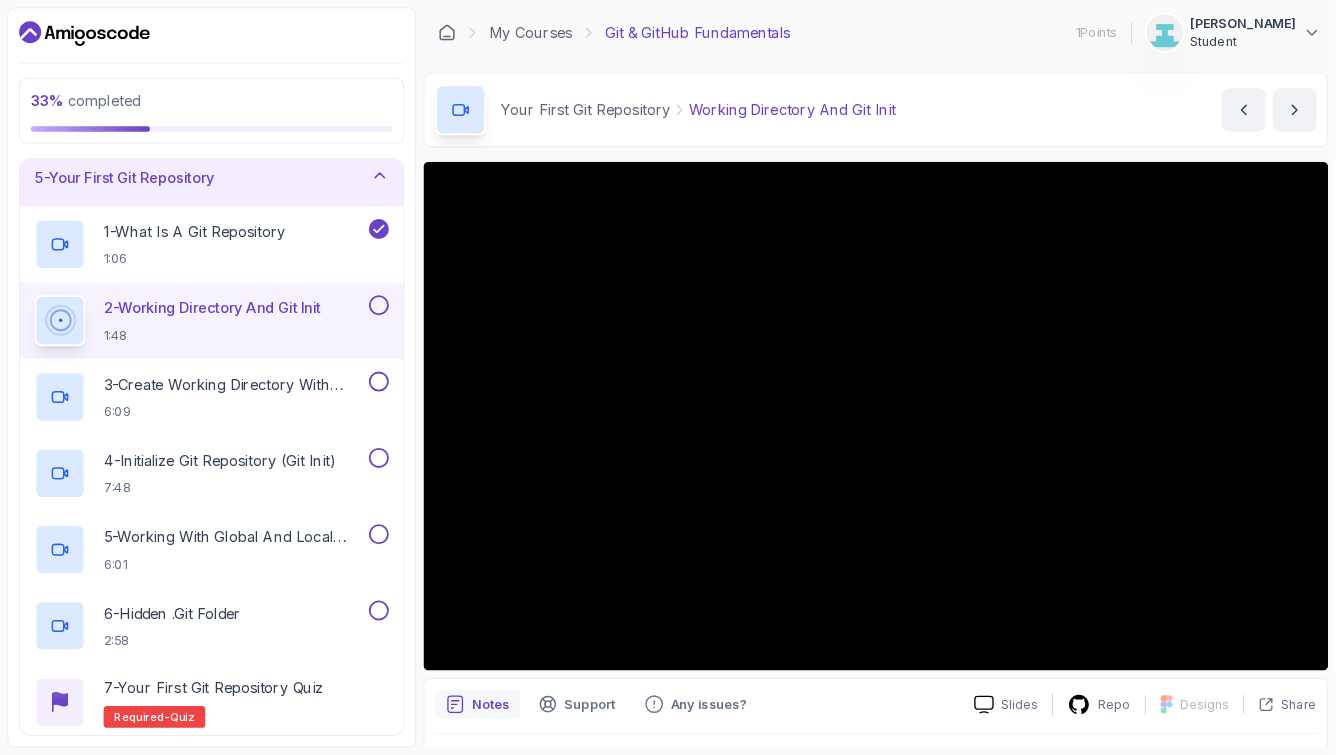 scroll, scrollTop: 54, scrollLeft: 0, axis: vertical 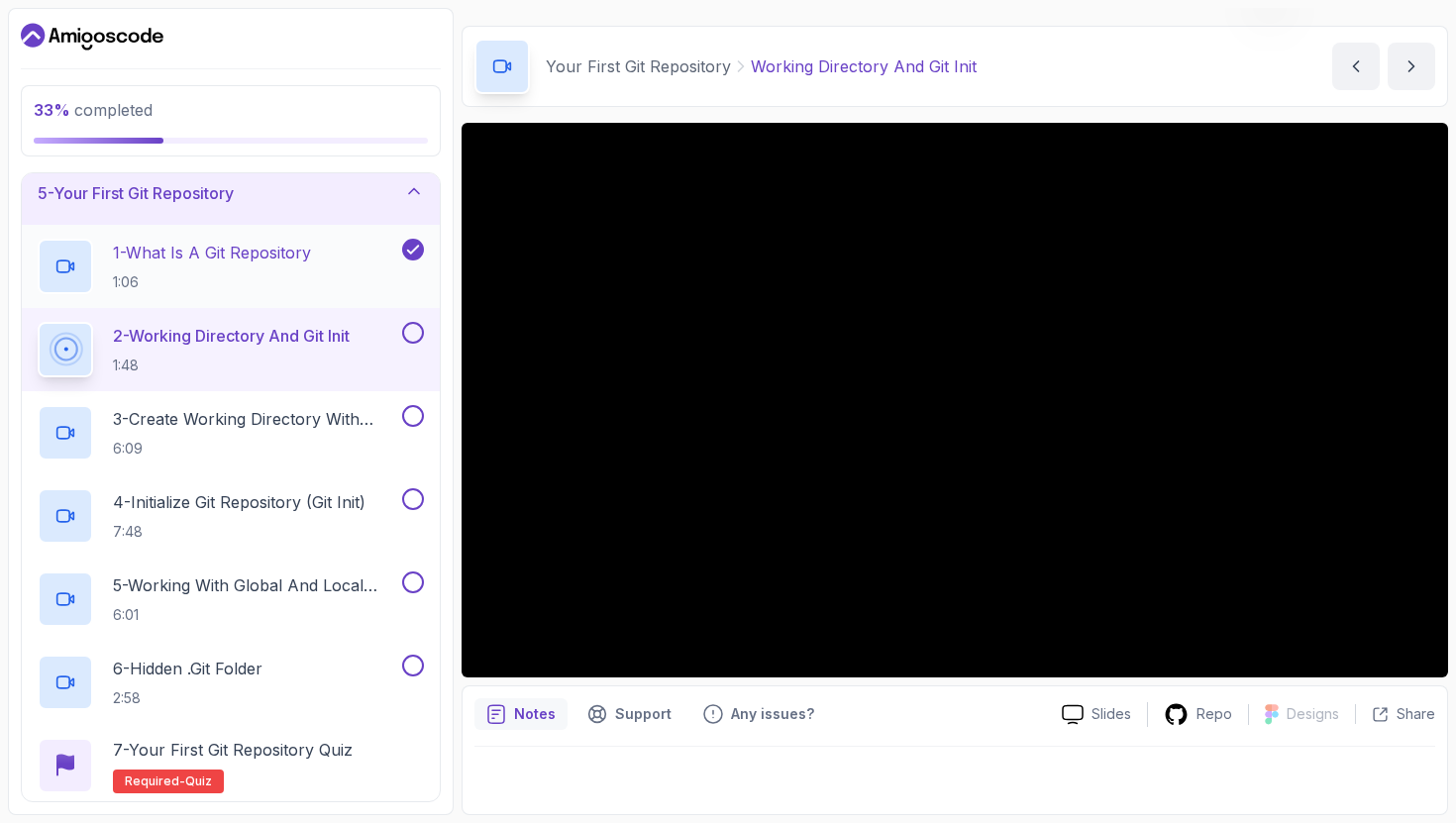 click on "1:06" at bounding box center (212, 282) 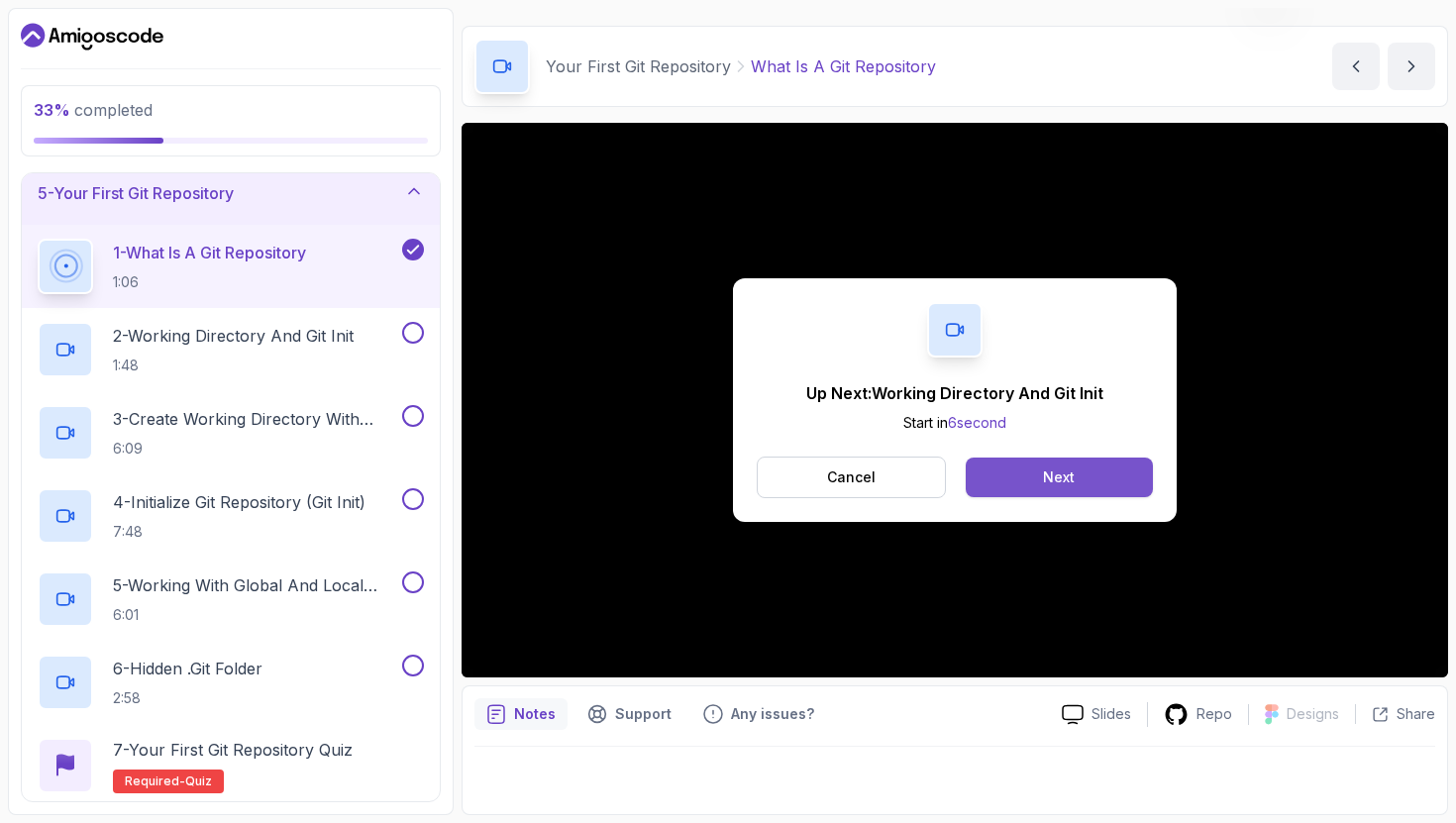 click on "Next" at bounding box center [1059, 477] 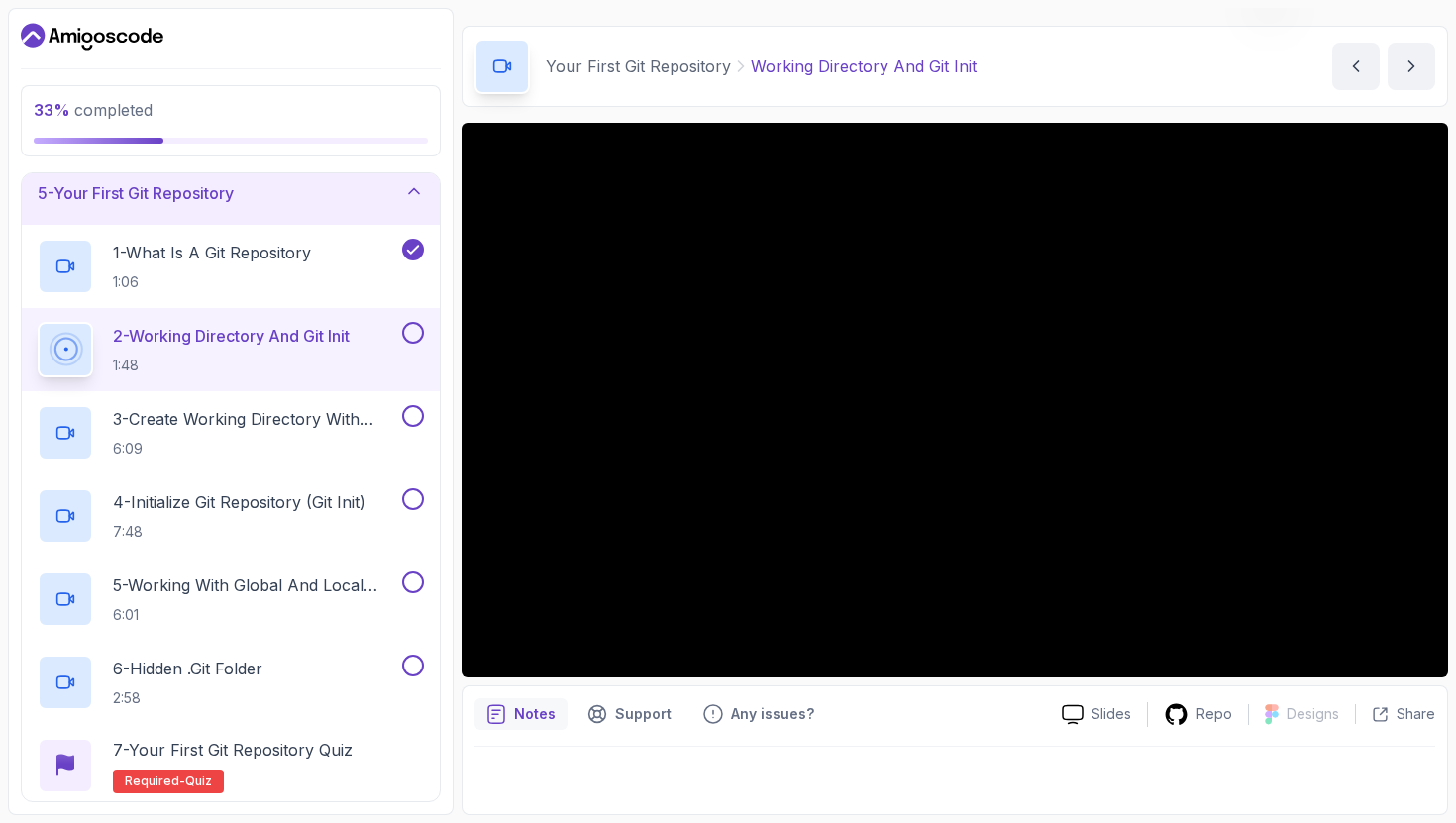 click on "Notes" at bounding box center (535, 714) 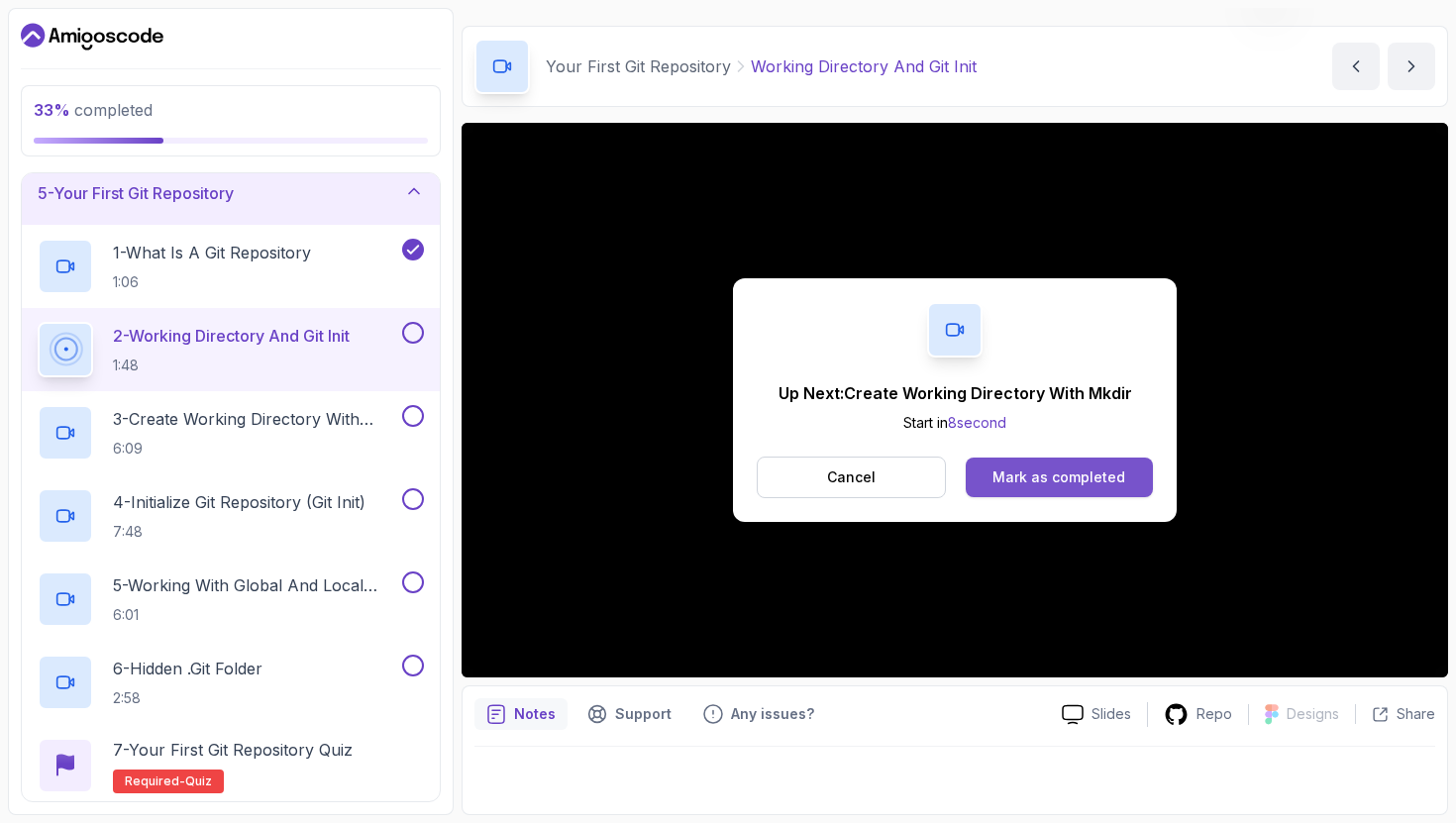 click on "Mark as completed" at bounding box center [1059, 477] 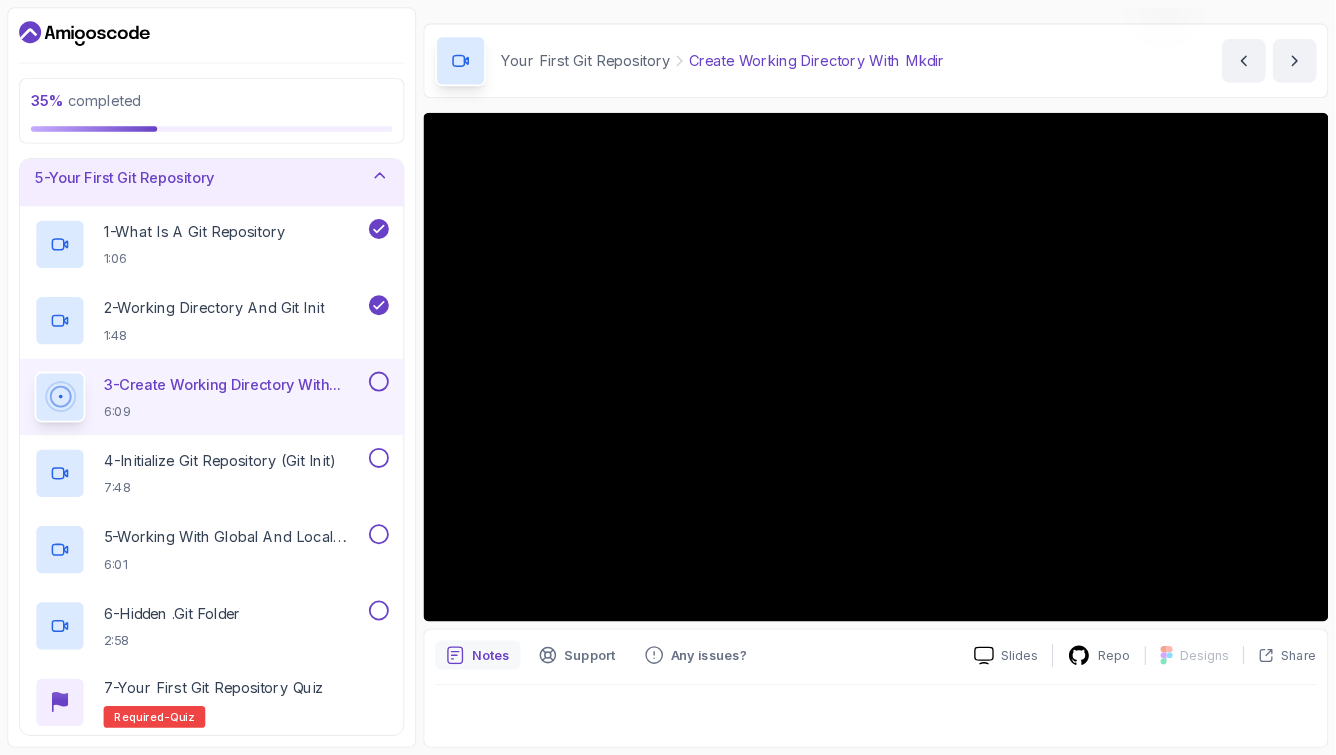 scroll, scrollTop: 271, scrollLeft: 0, axis: vertical 